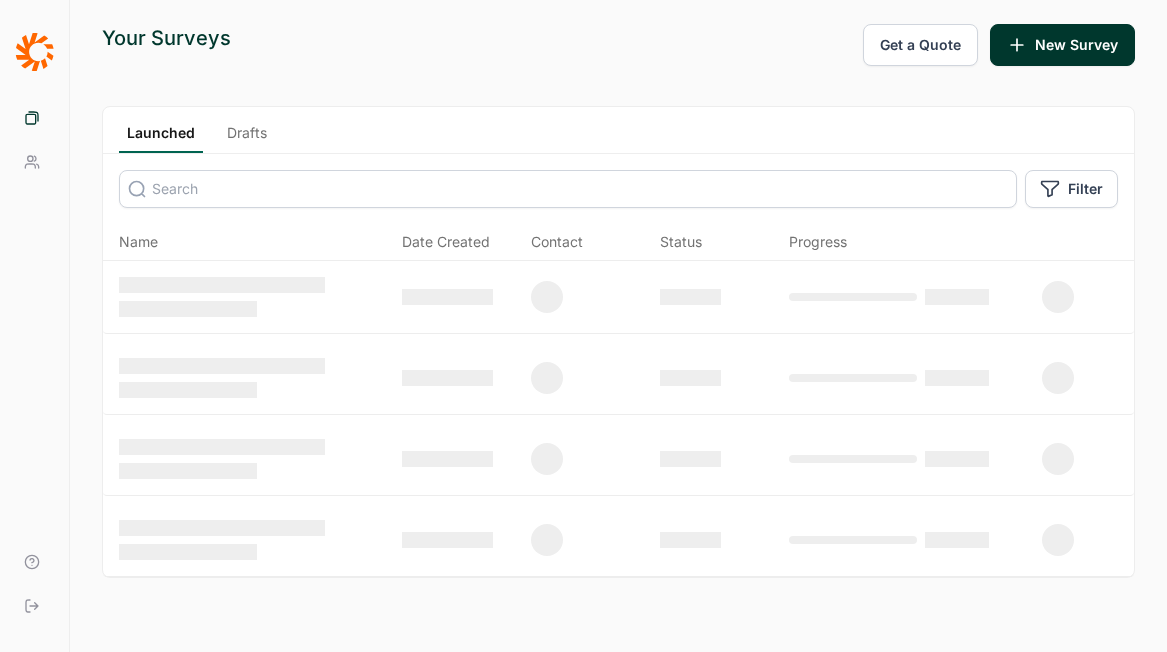 scroll, scrollTop: 0, scrollLeft: 0, axis: both 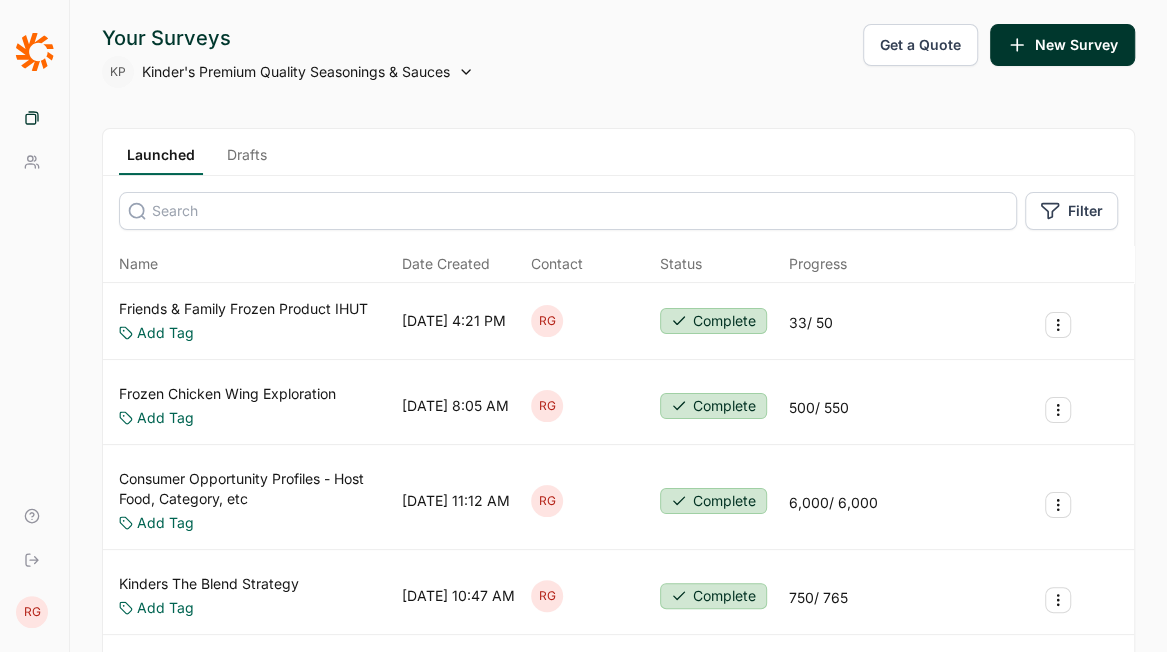 click on "Drafts" at bounding box center [247, 160] 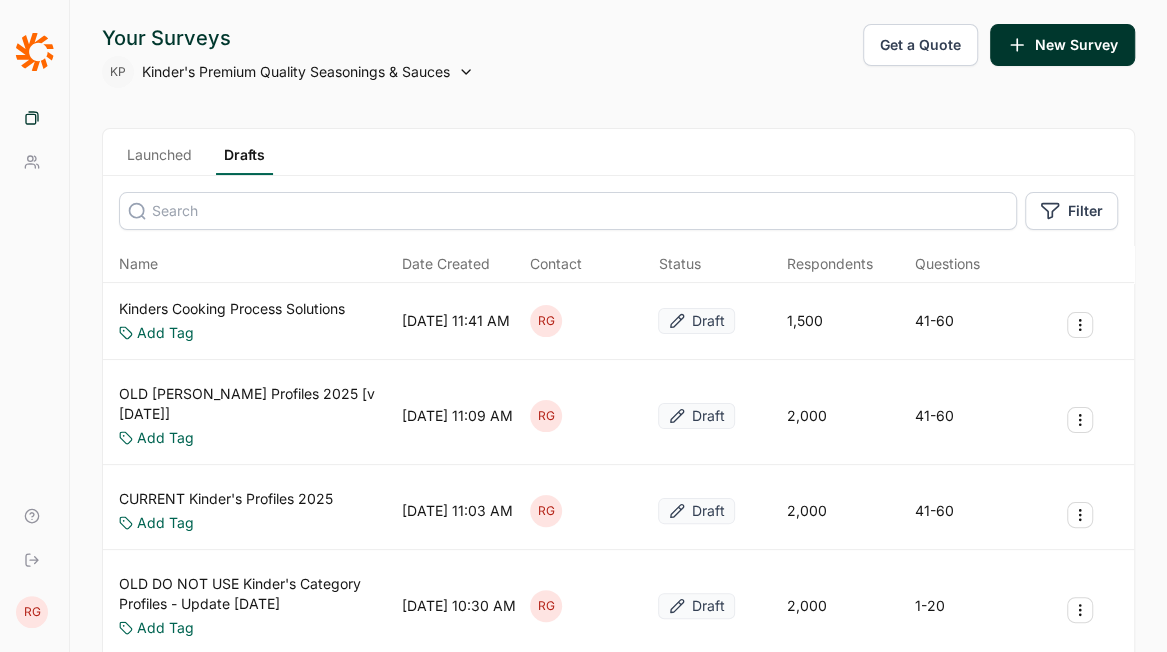 click on "Kinders Cooking Process Solutions" at bounding box center (232, 309) 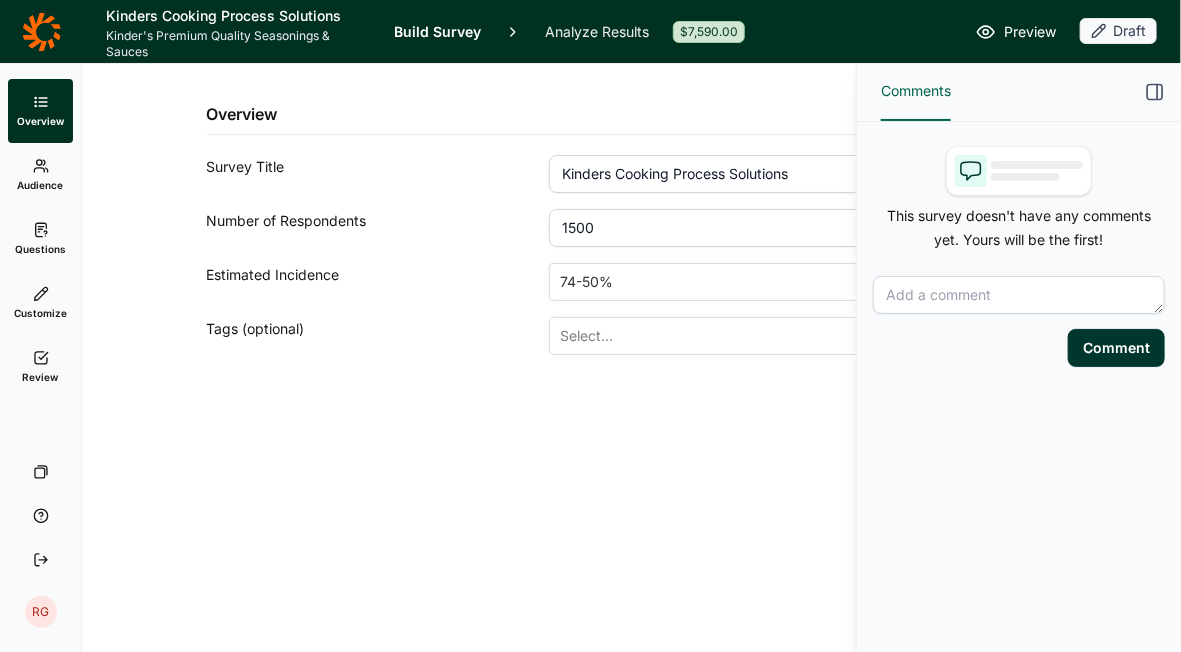 click on "Questions" at bounding box center [40, 239] 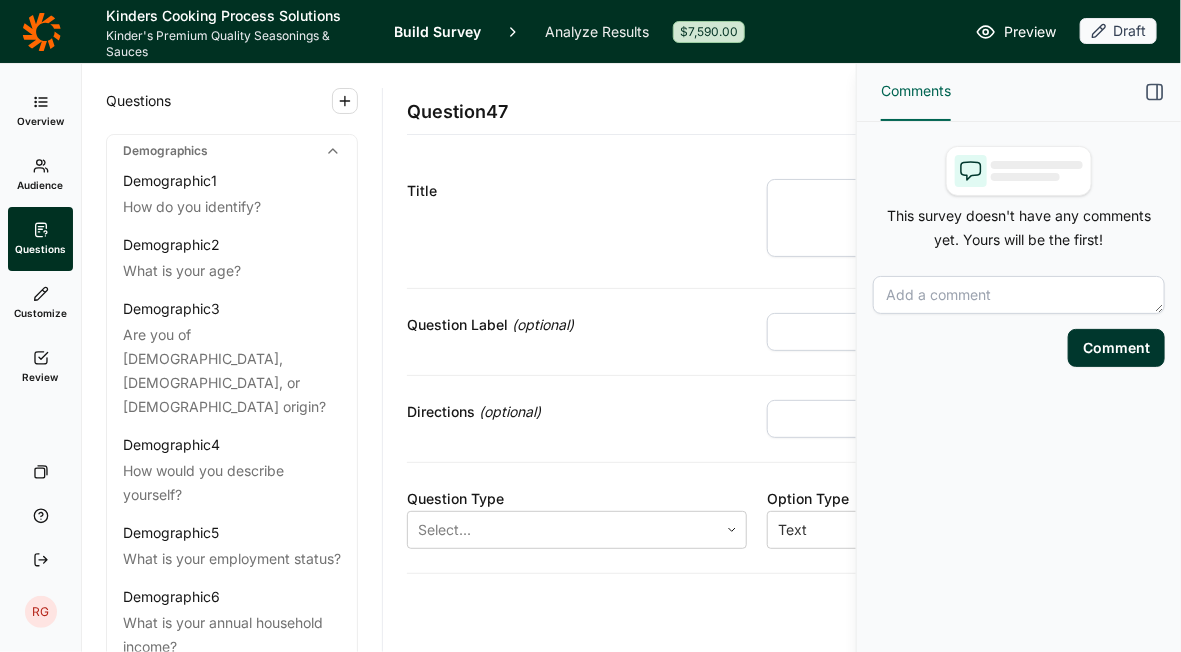 click 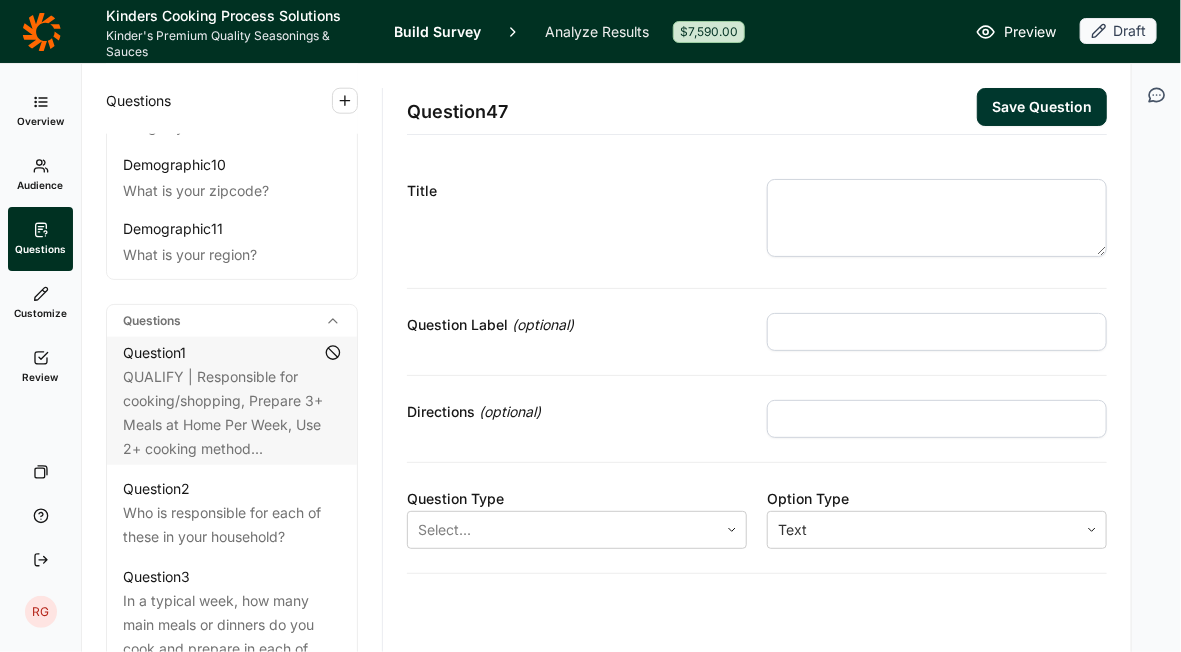 scroll, scrollTop: 800, scrollLeft: 0, axis: vertical 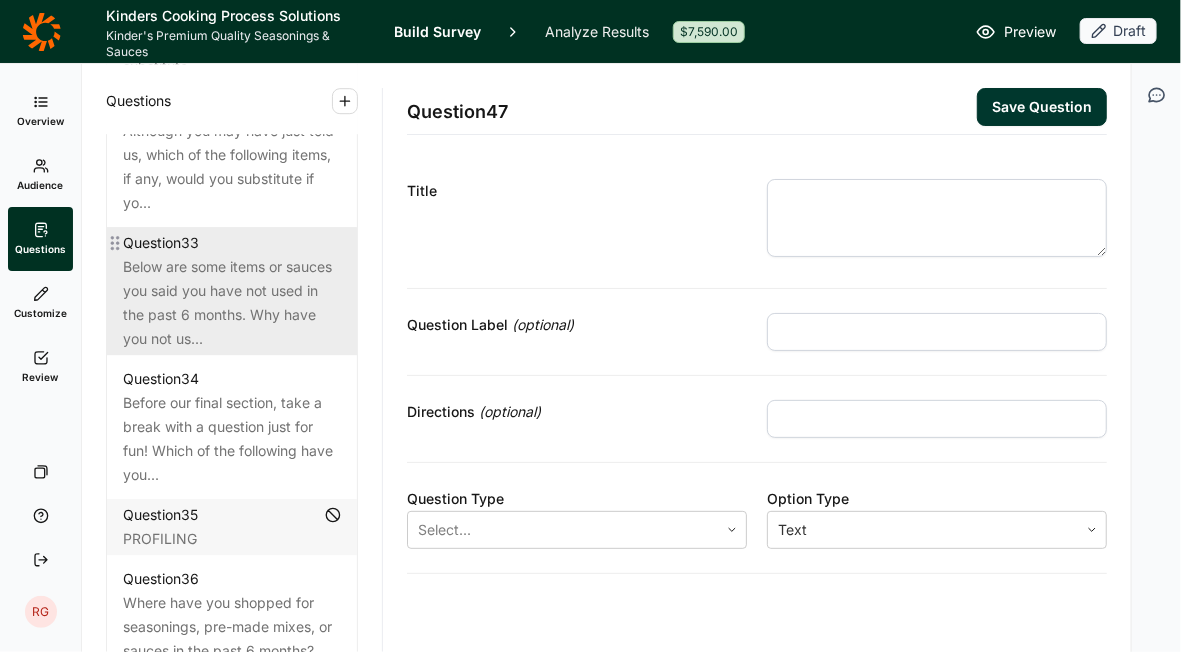 click on "Below are some items or sauces you said you have not used in the past 6 months.  Why have you not us..." at bounding box center [232, 303] 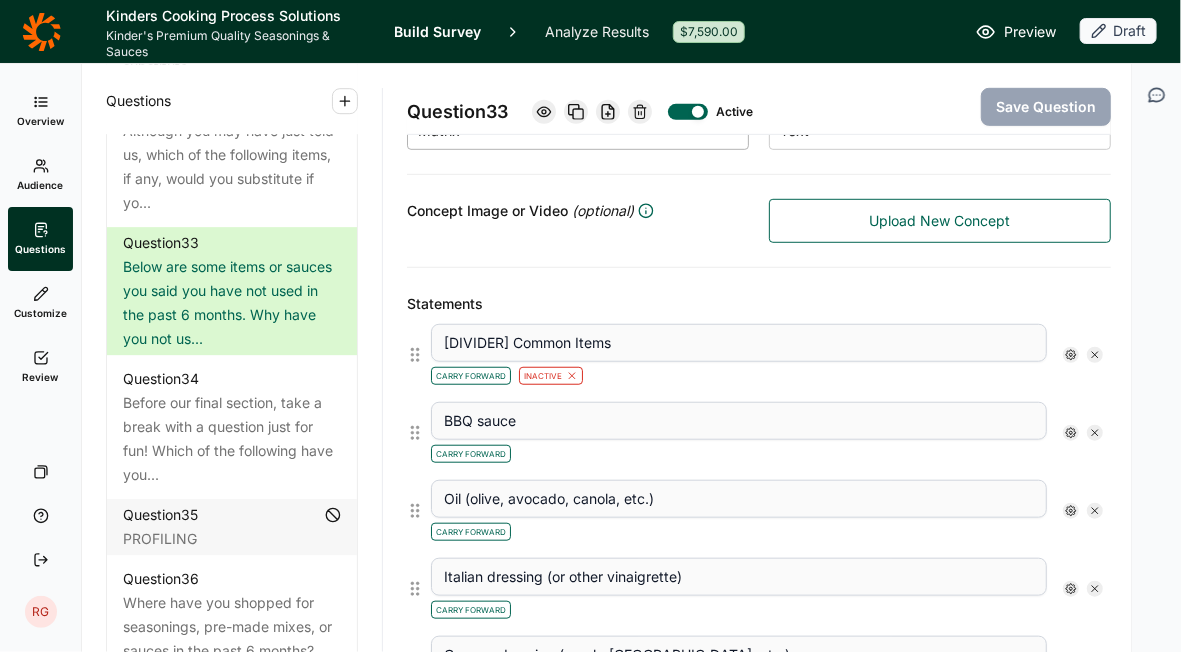 scroll, scrollTop: 400, scrollLeft: 0, axis: vertical 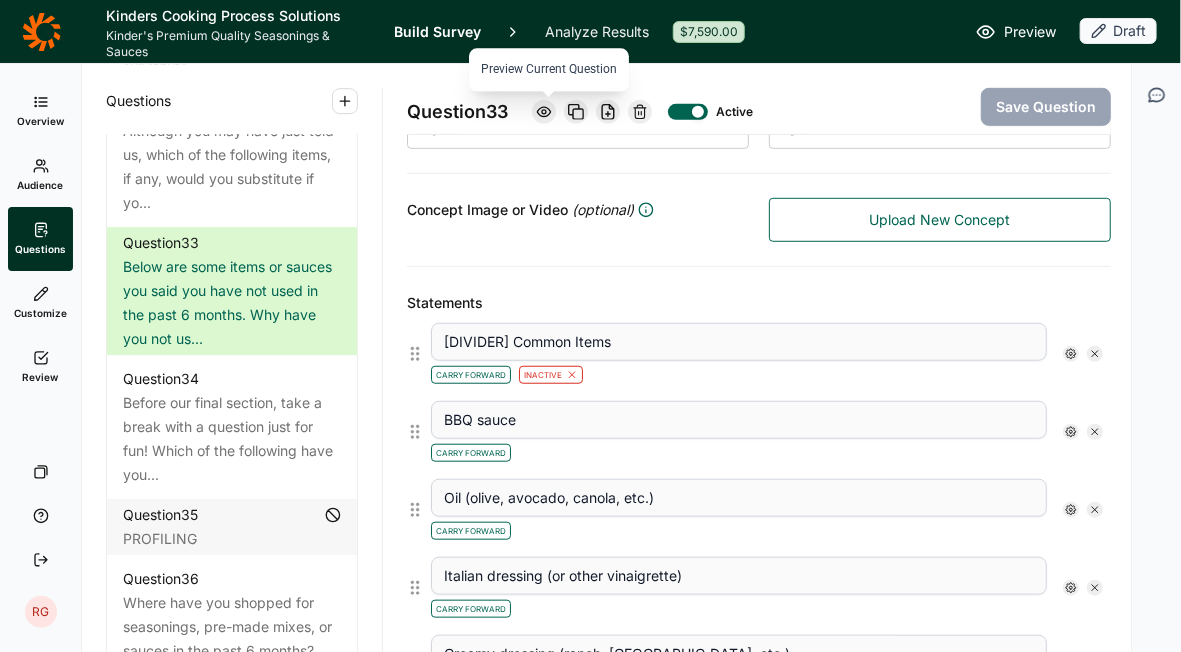 click 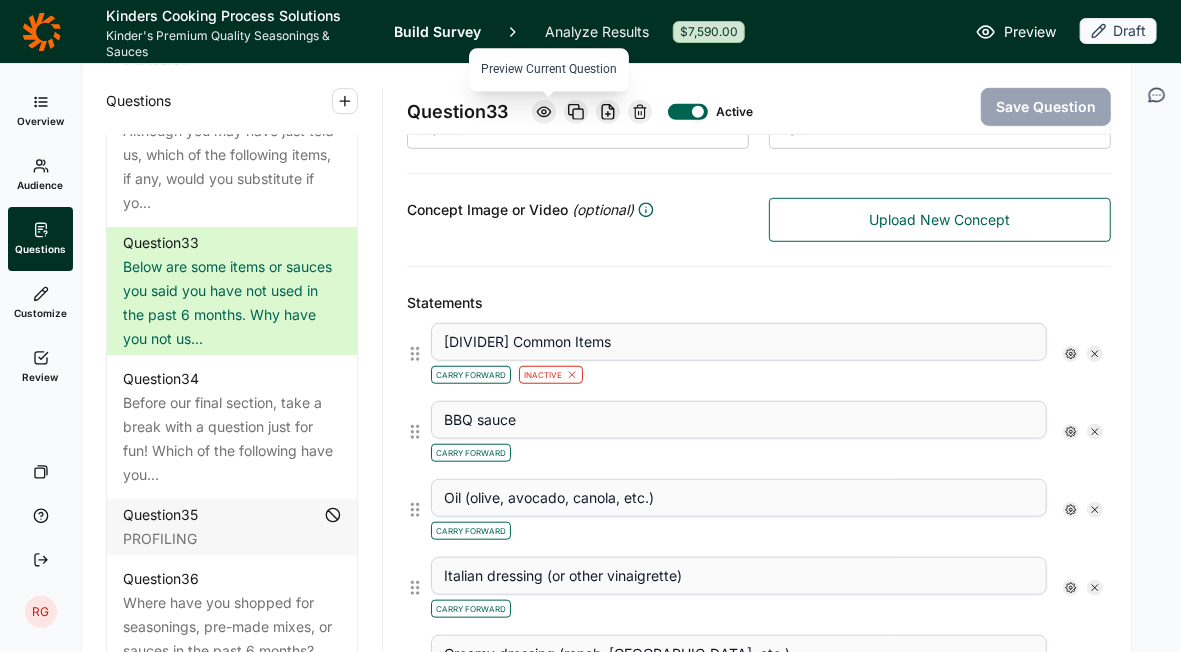 click 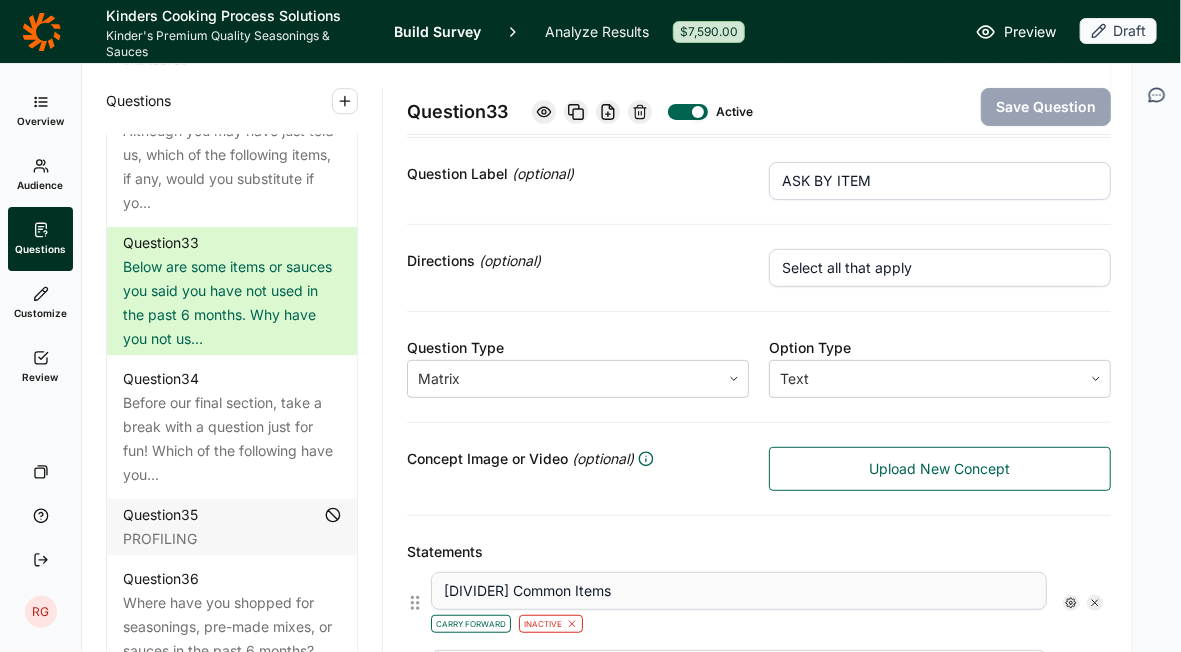scroll, scrollTop: 0, scrollLeft: 0, axis: both 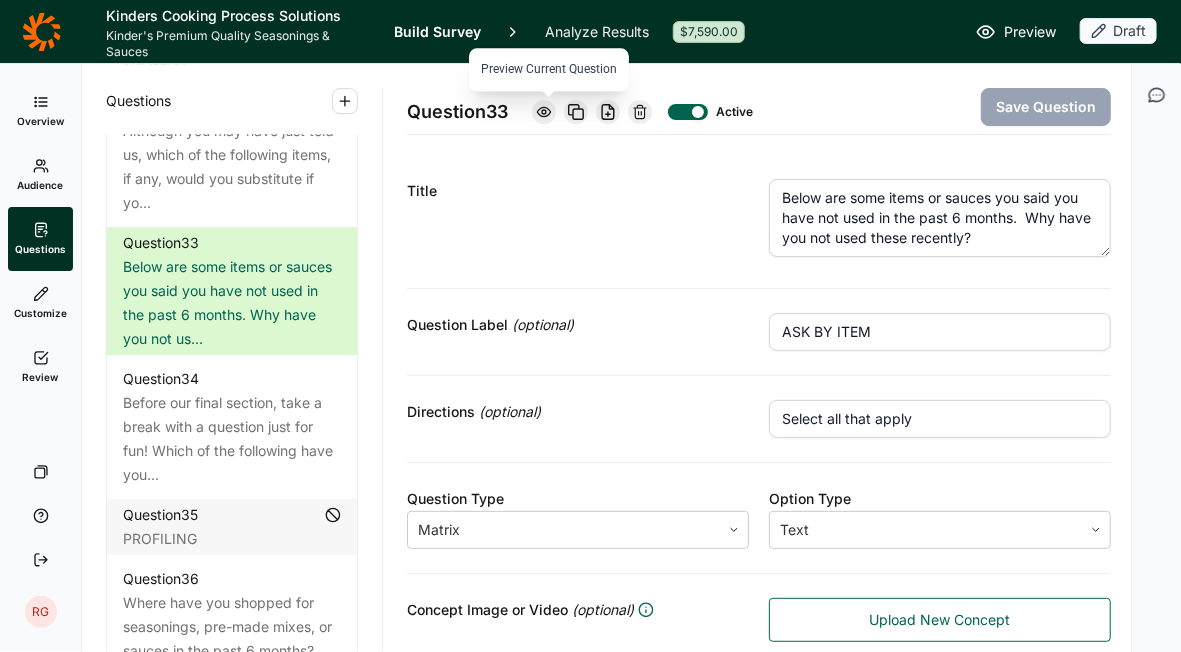 click 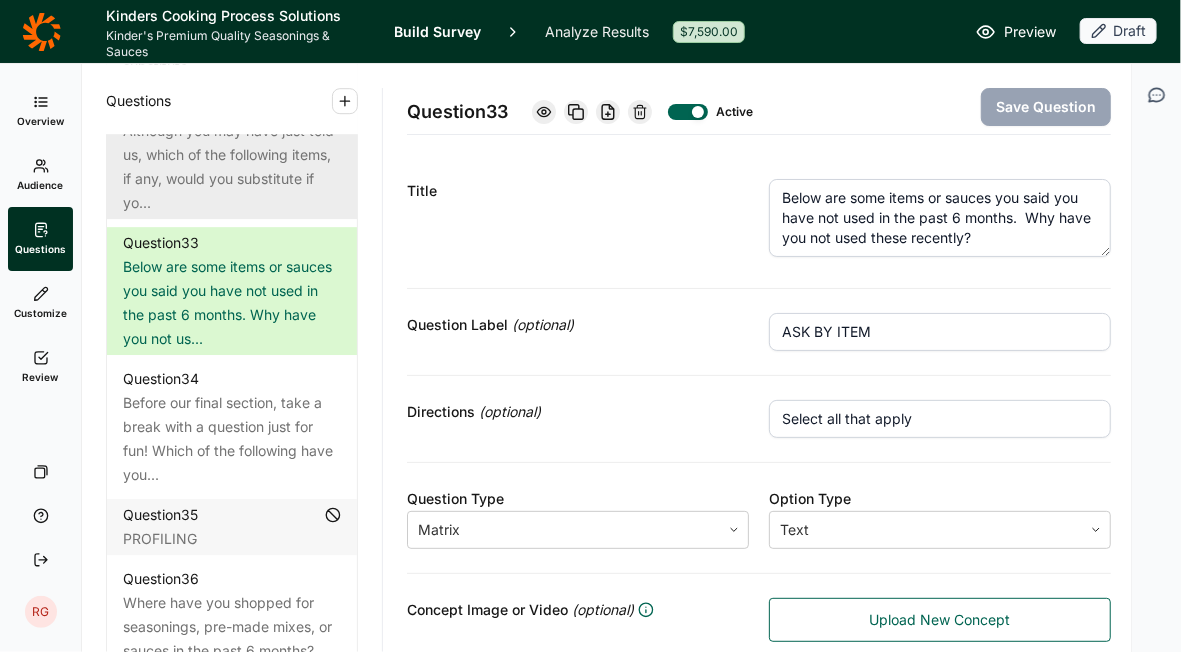 click on "Although you may have just told us, which of the following items, if any, would you substitute if yo..." at bounding box center (232, 167) 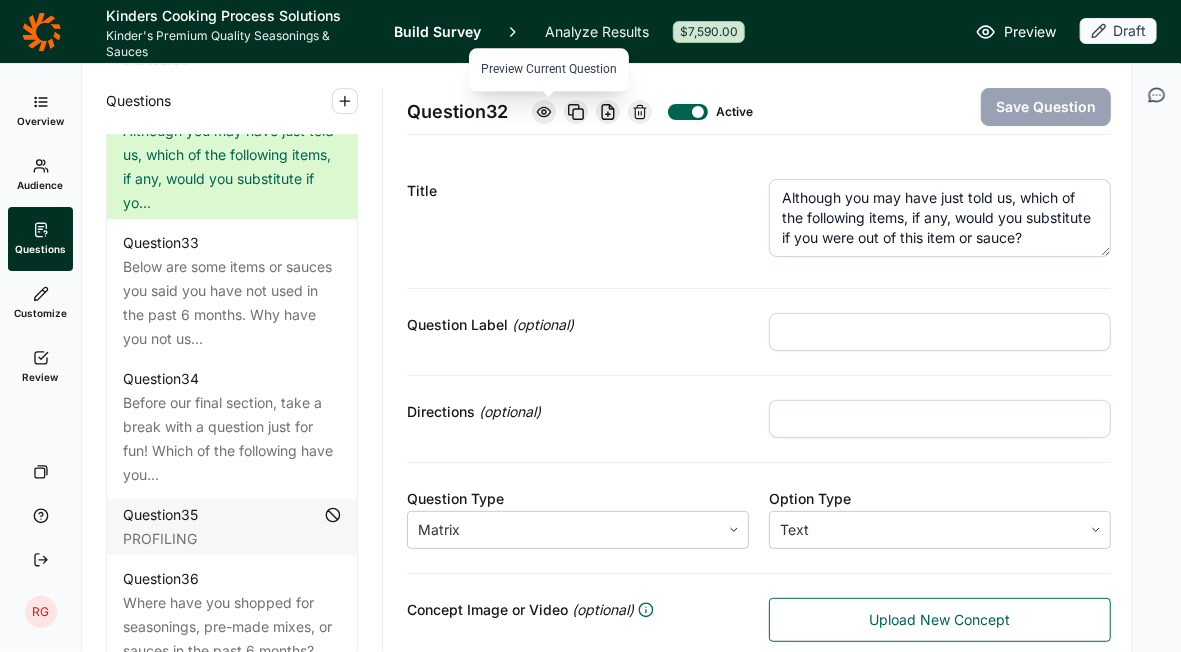 click 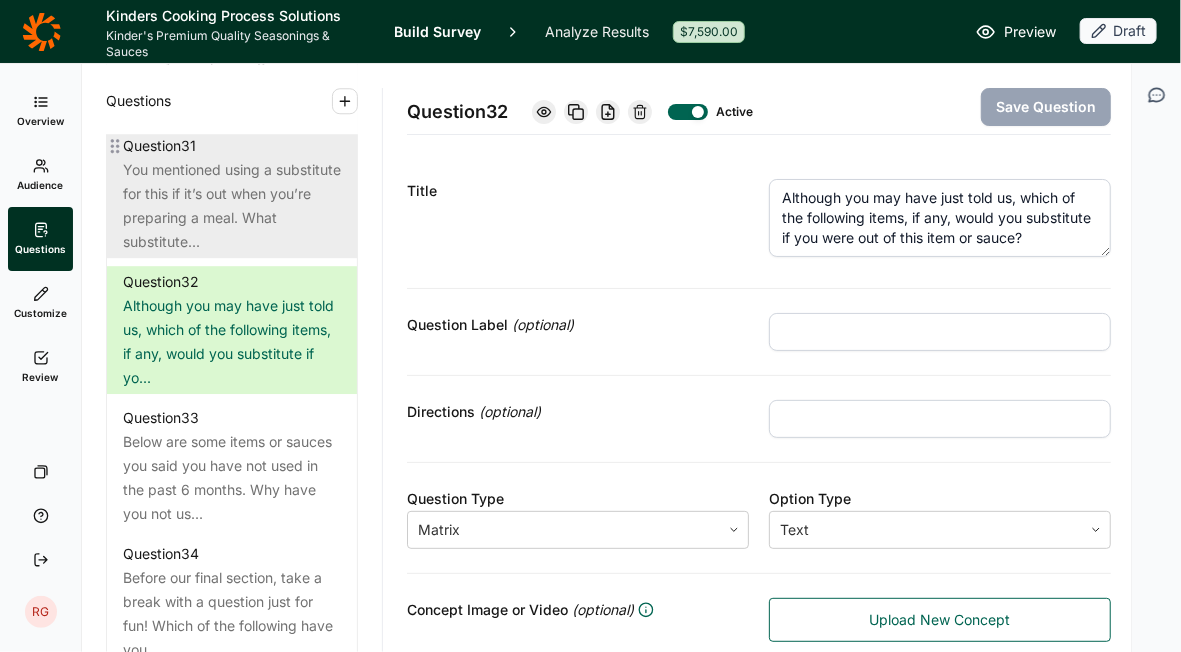 scroll, scrollTop: 4622, scrollLeft: 0, axis: vertical 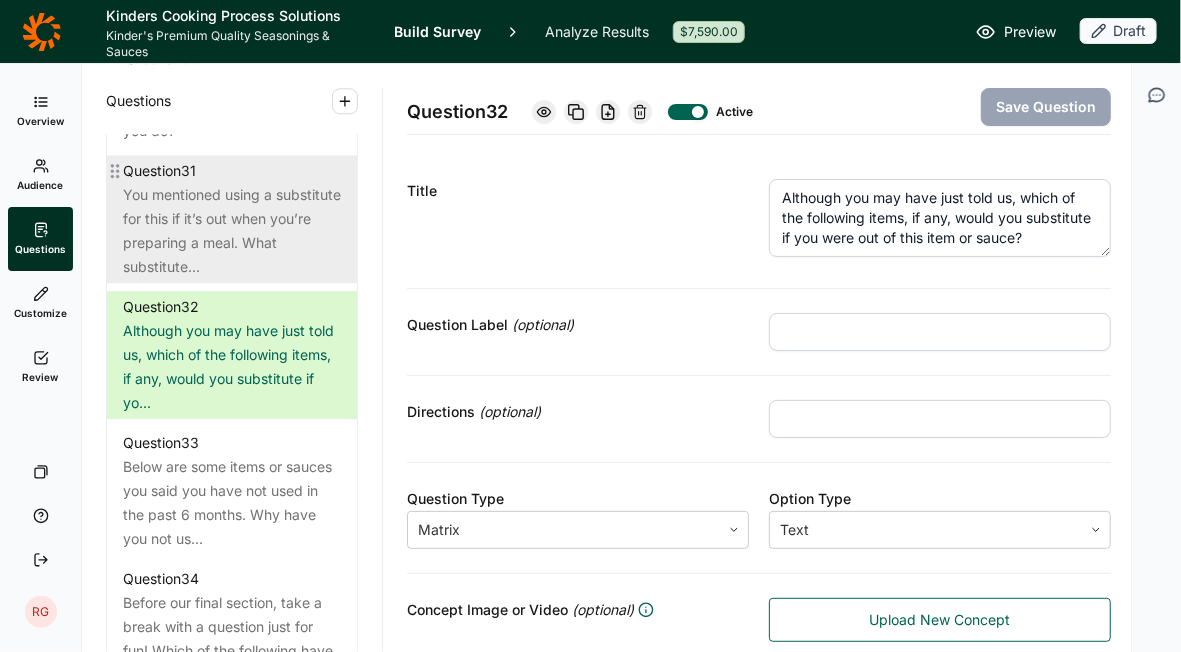 click on "You mentioned using a substitute for this if it’s out when you’re preparing a meal.  What substitute..." at bounding box center (232, 231) 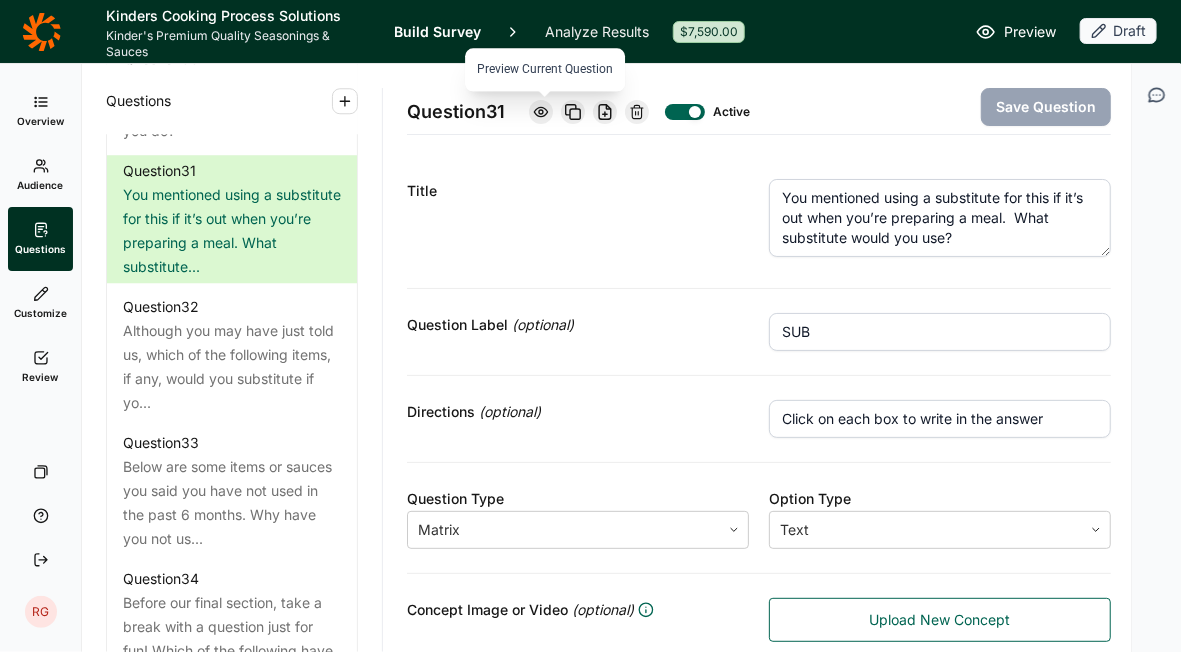 click 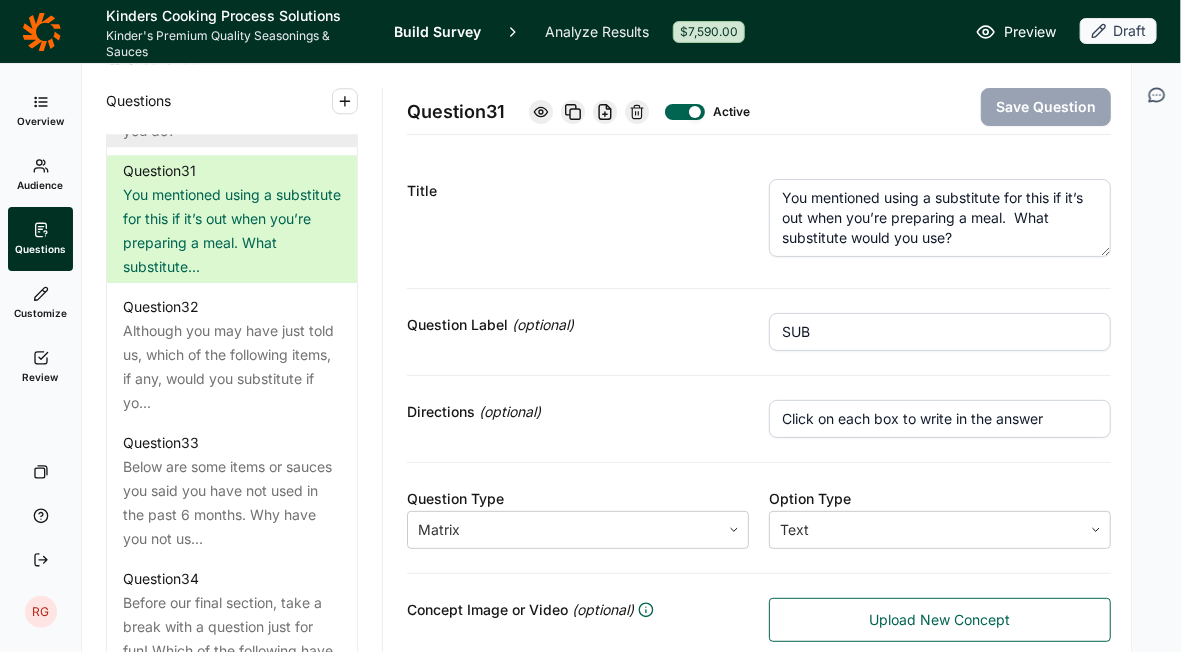 click on "When you’re planning a meal and this is not available, what do you do?" at bounding box center [232, 107] 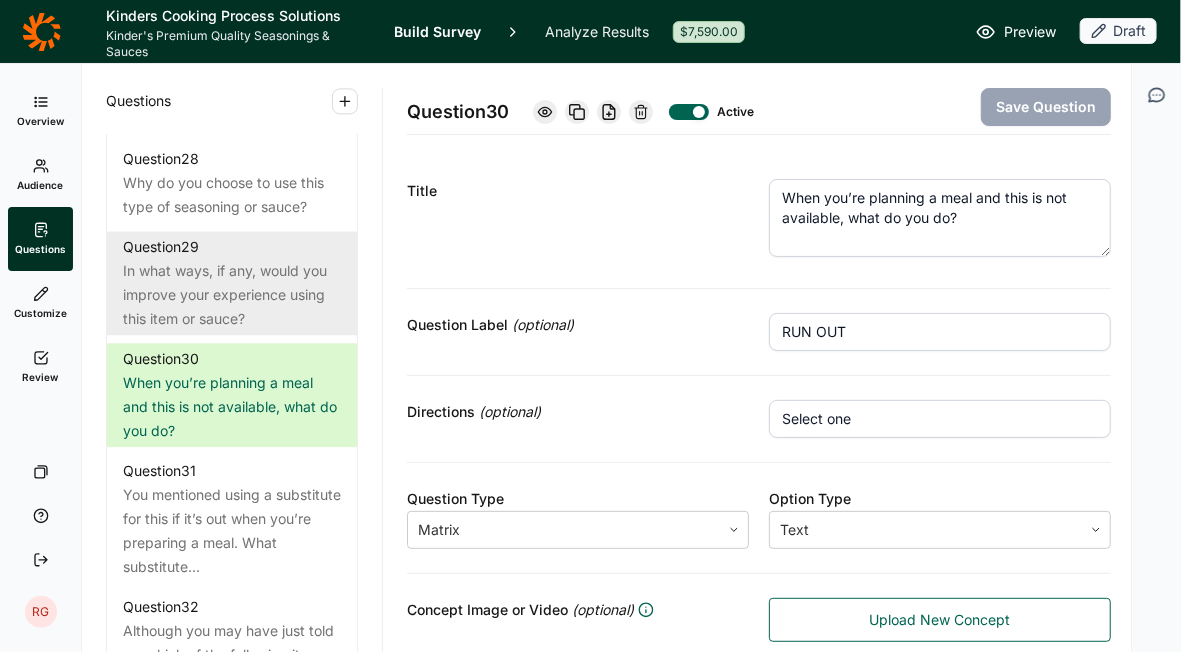 scroll, scrollTop: 4222, scrollLeft: 0, axis: vertical 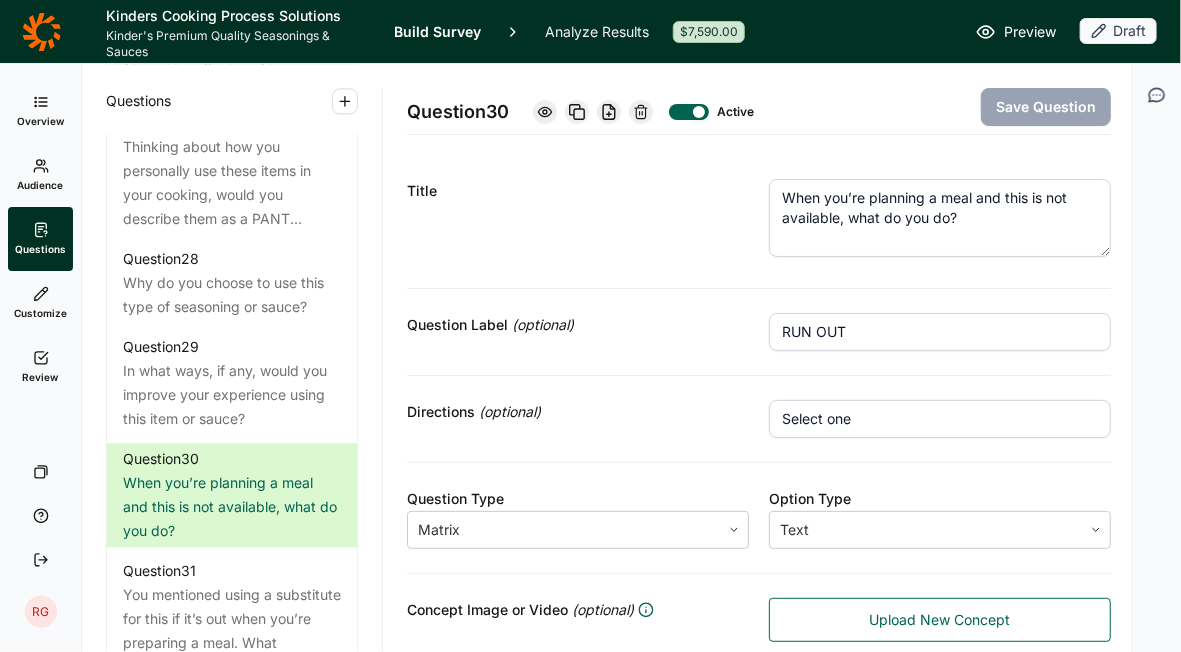click on "Thinking about how you personally use these items in your cooking, would you describe them as a SPEC..." at bounding box center (232, 47) 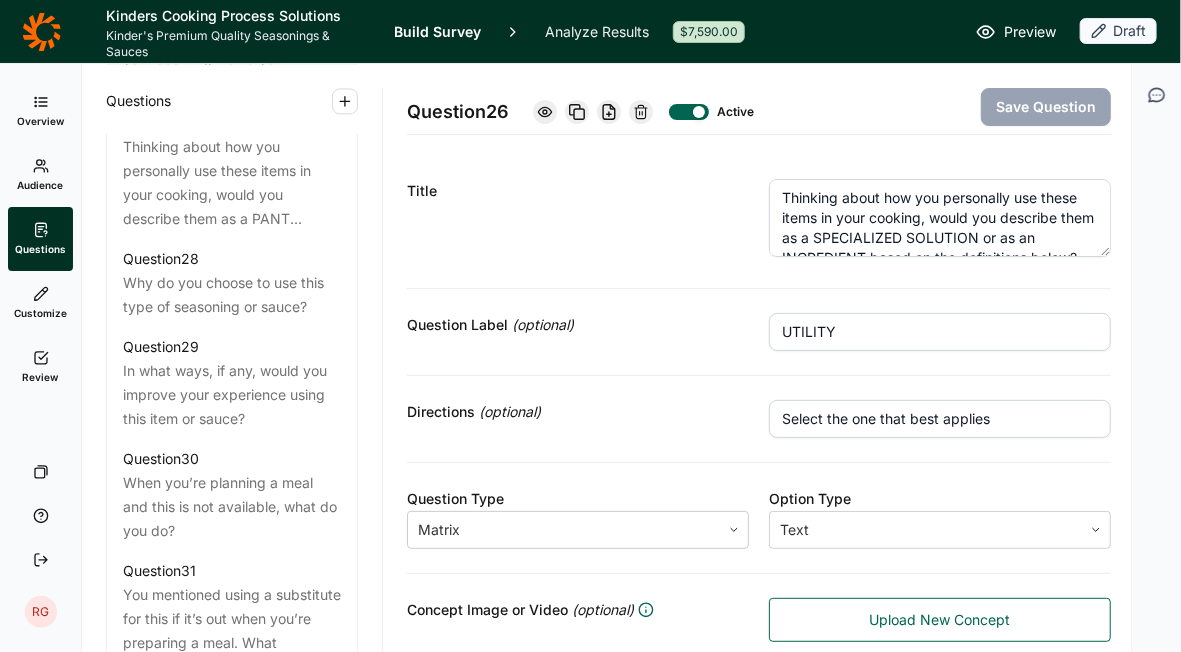 click on "Thinking about how you personally use these items in your cooking, would you describe them as a SPECIALIZED SOLUTION or as an INGREDIENT based on the definitions below?" at bounding box center [940, 218] 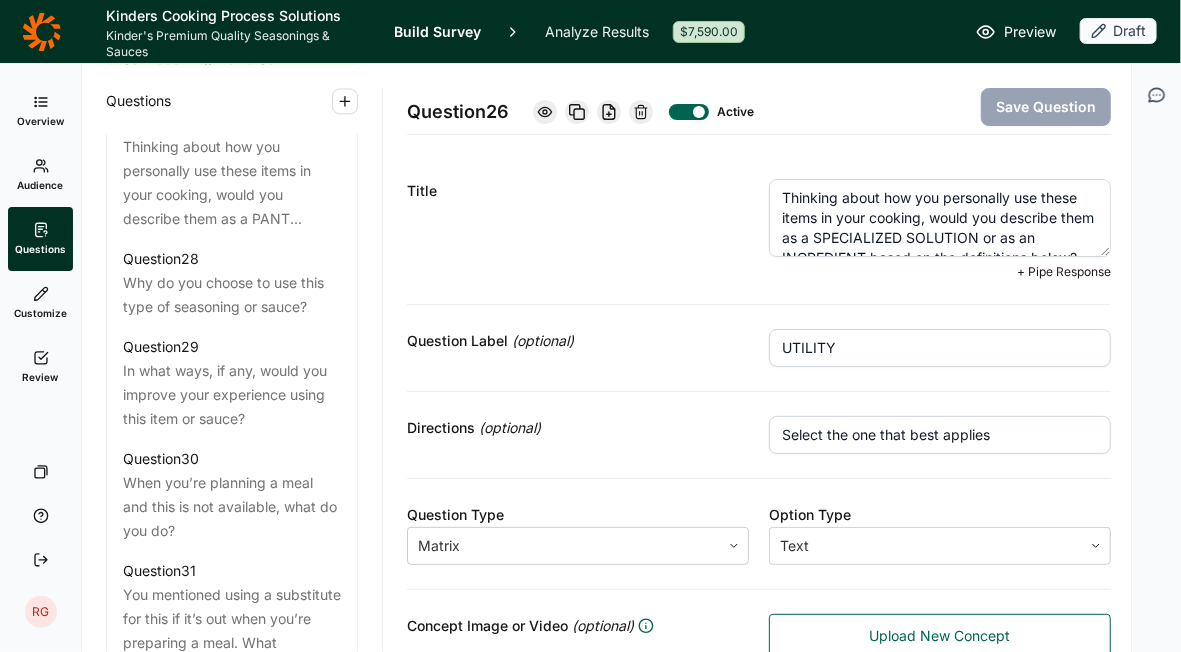 click on "Thinking about how you personally use these items in your cooking, would you describe them as a SPECIALIZED SOLUTION or as an INGREDIENT based on the definitions below?" at bounding box center (940, 218) 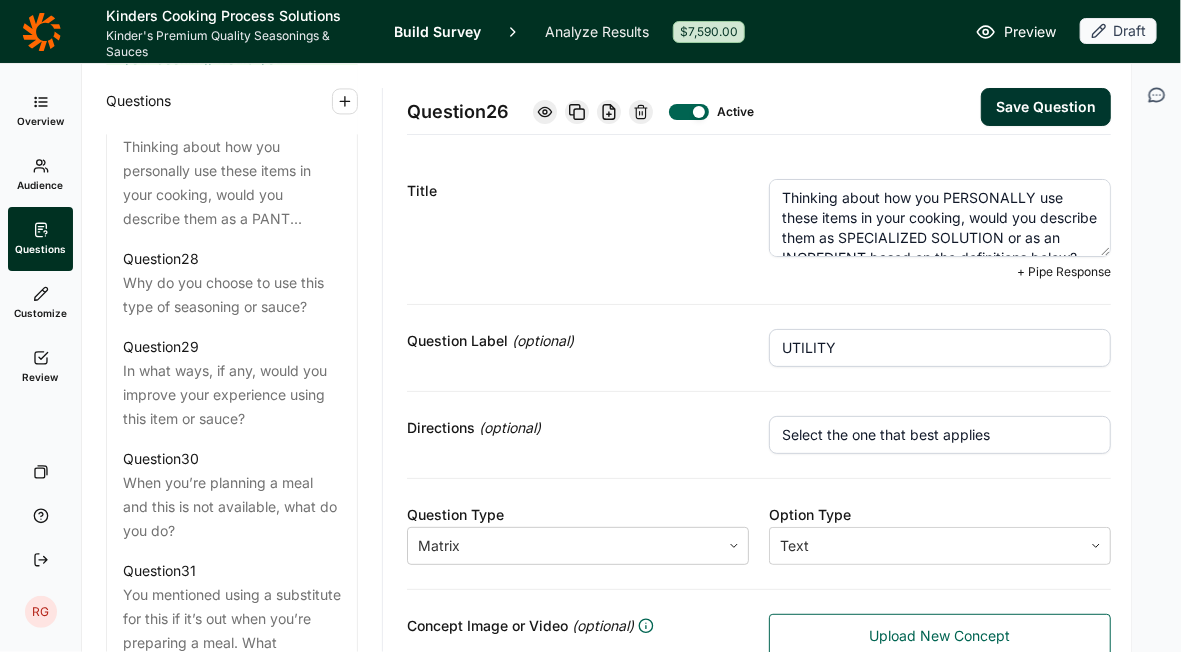 scroll, scrollTop: 10, scrollLeft: 0, axis: vertical 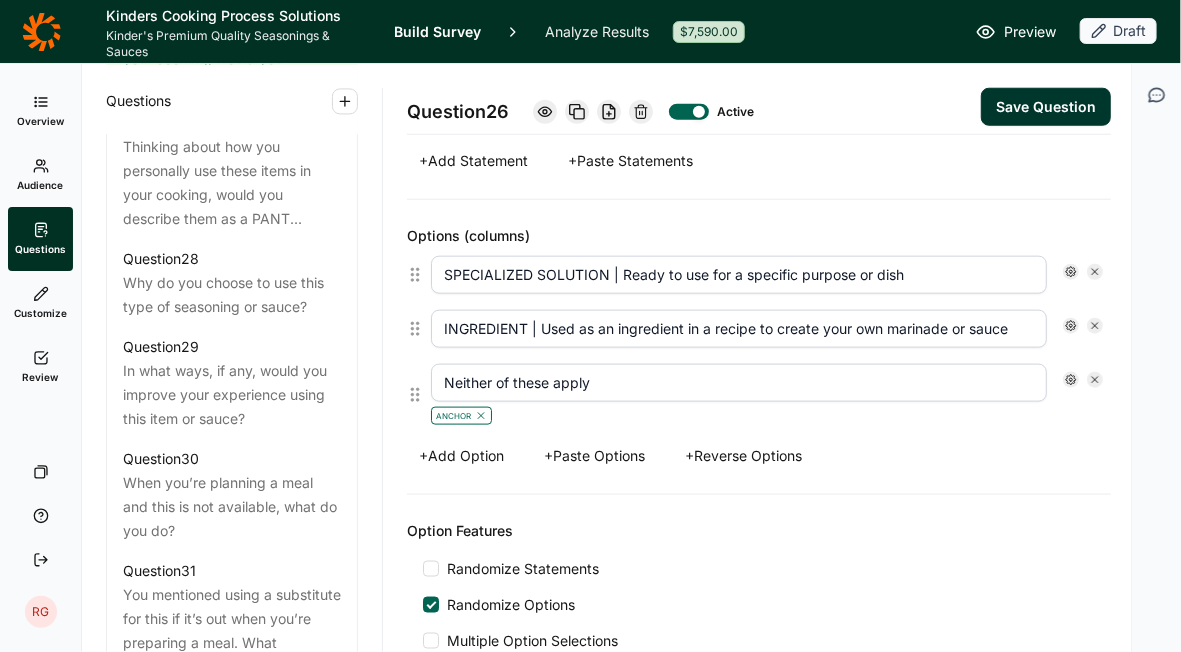 type on "Thinking about how you PERSONALLY use these items in your cooking, would you describe them as SPECIALIZED or VERSATILE based on the definitions below?" 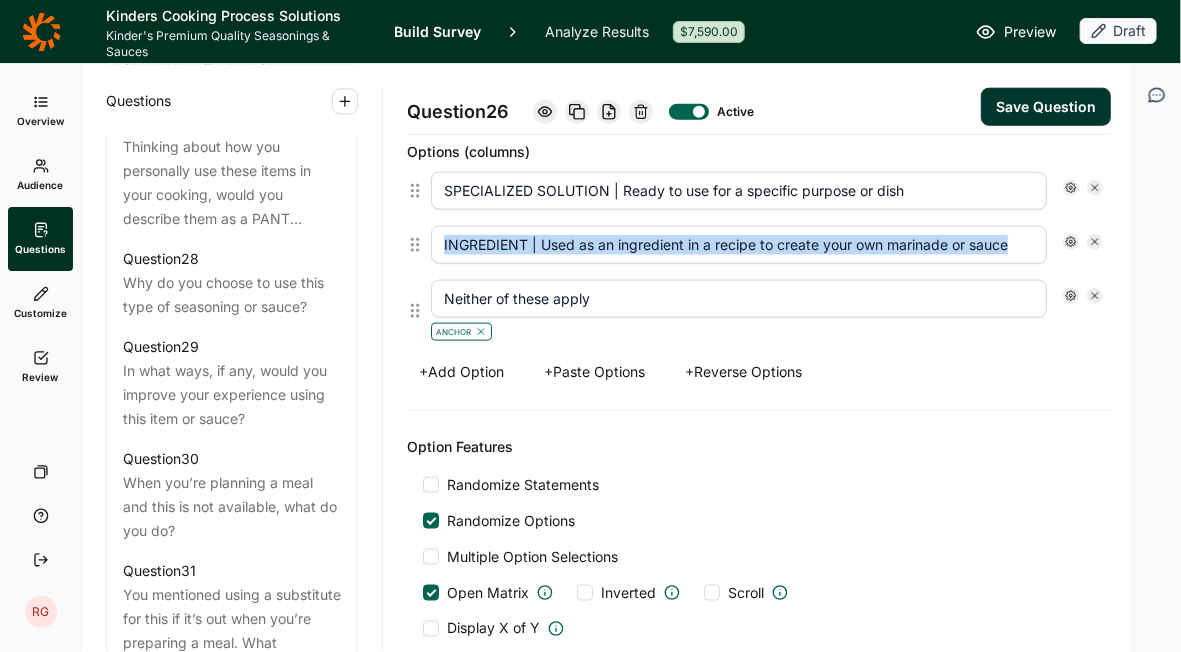 click on "SPECIALIZED SOLUTION | Ready to use for a specific purpose or dish INGREDIENT | Used as an ingredient in a recipe to create your own marinade or sauce Neither of these apply Anchor" at bounding box center [759, 257] 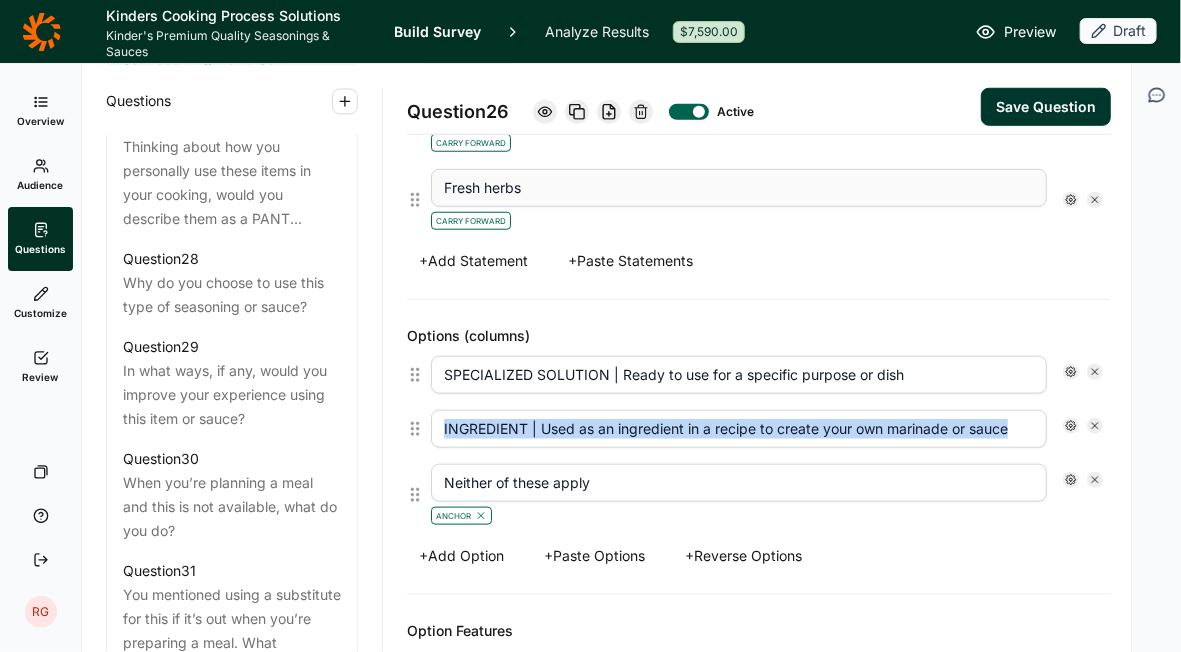 scroll, scrollTop: 3283, scrollLeft: 0, axis: vertical 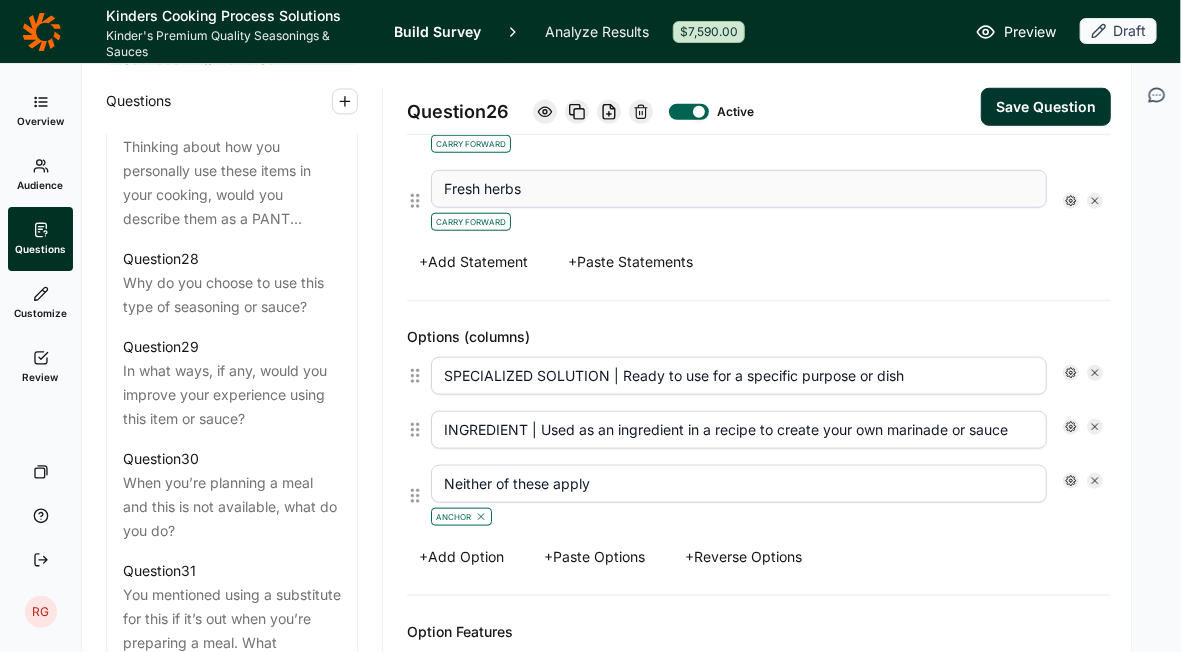 click on "SPECIALIZED SOLUTION | Ready to use for a specific purpose or dish" at bounding box center (739, 376) 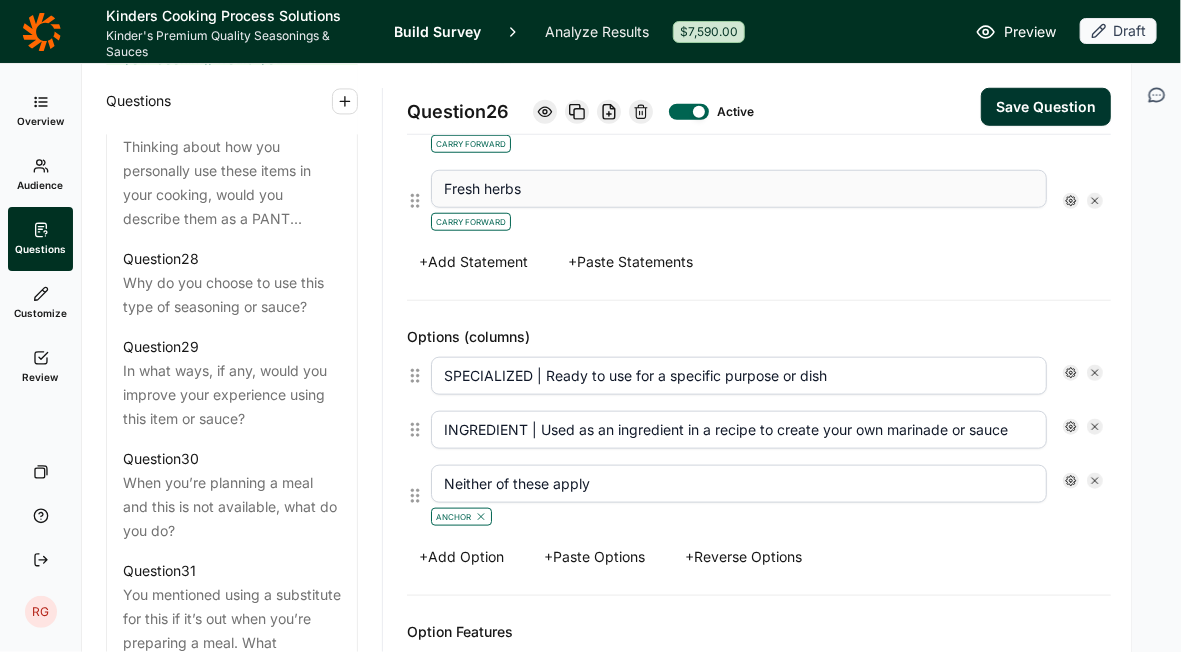 drag, startPoint x: 586, startPoint y: 345, endPoint x: 581, endPoint y: 358, distance: 13.928389 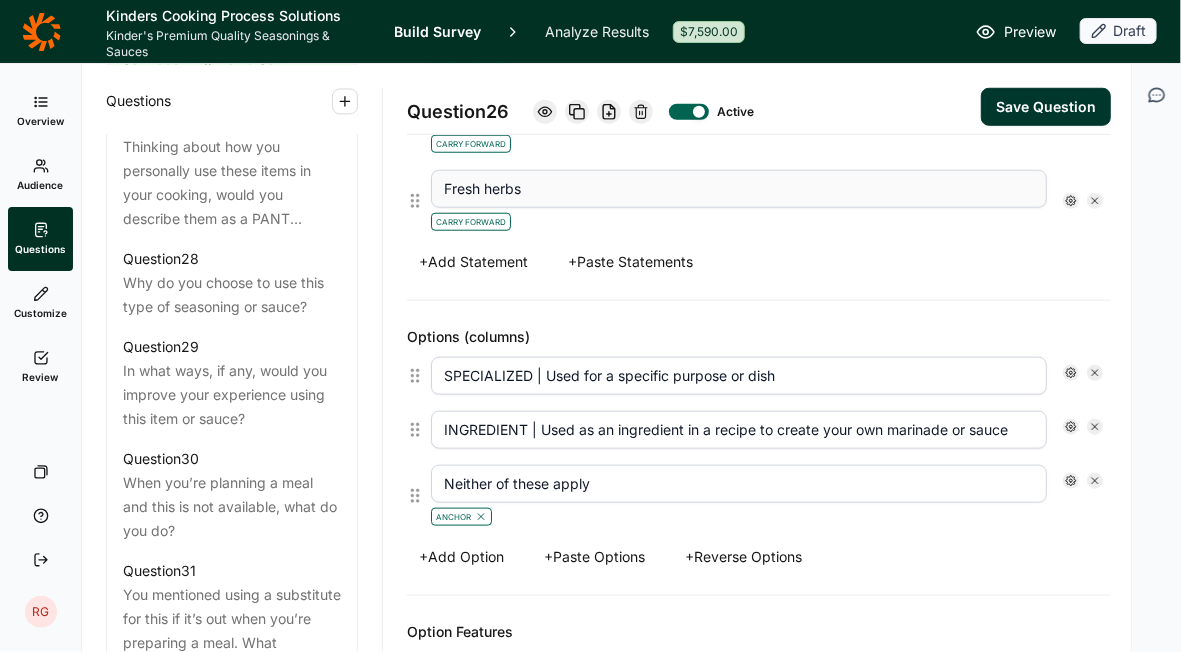 type on "SPECIALIZED | Used for a specific purpose or dish" 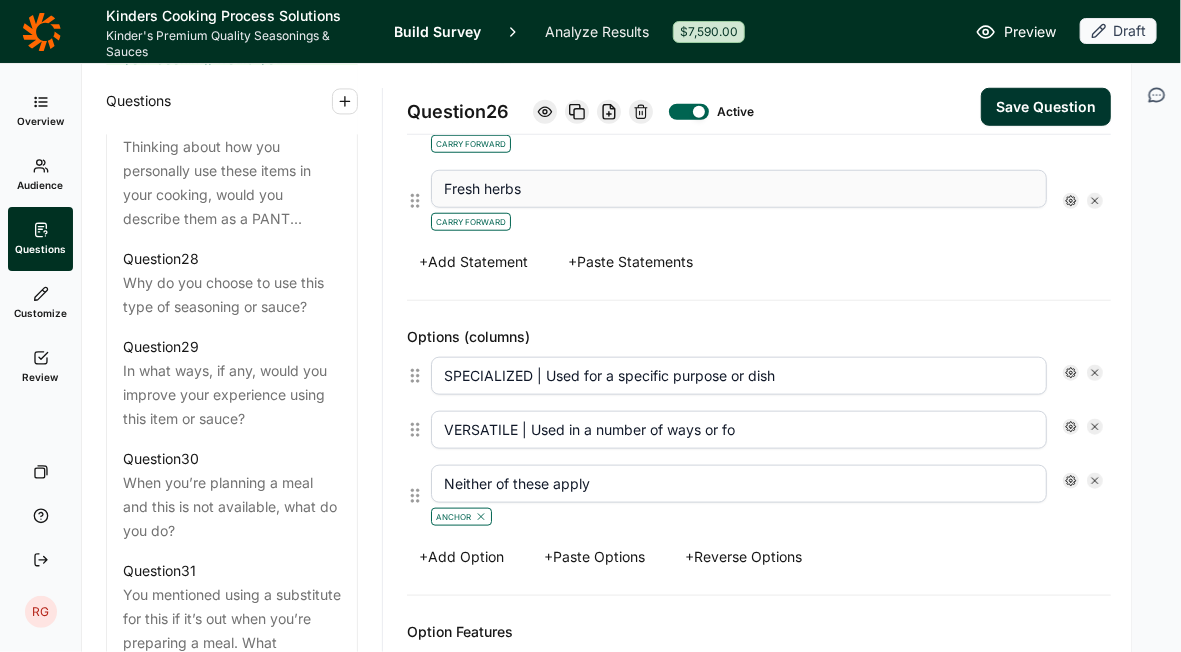 scroll, scrollTop: 0, scrollLeft: 0, axis: both 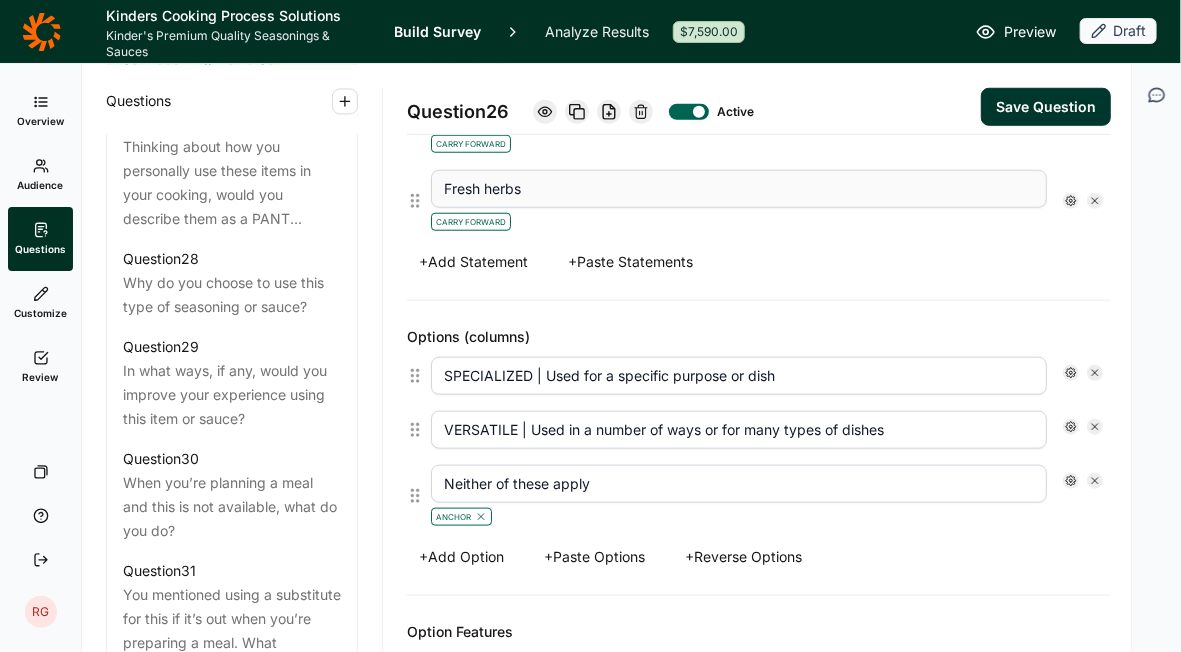 type on "VERSATILE | Used in a number of ways or for many types of dishes" 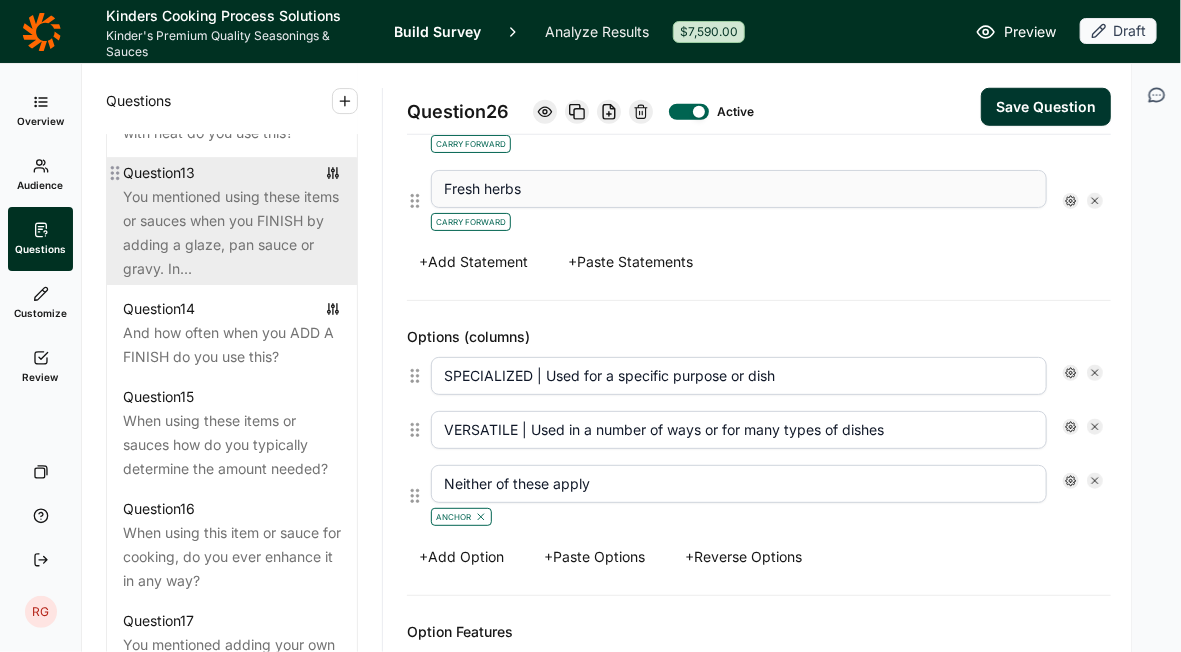 scroll, scrollTop: 2422, scrollLeft: 0, axis: vertical 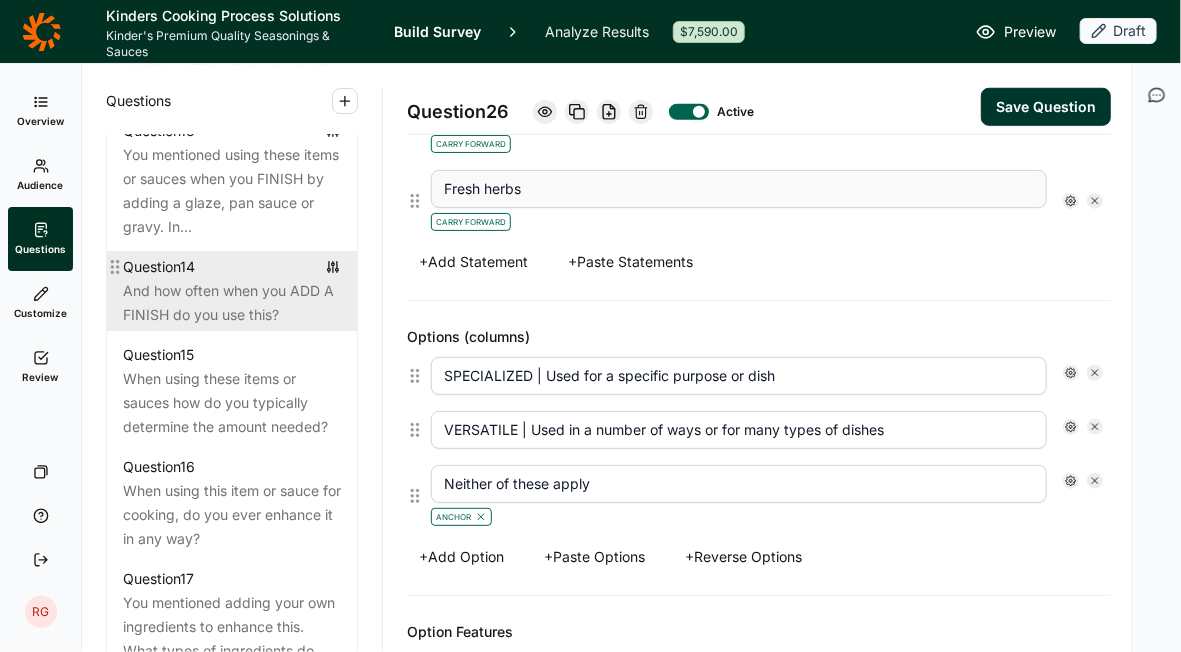 click on "And how often when you ADD A FINISH do you use this?" at bounding box center (232, 303) 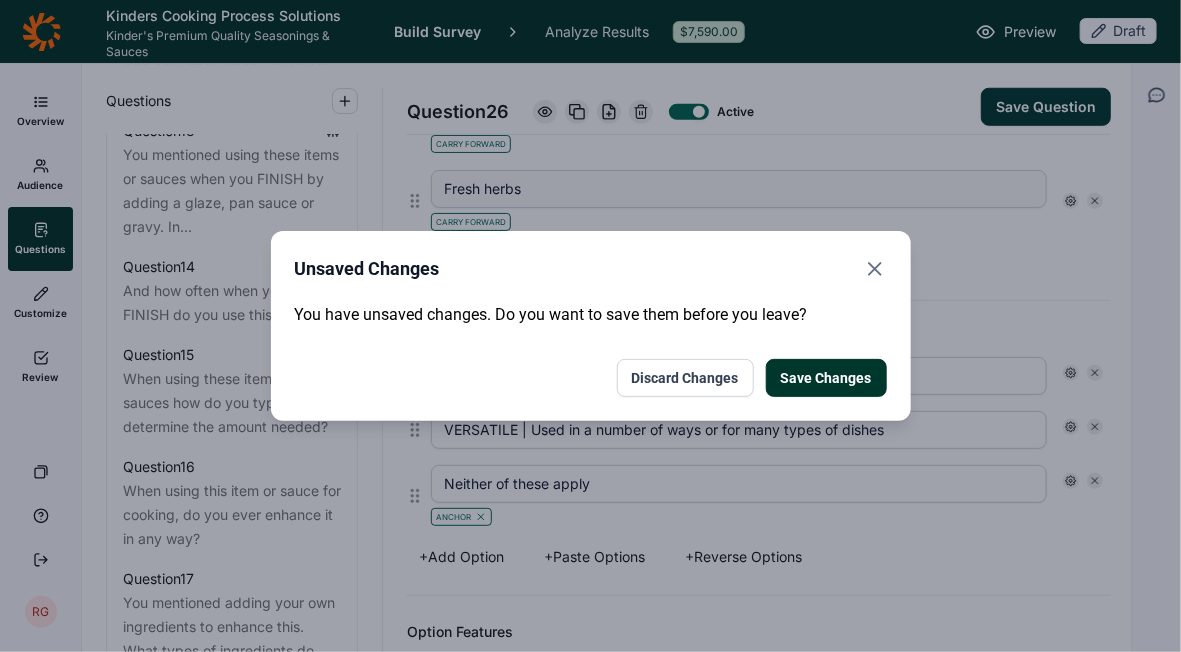 click on "Save Changes" at bounding box center (826, 378) 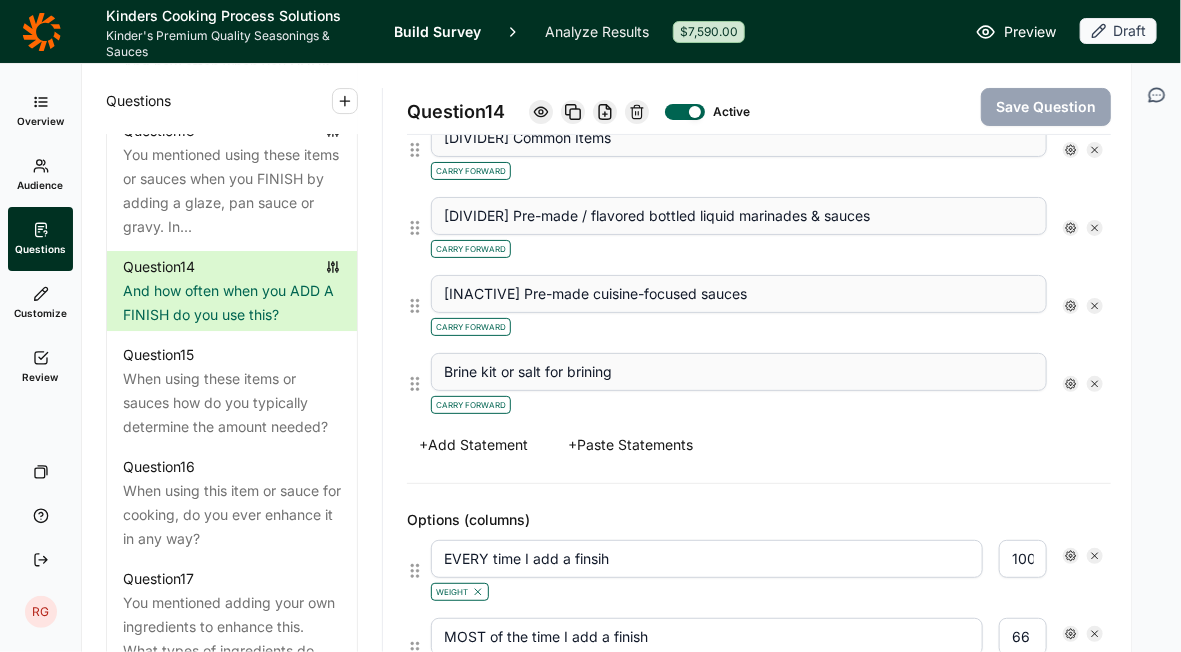 scroll, scrollTop: 3000, scrollLeft: 0, axis: vertical 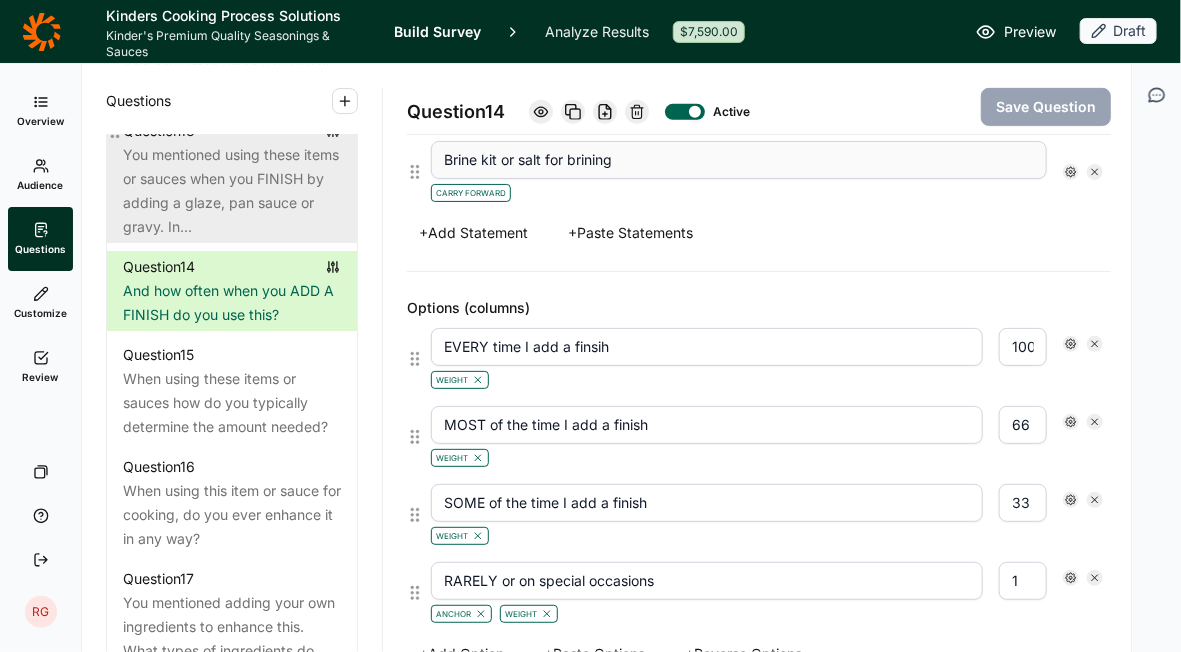 click on "You mentioned using these items or sauces when you FINISH by adding a glaze, pan sauce or gravy.  In..." at bounding box center (232, 191) 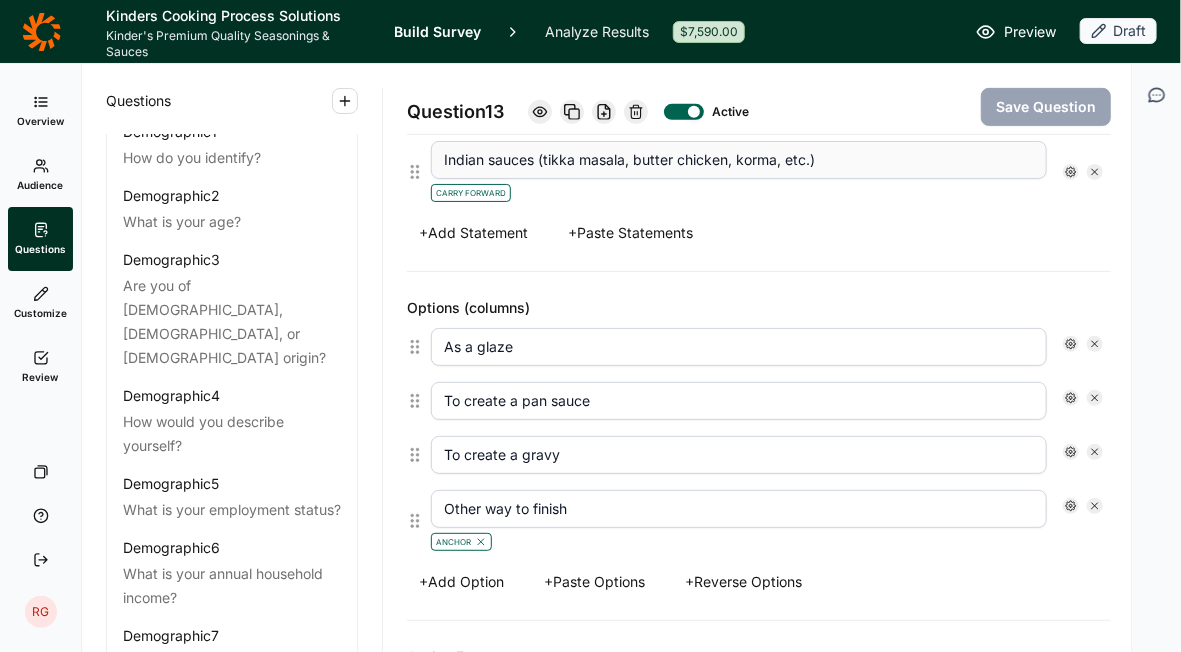 scroll, scrollTop: 0, scrollLeft: 0, axis: both 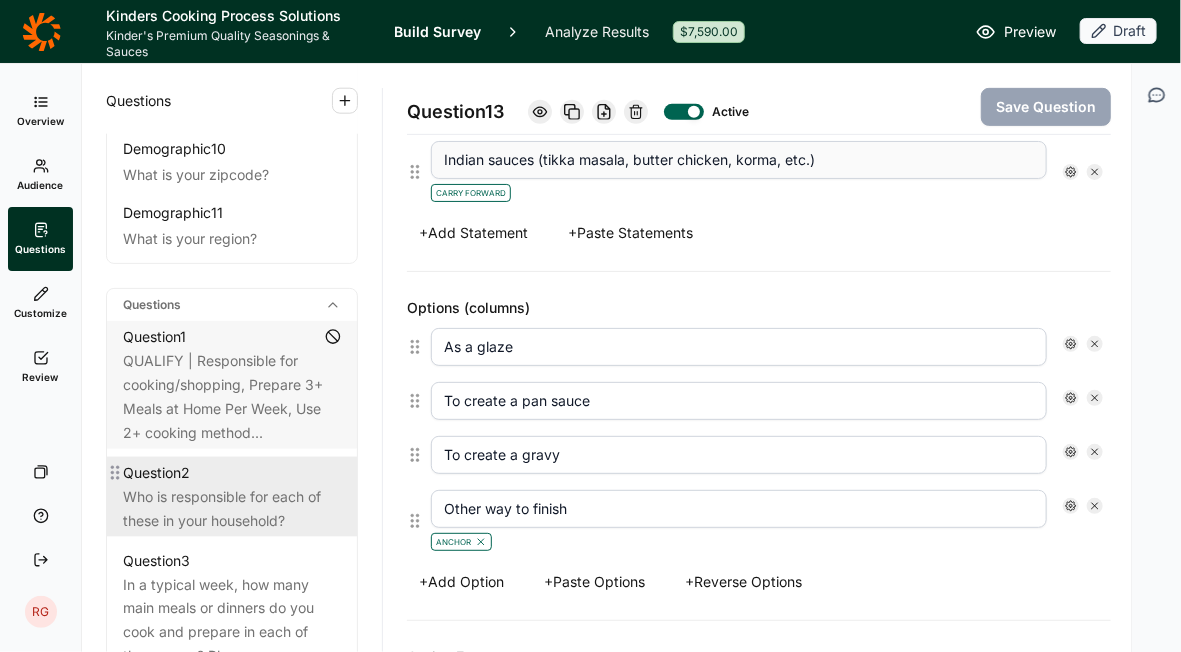click on "Who is responsible for each of these  in your household?" at bounding box center [232, 509] 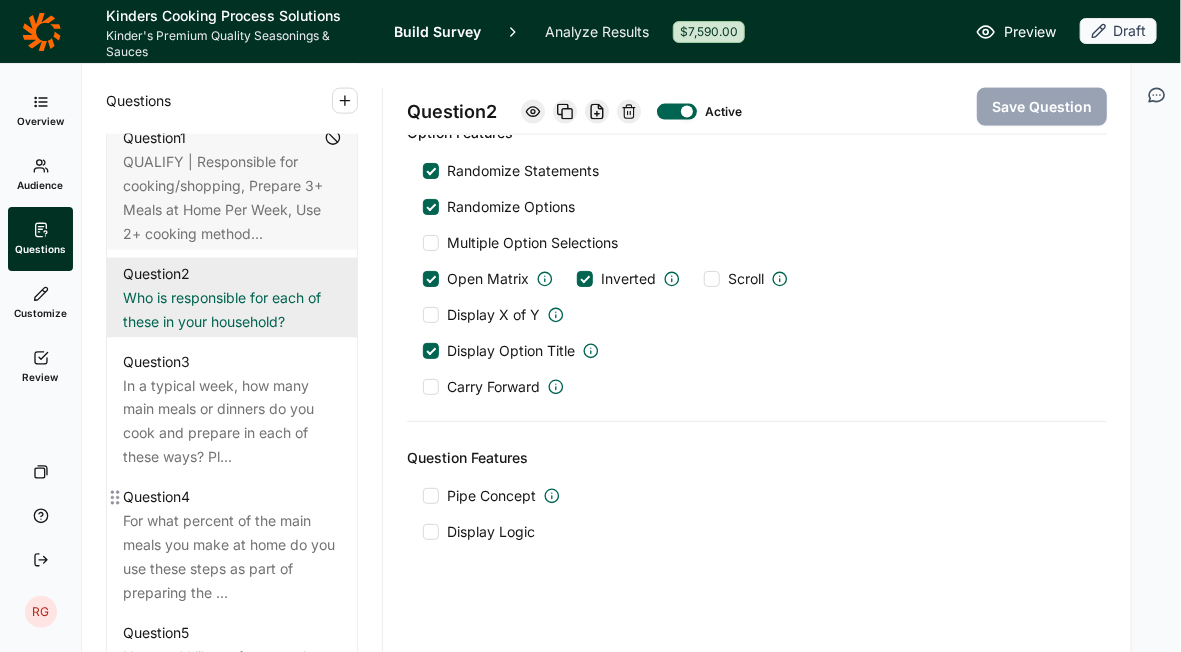 scroll, scrollTop: 1000, scrollLeft: 0, axis: vertical 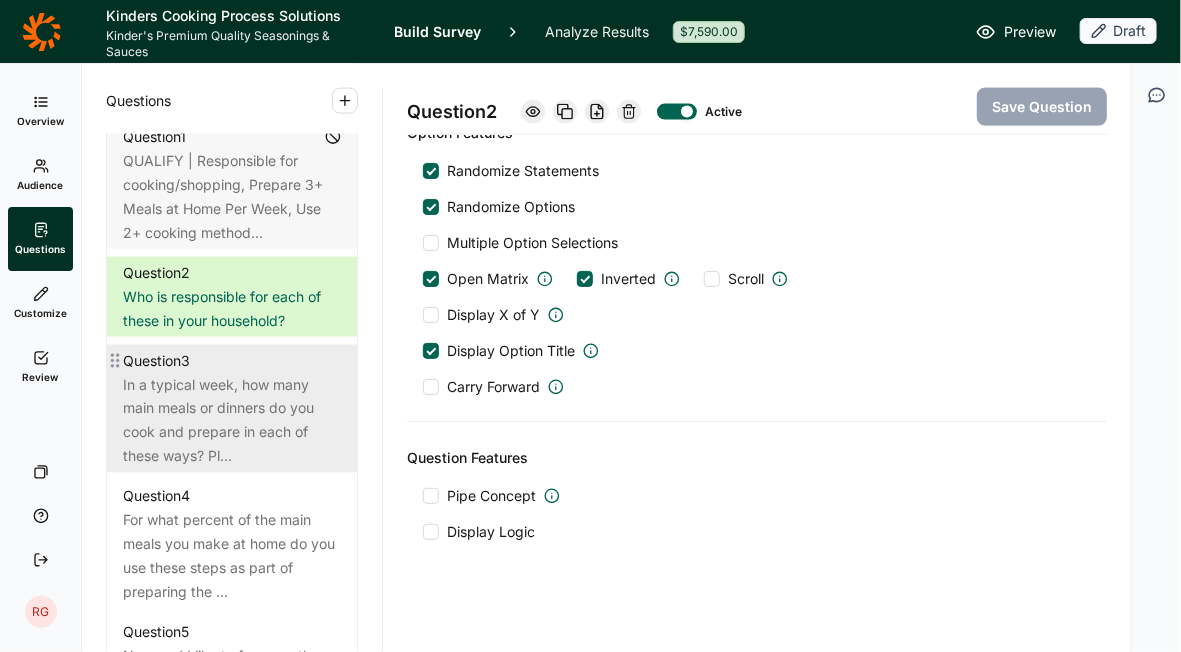 click on "In a typical week, how many main meals or dinners do you cook and prepare in each of these ways?  Pl..." at bounding box center [232, 421] 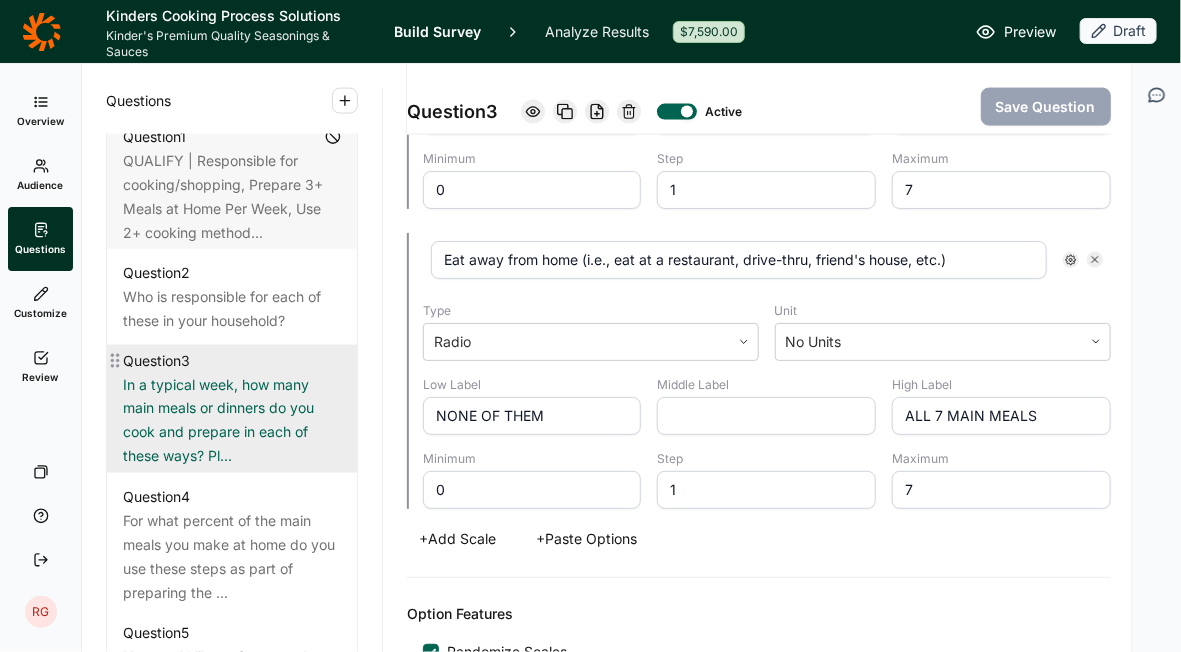 scroll, scrollTop: 1542, scrollLeft: 0, axis: vertical 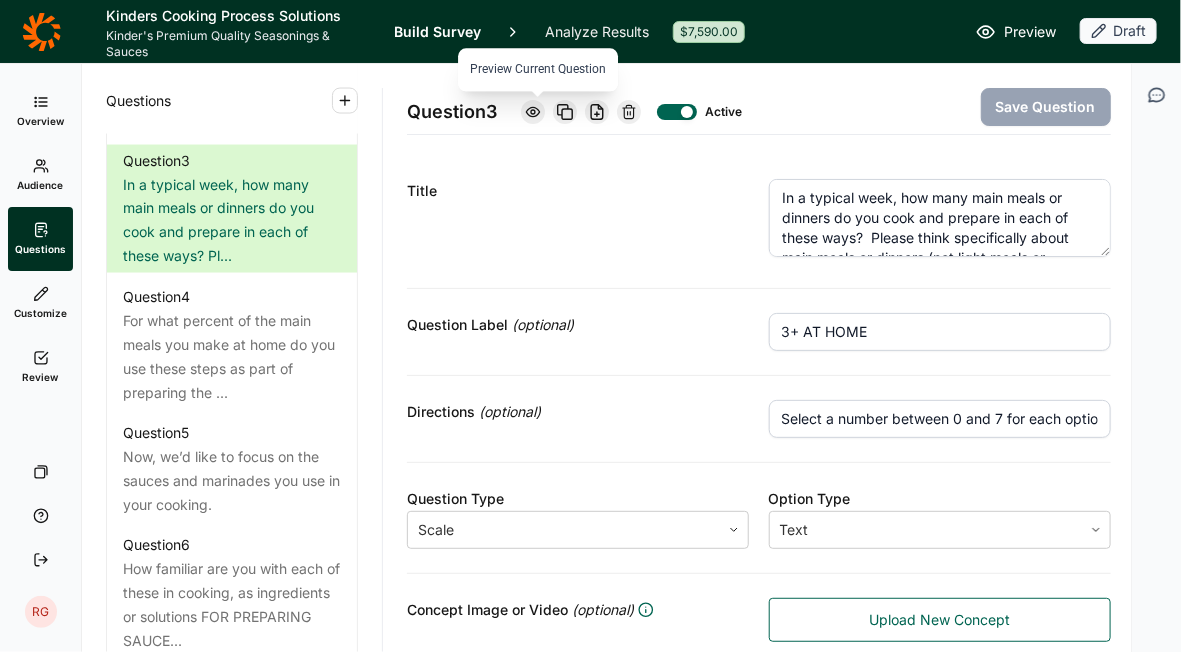 click 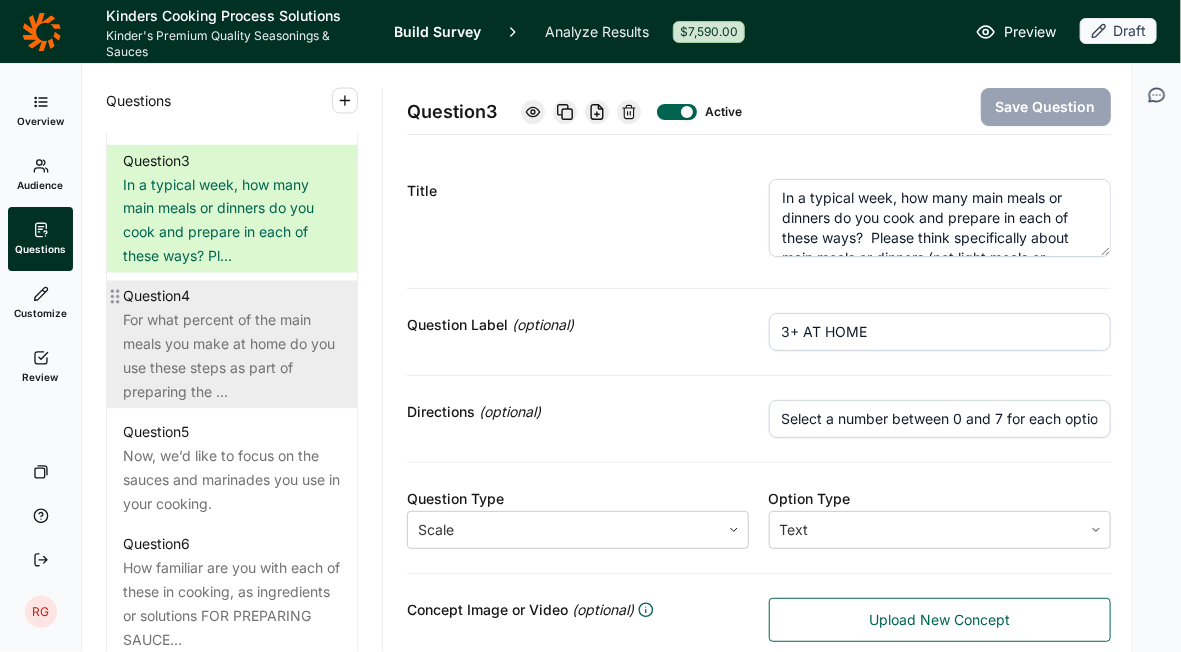 click on "For what percent of the main meals you make at home do you use these steps as part of preparing the ..." at bounding box center (232, 357) 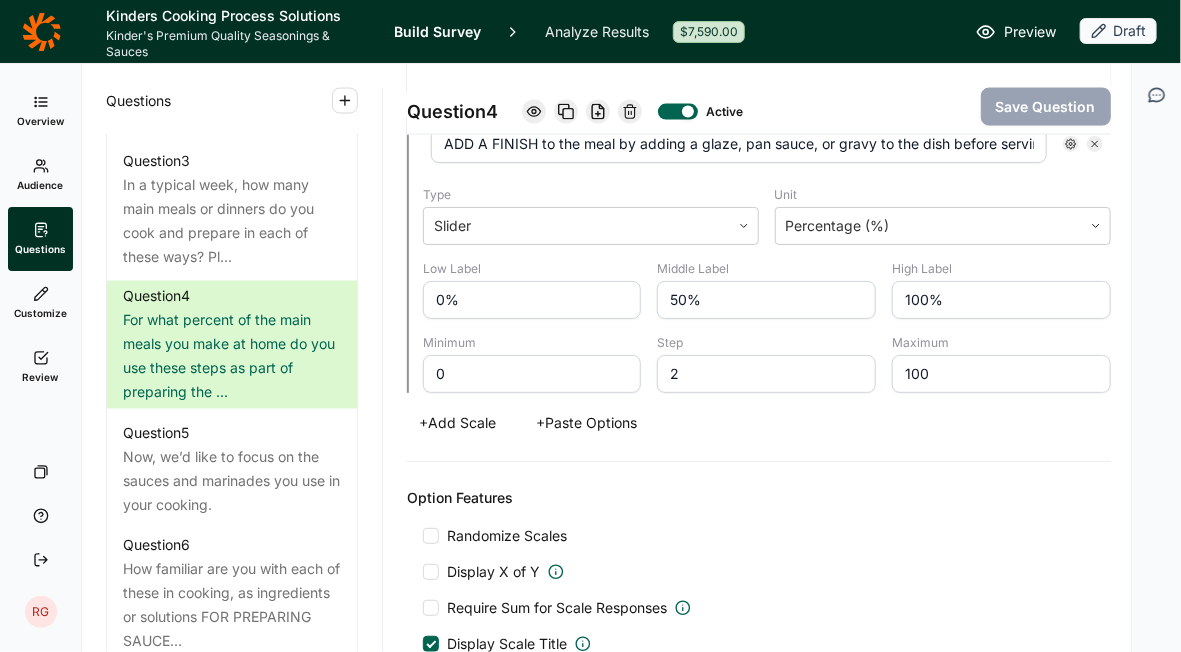 scroll, scrollTop: 1200, scrollLeft: 0, axis: vertical 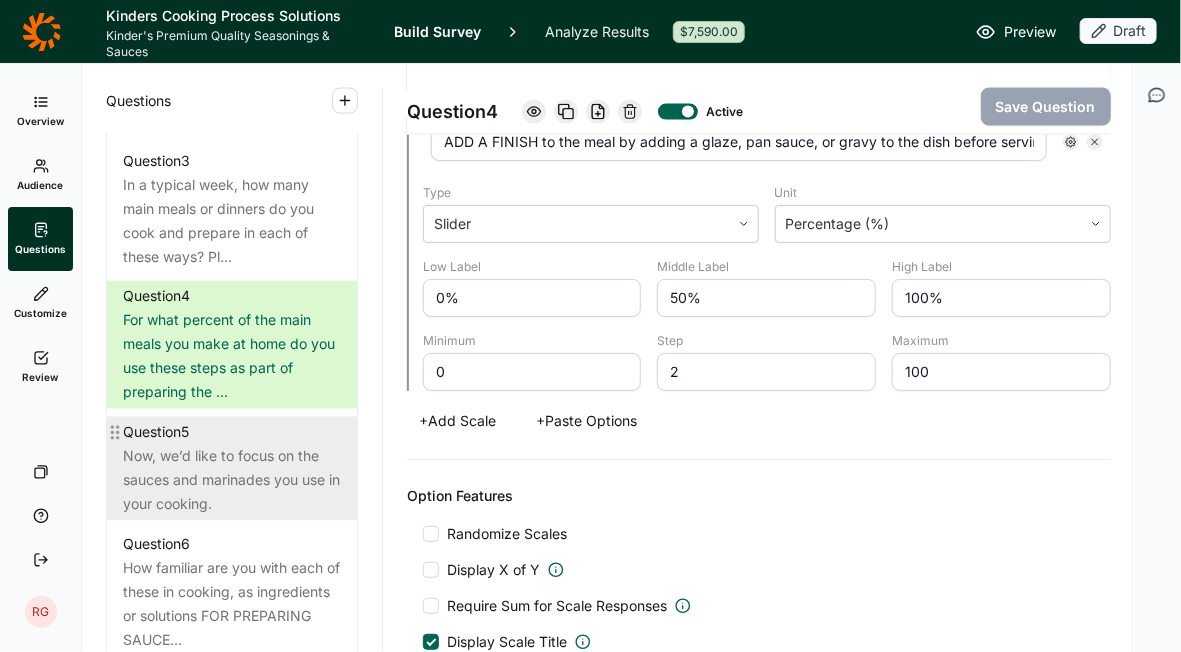 click on "Now, we’d like to focus on the sauces and marinades you use in your cooking." at bounding box center (232, 481) 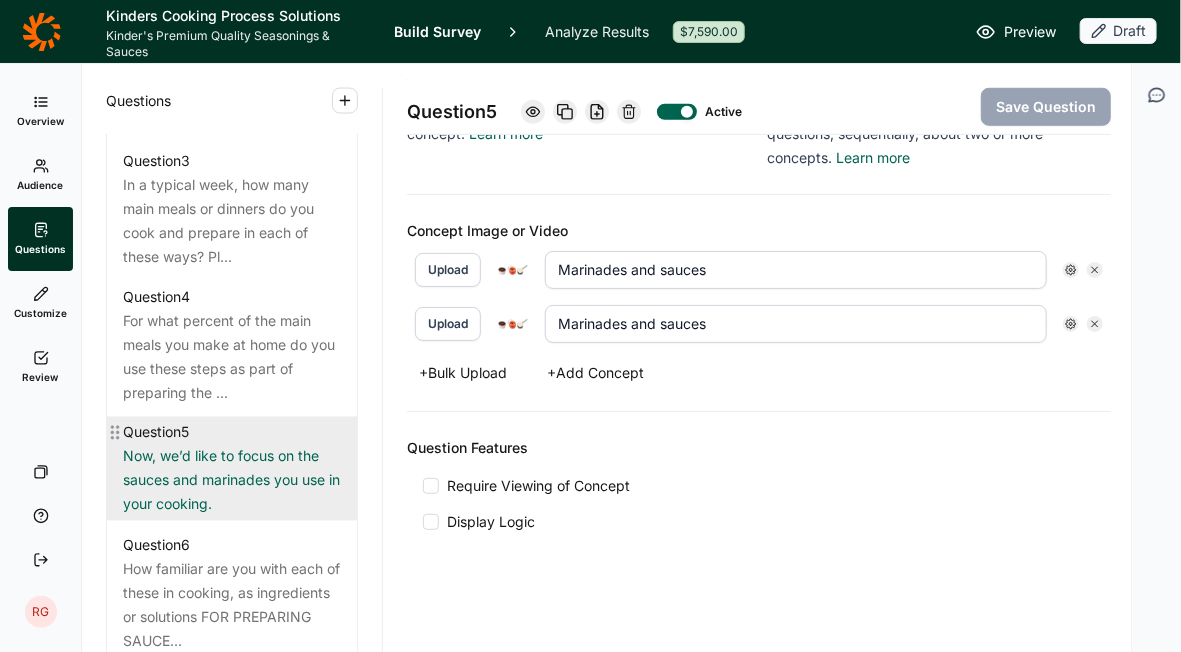 scroll, scrollTop: 521, scrollLeft: 0, axis: vertical 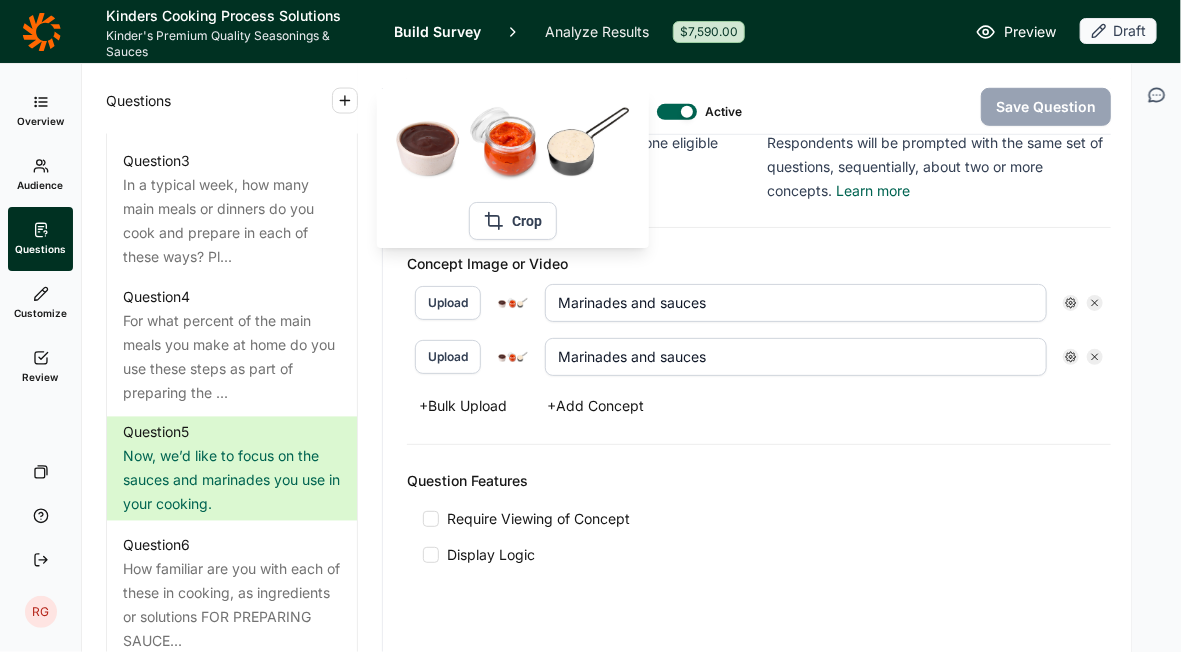 click at bounding box center [513, 302] 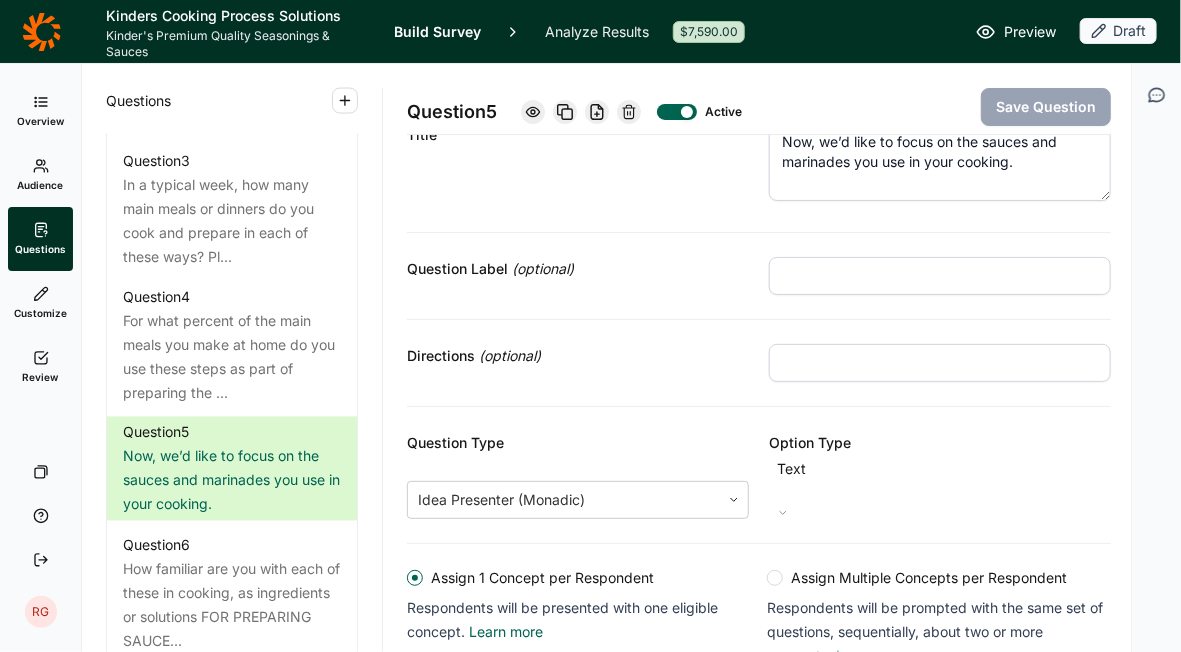 scroll, scrollTop: 0, scrollLeft: 0, axis: both 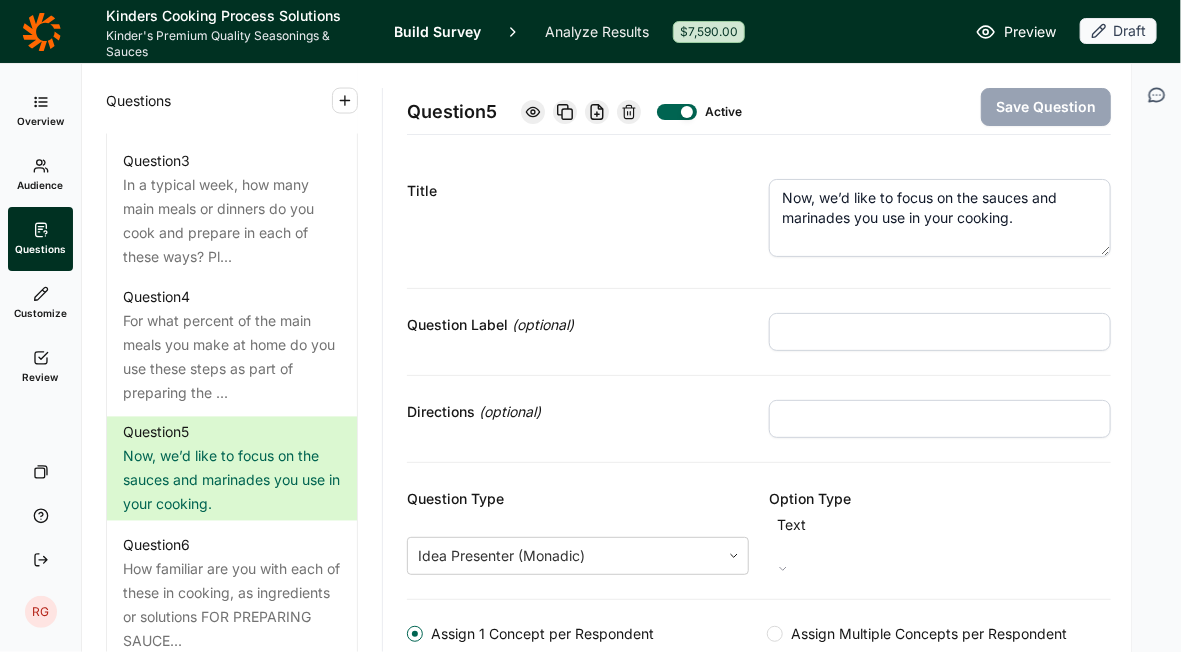click on "Now, we’d like to focus on the sauces and marinades you use in your cooking." at bounding box center [940, 218] 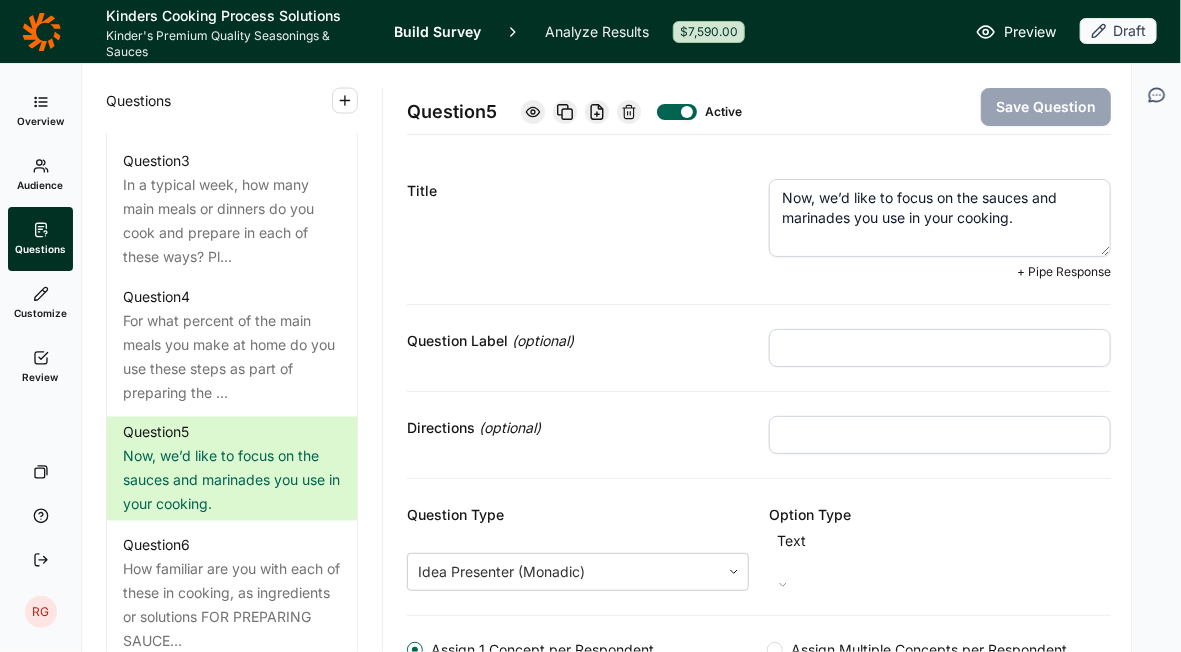 click on "Now, we’d like to focus on the sauces and marinades you use in your cooking." at bounding box center (940, 218) 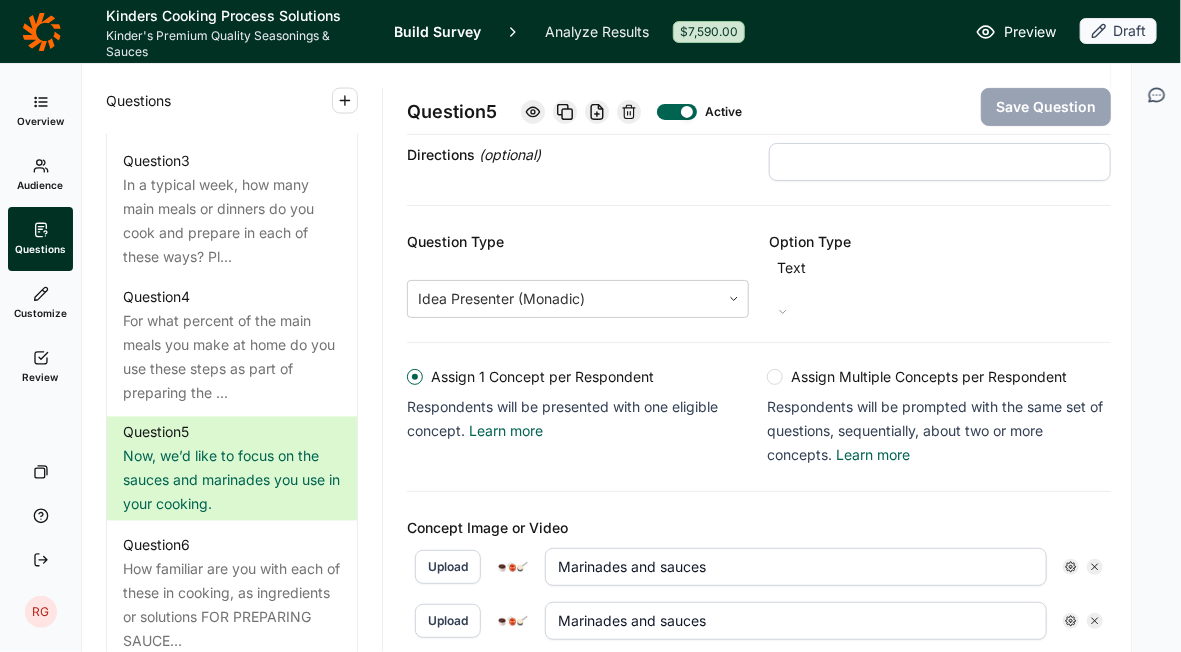 scroll, scrollTop: 400, scrollLeft: 0, axis: vertical 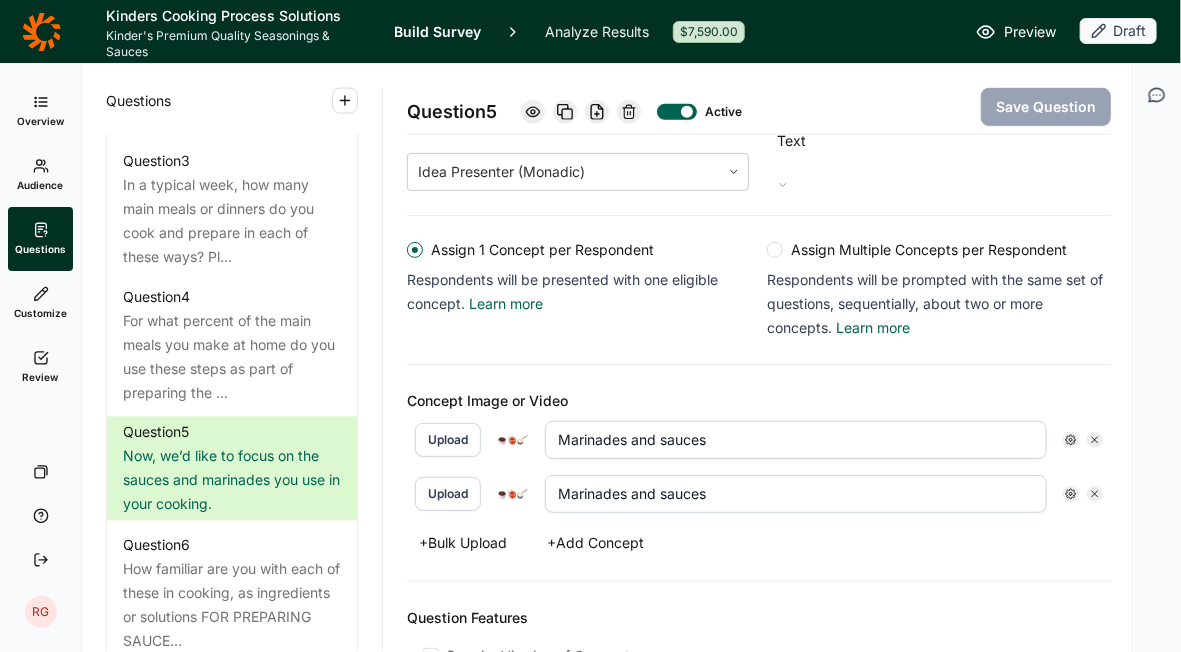 click 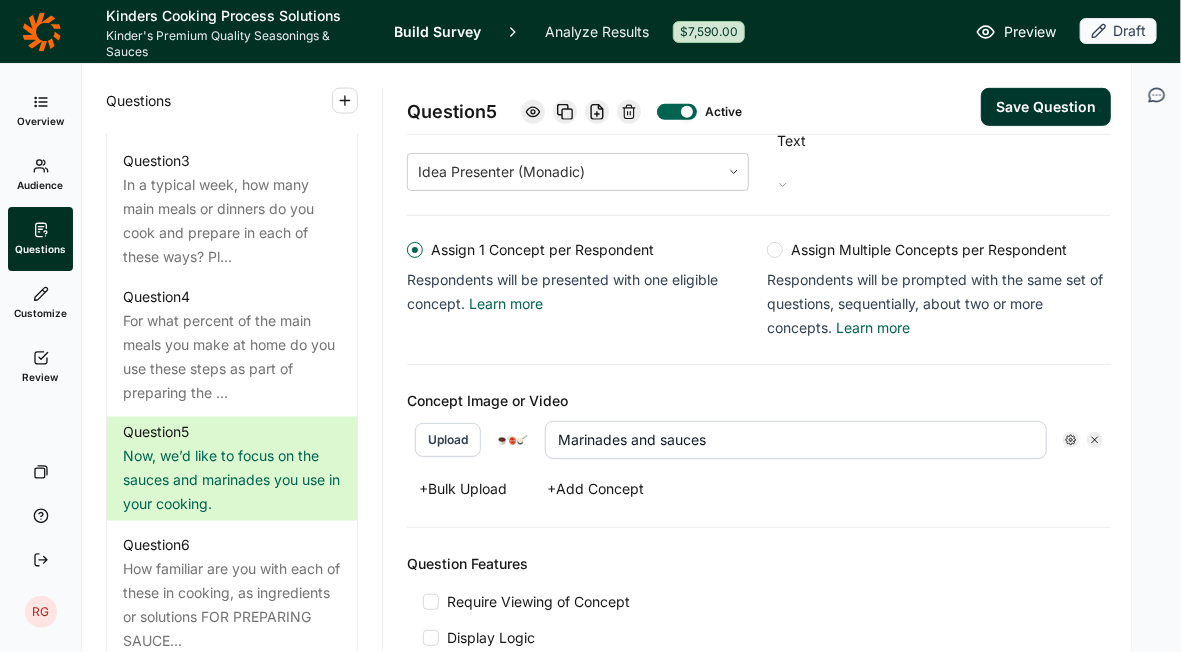 click on "Upload" at bounding box center [448, 440] 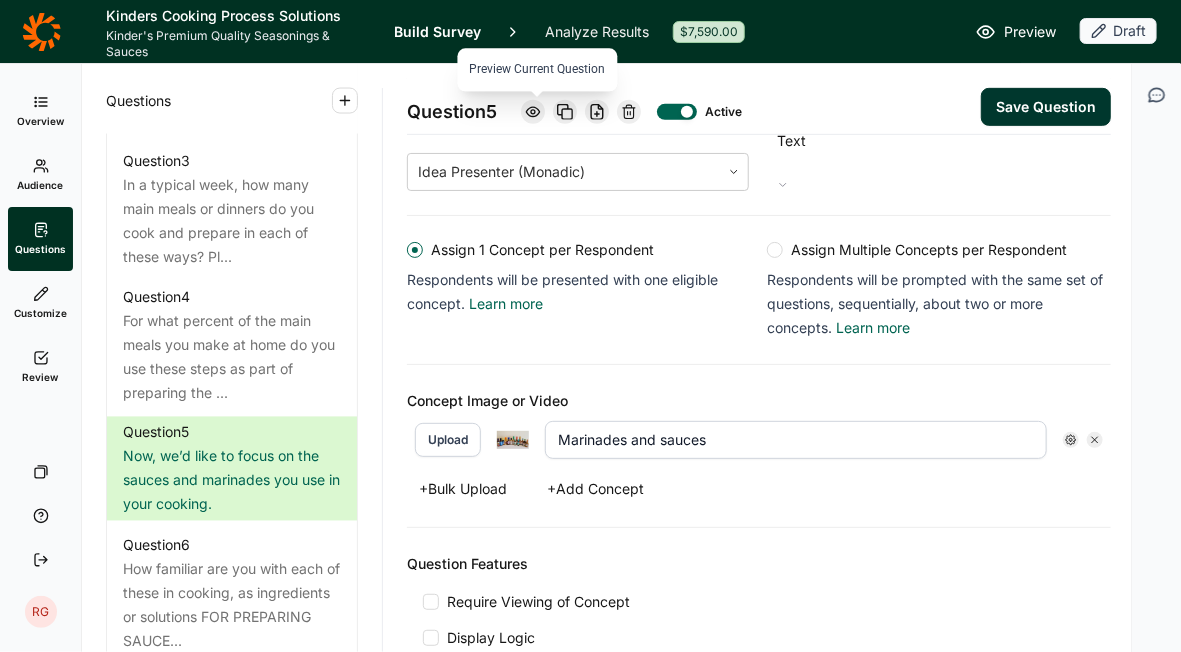 click 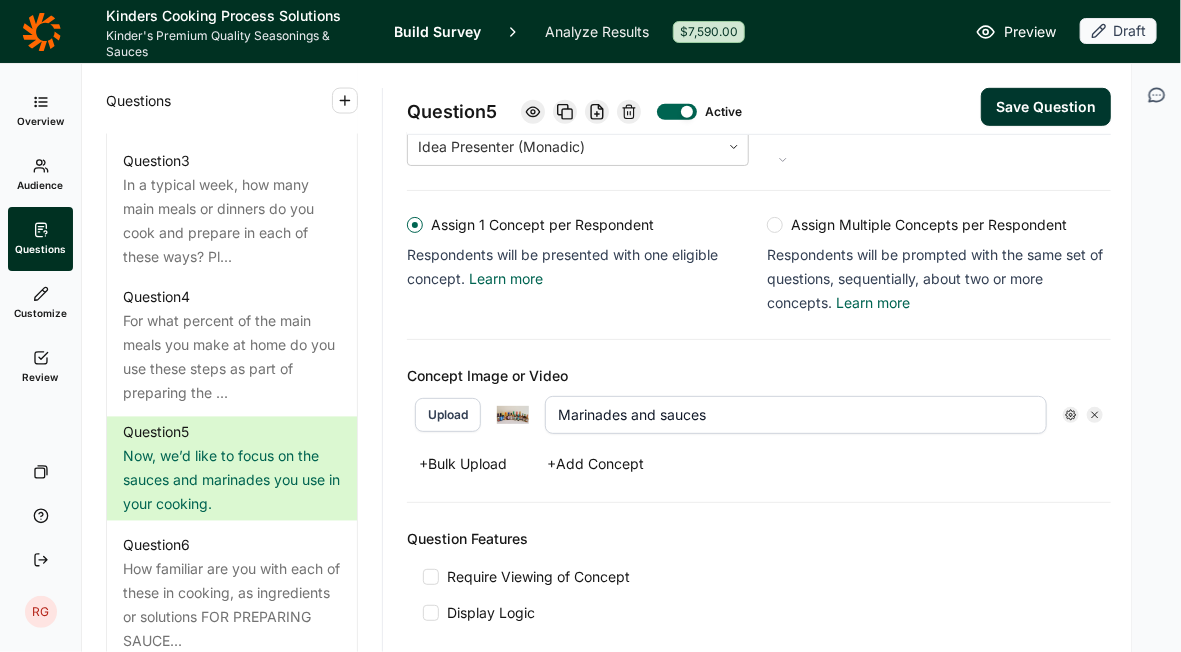 scroll, scrollTop: 268, scrollLeft: 0, axis: vertical 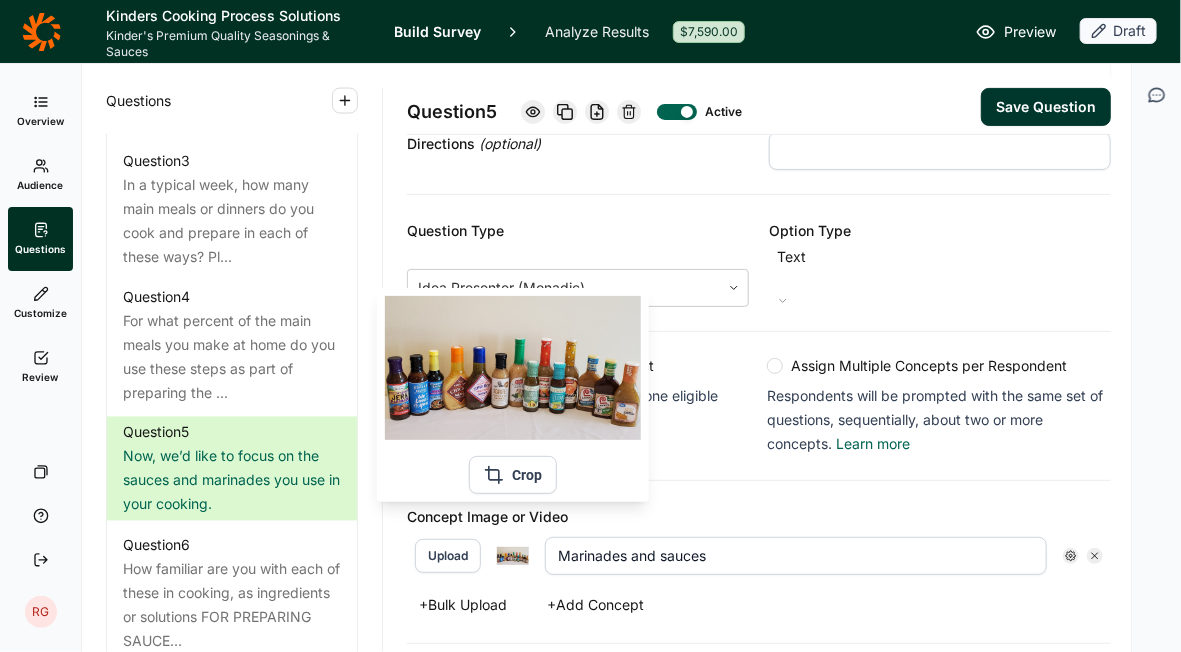 click at bounding box center [513, 556] 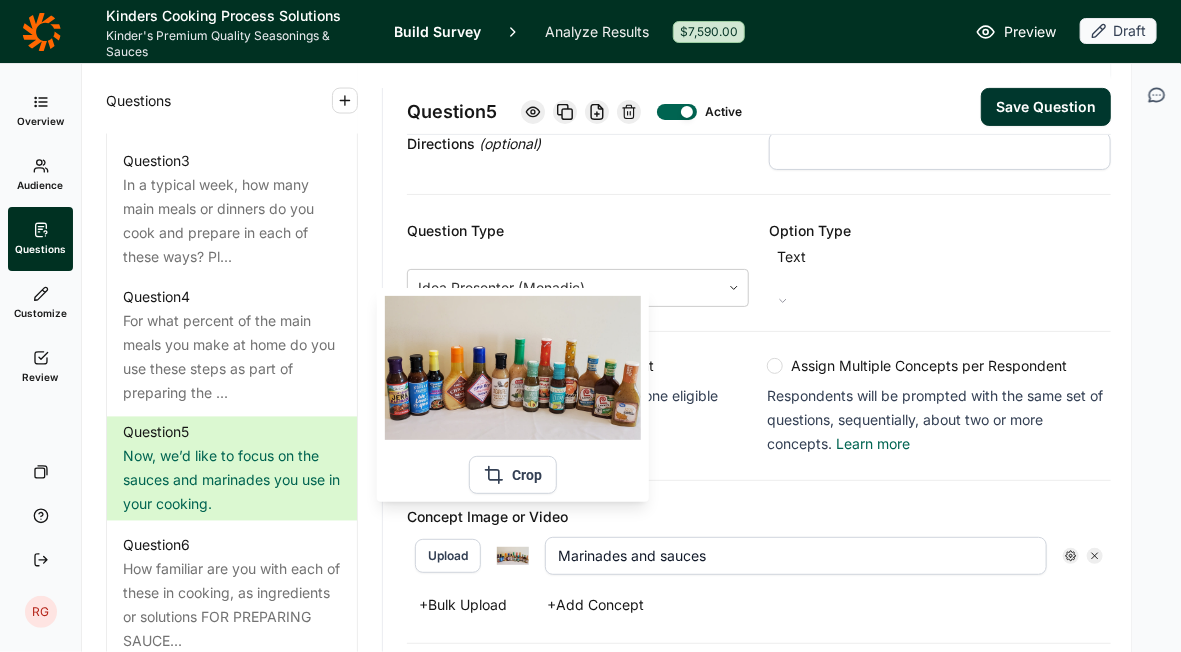 click at bounding box center (513, 556) 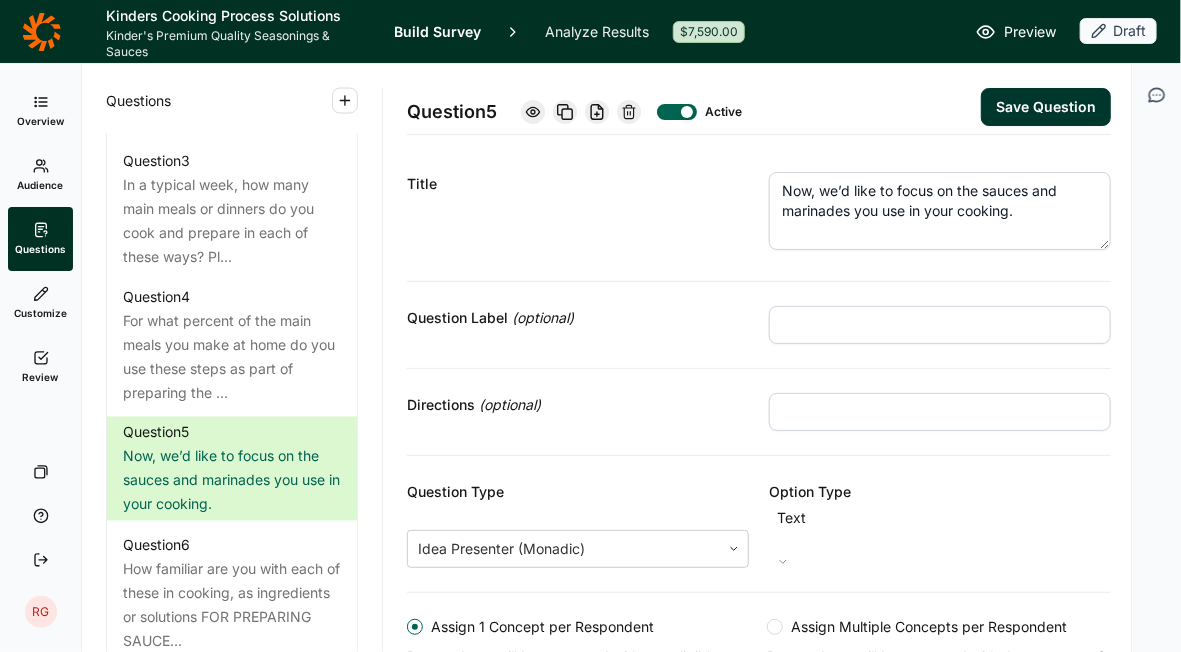 scroll, scrollTop: 0, scrollLeft: 0, axis: both 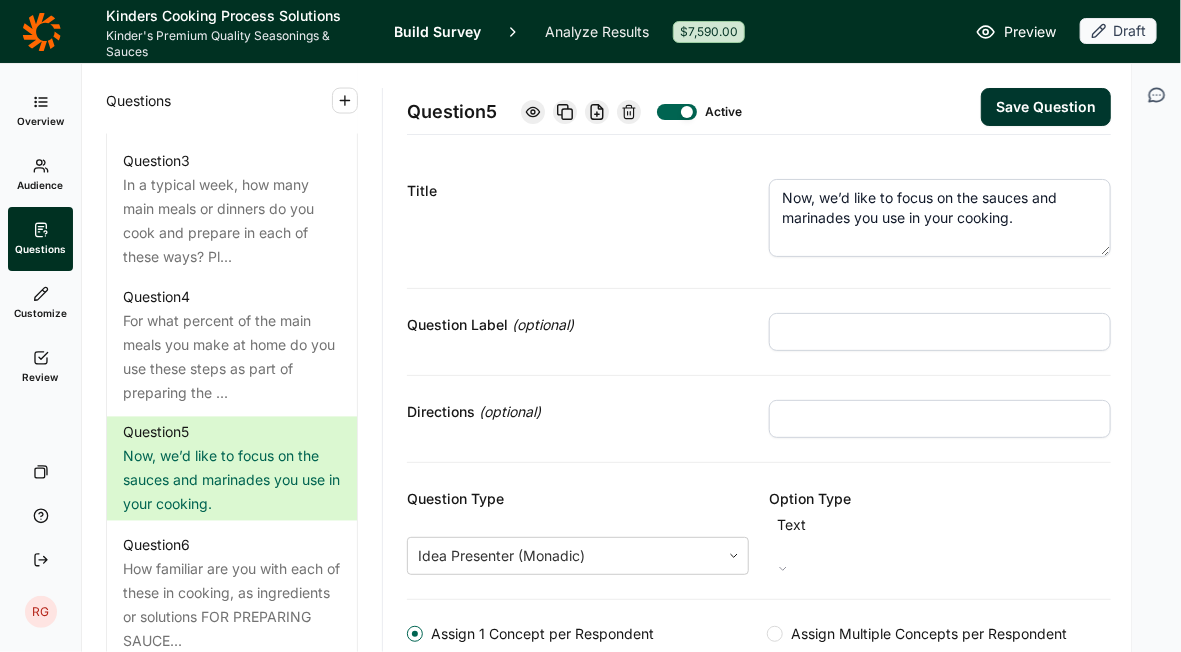 click on "Now, we’d like to focus on the sauces and marinades you use in your cooking." at bounding box center [940, 218] 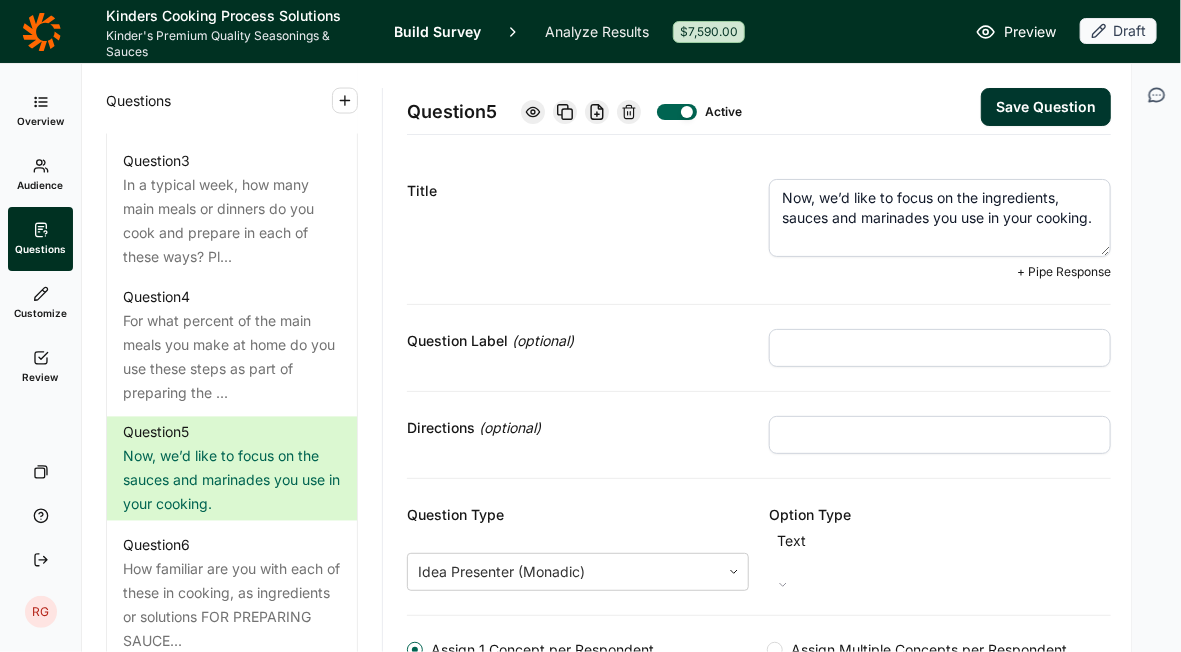 click on "Now, we’d like to focus on the ingredients, sauces and marinades you use in your cooking." at bounding box center (940, 218) 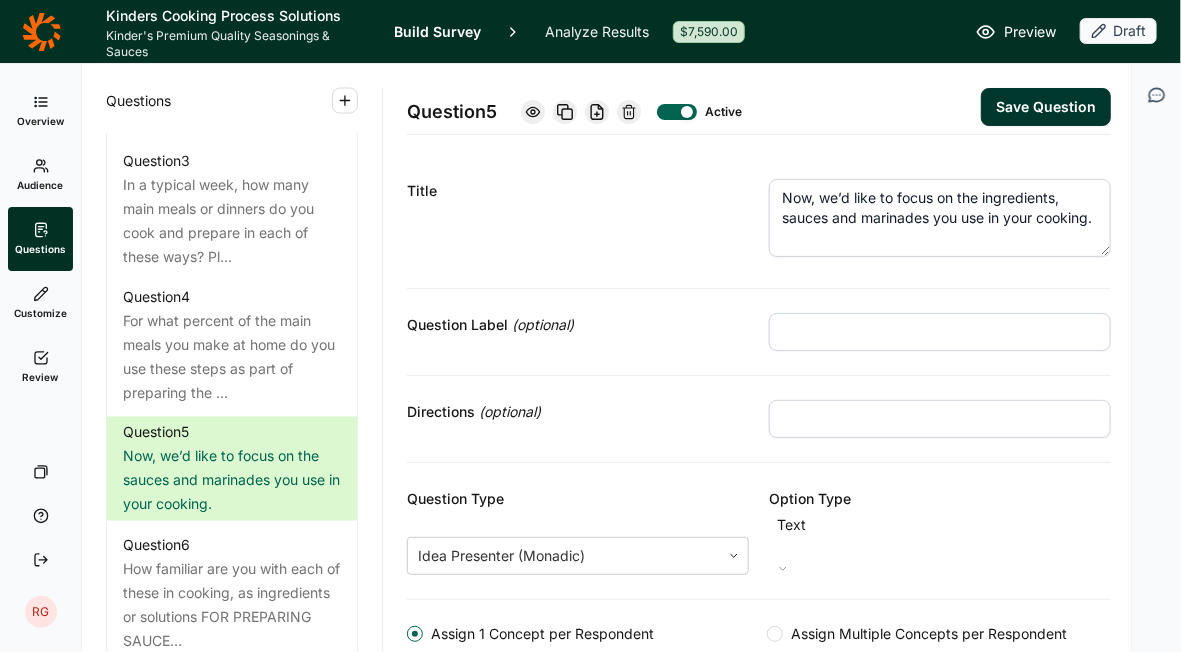 click on "Now, we’d like to focus on the ingredients, sauces and marinades you use in your cooking." at bounding box center (940, 218) 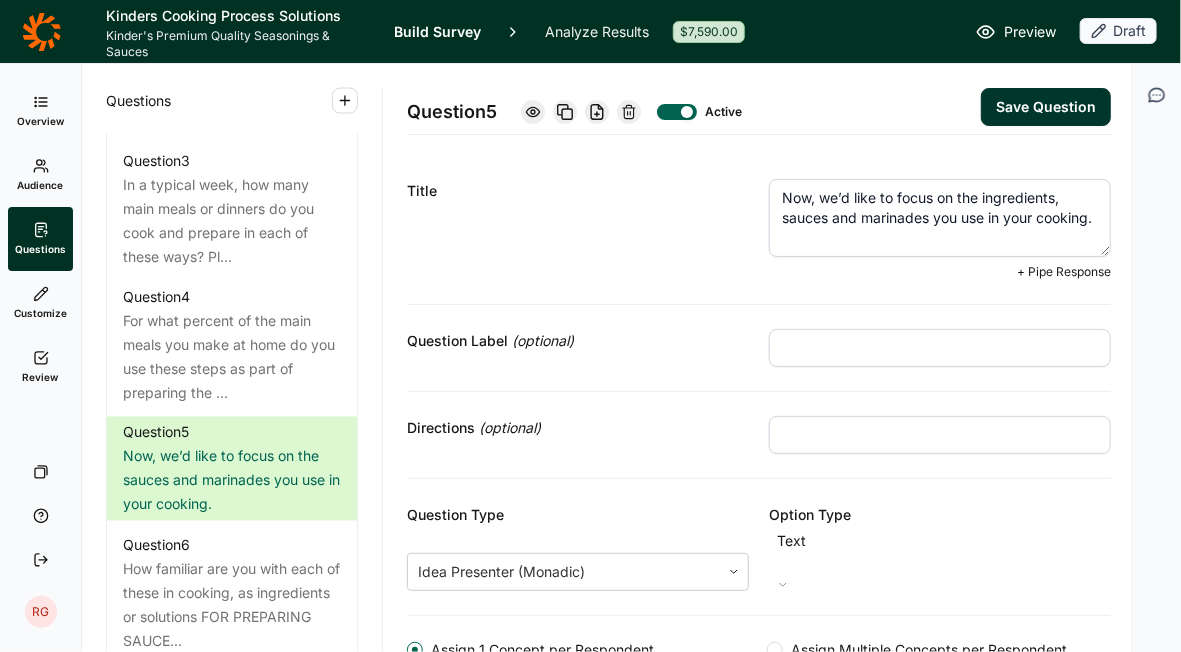 click on "Now, we’d like to focus on the ingredients, sauces and marinades you use in your cooking." at bounding box center [940, 218] 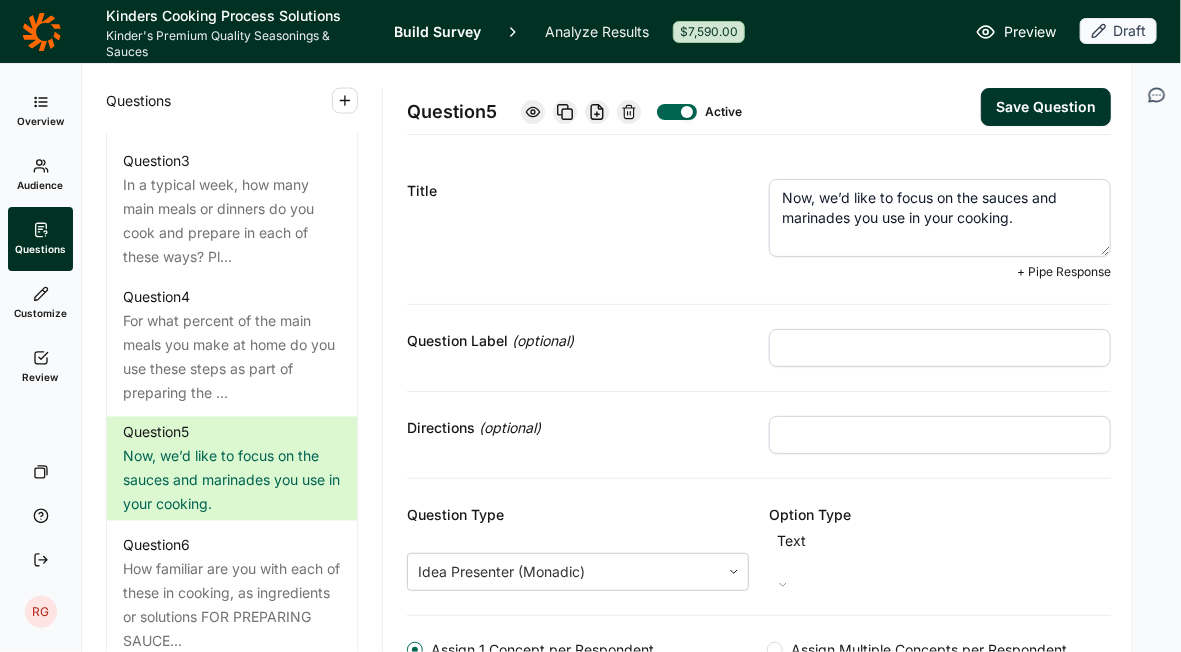 click on "Now, we’d like to focus on the sauces and marinades you use in your cooking." at bounding box center (940, 218) 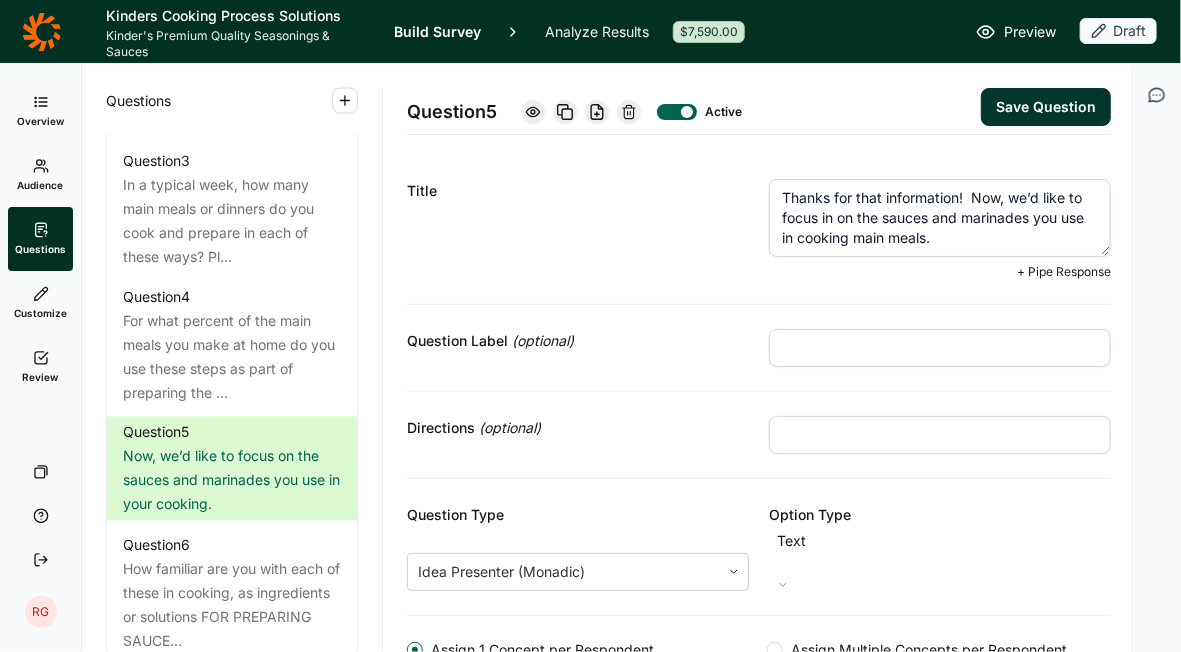 type on "Thanks for that information!  Now, we’d like to focus in on the sauces and marinades you use in cooking main meals." 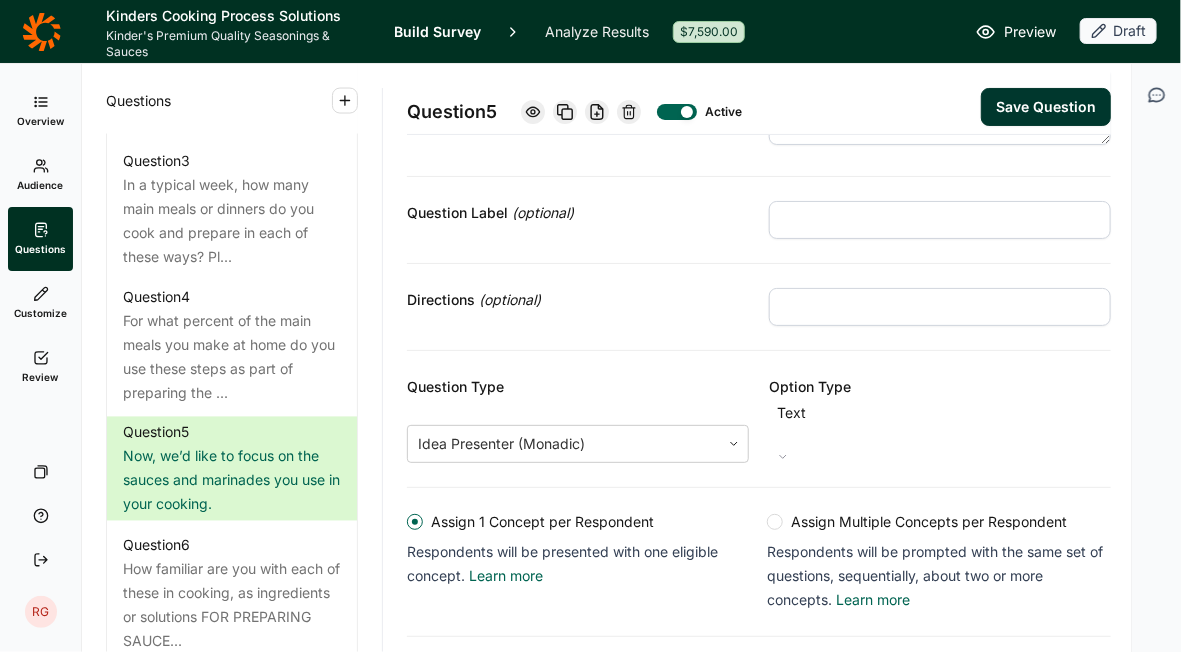 scroll, scrollTop: 200, scrollLeft: 0, axis: vertical 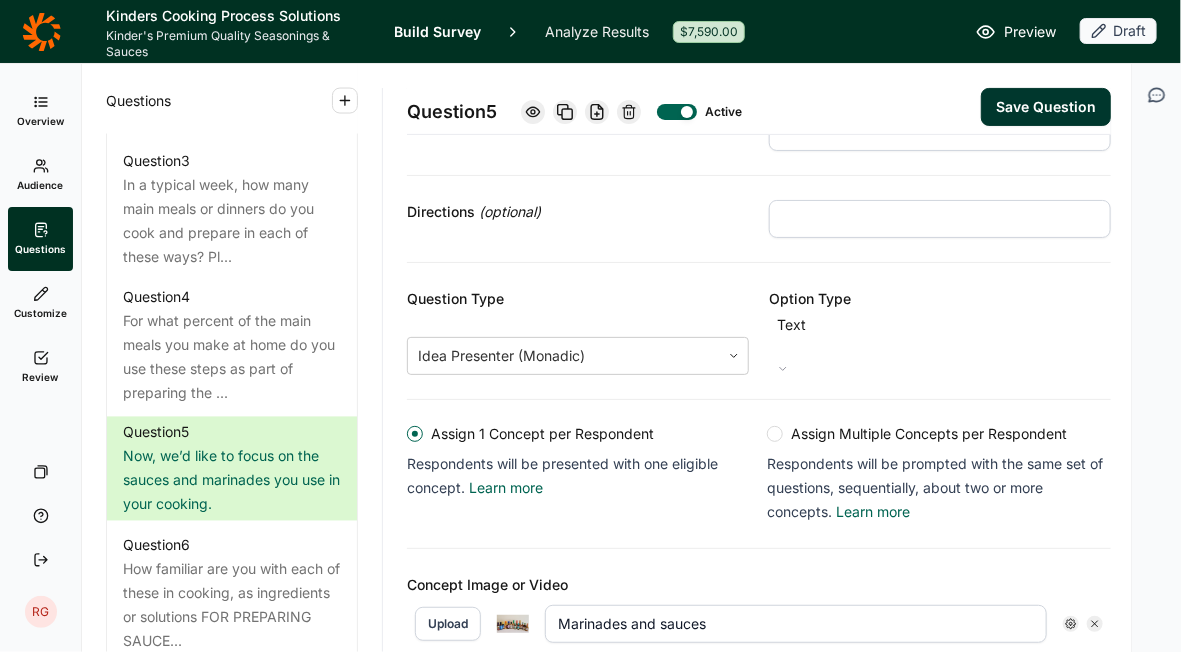 click on "Save Question" at bounding box center (1046, 107) 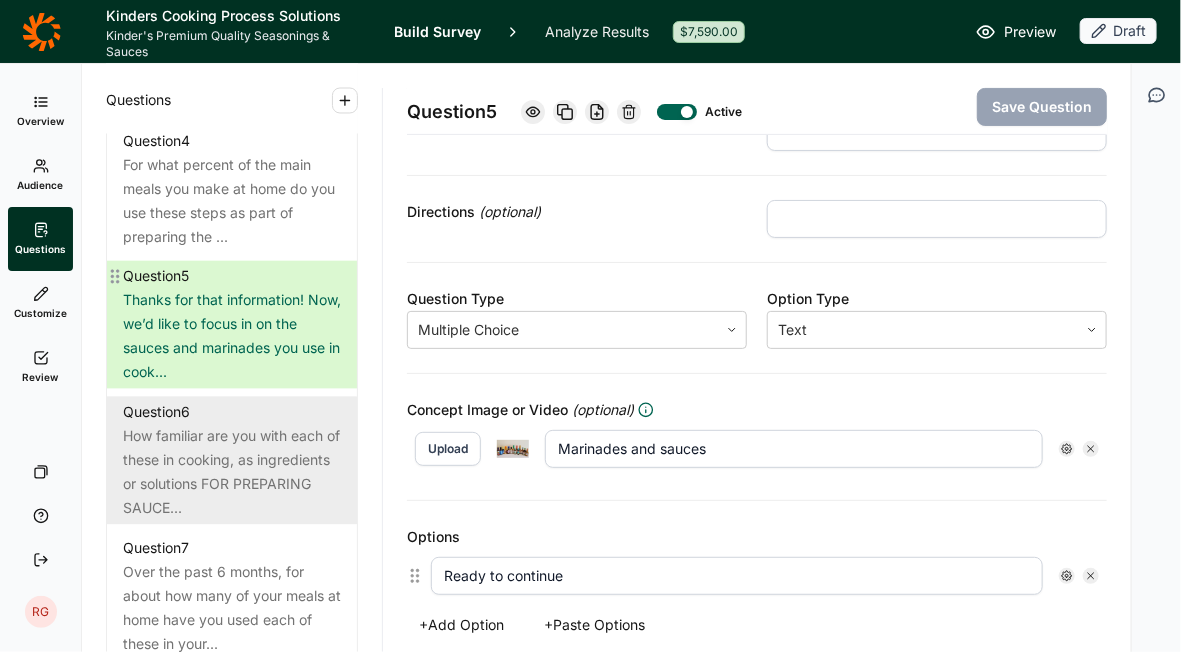 scroll, scrollTop: 1400, scrollLeft: 0, axis: vertical 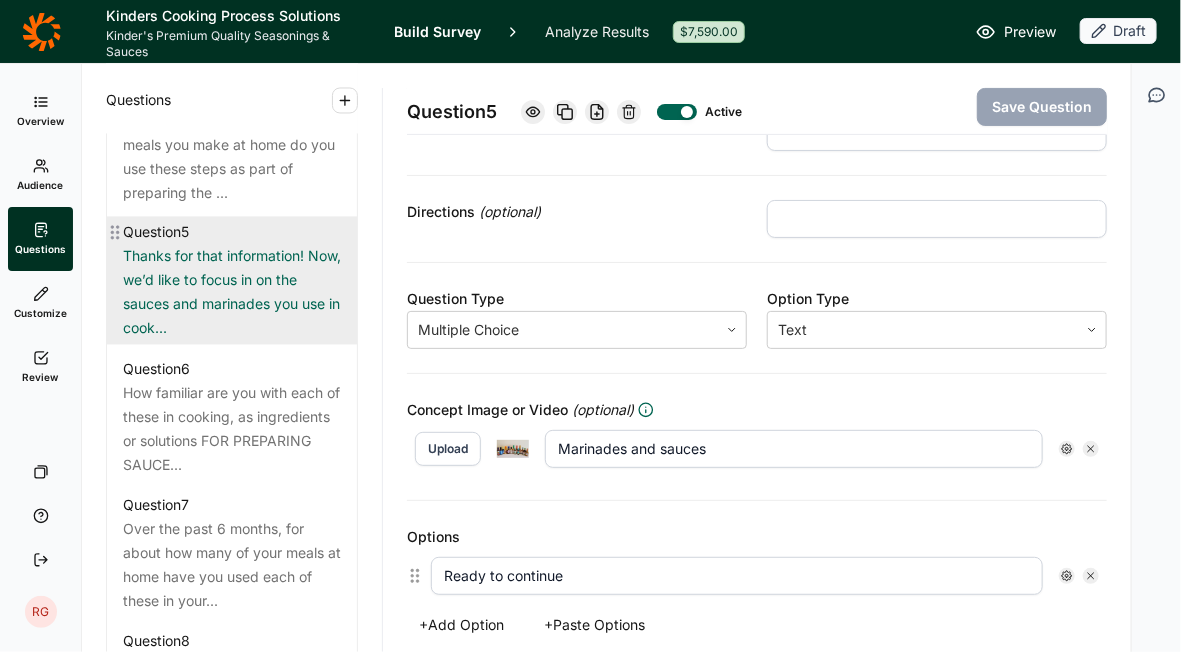 click on "Thanks for that information!  Now, we’d like to focus in on the sauces and marinades you use in cook..." at bounding box center [232, 293] 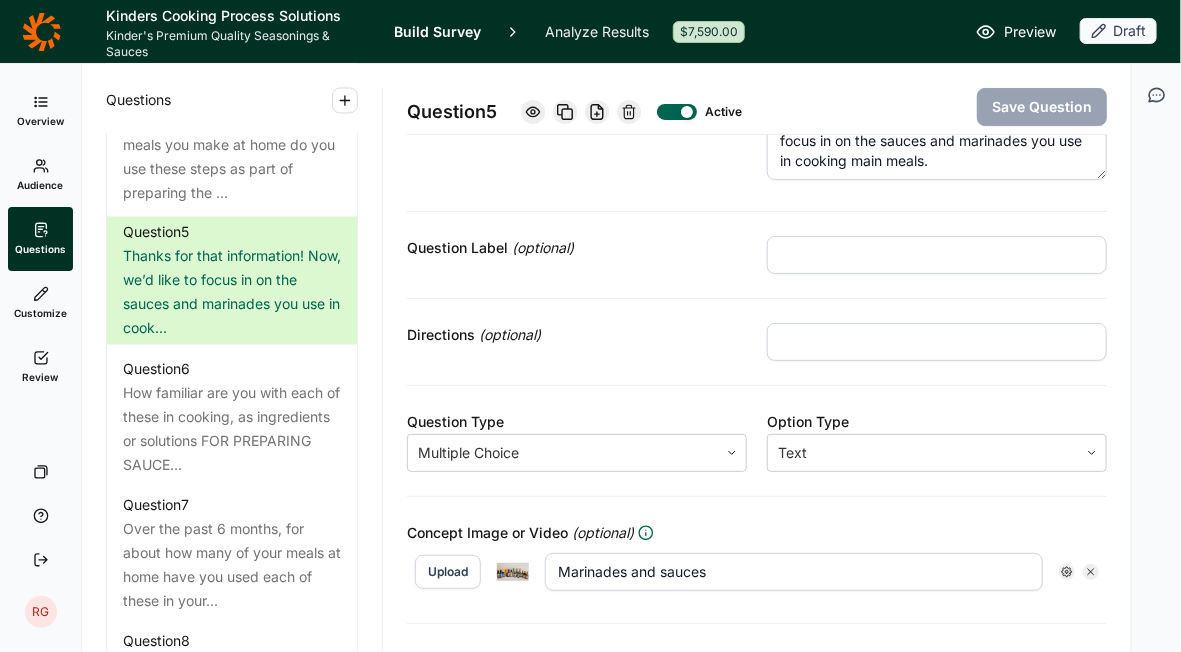 scroll, scrollTop: 0, scrollLeft: 0, axis: both 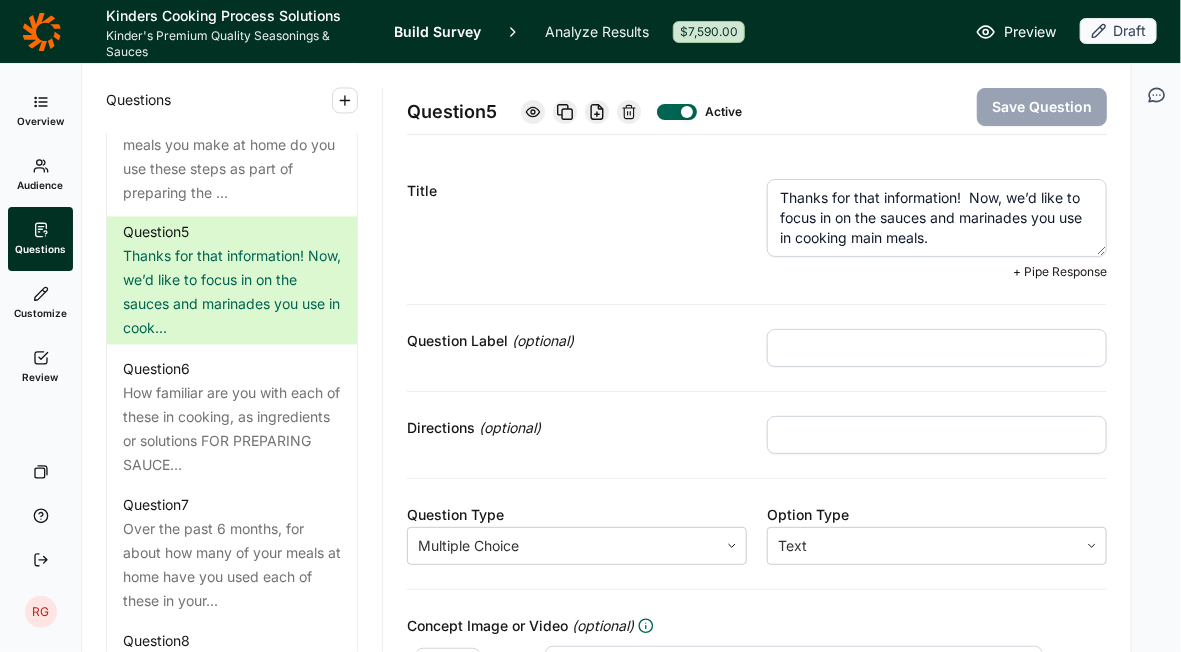 drag, startPoint x: 878, startPoint y: 215, endPoint x: 1027, endPoint y: 209, distance: 149.12076 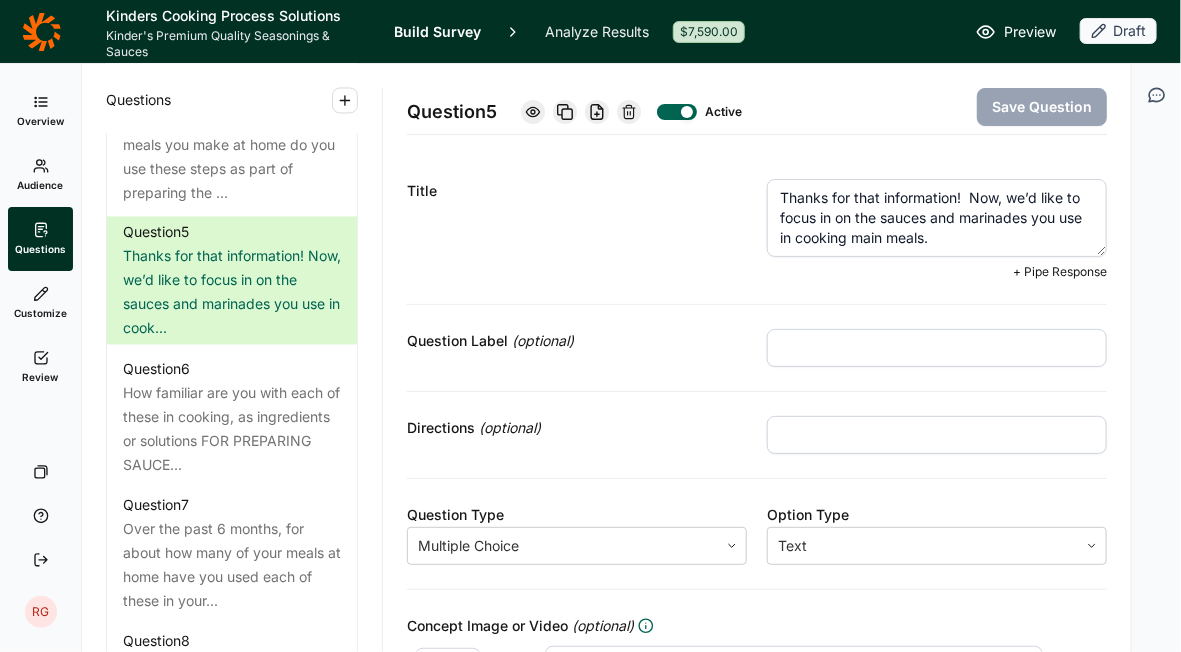 click on "Thanks for that information!  Now, we’d like to focus in on the sauces and marinades you use in cooking main meals." at bounding box center [937, 218] 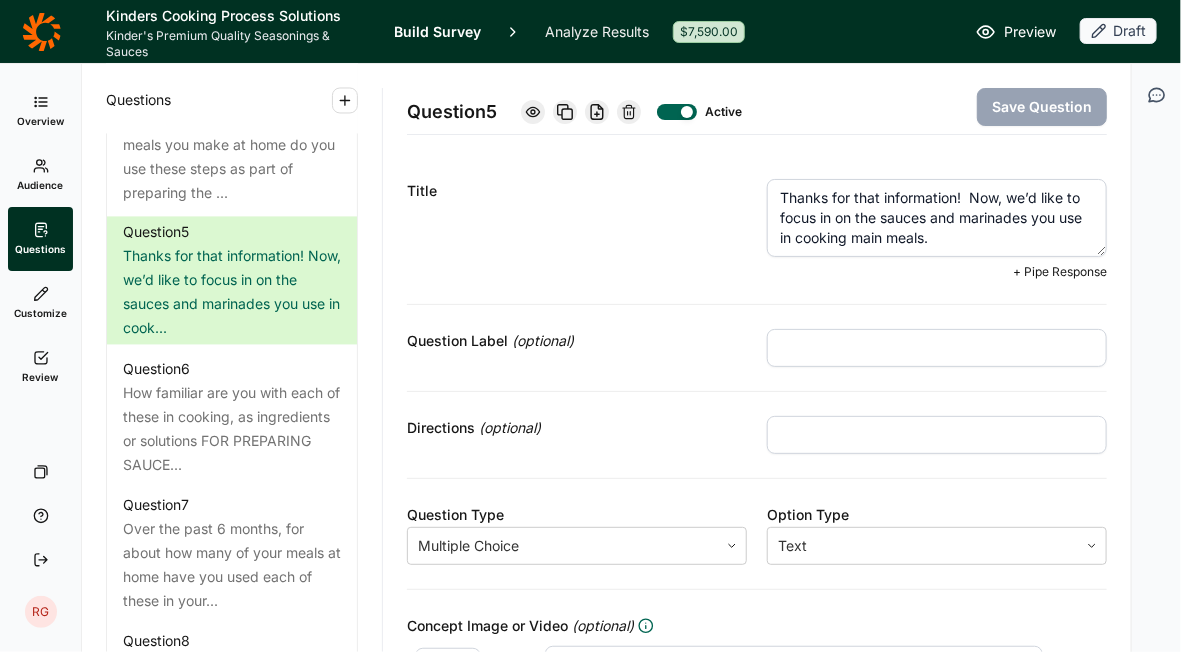 click on "Title" at bounding box center [577, 229] 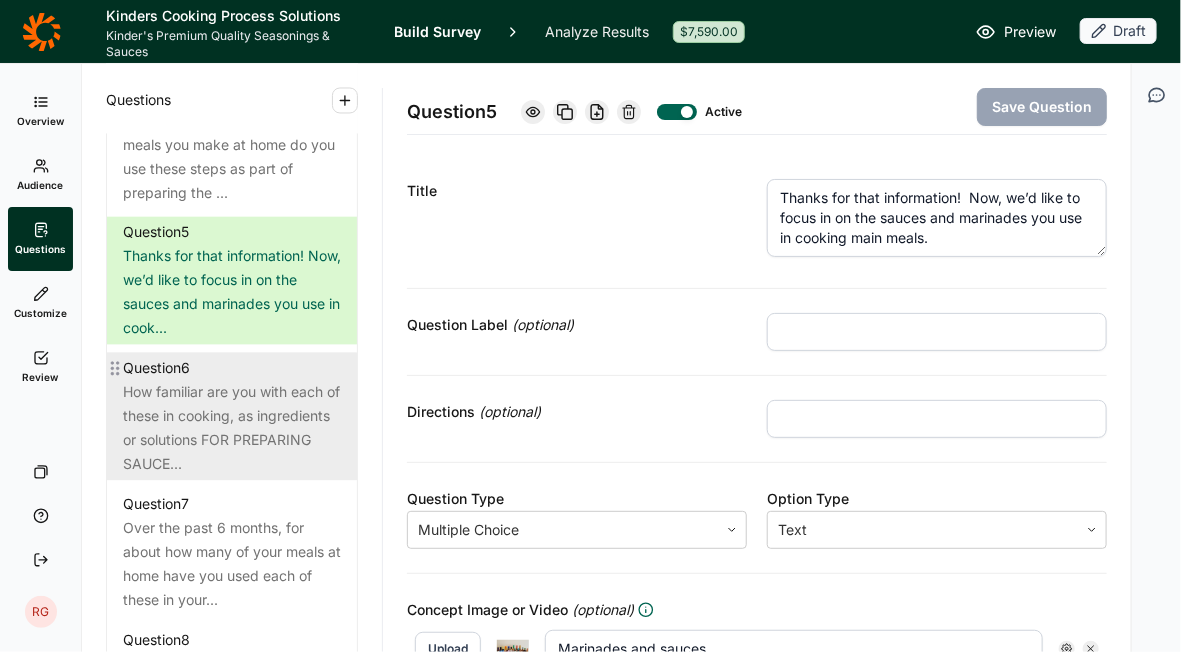 click on "How familiar are you with each of these in cooking,  as ingredients or solutions FOR PREPARING SAUCE..." at bounding box center (232, 429) 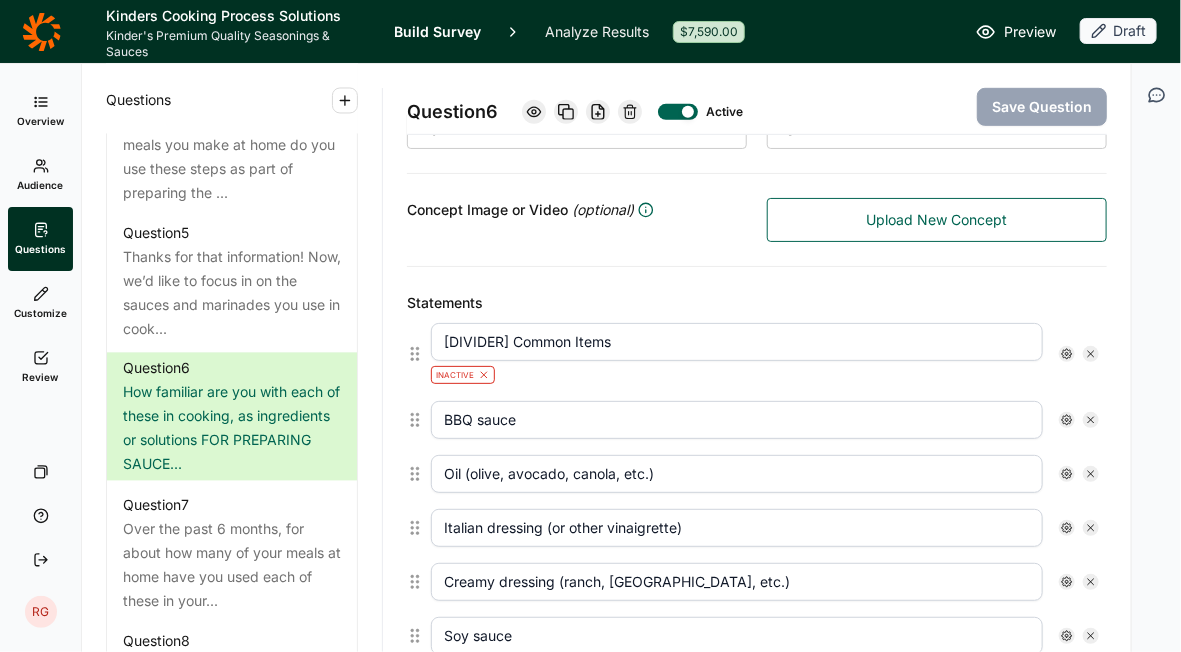 scroll, scrollTop: 499, scrollLeft: 0, axis: vertical 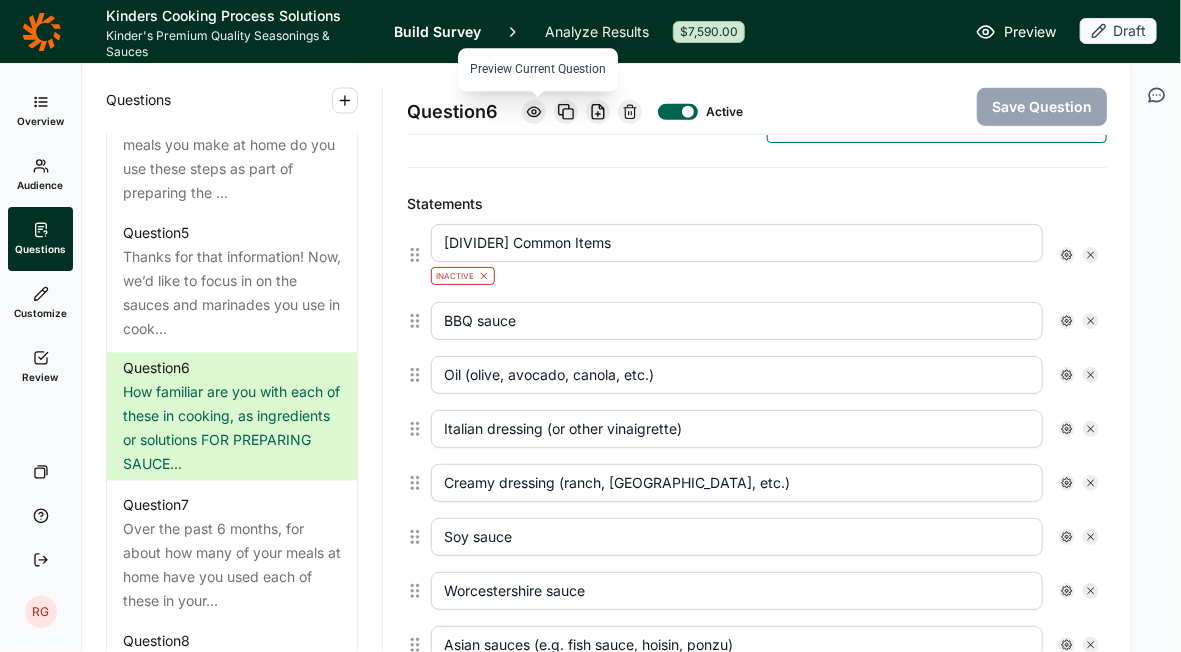 click 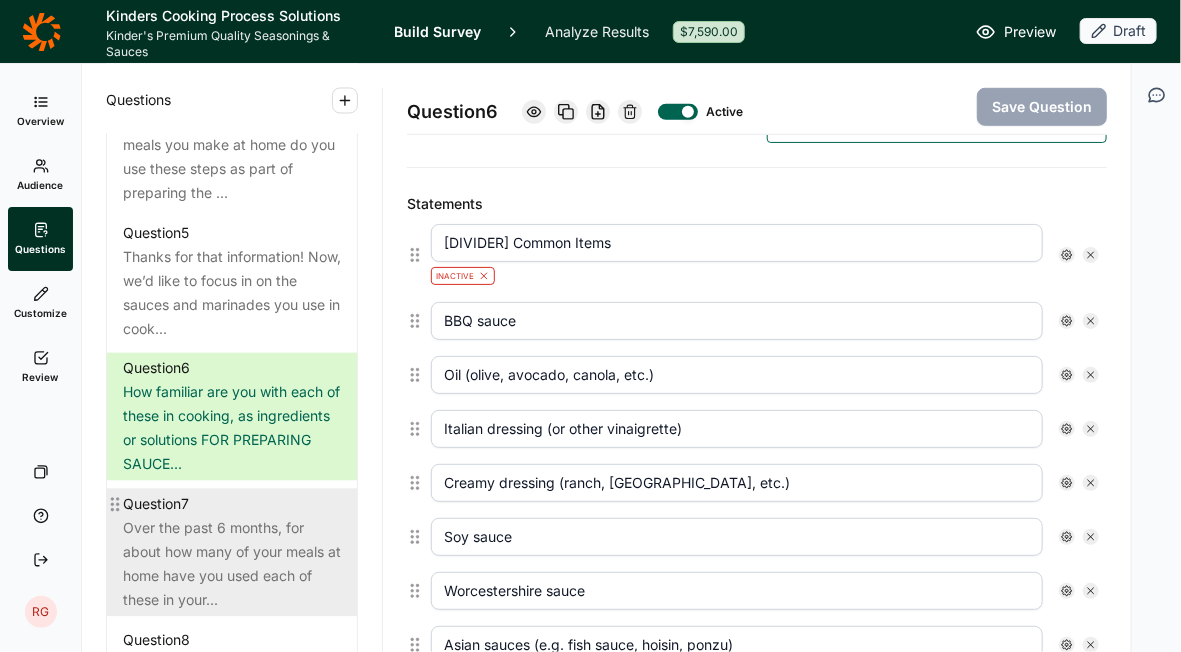 click on "Over the past 6 months, for about how many of your meals at home have you used each of these in your..." at bounding box center (232, 565) 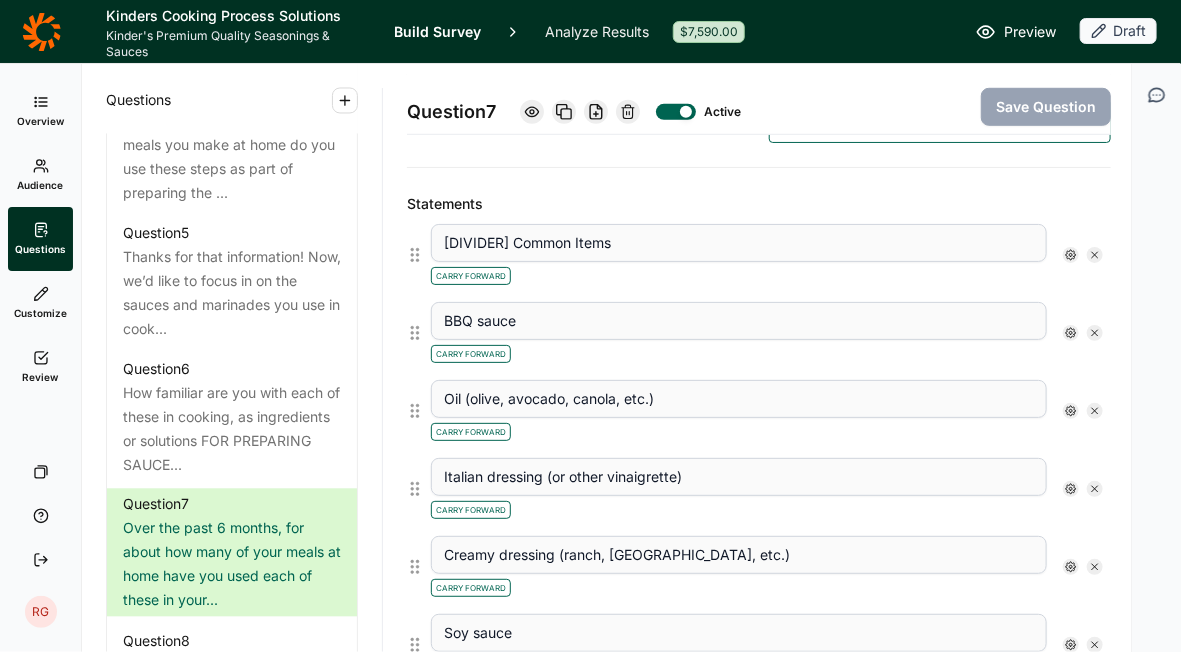 click on "Active" at bounding box center [628, 112] 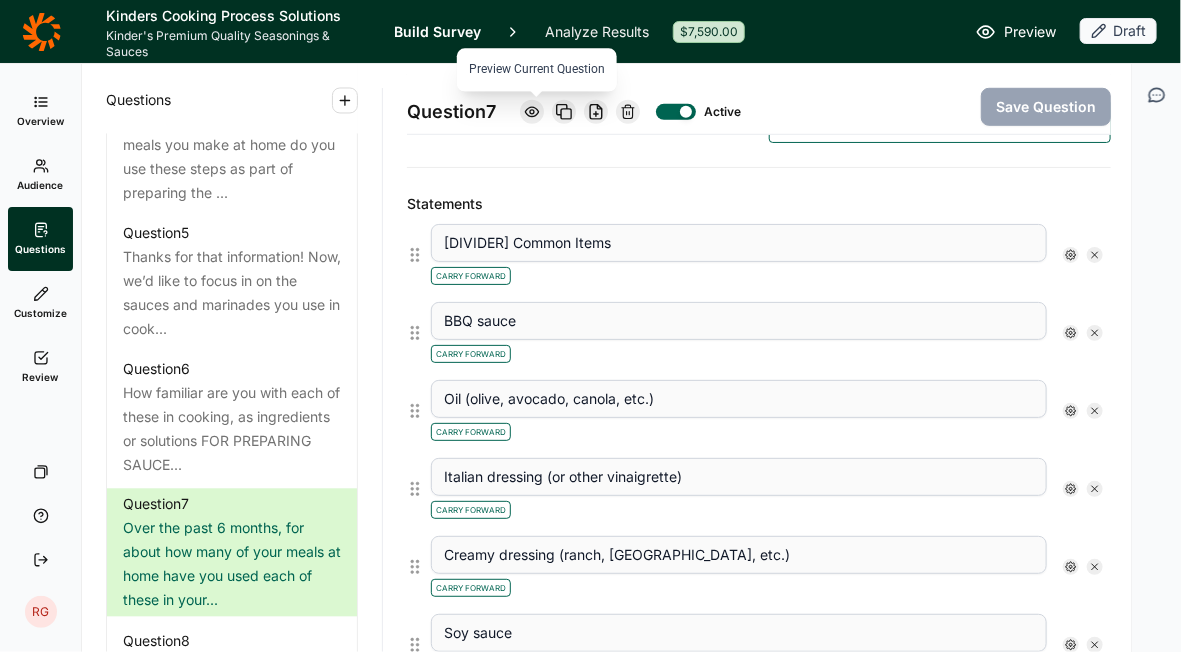 click 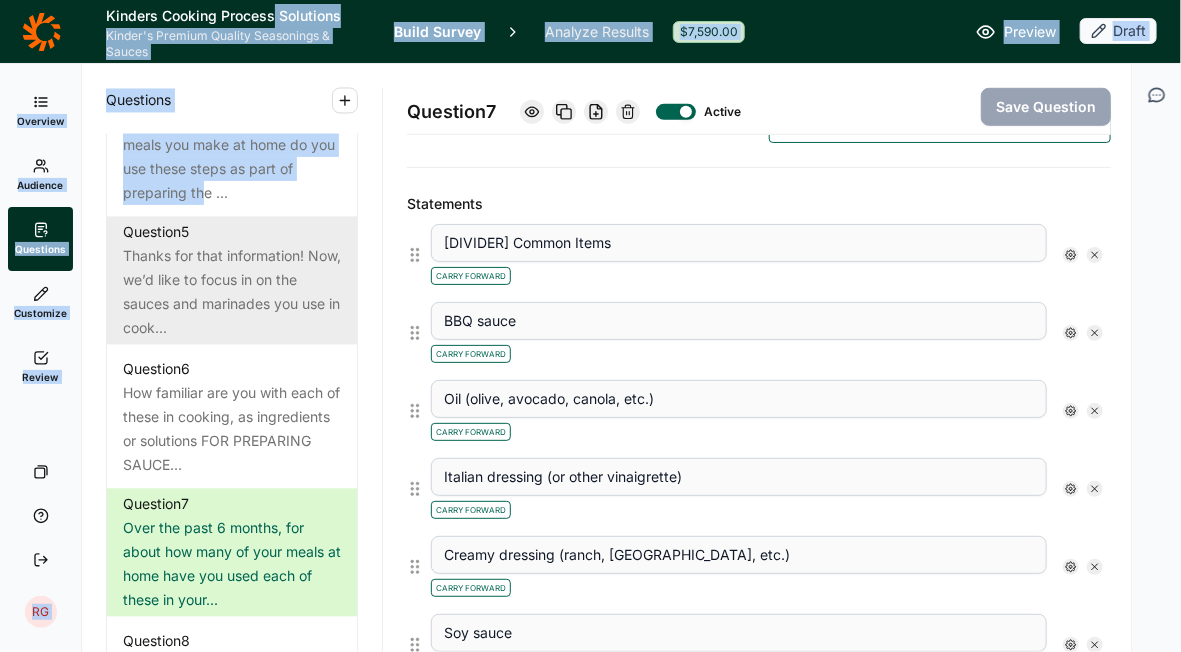 drag, startPoint x: 200, startPoint y: 182, endPoint x: 131, endPoint y: 333, distance: 166.01807 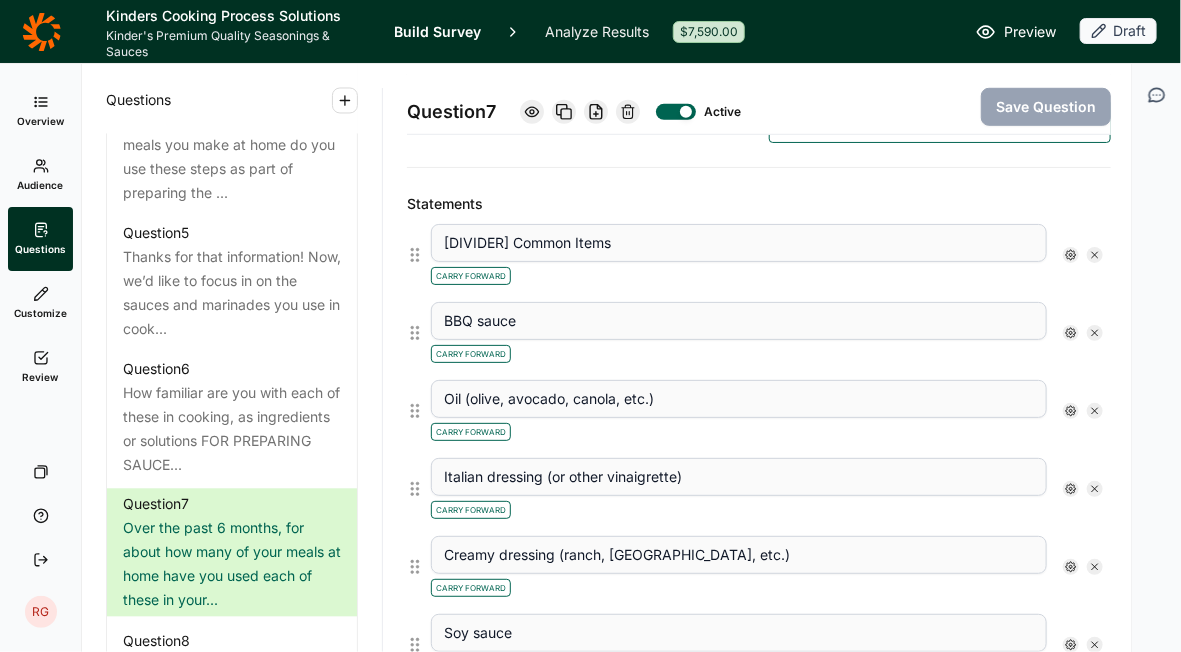 click on "Statements  [DIVIDER] Common Items Carry Forward BBQ sauce Carry Forward Oil (olive, avocado, canola, etc.) Carry Forward Italian dressing (or other vinaigrette) Carry Forward Creamy dressing (ranch, thousand island, etc.) Carry Forward Soy sauce Carry Forward Worcestershire sauce Carry Forward Asian sauces (e.g. fish sauce, hoisin, ponzu) Carry Forward Vinegar (red wine, balsamic, etc.) Carry Forward Plain yogurt Carry Forward Mayonnaise Carry Forward Steak sauce (e.g. A1) Carry Forward Wine Carry Forward Beer Carry Forward Seasoning sauce (e.g. Maggi, liquid aminos, etc.) Carry Forward Brine kit or salt for brining Carry Forward [DIVIDER] Pre-made / flavored bottled liquid marinades & sauces Carry Forward Pork marinade Carry Forward Steak marinade Carry Forward Chicken marinade Carry Forward Fish or Seafood marinade Carry Forward Flavored marinades (herb & garlic, lemon pepper, etc.) Carry Forward Wing sauces (e.g. buffalo, garlic parm, etc.) Carry Forward Bottled glazes Carry Forward Carry Forward +  +" at bounding box center (759, 1470) 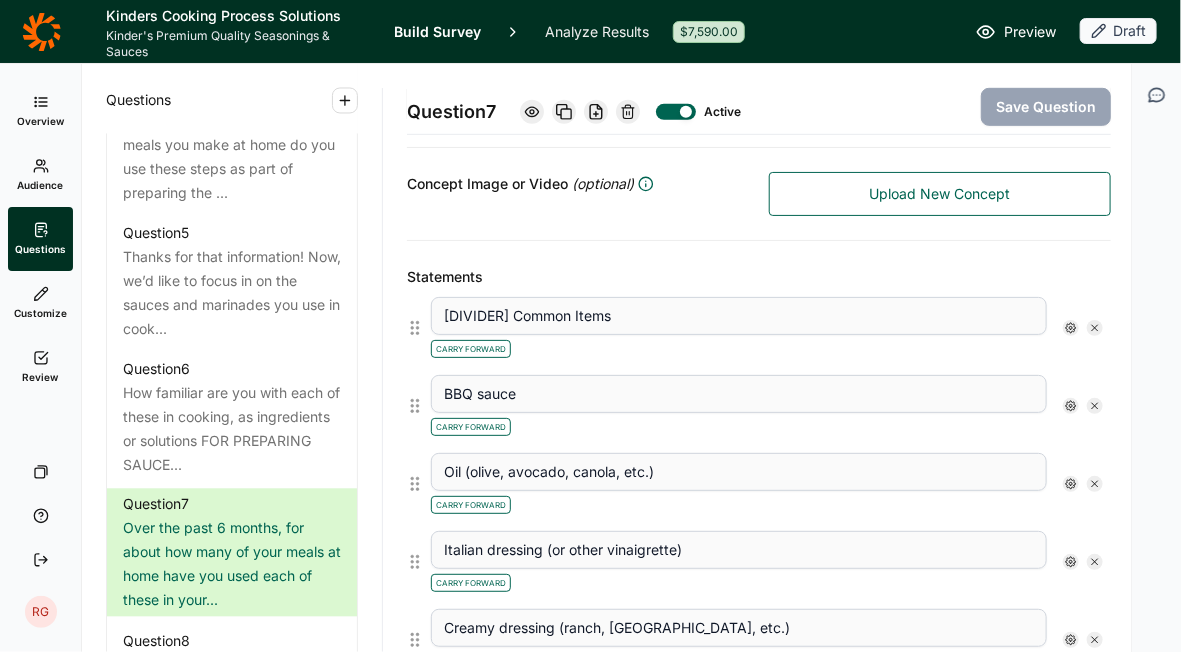 scroll, scrollTop: 400, scrollLeft: 0, axis: vertical 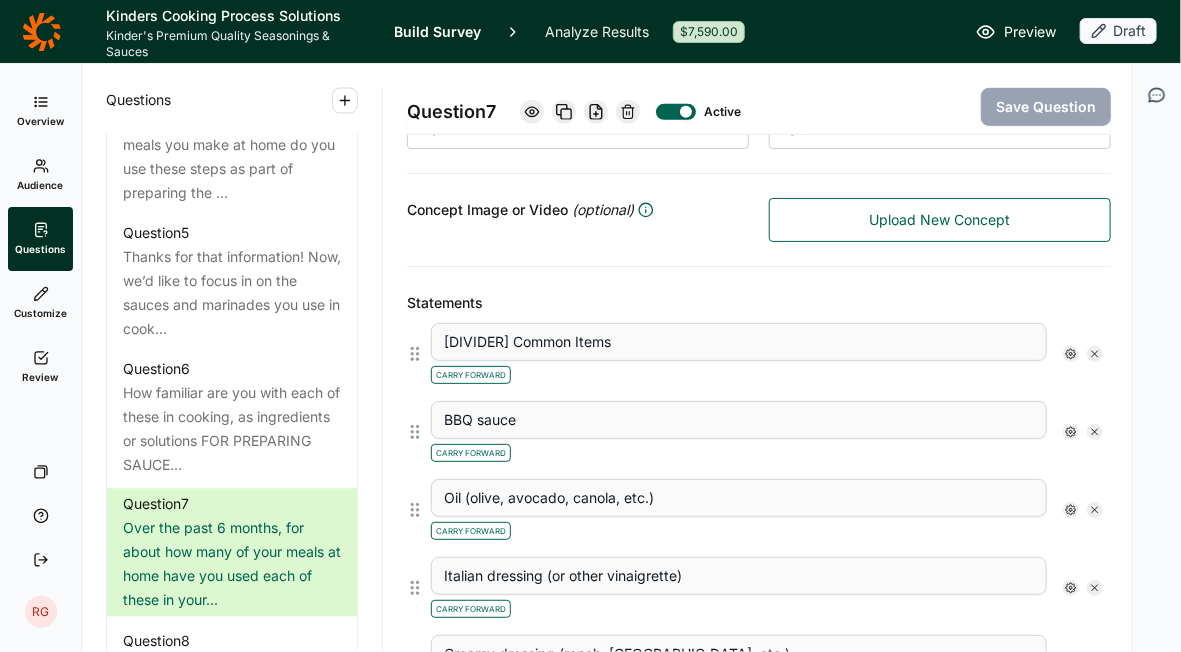 click on "Carry Forward" at bounding box center [739, 373] 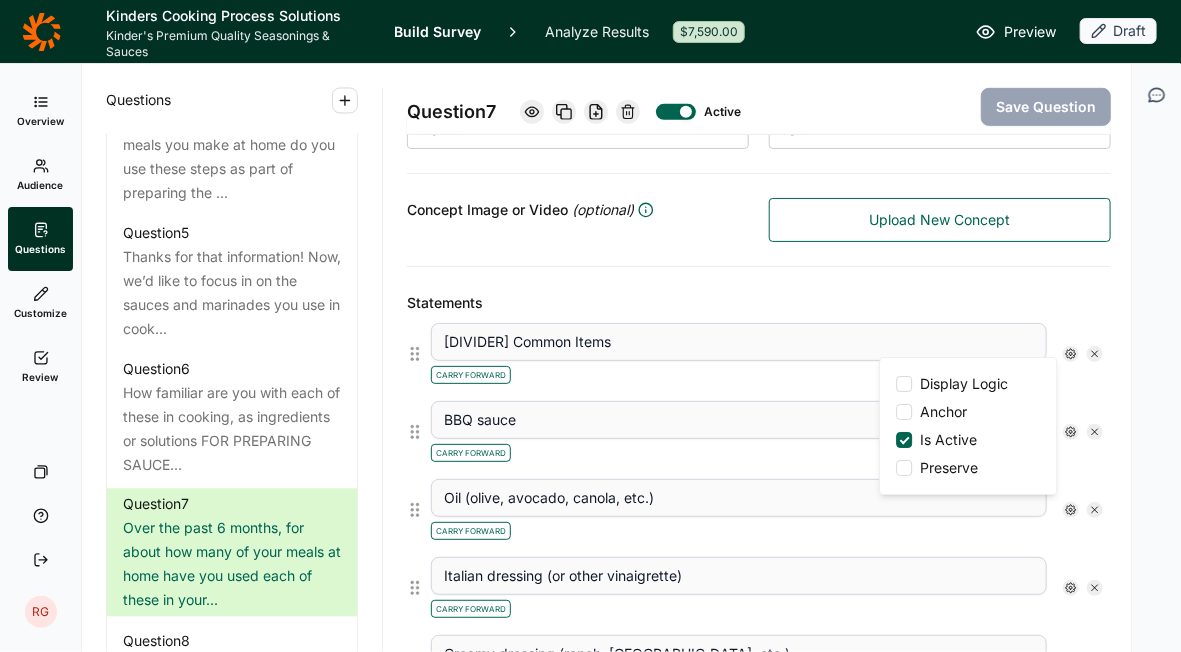 click at bounding box center [905, 440] 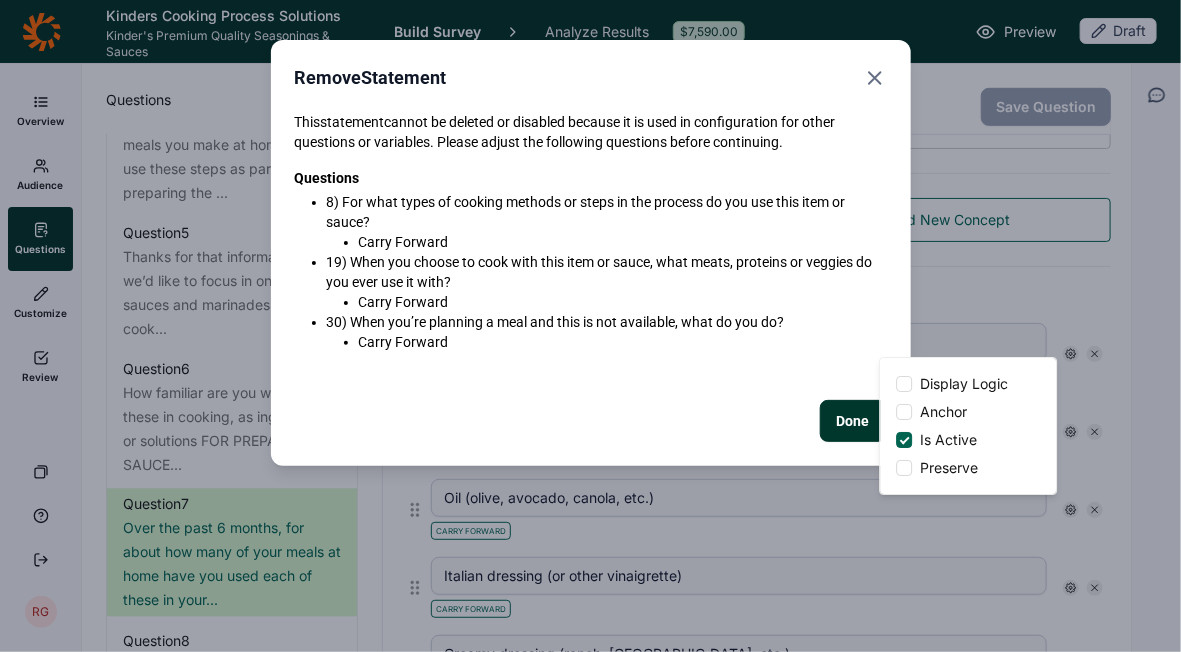 click on "This  statement  cannot be deleted or disabled because it is used in configuration for other questions or variables. Please adjust the following questions before continuing. Questions 8) For what types of cooking methods or steps in the process do you use this item or sauce?  Carry Forward 19) When you choose to cook with this item or sauce, what meats, proteins or veggies do you ever use it with?  Carry Forward 30) When you’re planning a meal and this is not available, what do you do? Carry Forward Done" at bounding box center [591, 277] 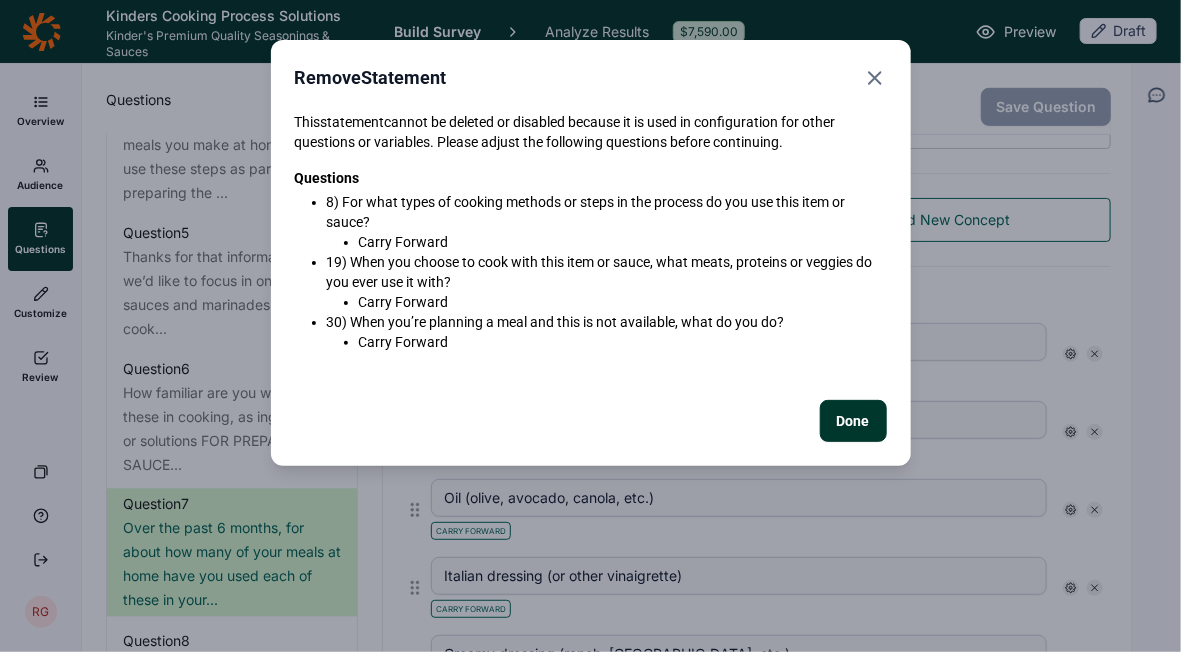 click on "Done" at bounding box center (853, 421) 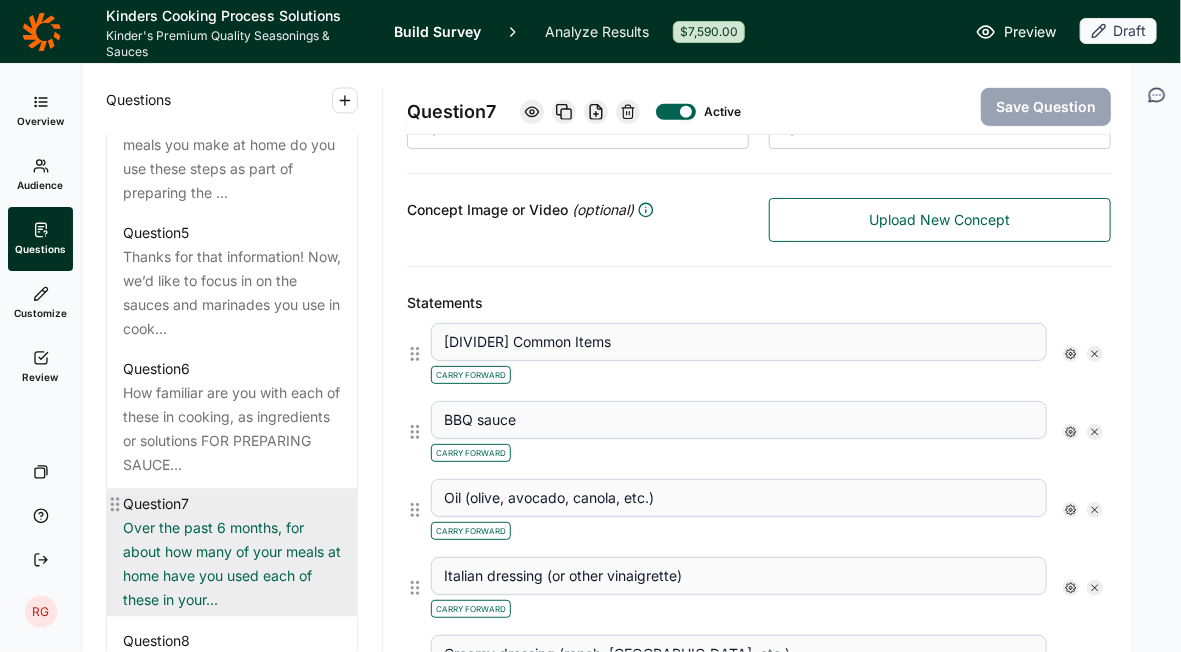 click on "Over the past 6 months, for about how many of your meals at home have you used each of these in your..." at bounding box center [232, 565] 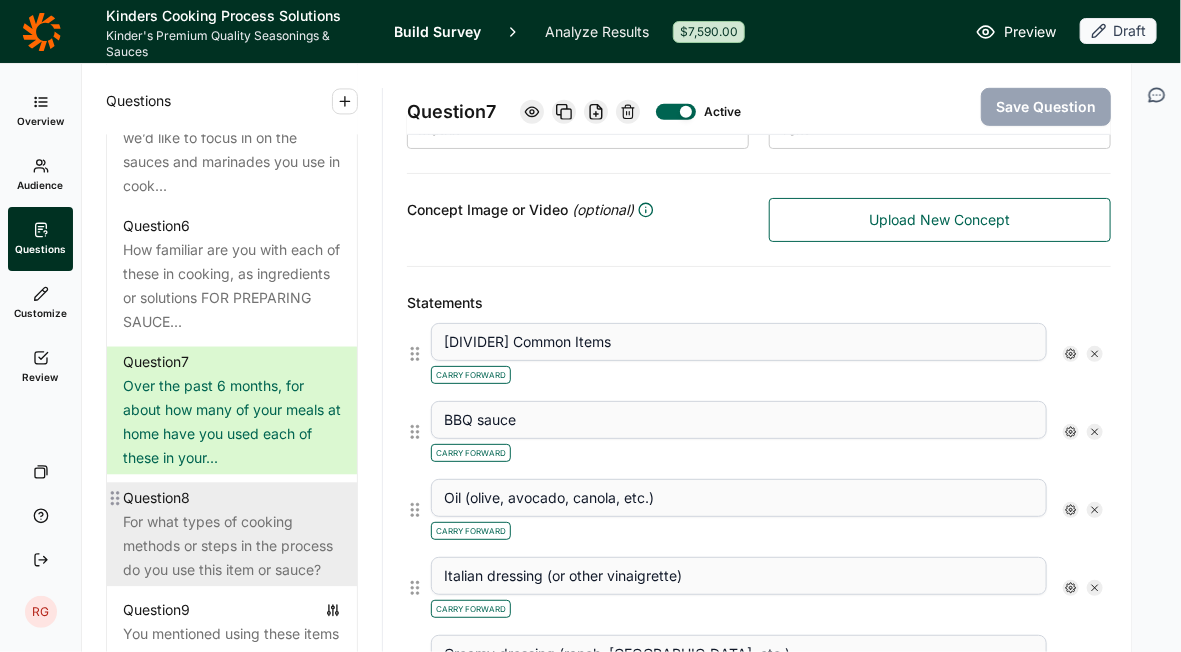 scroll, scrollTop: 1600, scrollLeft: 0, axis: vertical 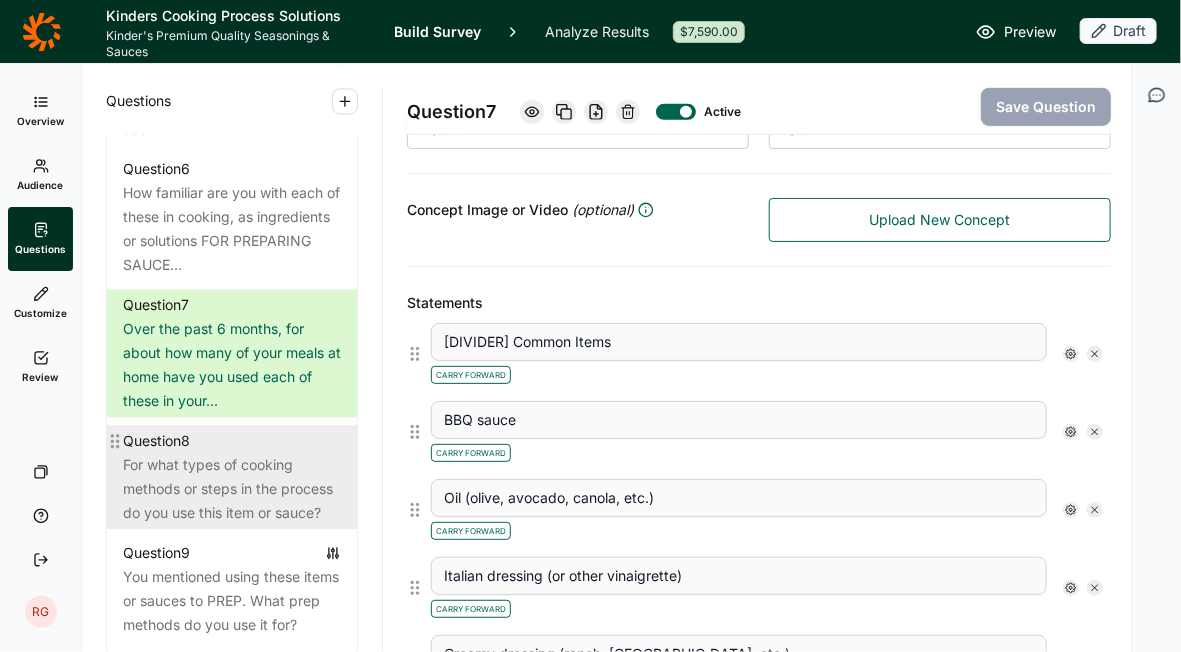 click on "For what types of cooking methods or steps in the process do you use this item or sauce?" at bounding box center (232, 489) 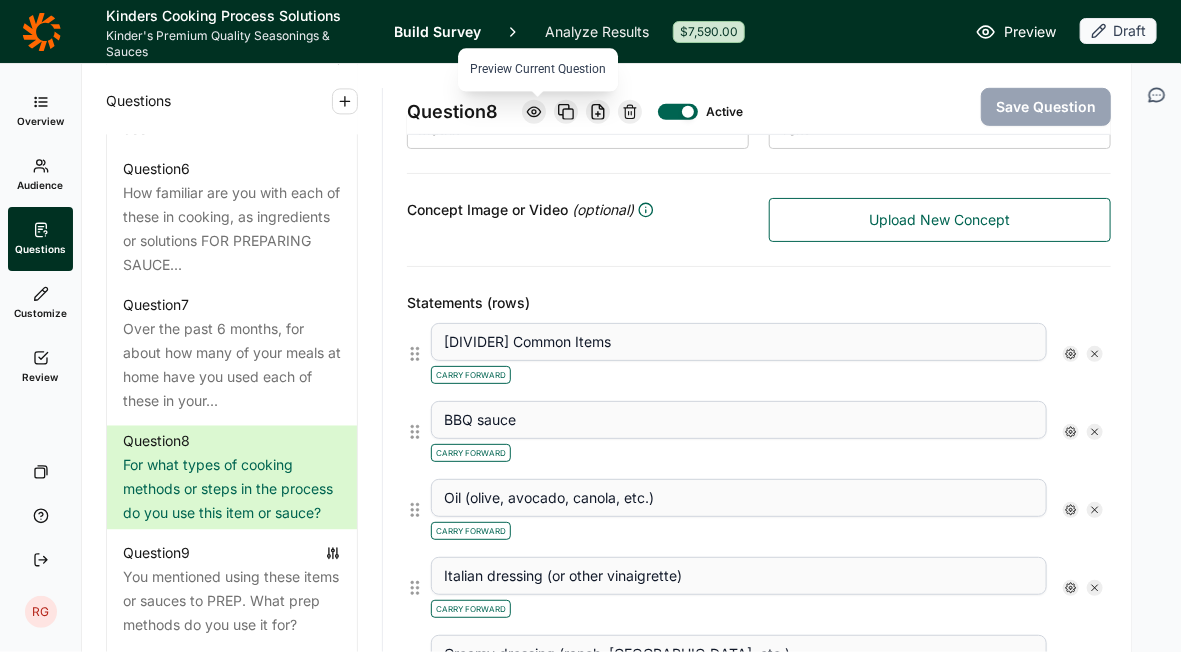 click 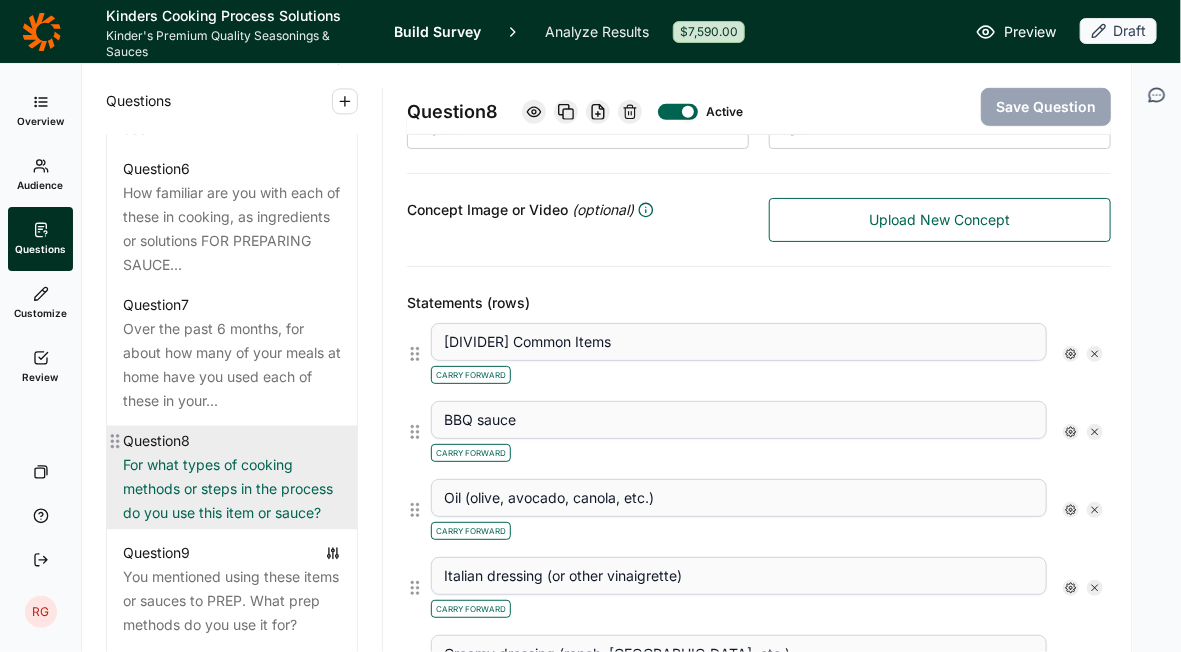 scroll, scrollTop: 1699, scrollLeft: 0, axis: vertical 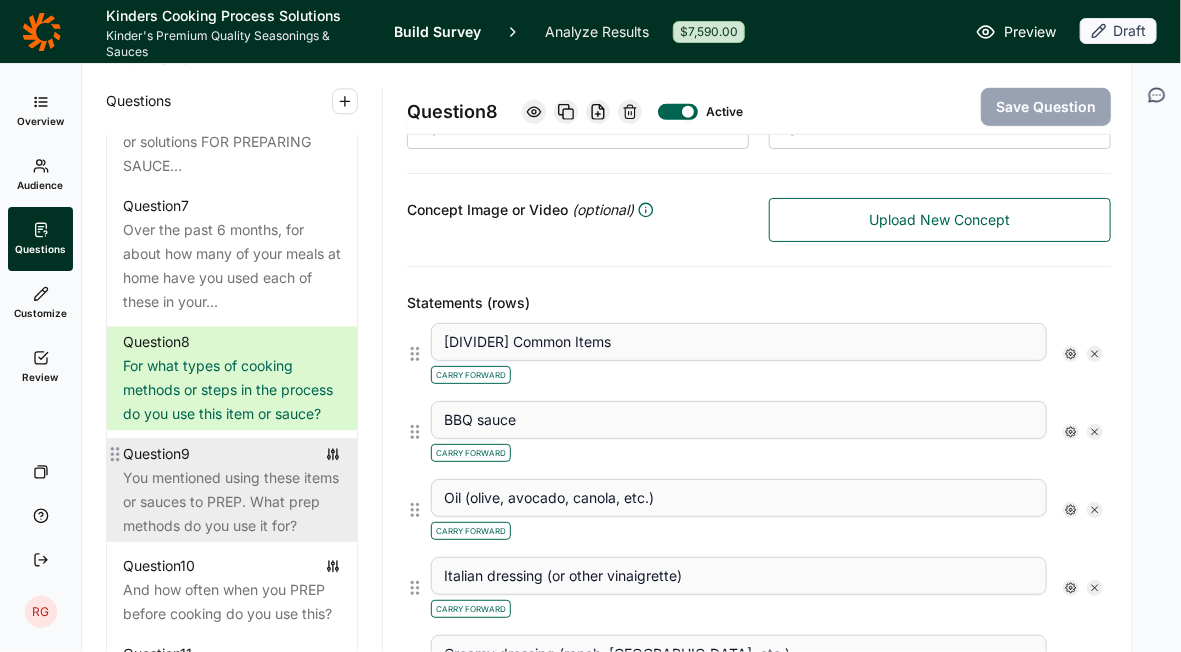 click on "You mentioned using these items or sauces to PREP.  What prep methods do you use it for?" at bounding box center [232, 502] 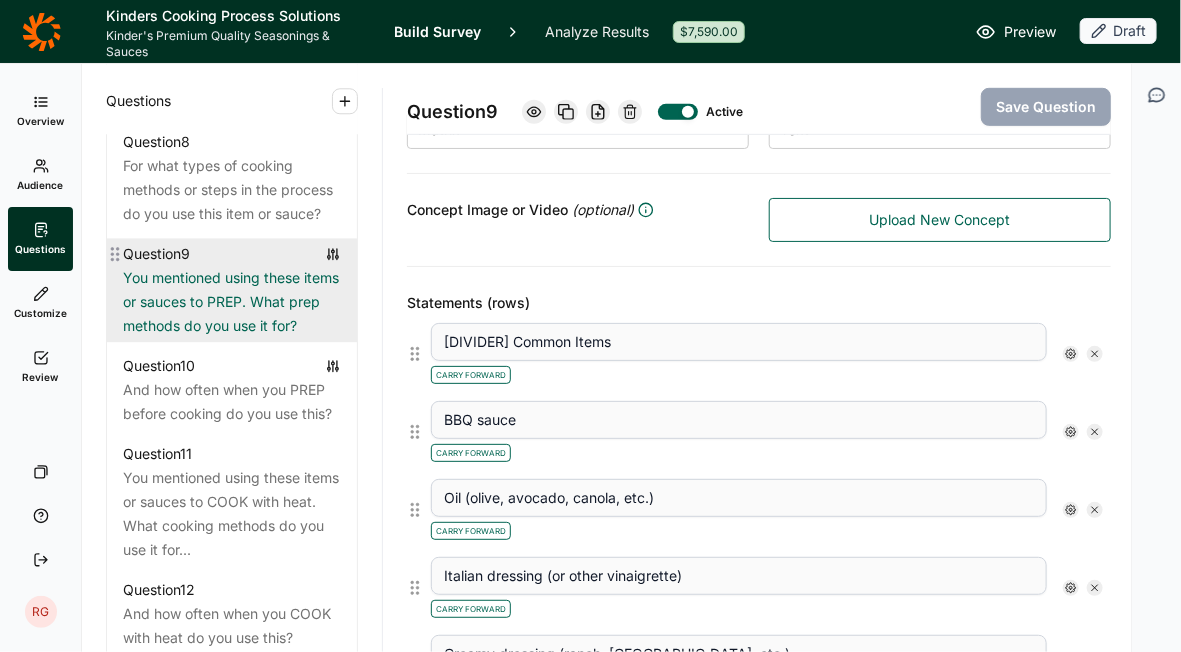 scroll, scrollTop: 1900, scrollLeft: 0, axis: vertical 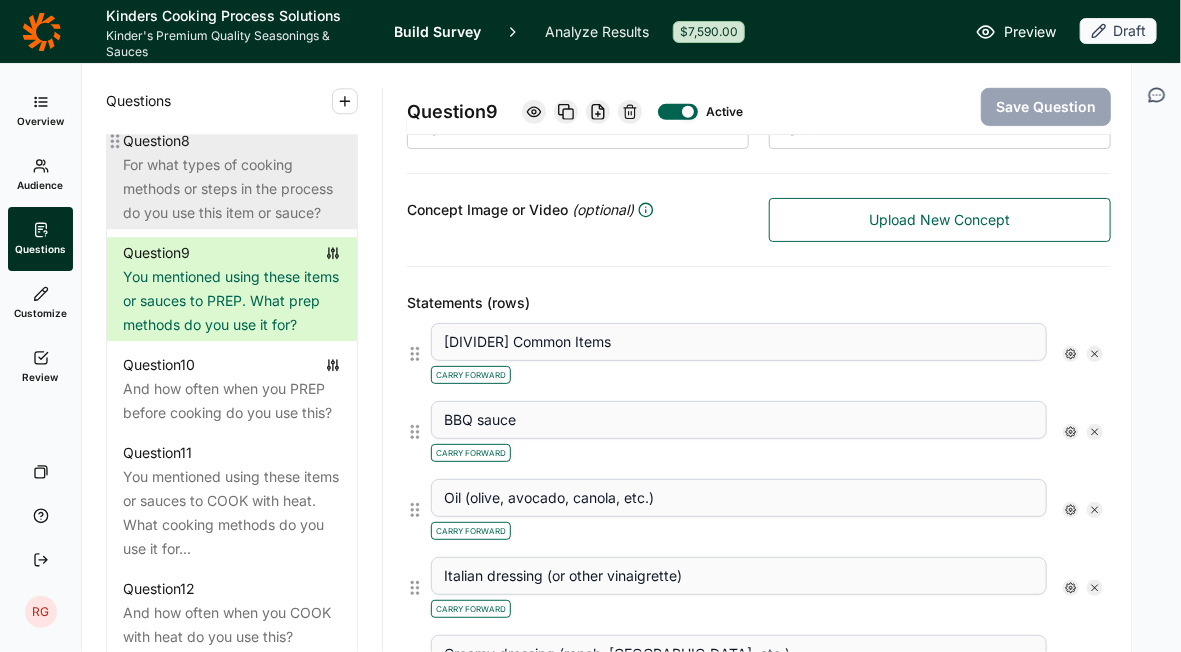 click on "For what types of cooking methods or steps in the process do you use this item or sauce?" at bounding box center (232, 189) 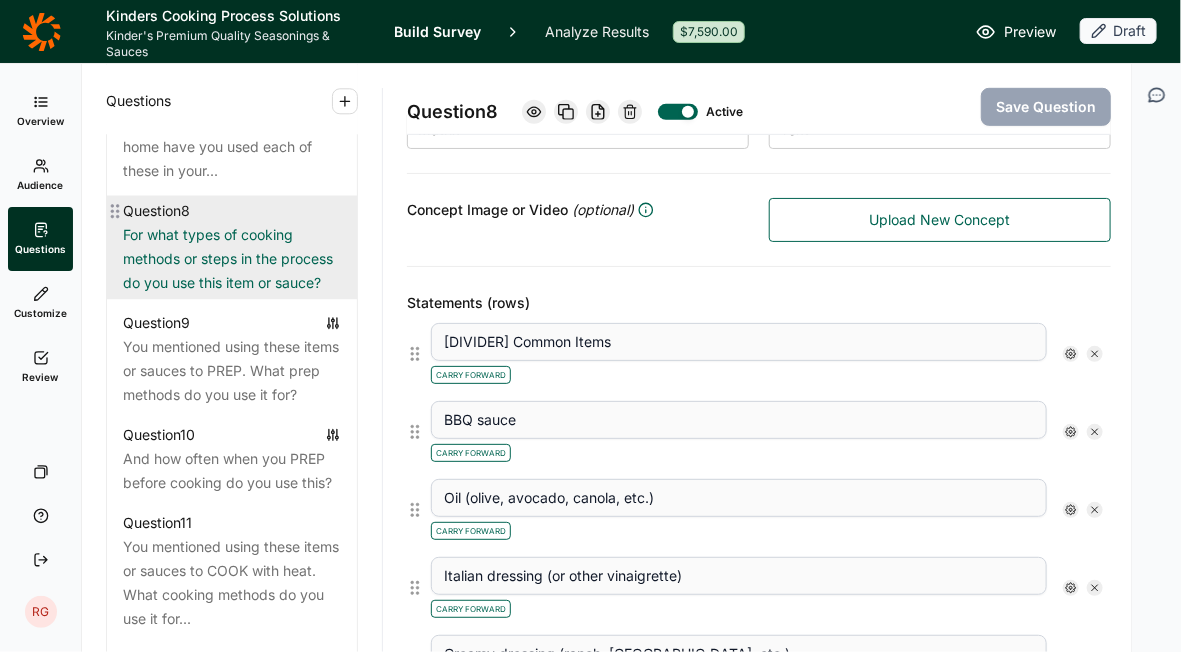 scroll, scrollTop: 1800, scrollLeft: 0, axis: vertical 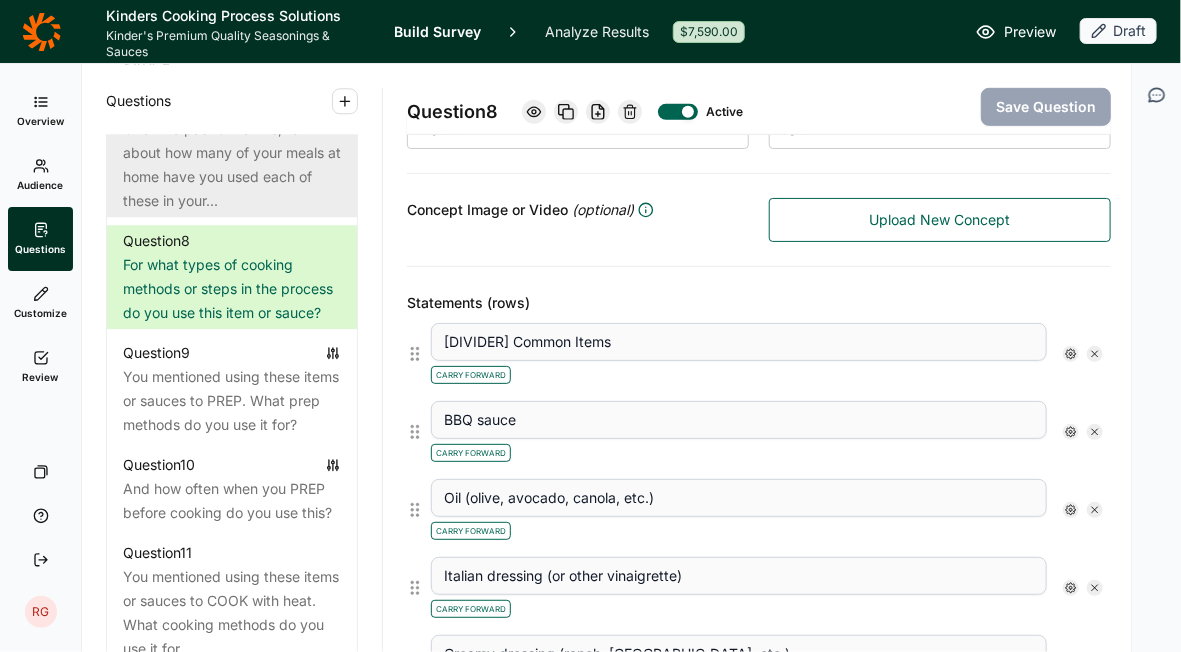 click on "Over the past 6 months, for about how many of your meals at home have you used each of these in your..." at bounding box center [232, 165] 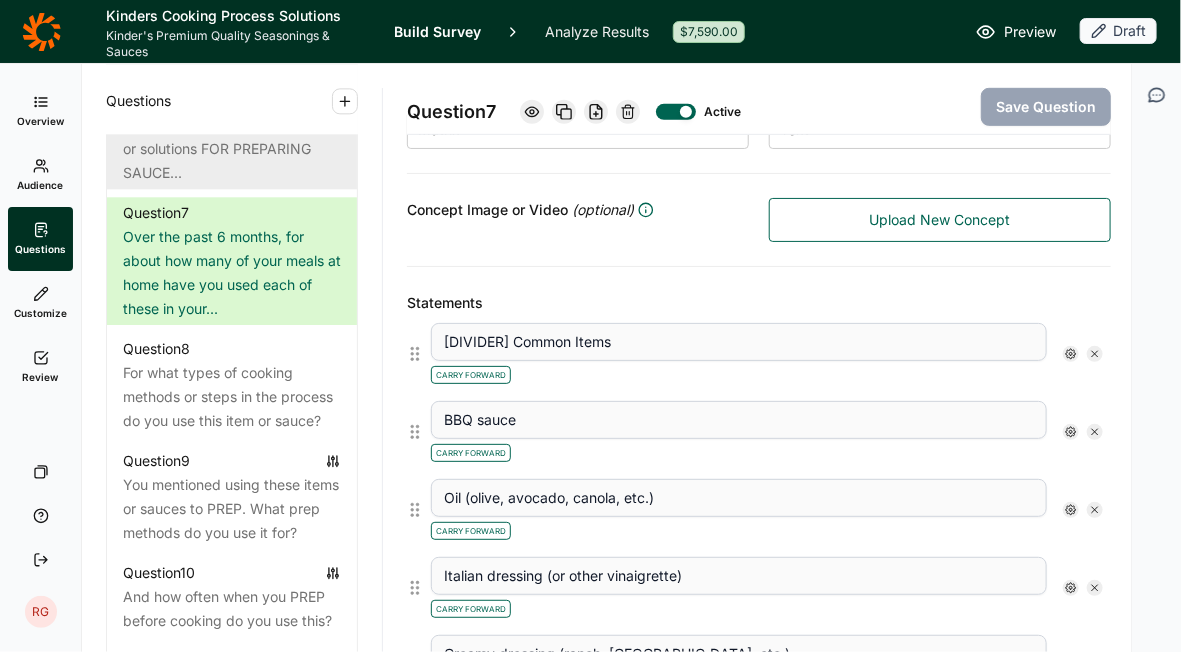 scroll, scrollTop: 1500, scrollLeft: 0, axis: vertical 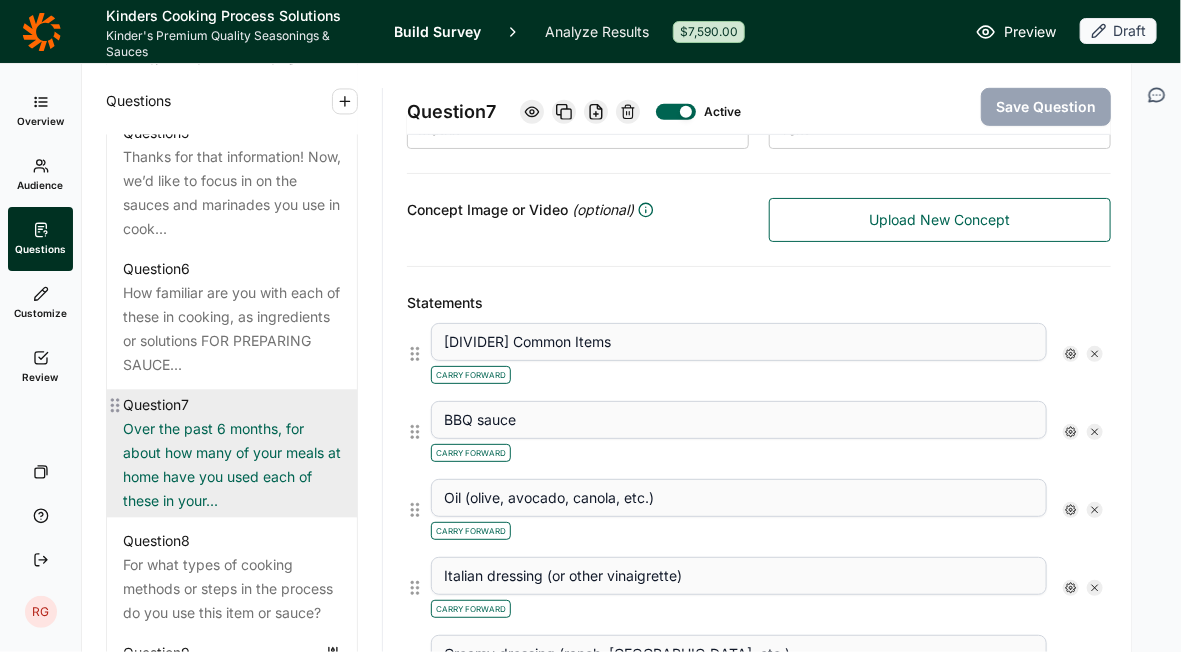 click on "Over the past 6 months, for about how many of your meals at home have you used each of these in your..." at bounding box center [232, 465] 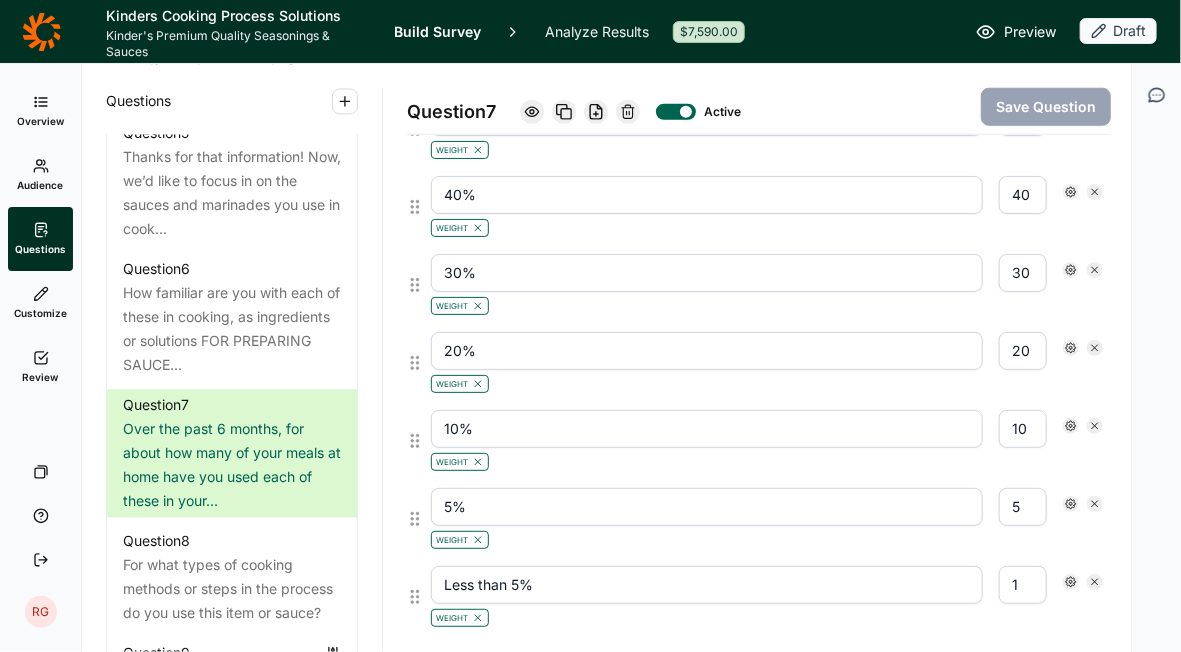 scroll, scrollTop: 3400, scrollLeft: 0, axis: vertical 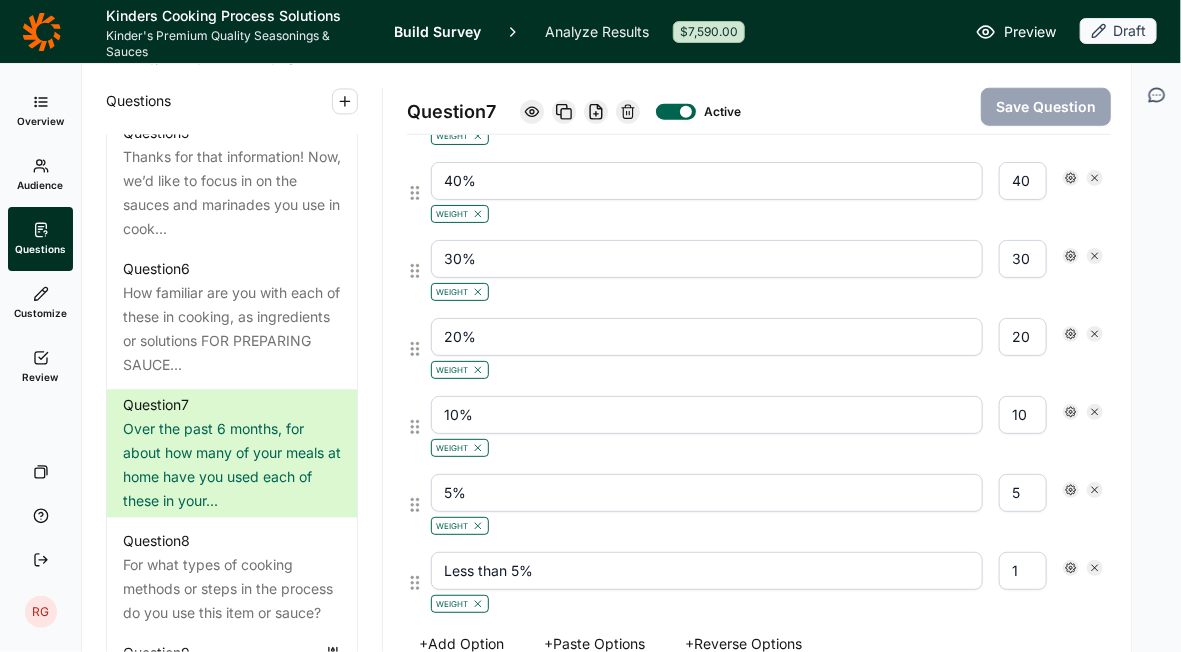 click on "10%" at bounding box center [707, 415] 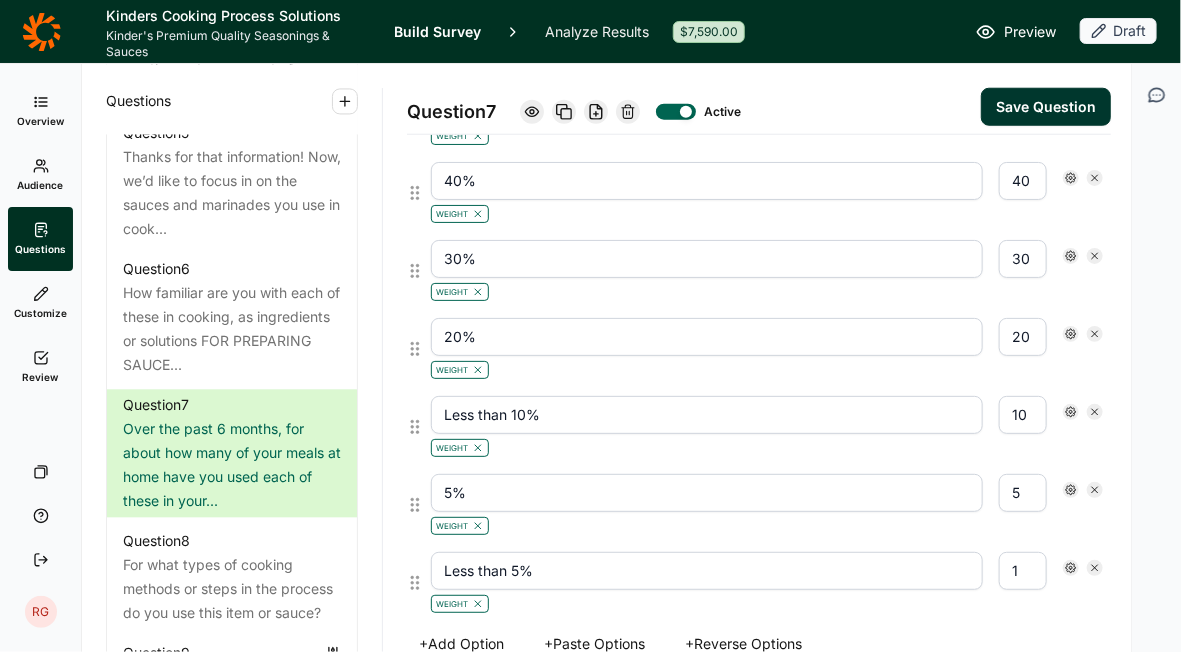 type on "Less than 10%" 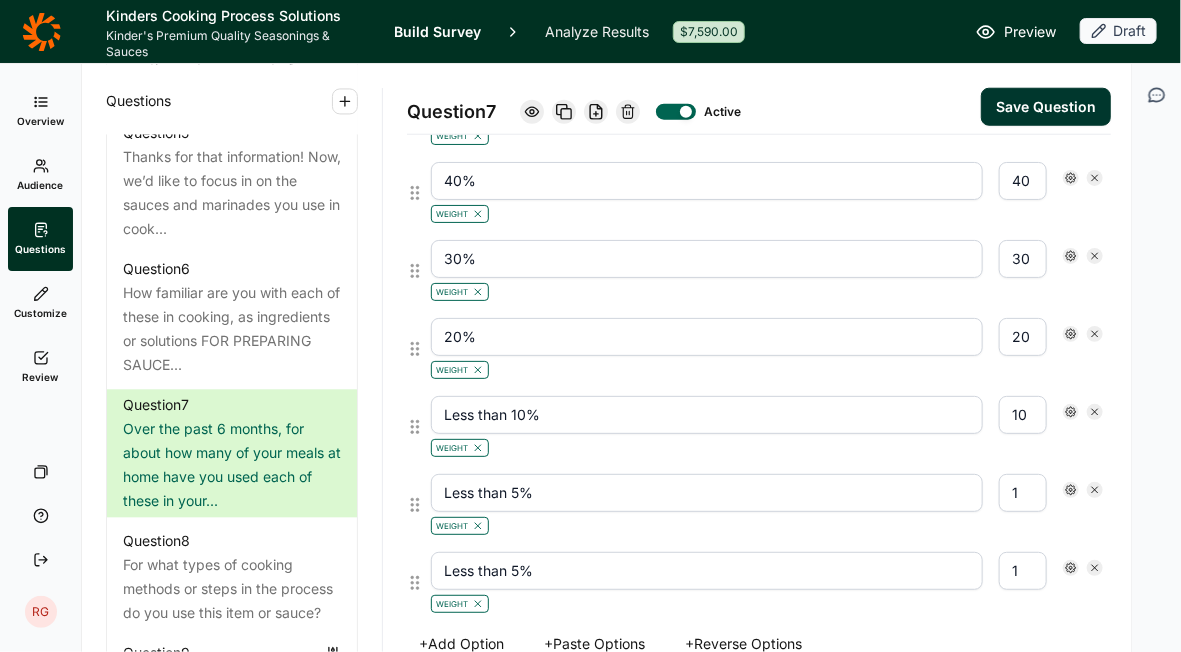 scroll, scrollTop: 3322, scrollLeft: 0, axis: vertical 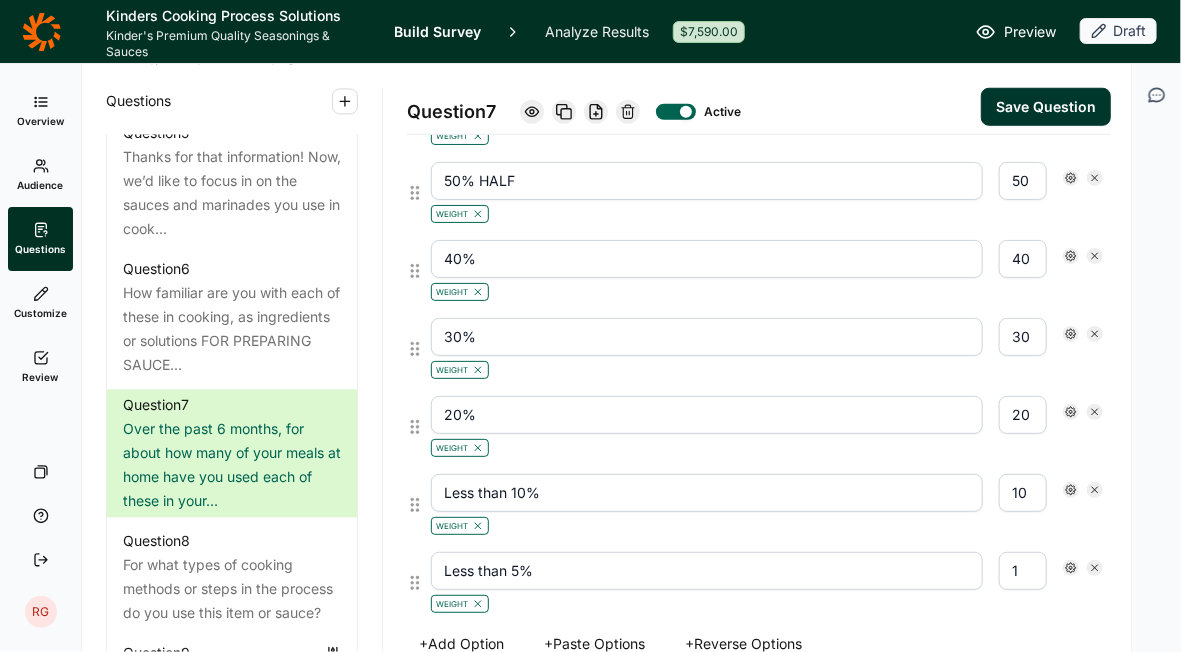 click 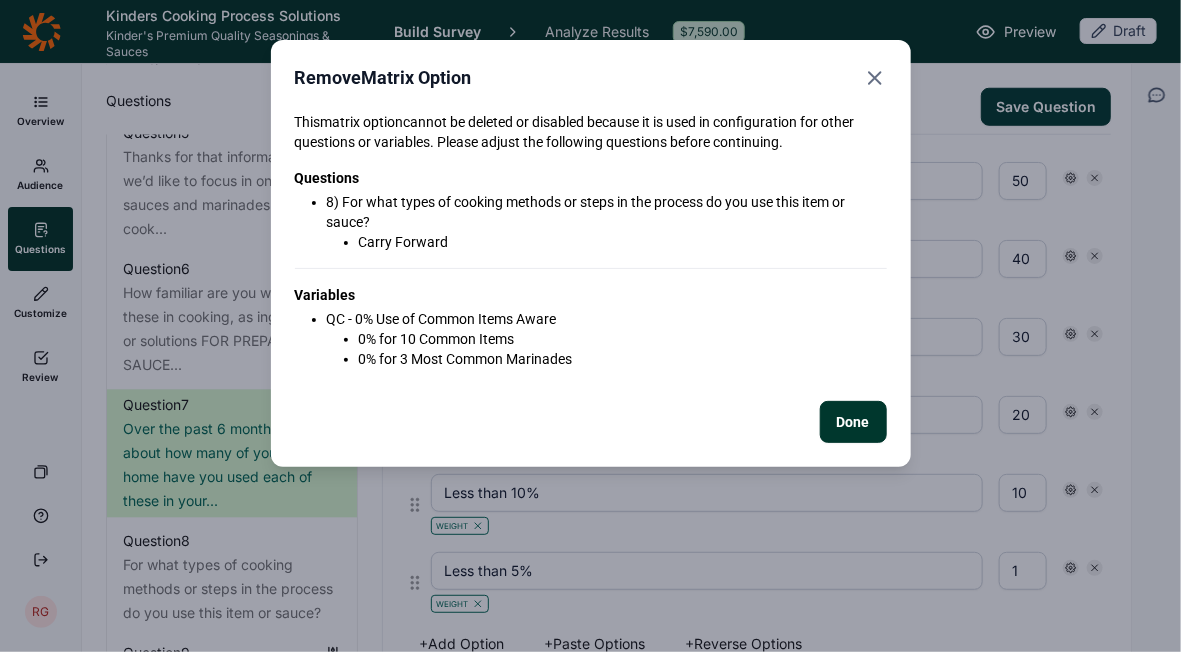 click on "Done" at bounding box center (853, 422) 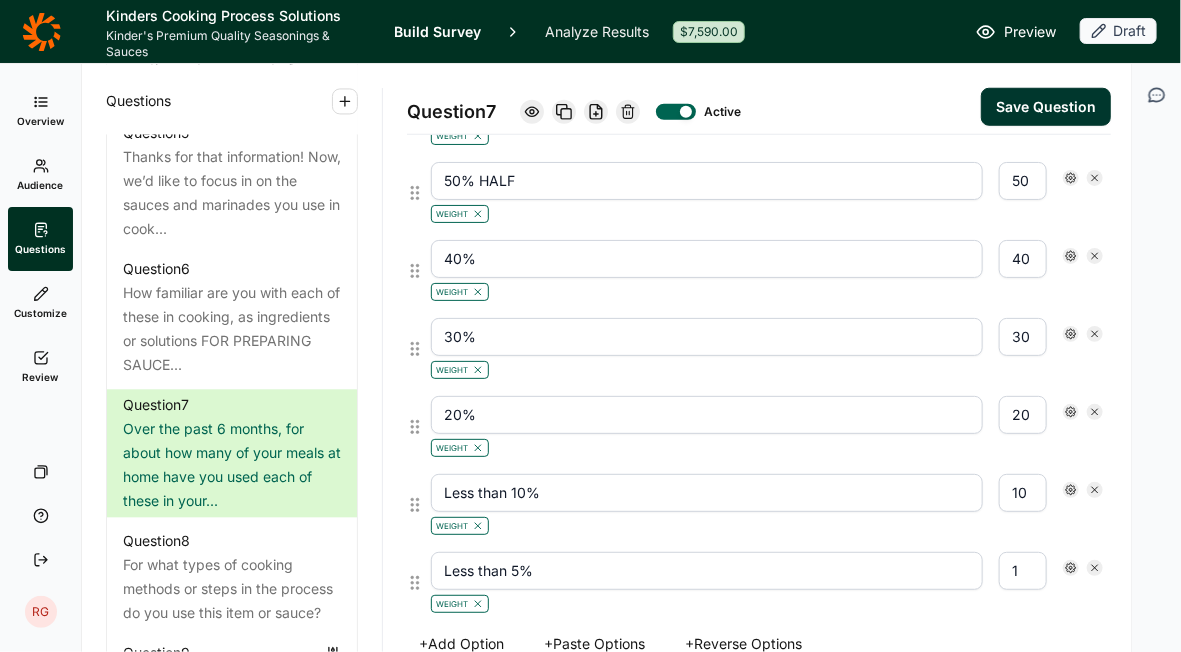 click on "Question  7 Active Save Question" at bounding box center [759, 99] 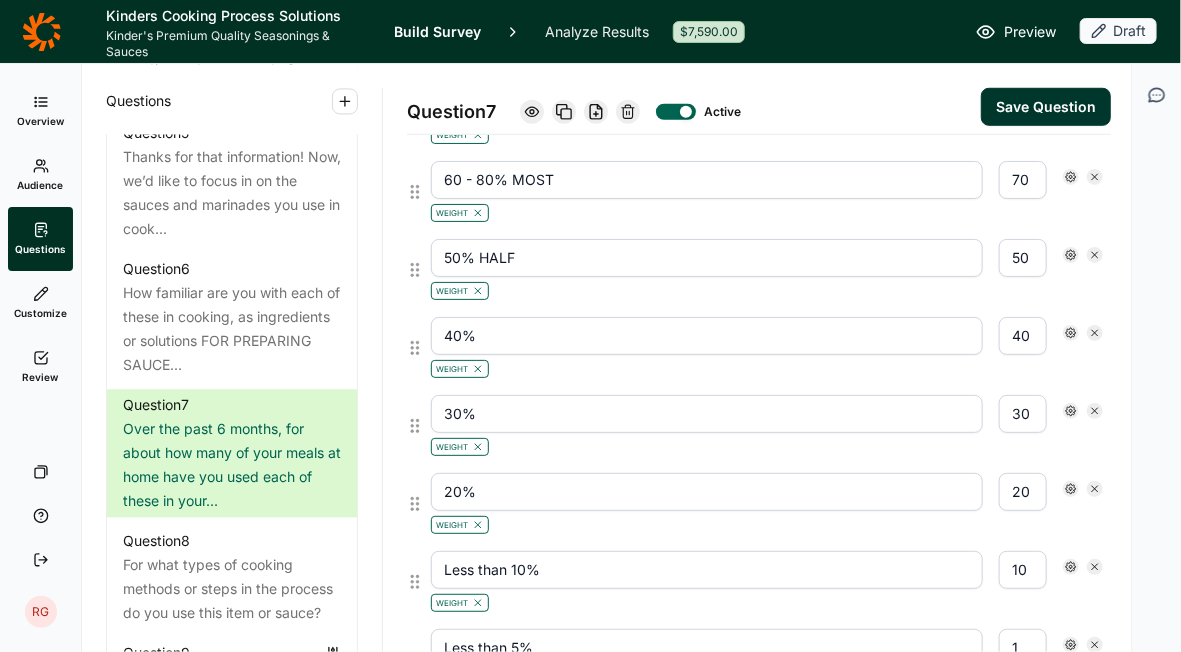 scroll, scrollTop: 3988, scrollLeft: 0, axis: vertical 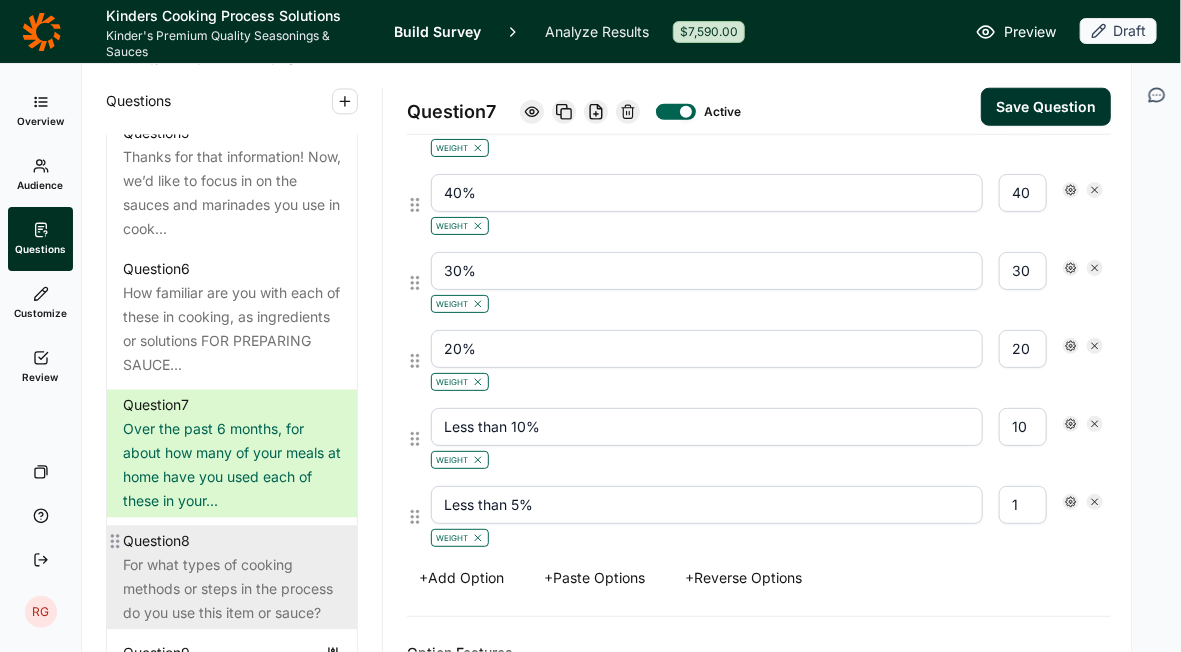 click on "For what types of cooking methods or steps in the process do you use this item or sauce?" at bounding box center [232, 589] 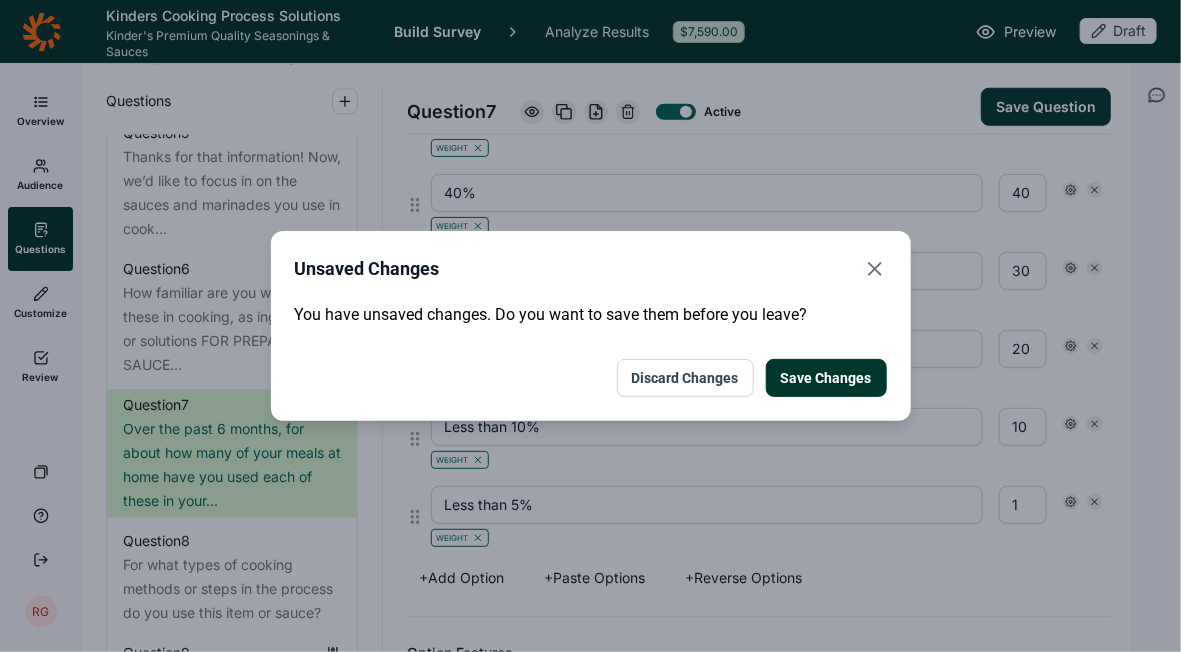 click on "Discard Changes" at bounding box center (685, 378) 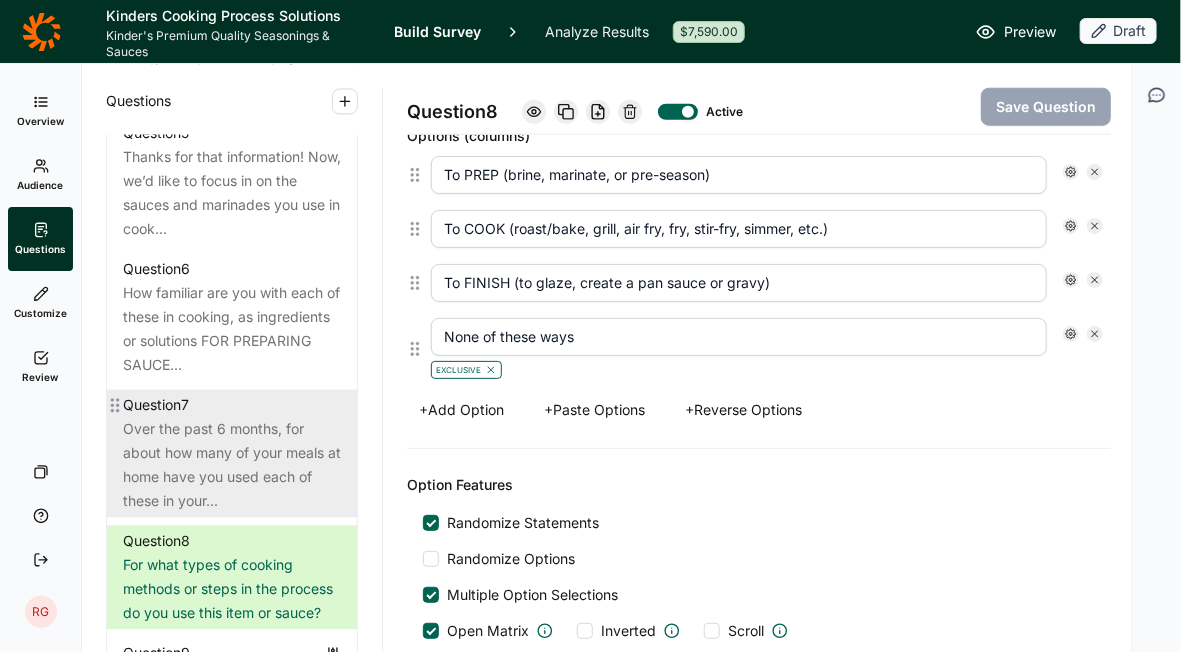 click on "Over the past 6 months, for about how many of your meals at home have you used each of these in your..." at bounding box center (232, 465) 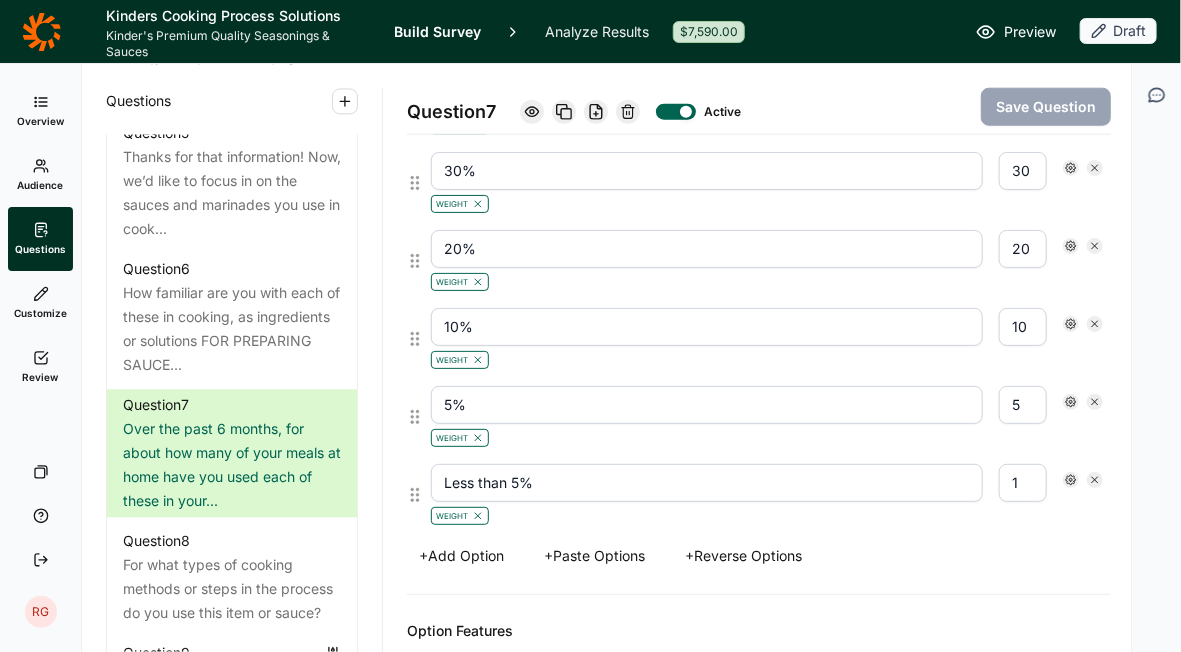 scroll, scrollTop: 3388, scrollLeft: 0, axis: vertical 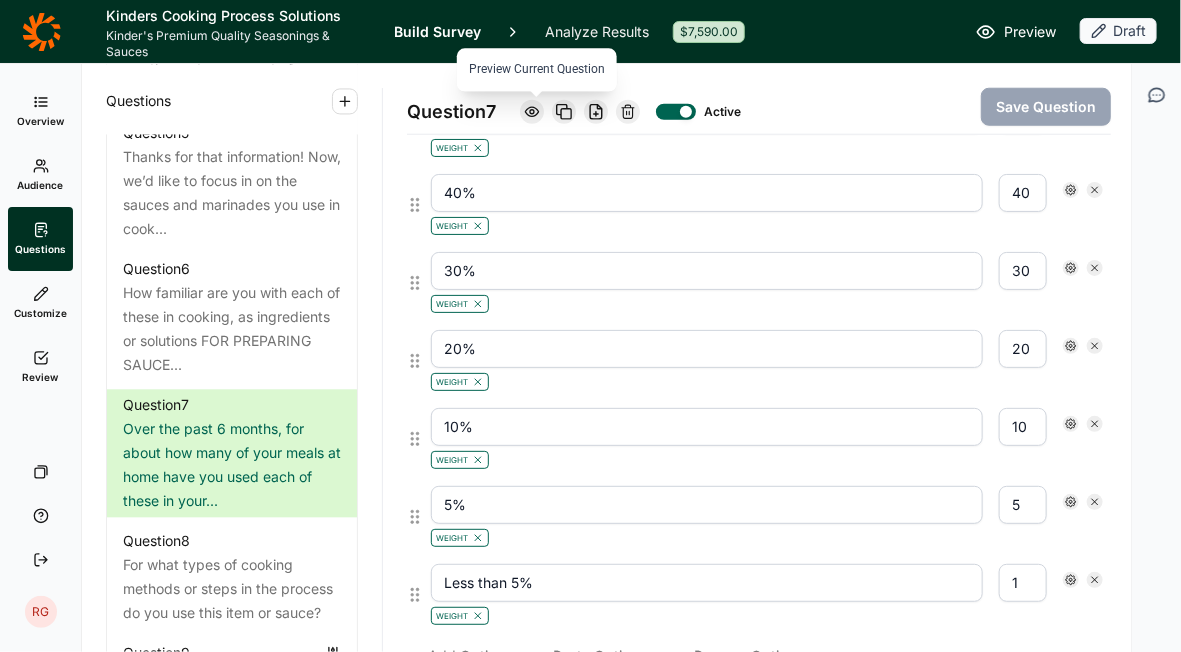 click 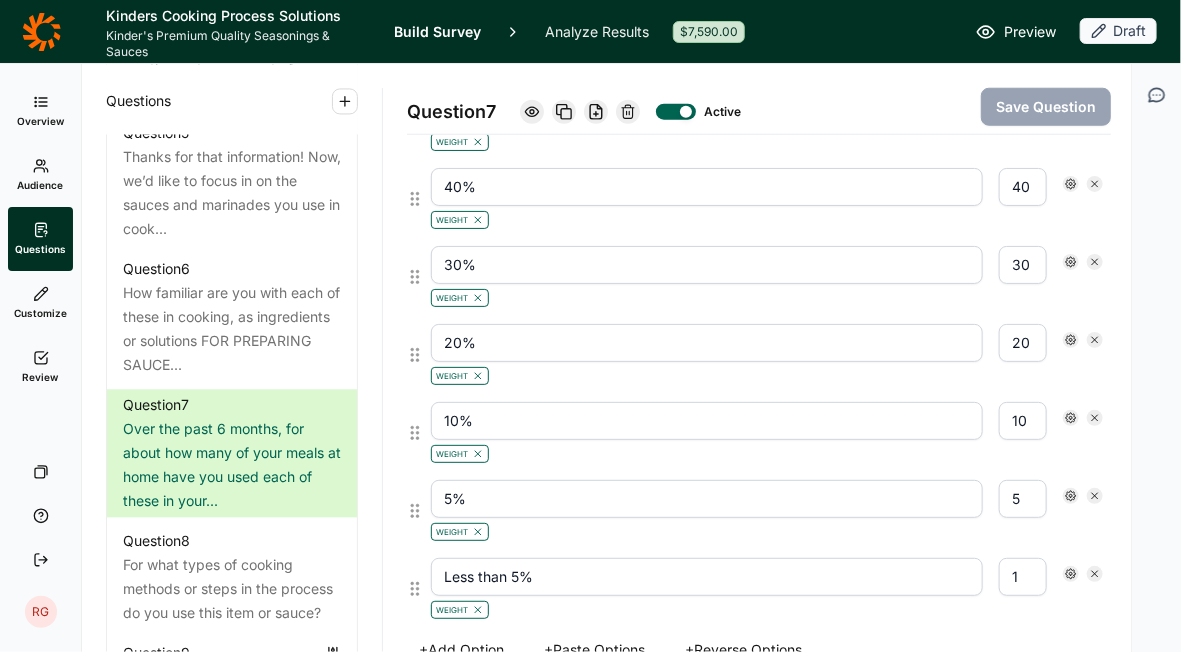 scroll, scrollTop: 3365, scrollLeft: 0, axis: vertical 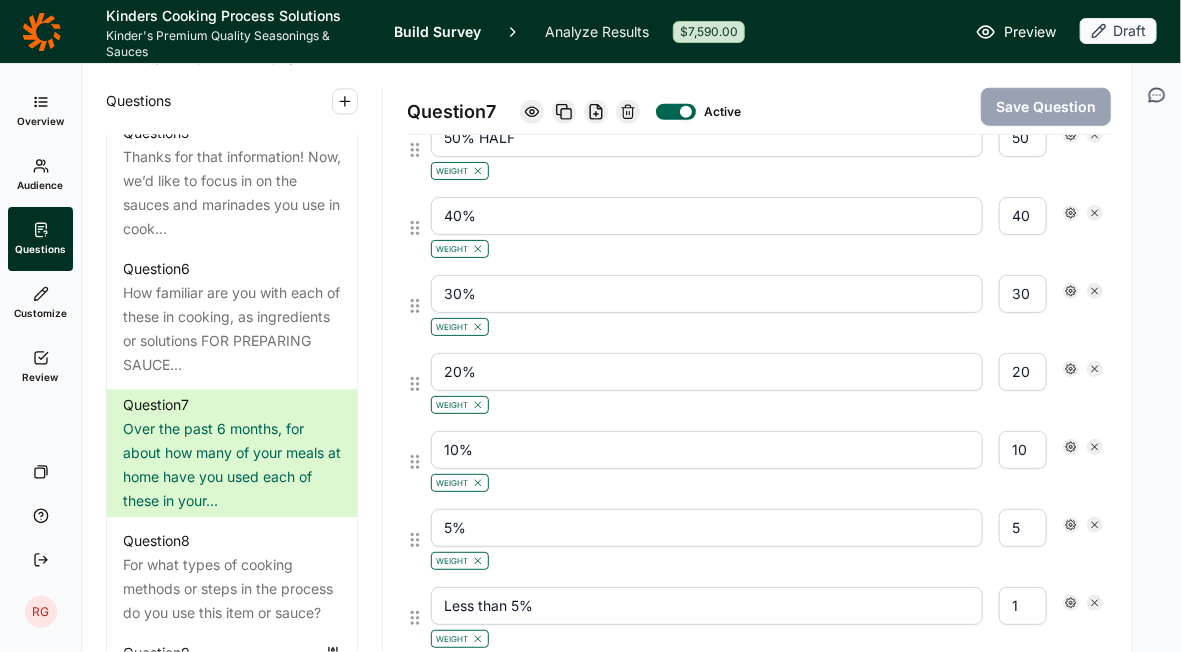 click 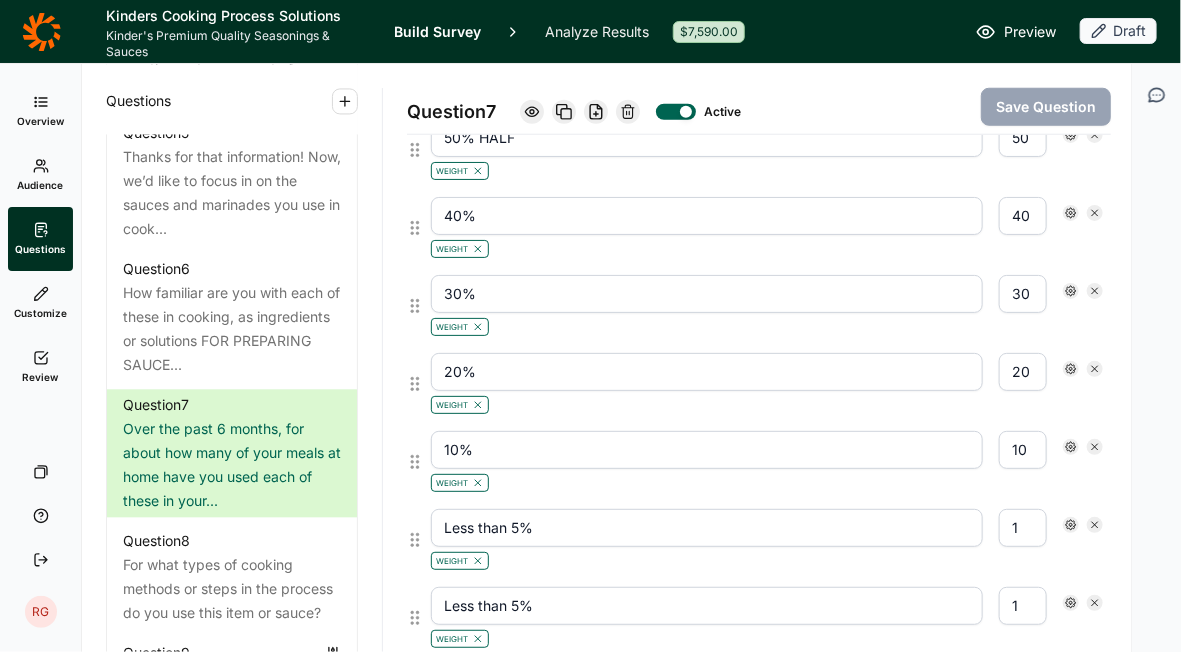 scroll, scrollTop: 3288, scrollLeft: 0, axis: vertical 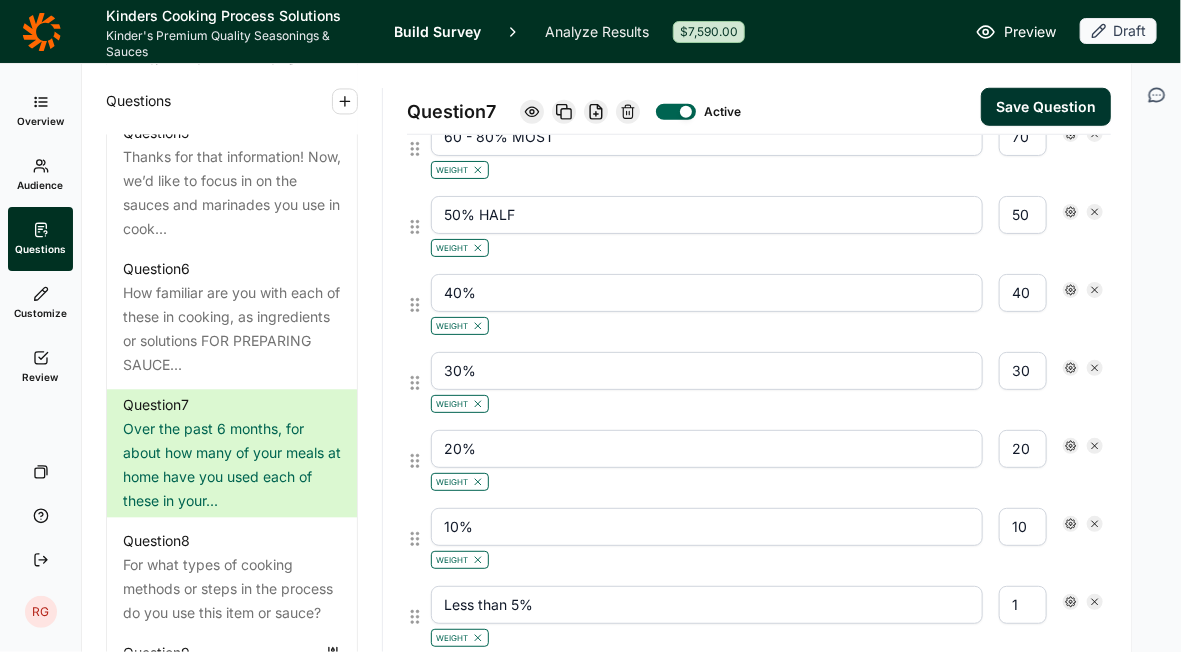 click 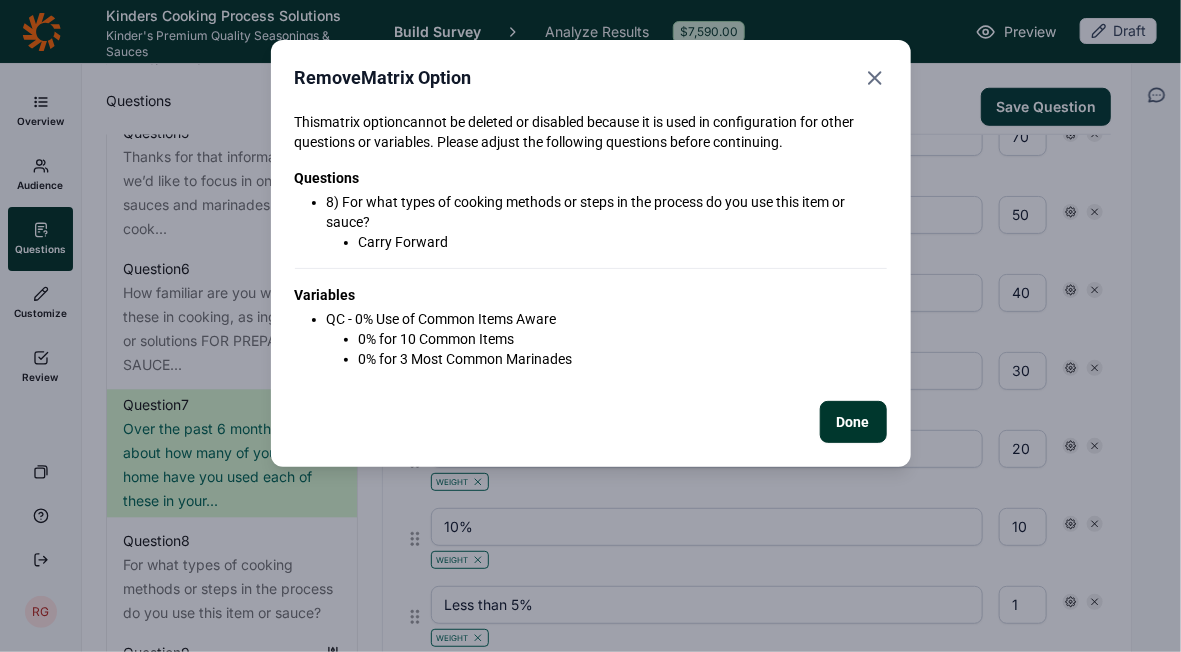 click on "Done" at bounding box center [853, 422] 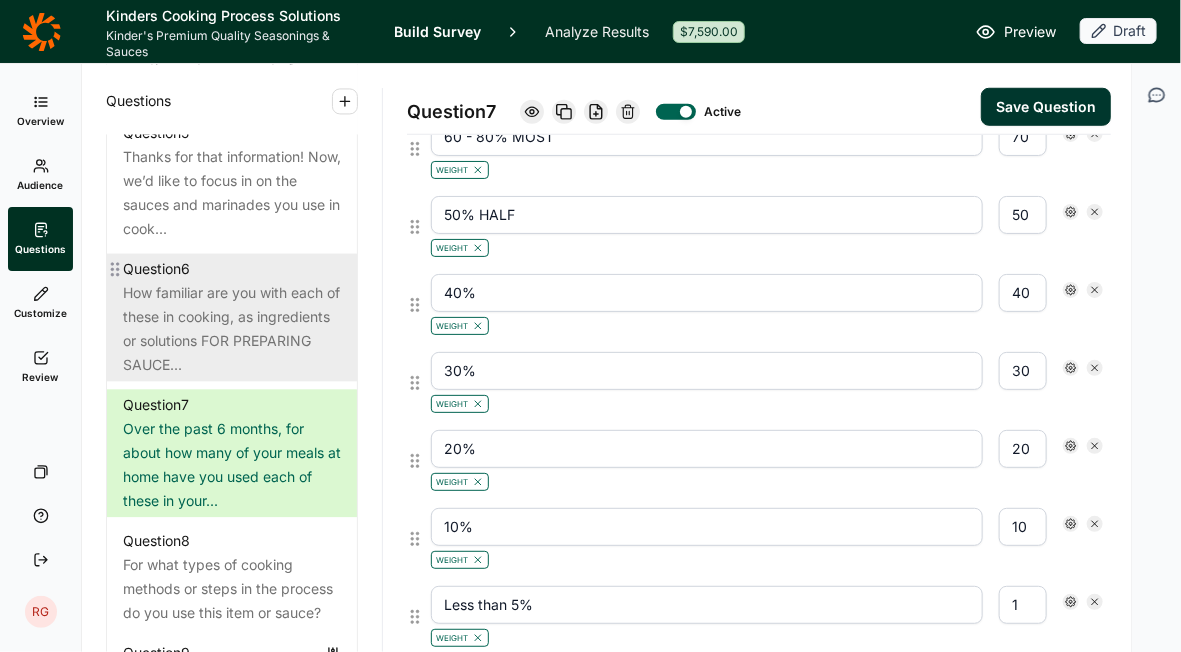 click on "How familiar are you with each of these in cooking,  as ingredients or solutions FOR PREPARING SAUCE..." at bounding box center [232, 329] 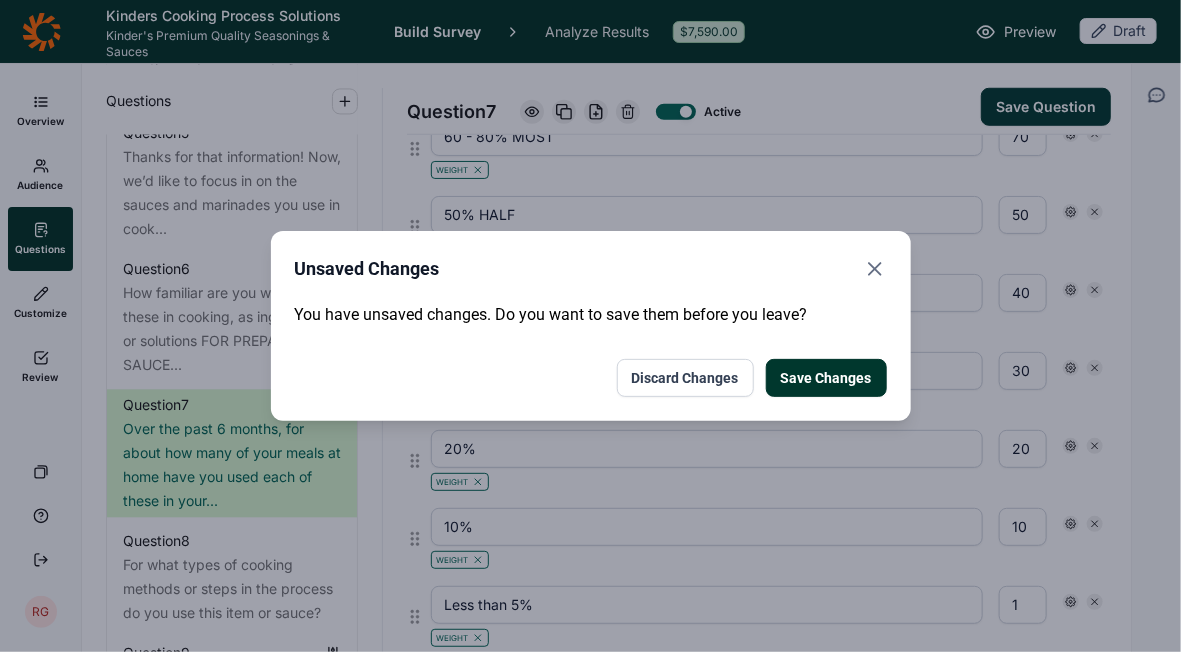 click on "Discard Changes" at bounding box center [685, 378] 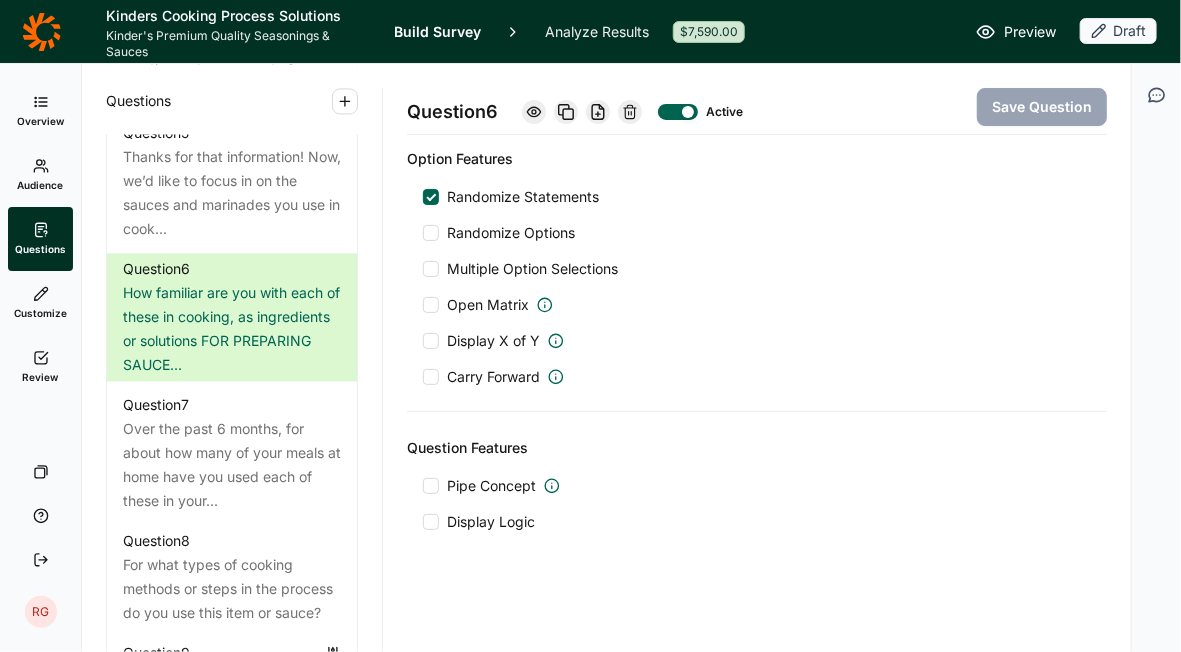 scroll, scrollTop: 2746, scrollLeft: 0, axis: vertical 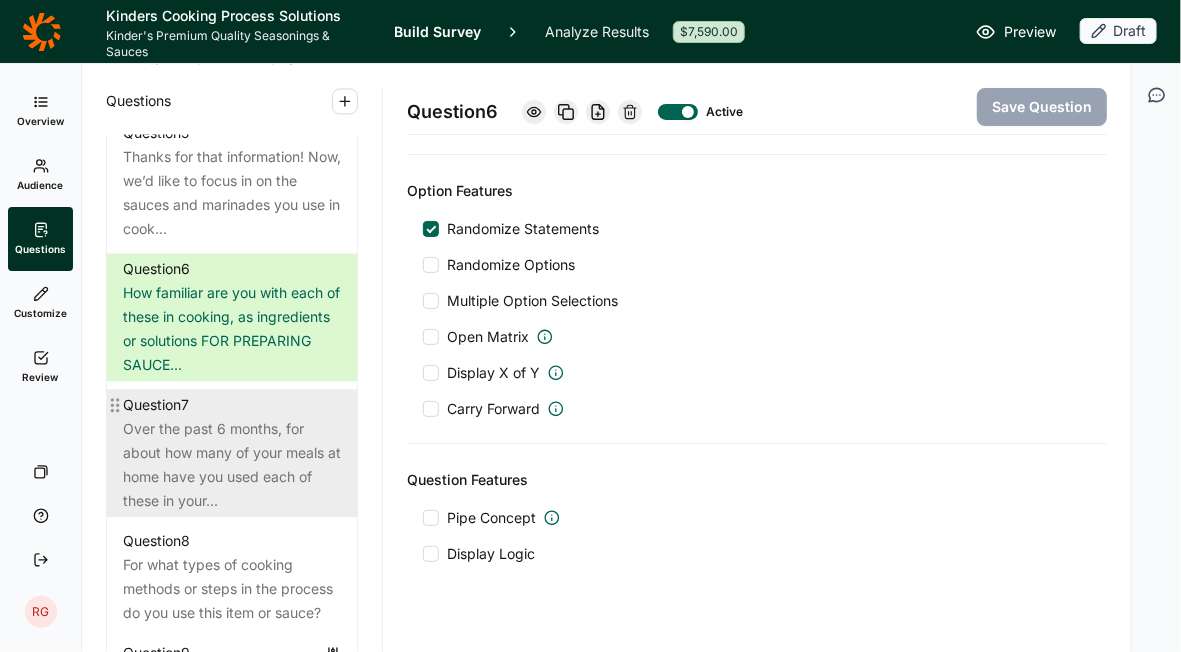 click on "Over the past 6 months, for about how many of your meals at home have you used each of these in your..." at bounding box center (232, 465) 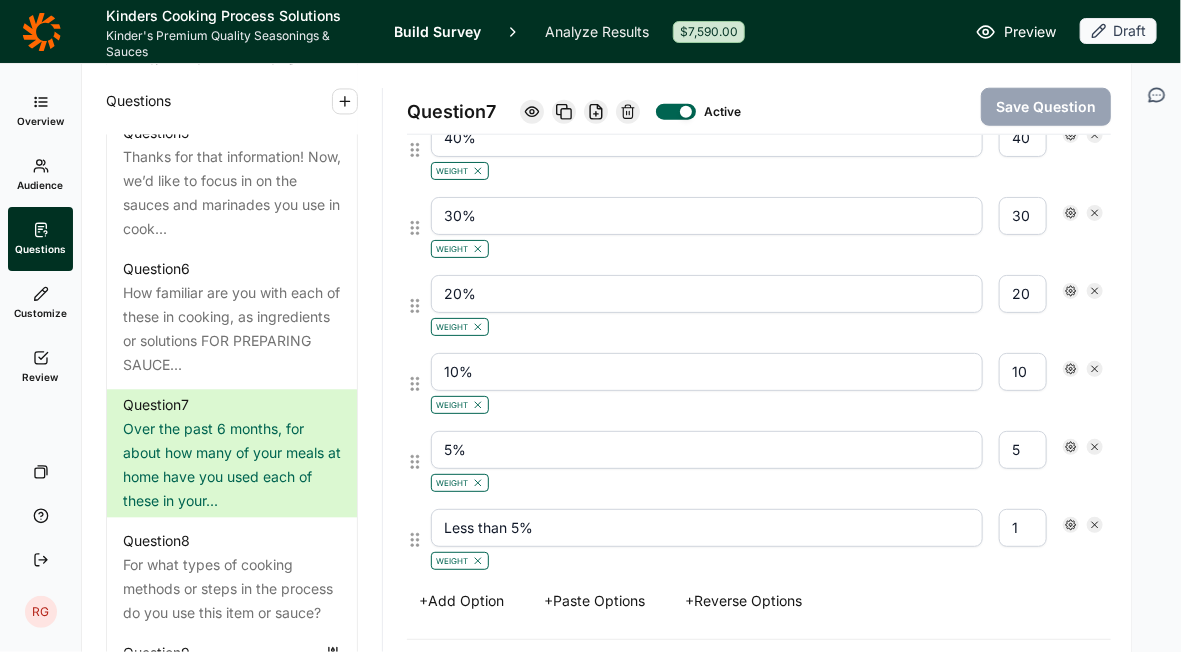 scroll, scrollTop: 3488, scrollLeft: 0, axis: vertical 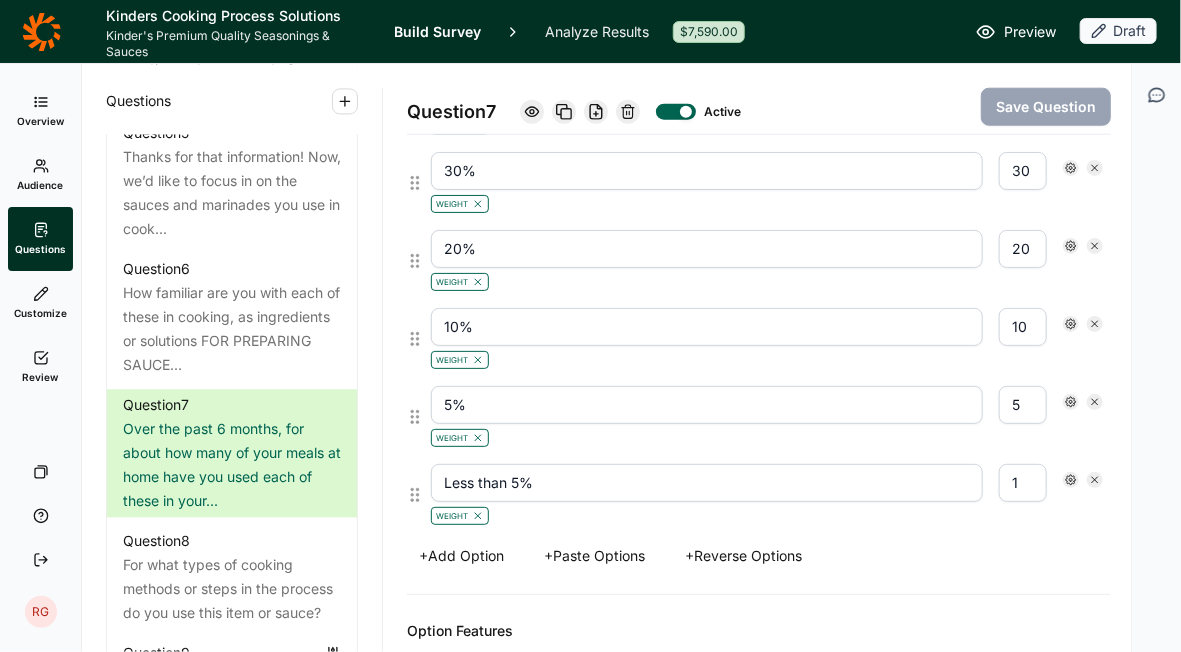click 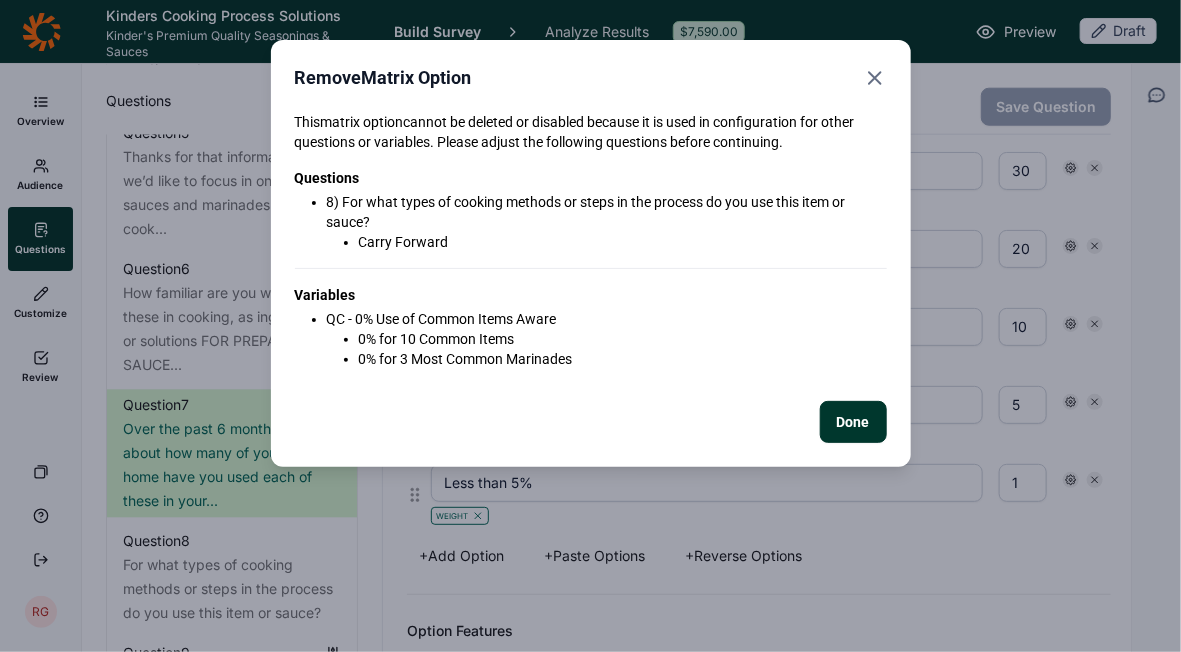 click on "Done" at bounding box center (853, 422) 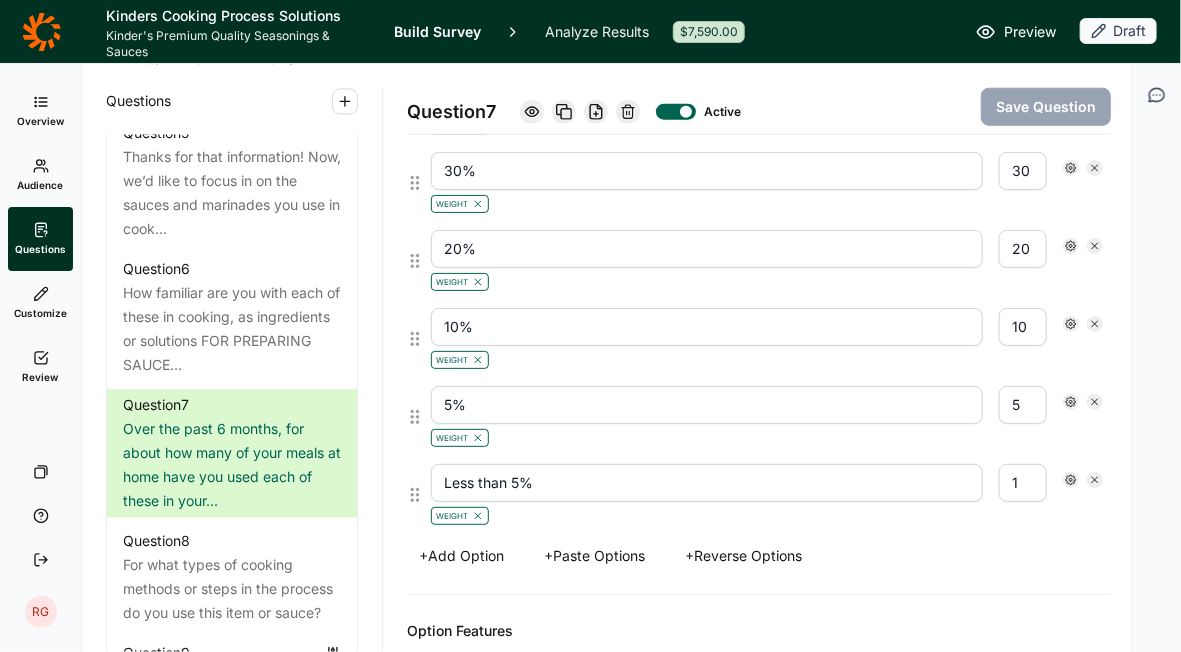 click on "5%" at bounding box center [707, 405] 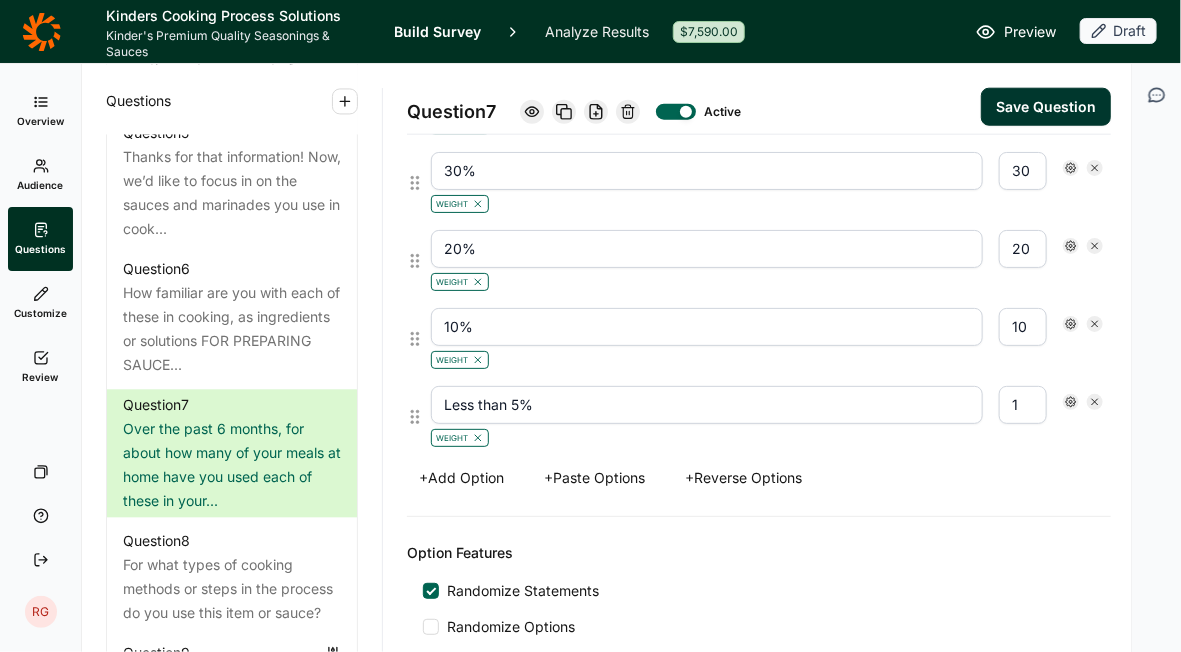 scroll, scrollTop: 3411, scrollLeft: 0, axis: vertical 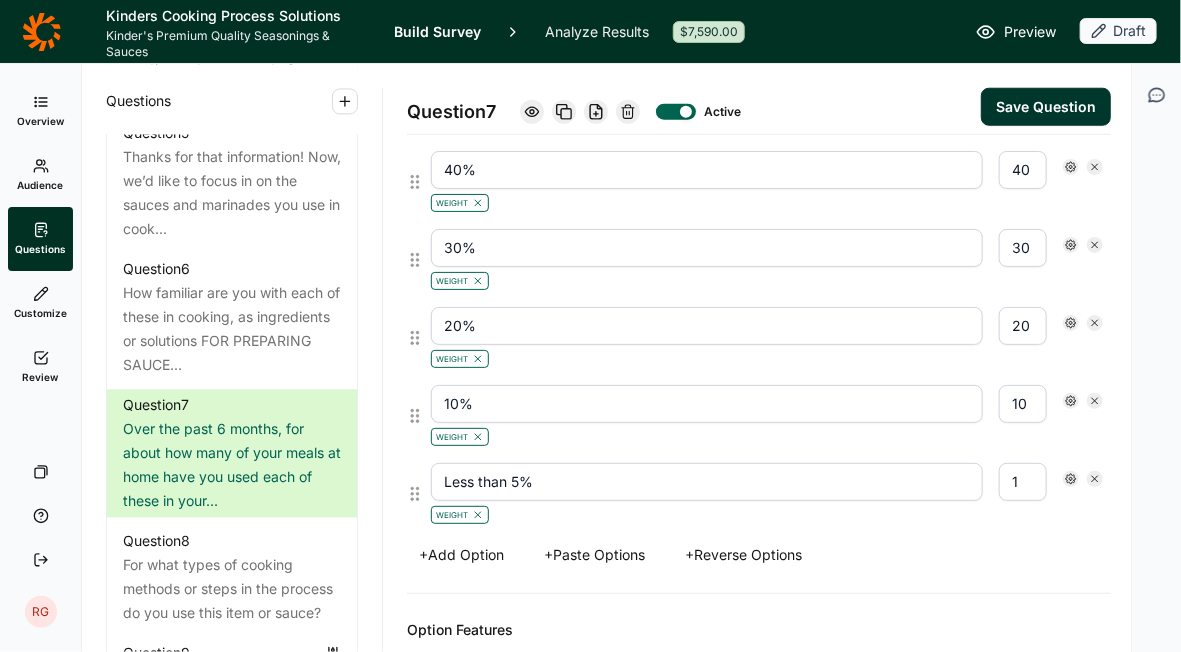 click on "Less than 5%" at bounding box center (707, 482) 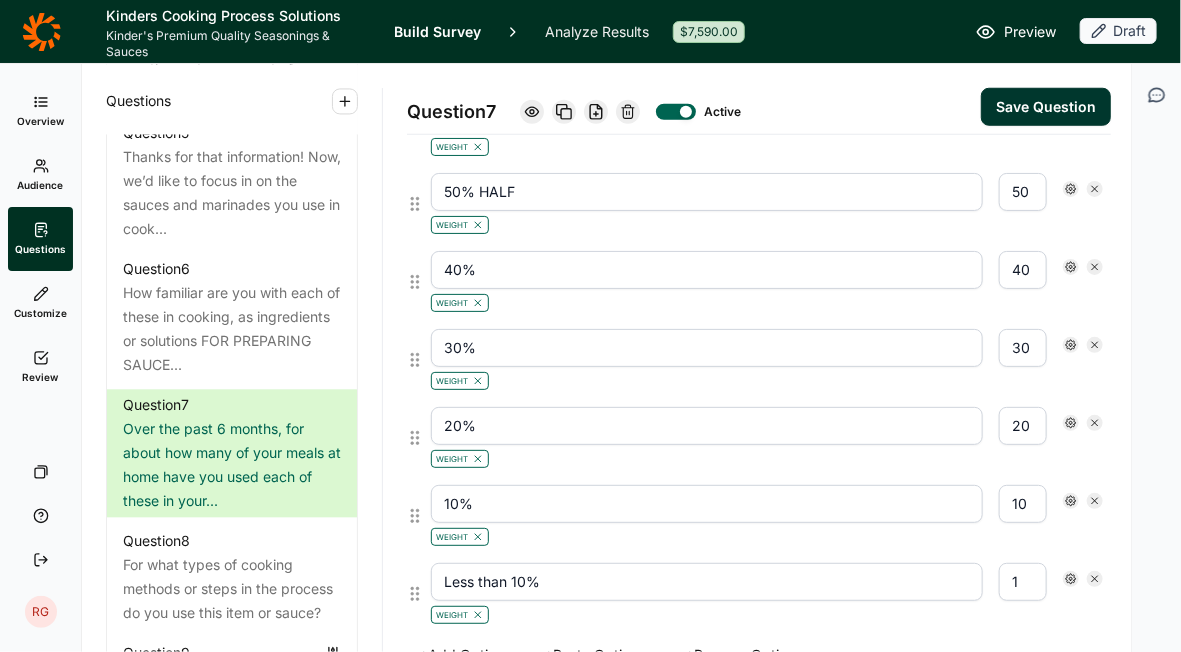 scroll, scrollTop: 3411, scrollLeft: 0, axis: vertical 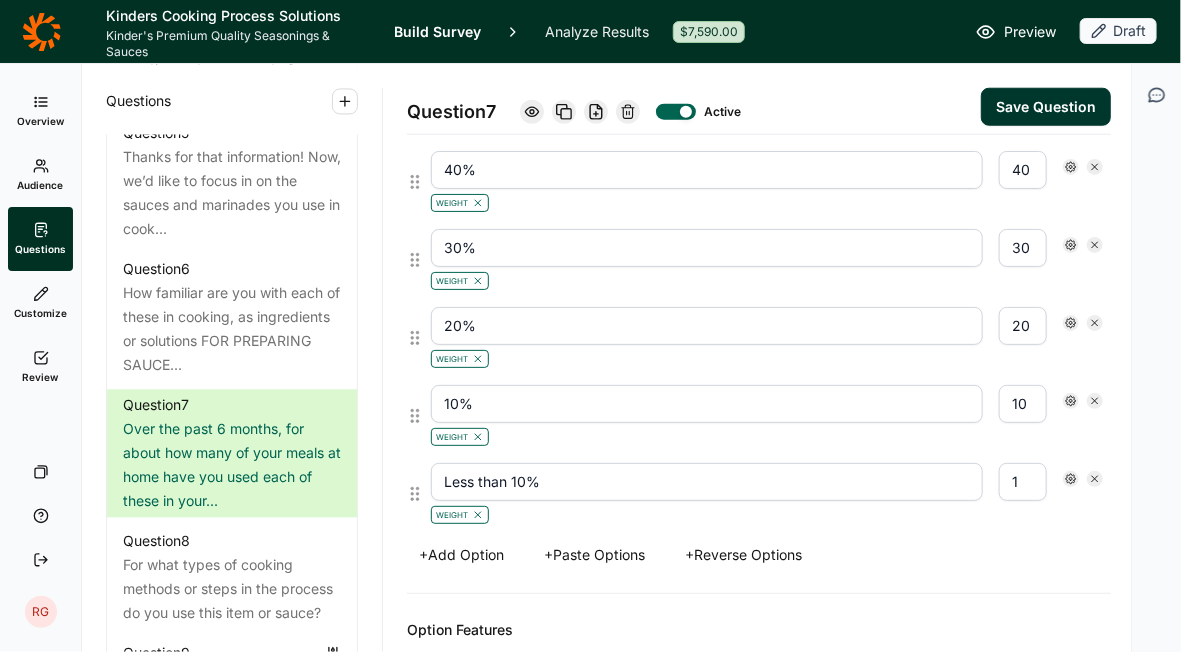 type on "Less than 10%" 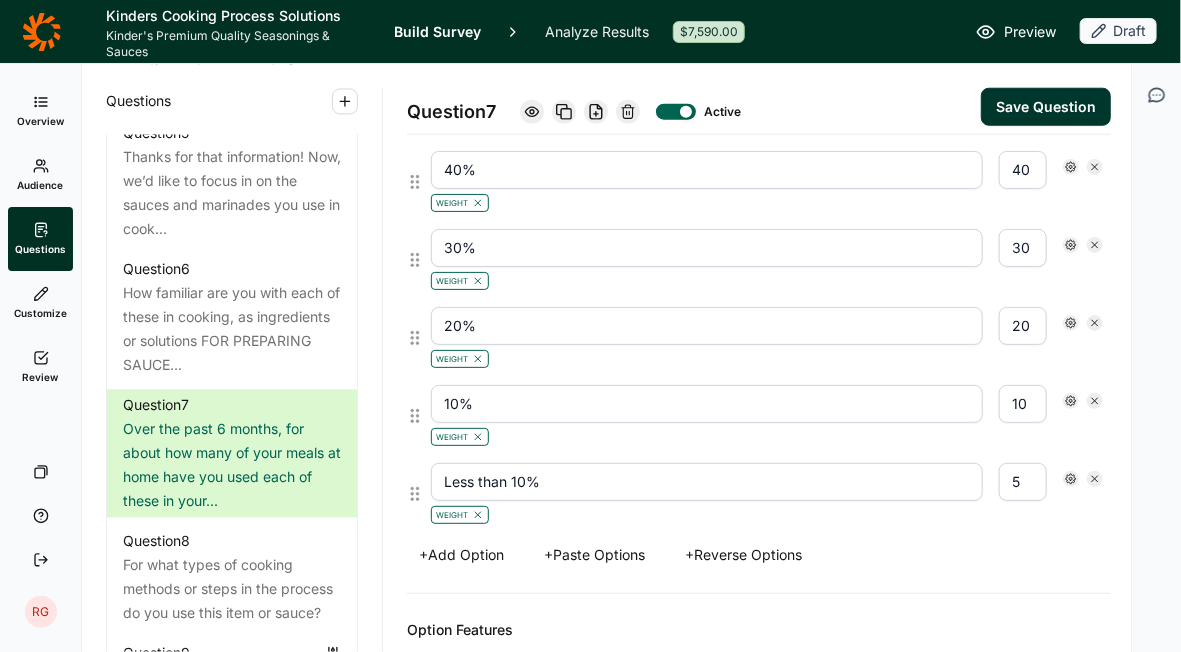 type on "5" 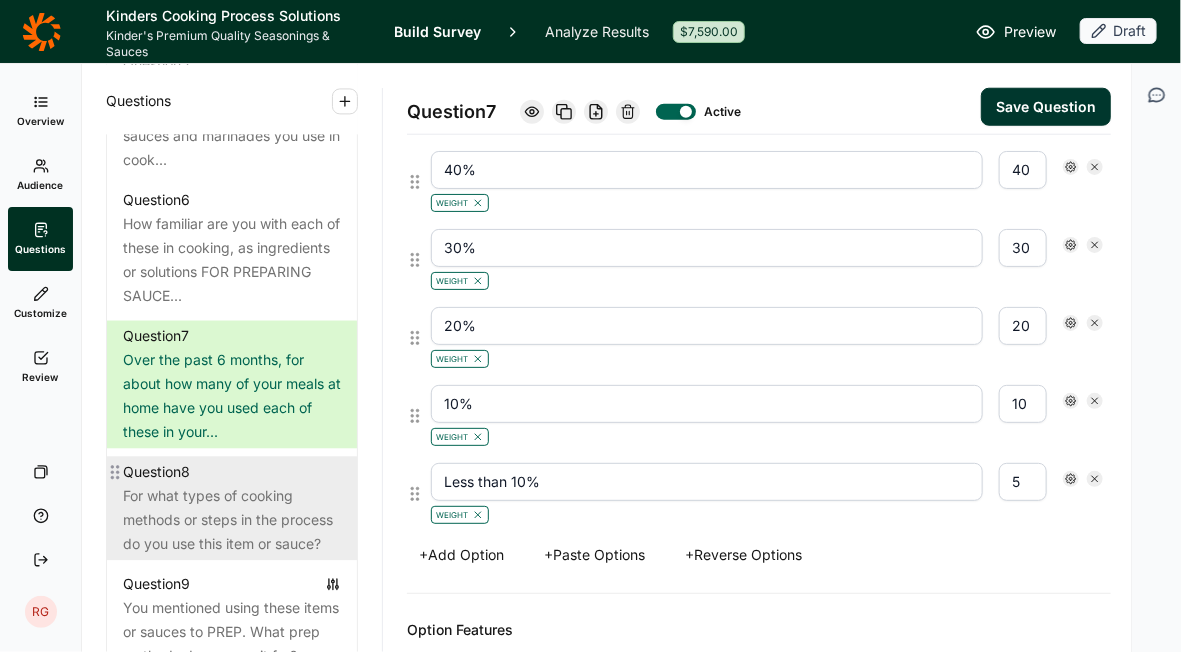 scroll, scrollTop: 1600, scrollLeft: 0, axis: vertical 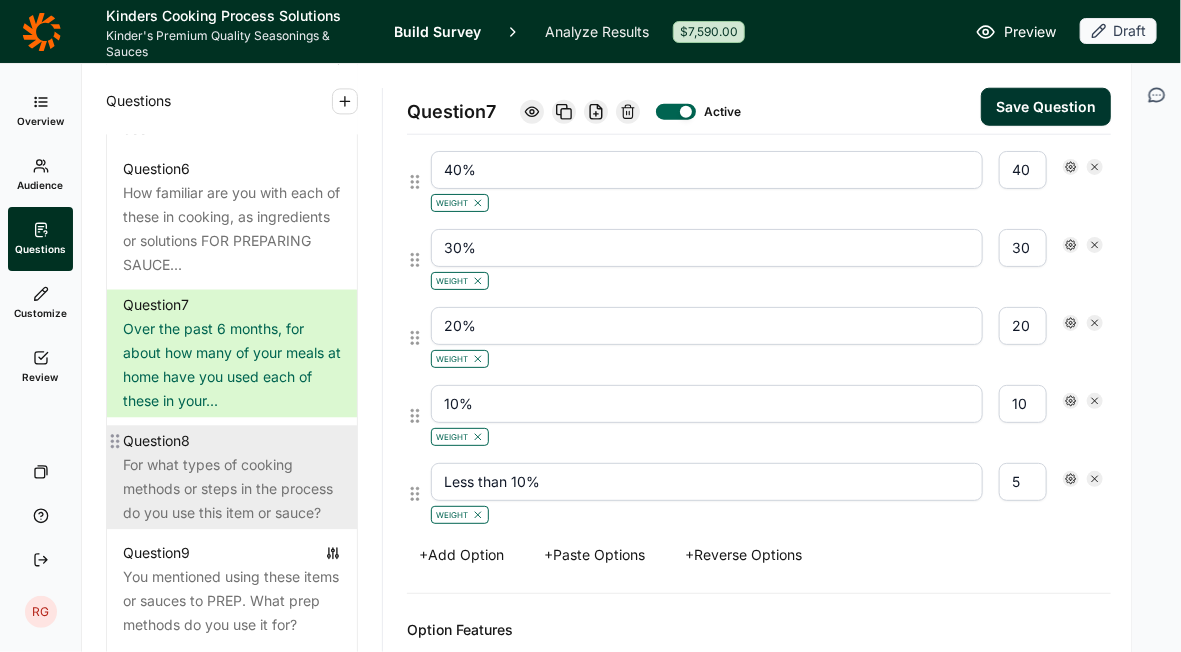 click on "For what types of cooking methods or steps in the process do you use this item or sauce?" at bounding box center (232, 489) 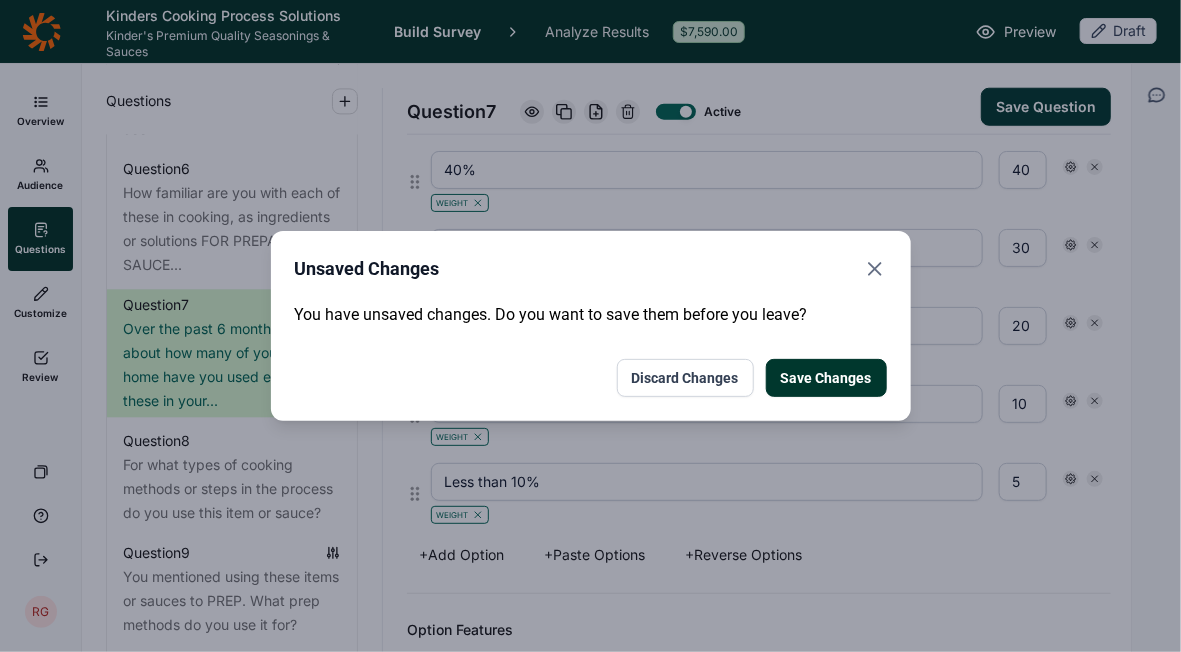 click on "Save Changes" at bounding box center (826, 378) 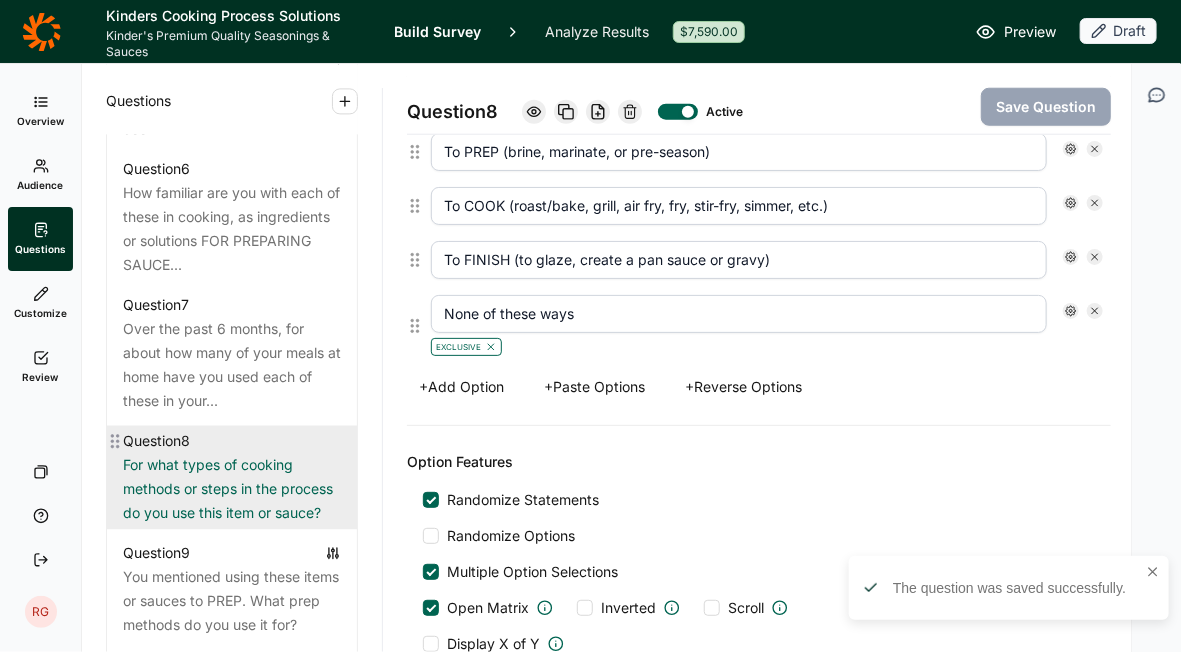 click on "For what types of cooking methods or steps in the process do you use this item or sauce?" at bounding box center [232, 489] 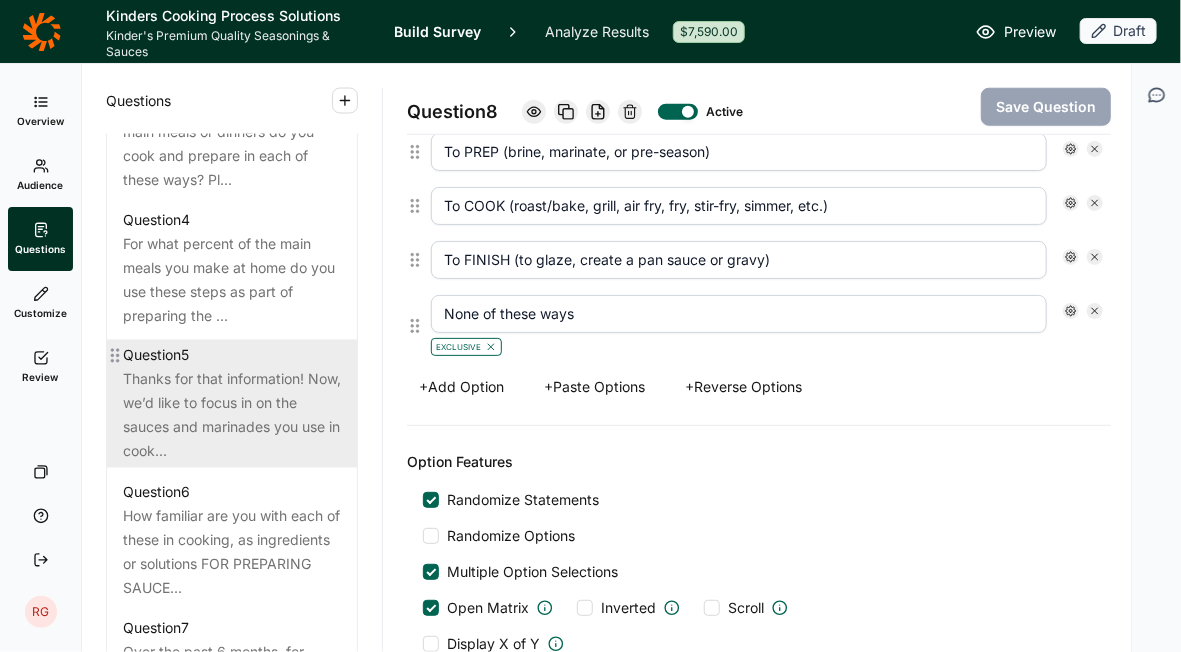 scroll, scrollTop: 1400, scrollLeft: 0, axis: vertical 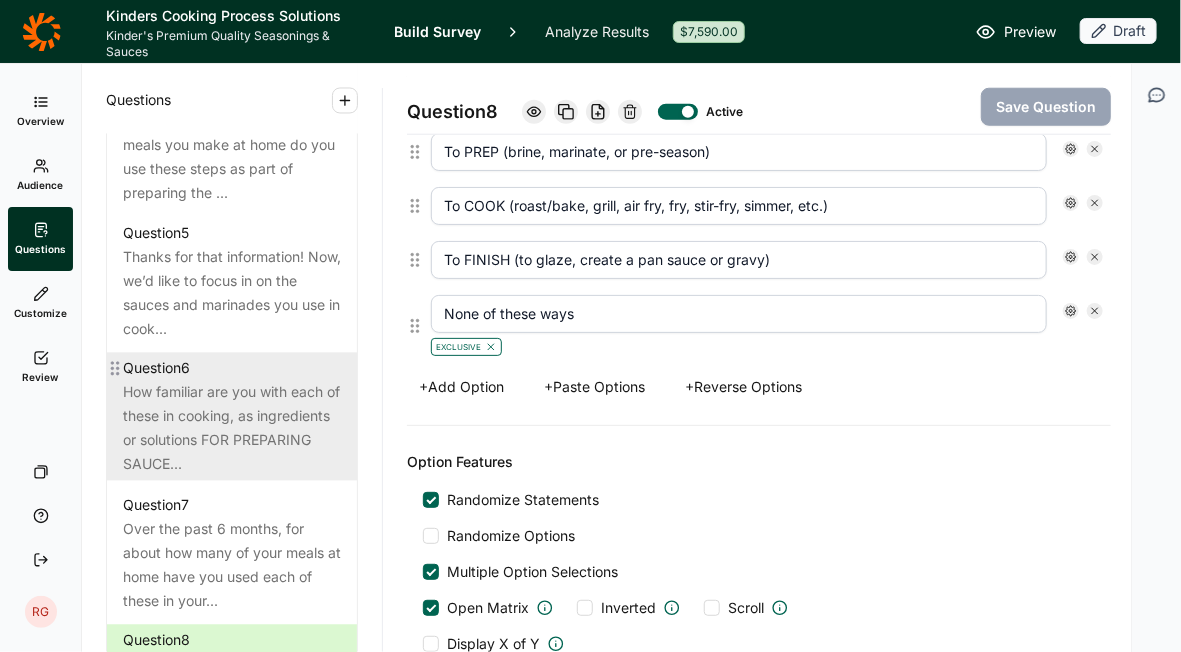 click on "How familiar are you with each of these in cooking,  as ingredients or solutions FOR PREPARING SAUCE..." at bounding box center [232, 429] 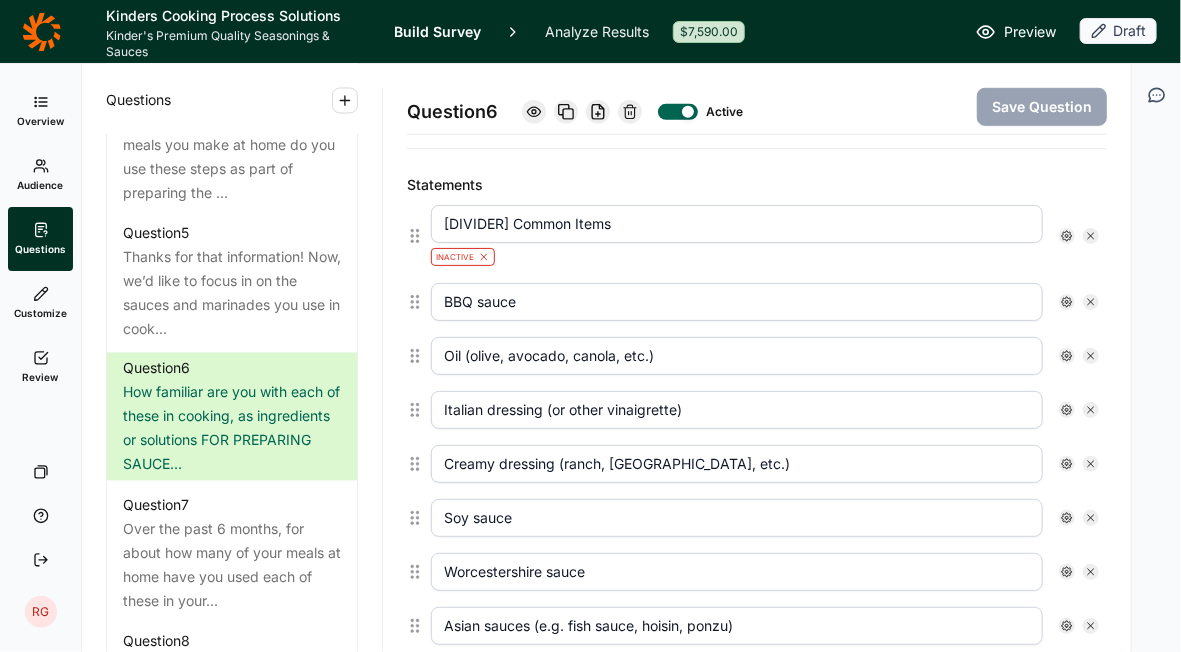 scroll, scrollTop: 546, scrollLeft: 0, axis: vertical 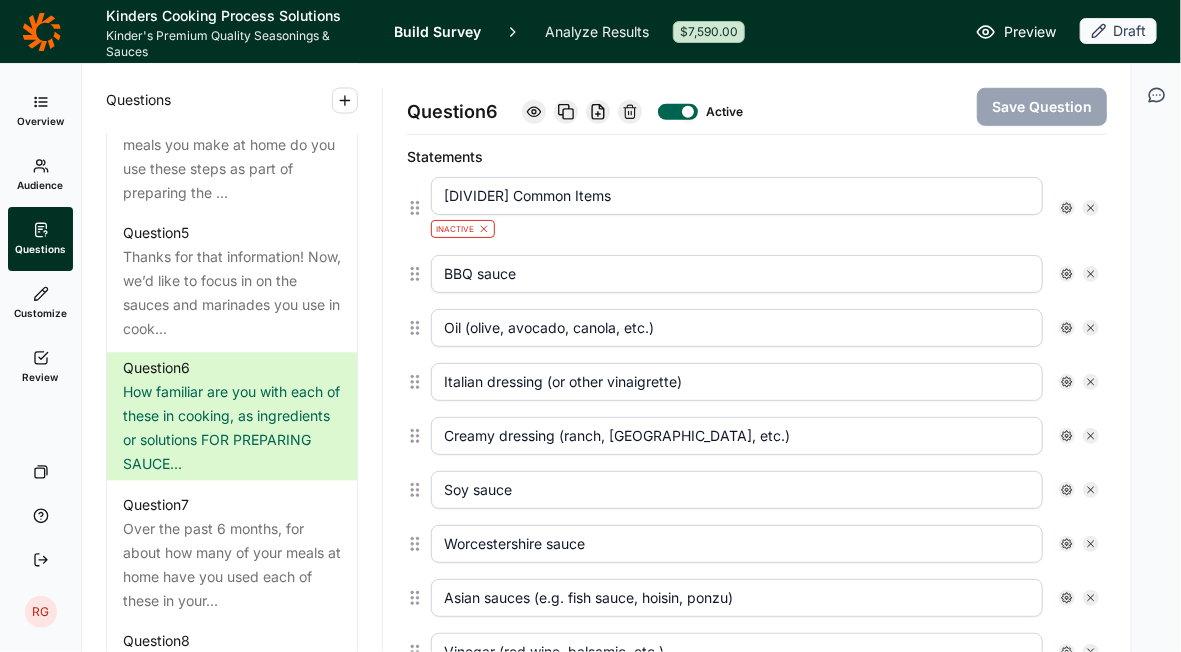 click 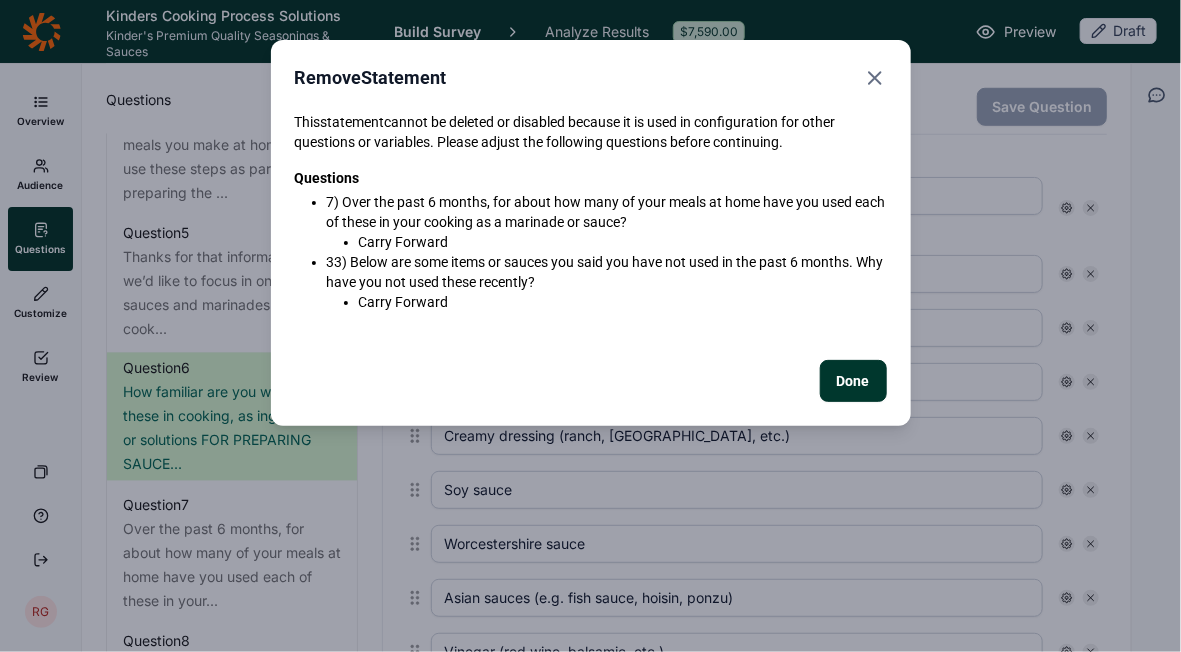 click on "Done" at bounding box center [853, 381] 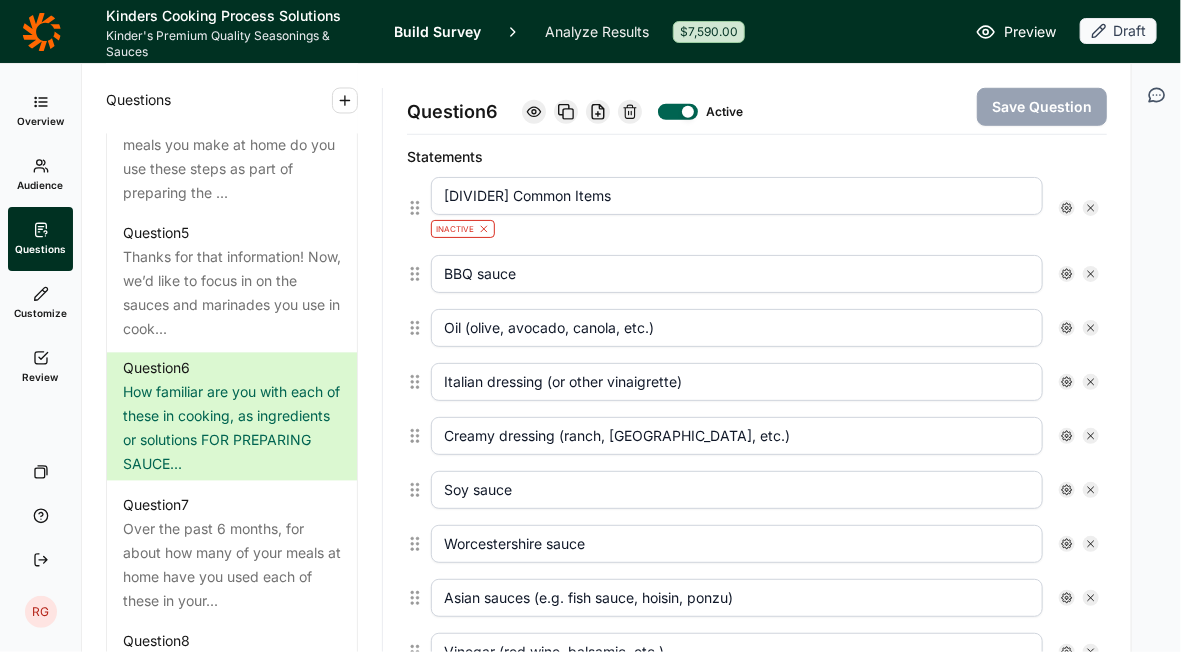 click 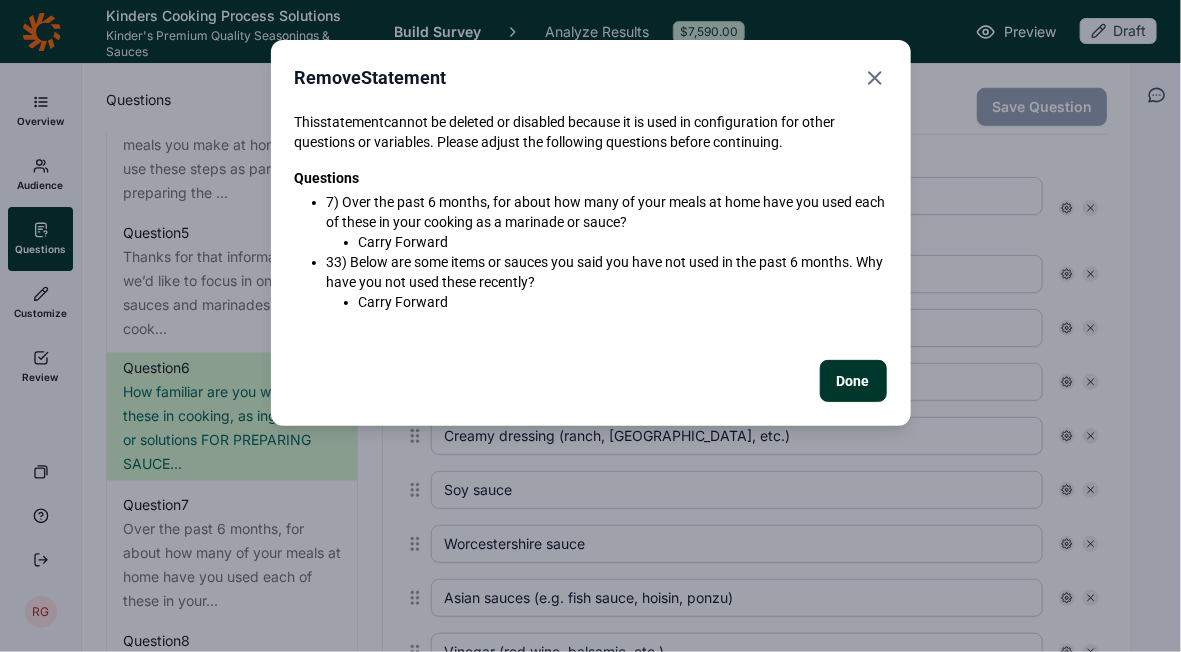 click on "Done" at bounding box center (853, 381) 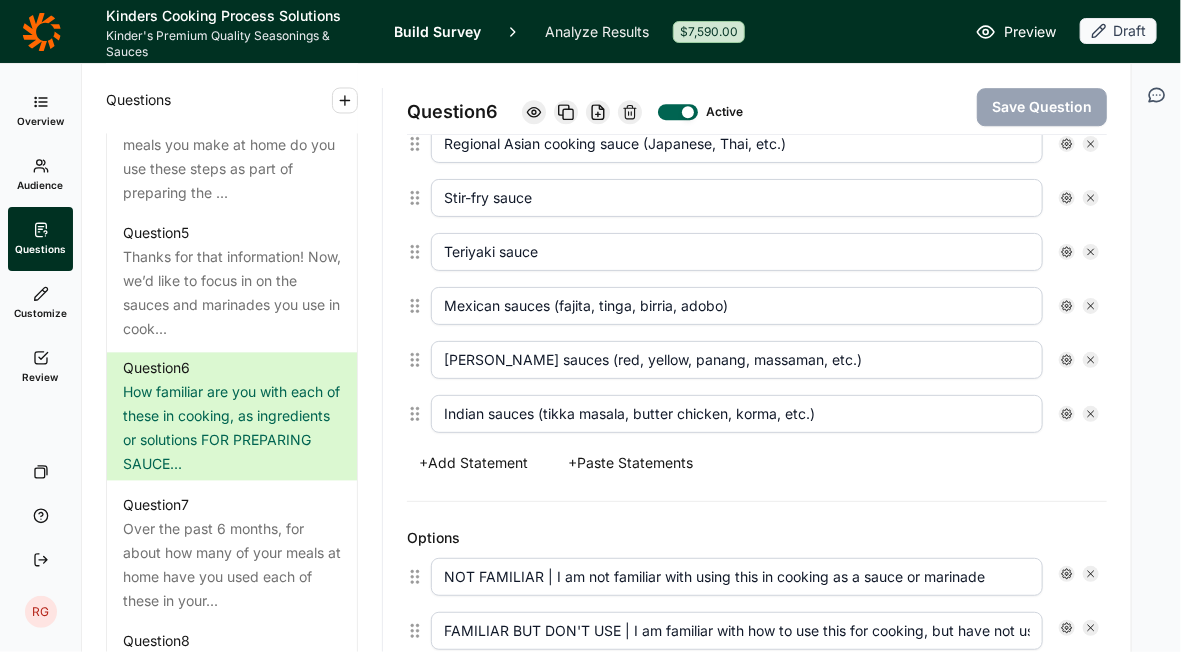 scroll, scrollTop: 2200, scrollLeft: 0, axis: vertical 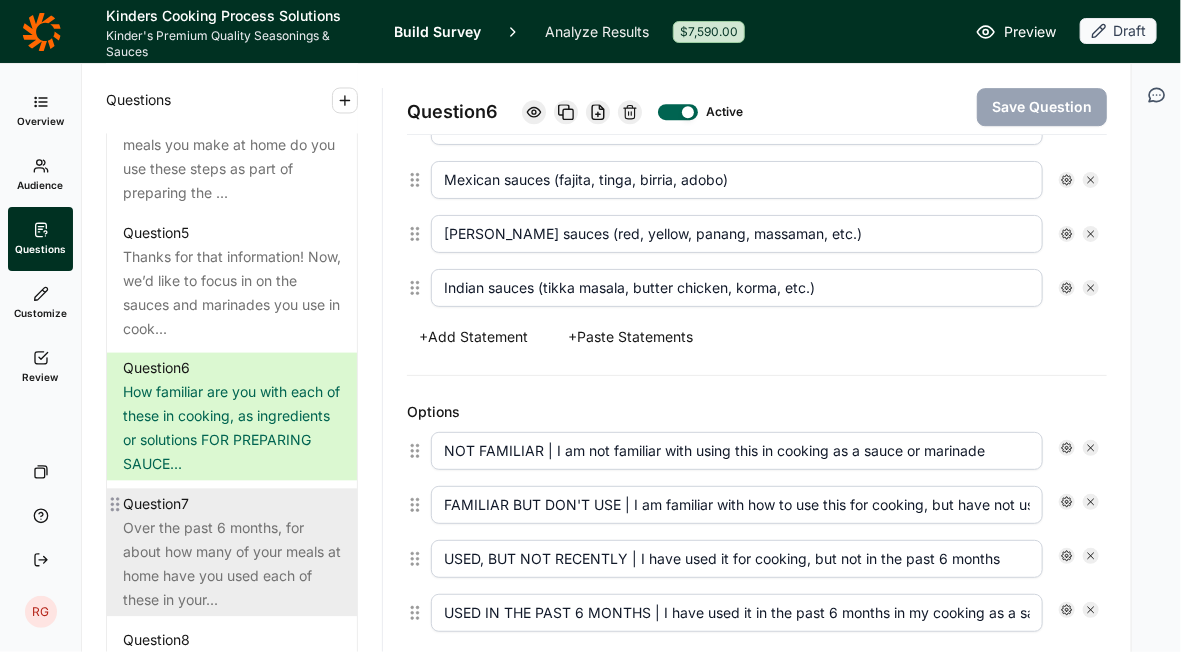 click on "Over the past 6 months, for about how many of your meals at home have you used each of these in your..." at bounding box center [232, 565] 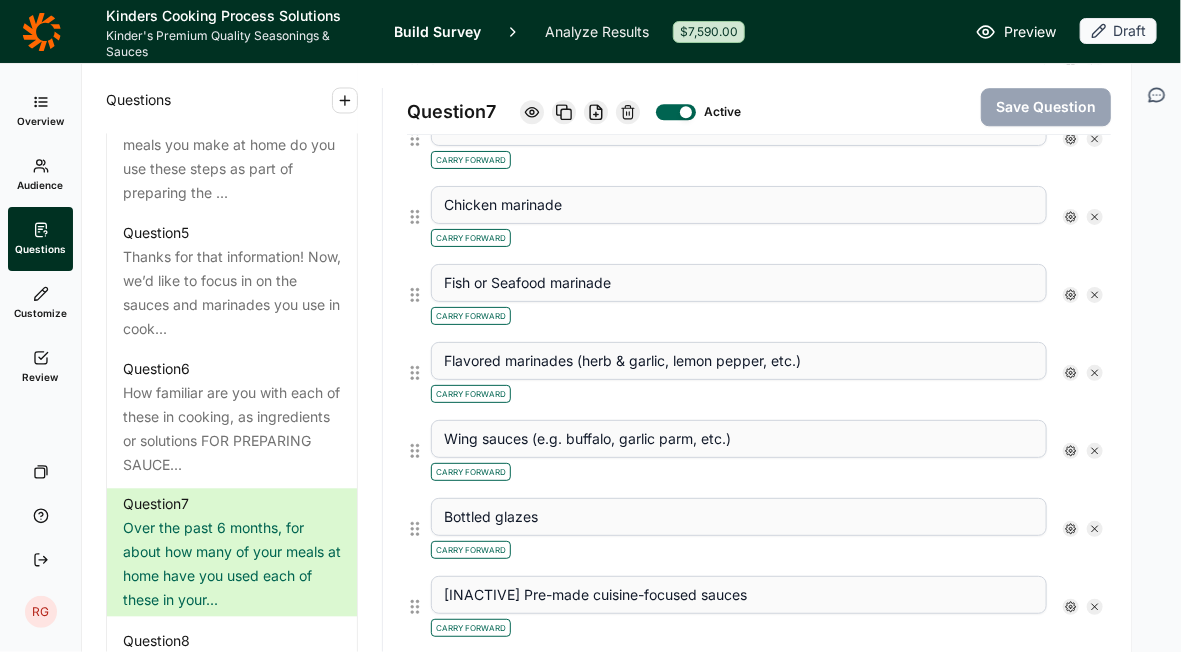 scroll, scrollTop: 2099, scrollLeft: 0, axis: vertical 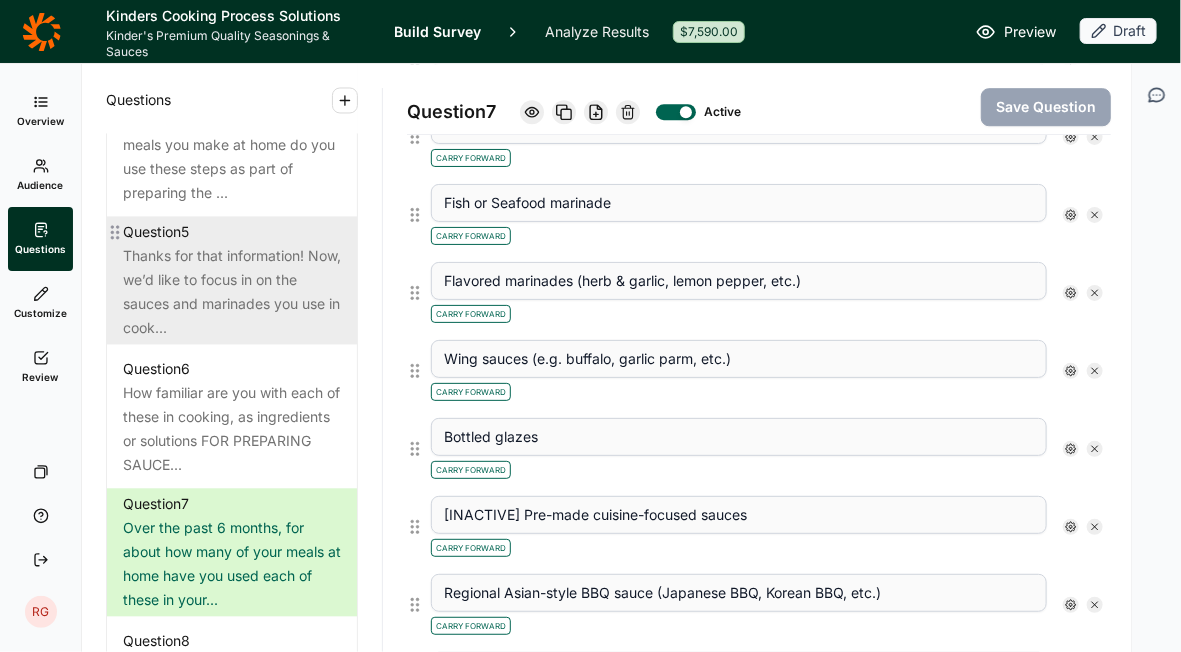 click on "Thanks for that information!  Now, we’d like to focus in on the sauces and marinades you use in cook..." at bounding box center (232, 293) 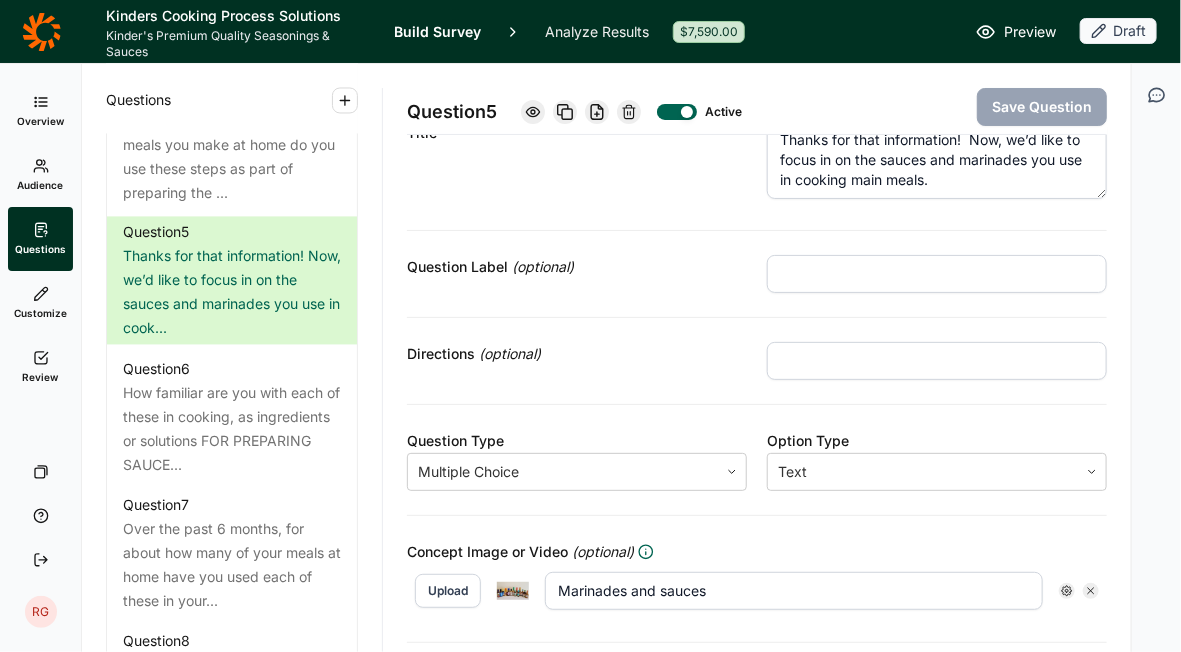 scroll, scrollTop: 0, scrollLeft: 0, axis: both 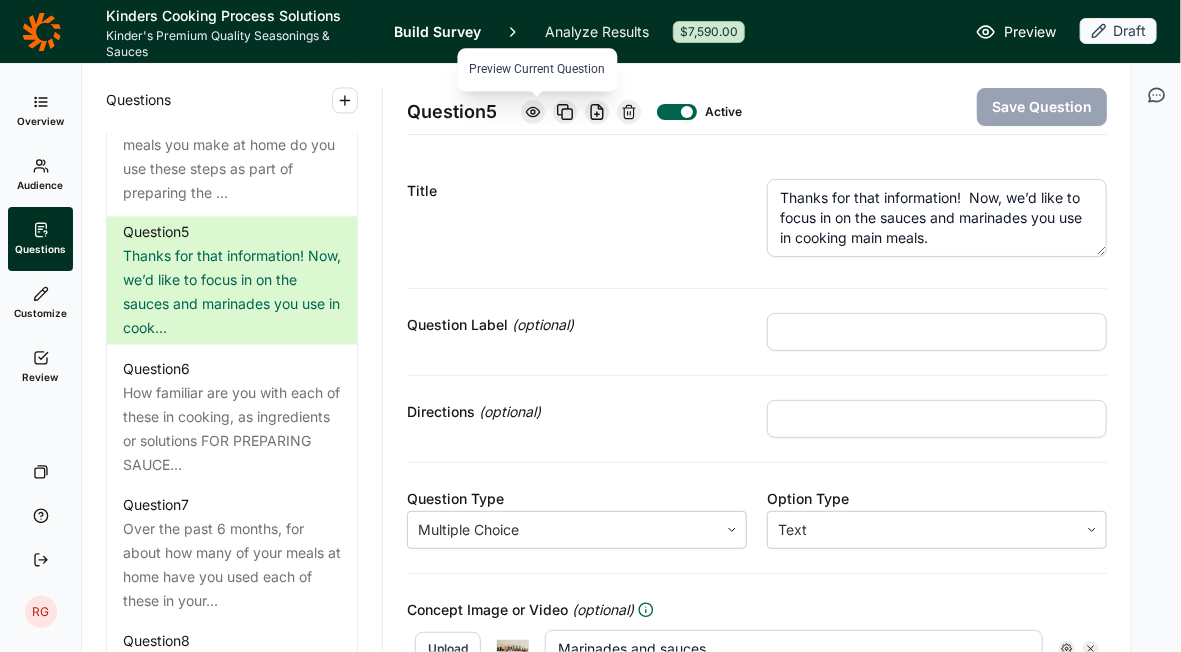 click 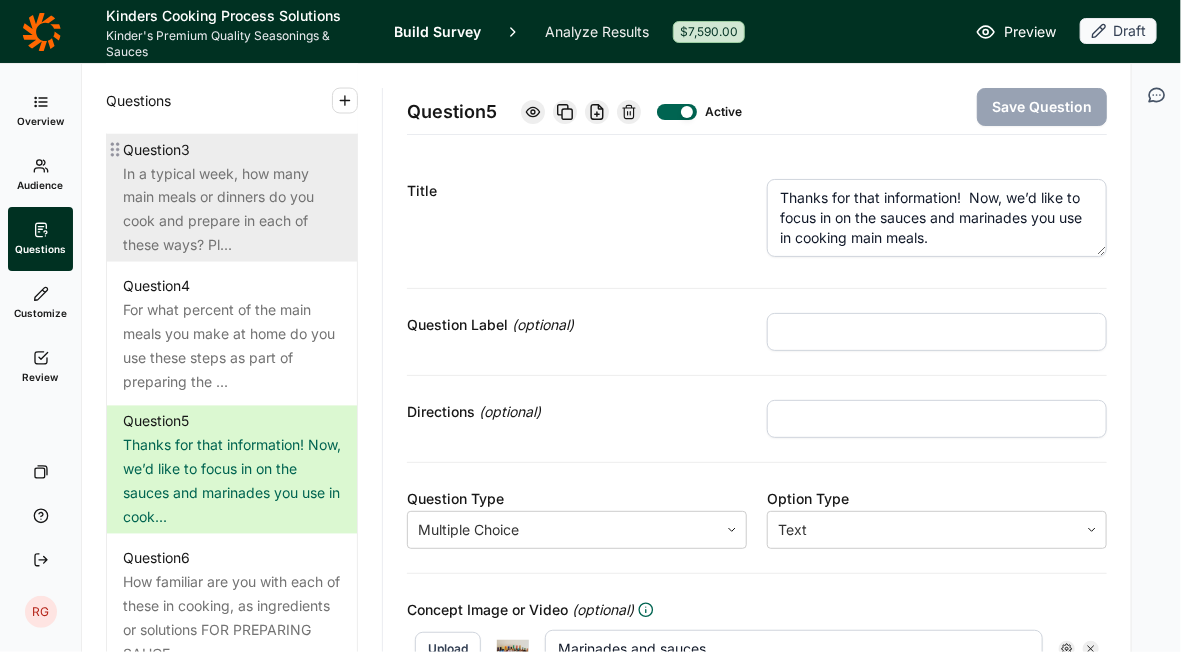scroll, scrollTop: 1200, scrollLeft: 0, axis: vertical 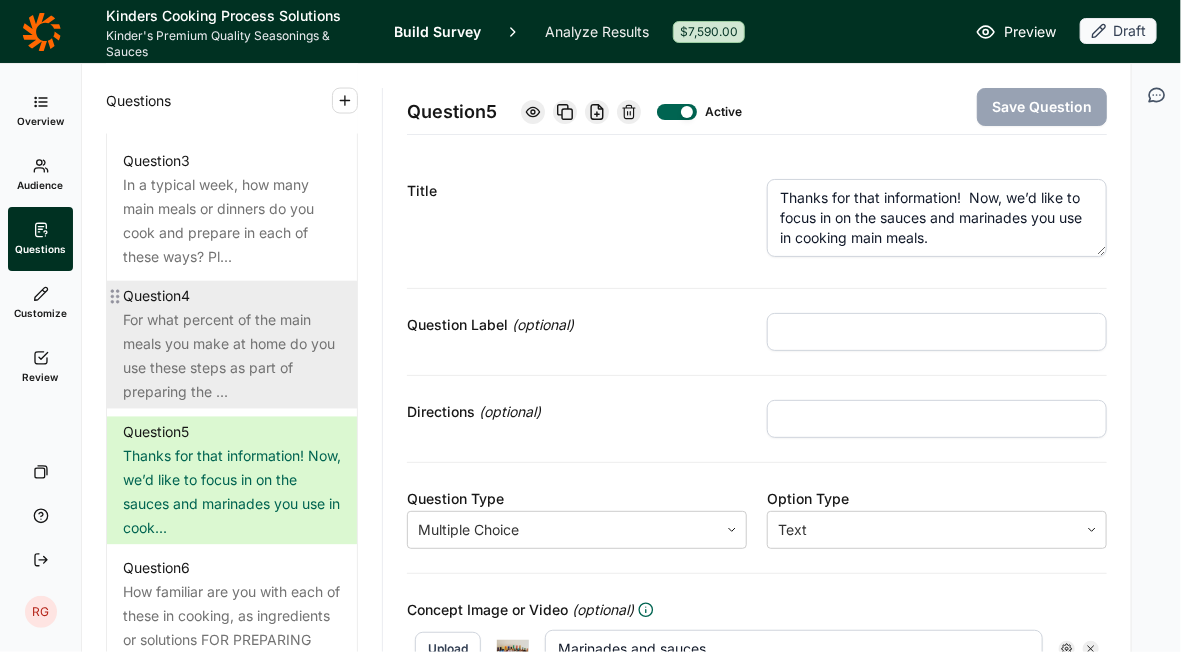 click on "For what percent of the main meals you make at home do you use these steps as part of preparing the ..." at bounding box center (232, 357) 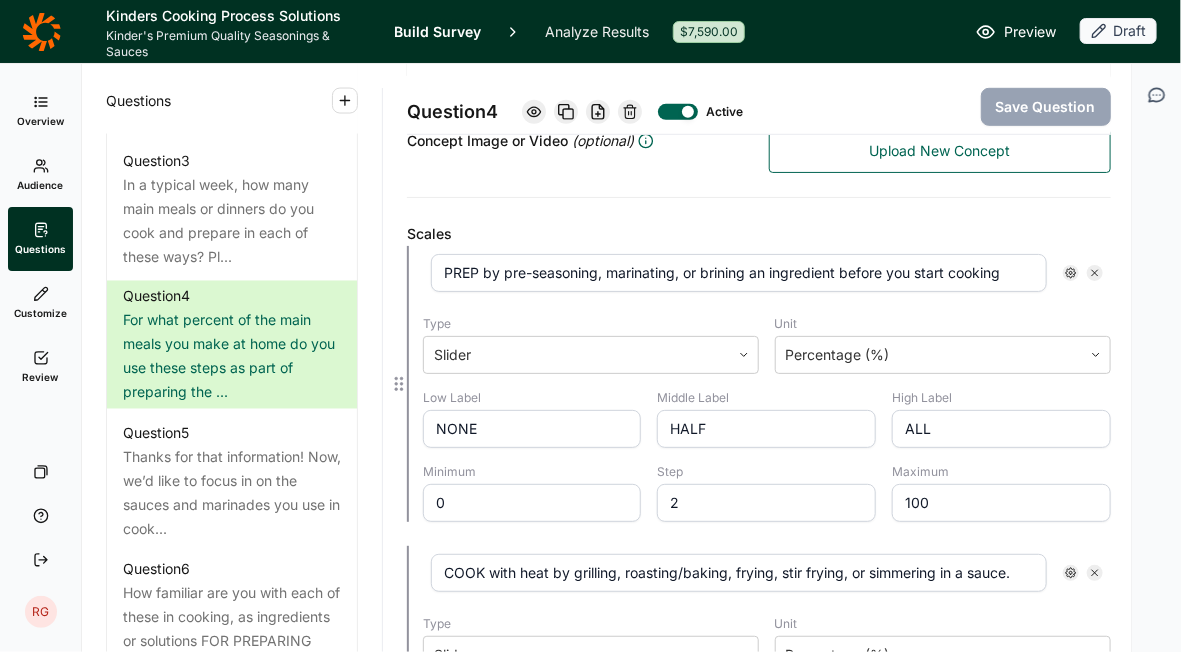 scroll, scrollTop: 600, scrollLeft: 0, axis: vertical 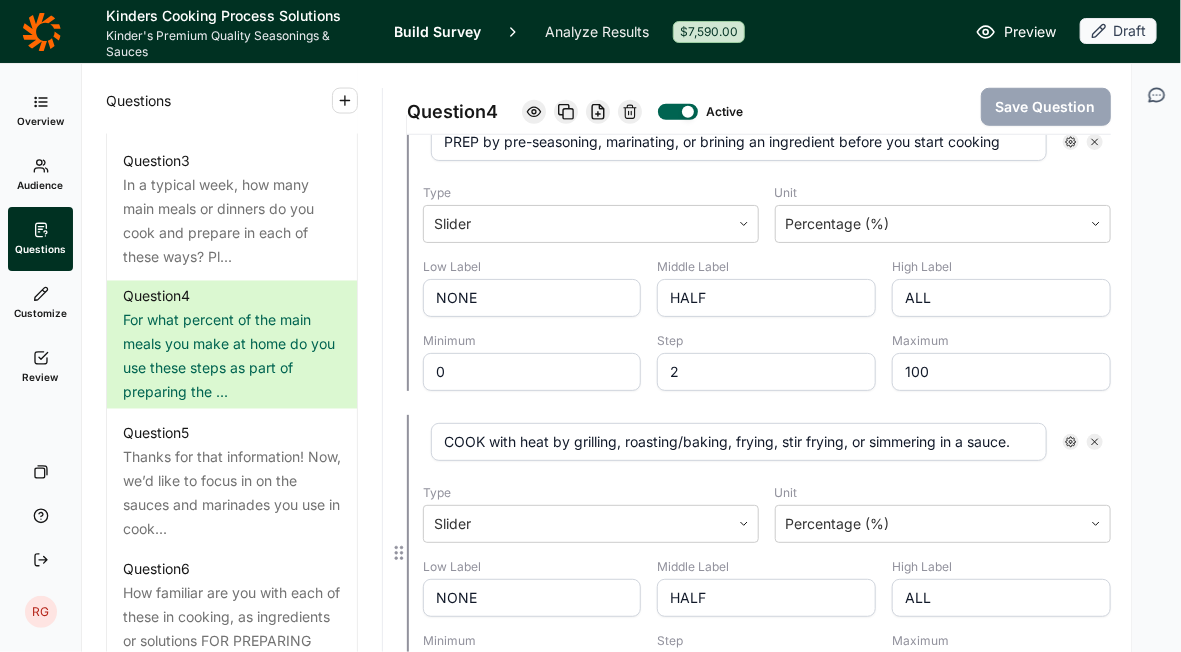 click on "COOK with heat by grilling, roasting/baking, frying, stir frying, or simmering in a sauce." at bounding box center [739, 442] 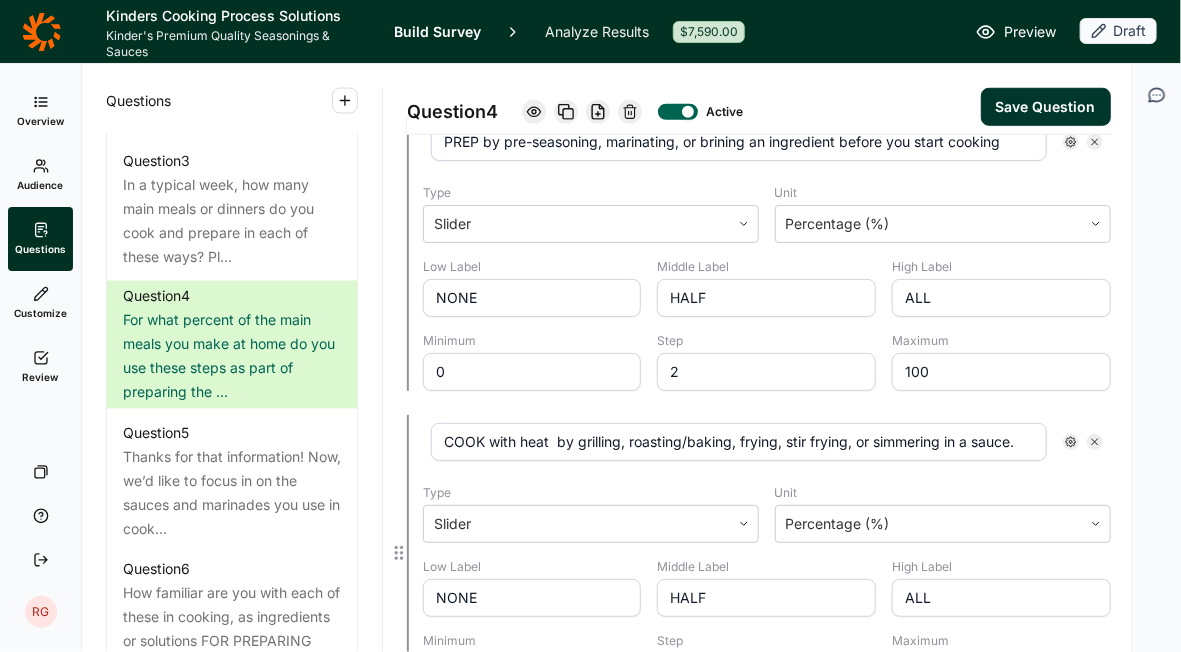 type on "COOK with heat by grilling, roasting/baking, frying, stir frying, or simmering in a sauce." 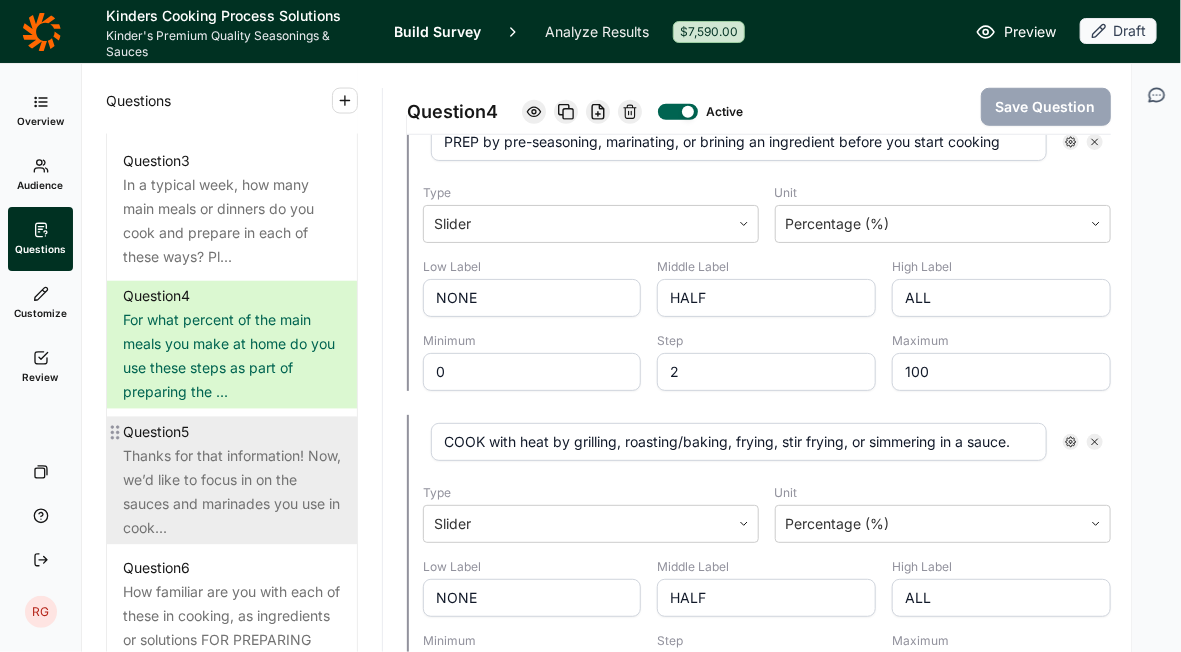 click on "Thanks for that information!  Now, we’d like to focus in on the sauces and marinades you use in cook..." at bounding box center (232, 493) 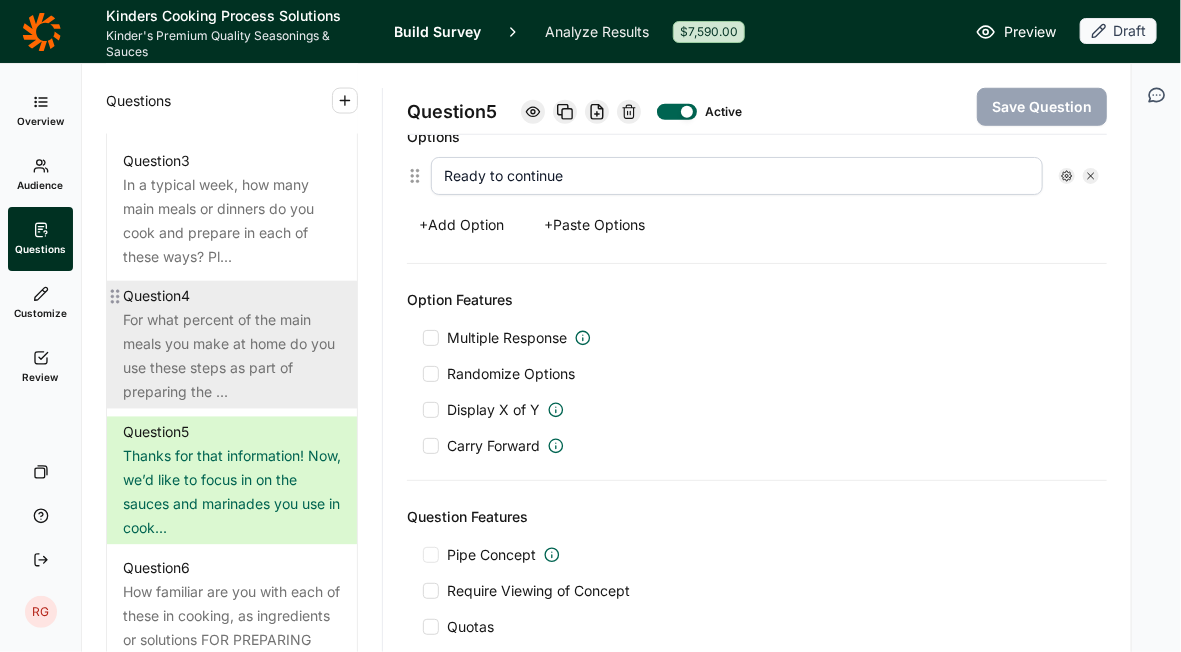 click on "For what percent of the main meals you make at home do you use these steps as part of preparing the ..." at bounding box center (232, 357) 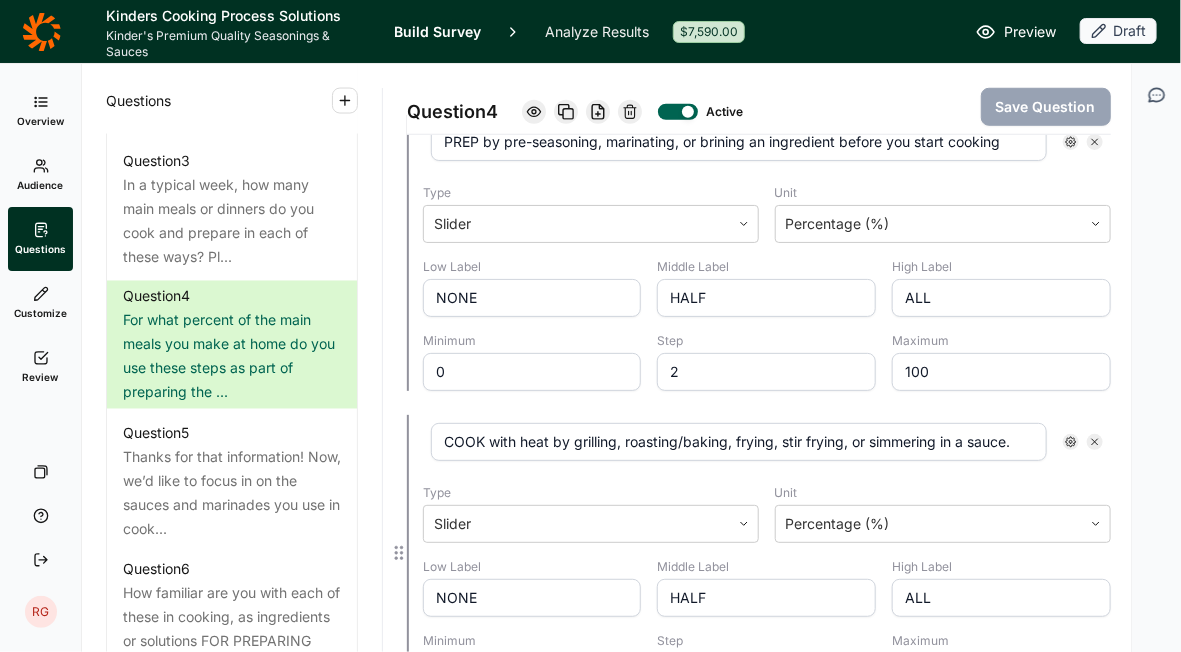 click on "COOK with heat by grilling, roasting/baking, frying, stir frying, or simmering in a sauce." at bounding box center (739, 442) 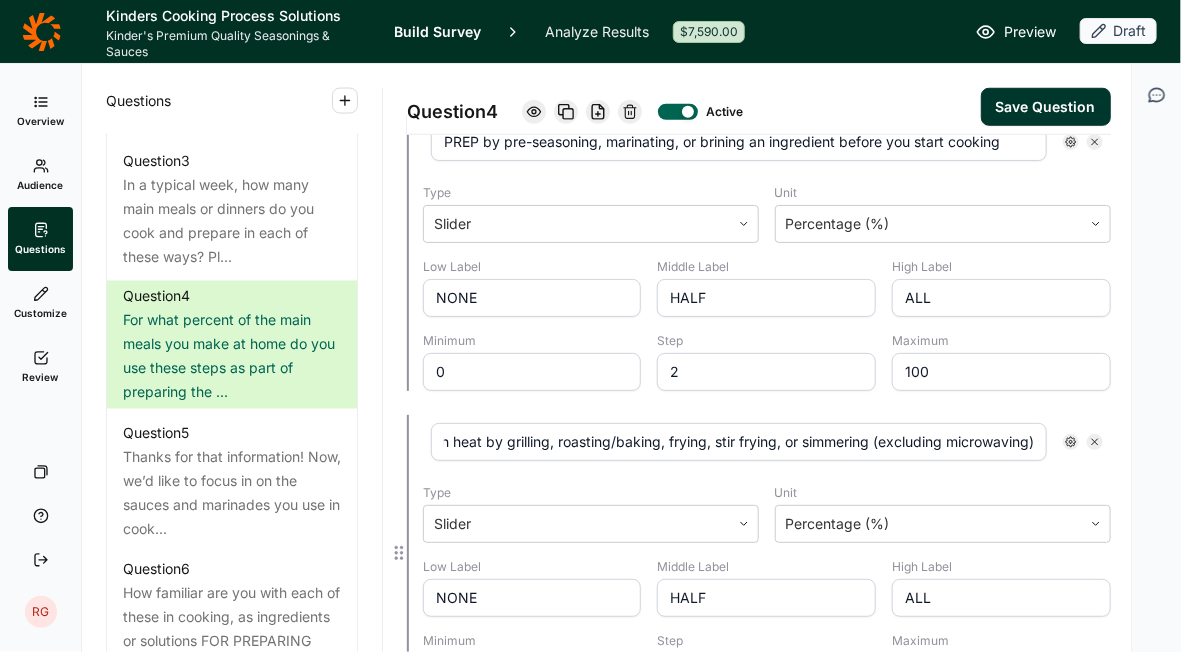 scroll, scrollTop: 0, scrollLeft: 91, axis: horizontal 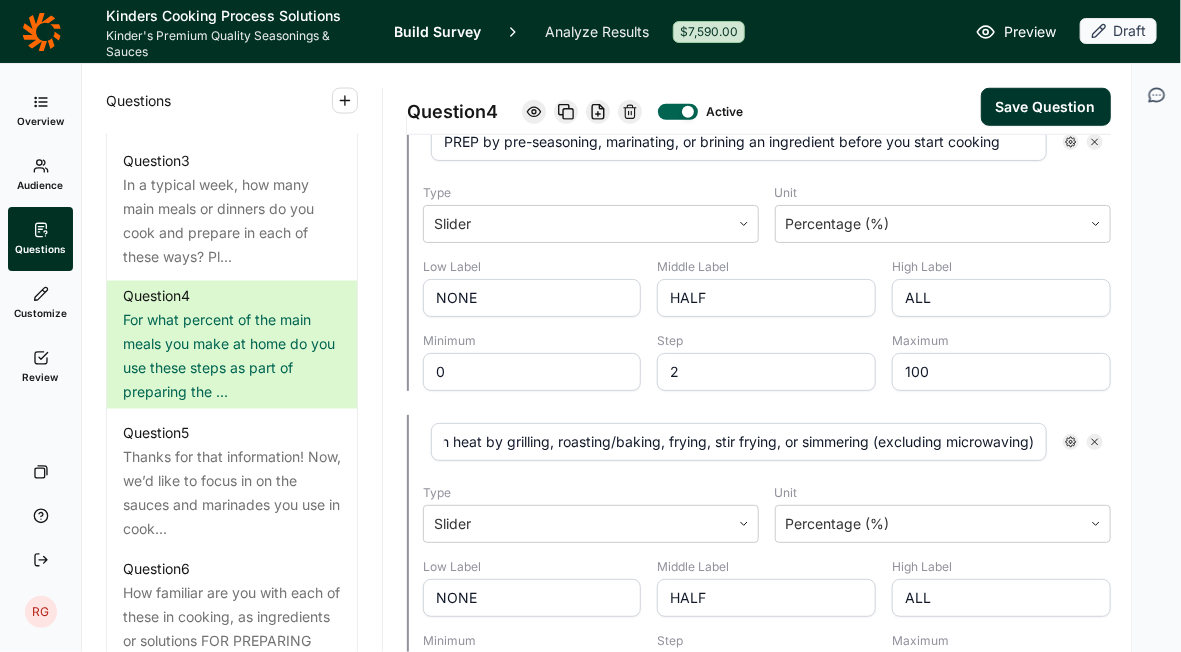 type on "COOK with heat by grilling, roasting/baking, frying, stir frying, or simmering (excluding microwaving)" 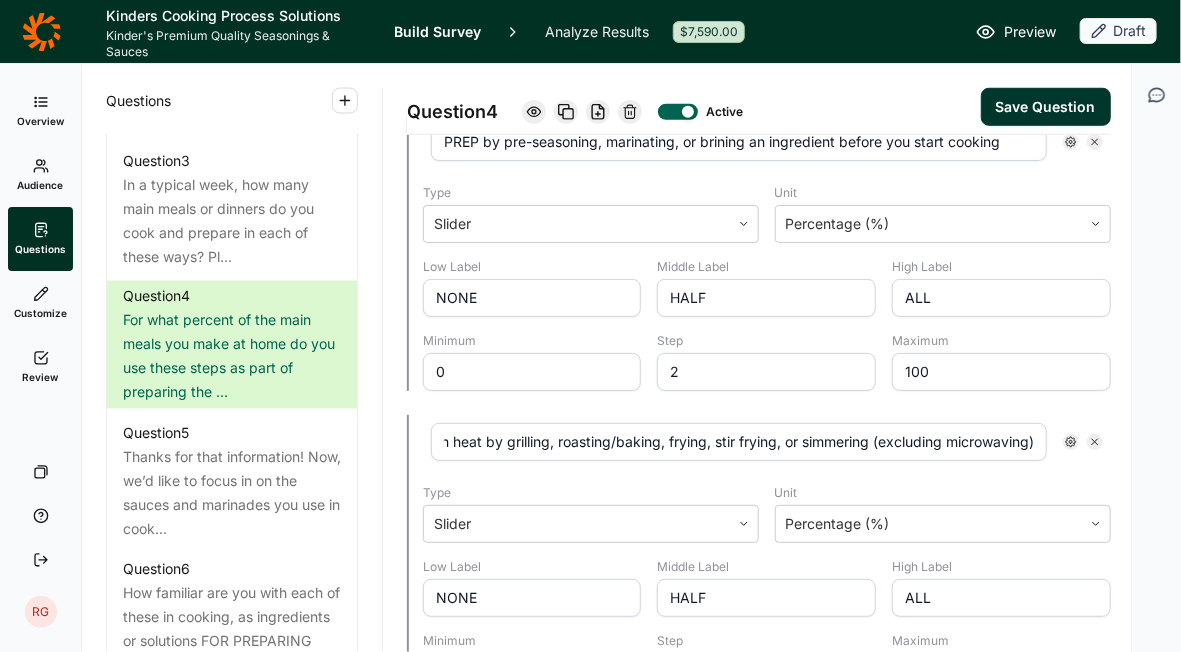 scroll, scrollTop: 0, scrollLeft: 0, axis: both 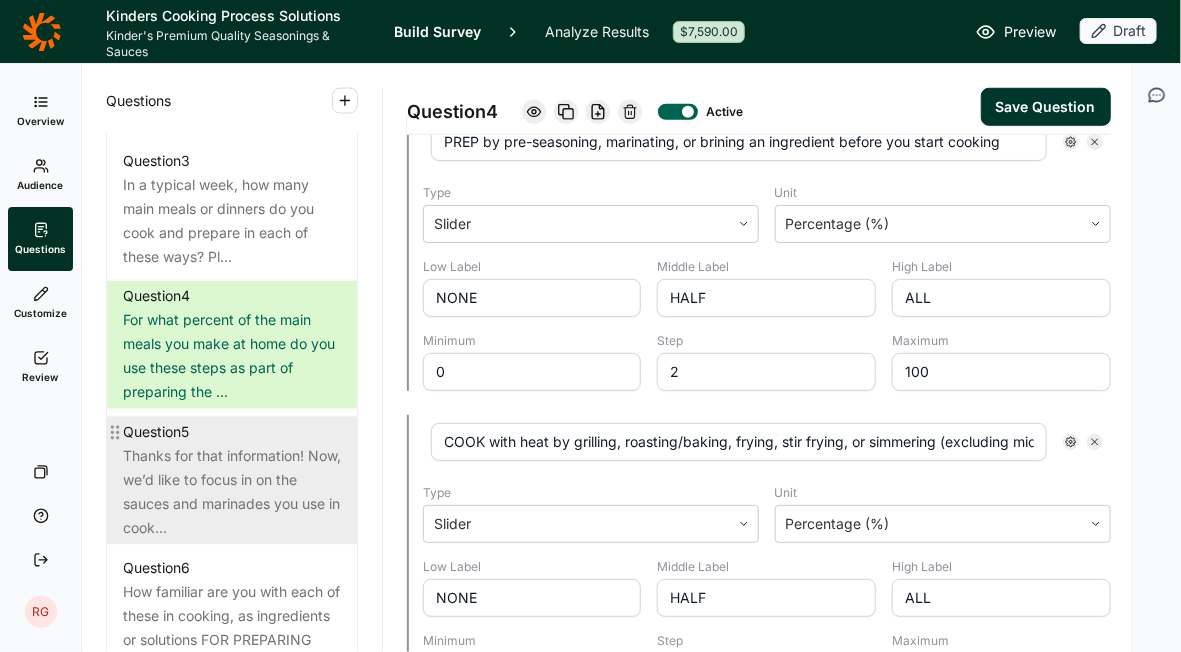 click on "Thanks for that information!  Now, we’d like to focus in on the sauces and marinades you use in cook..." at bounding box center [232, 493] 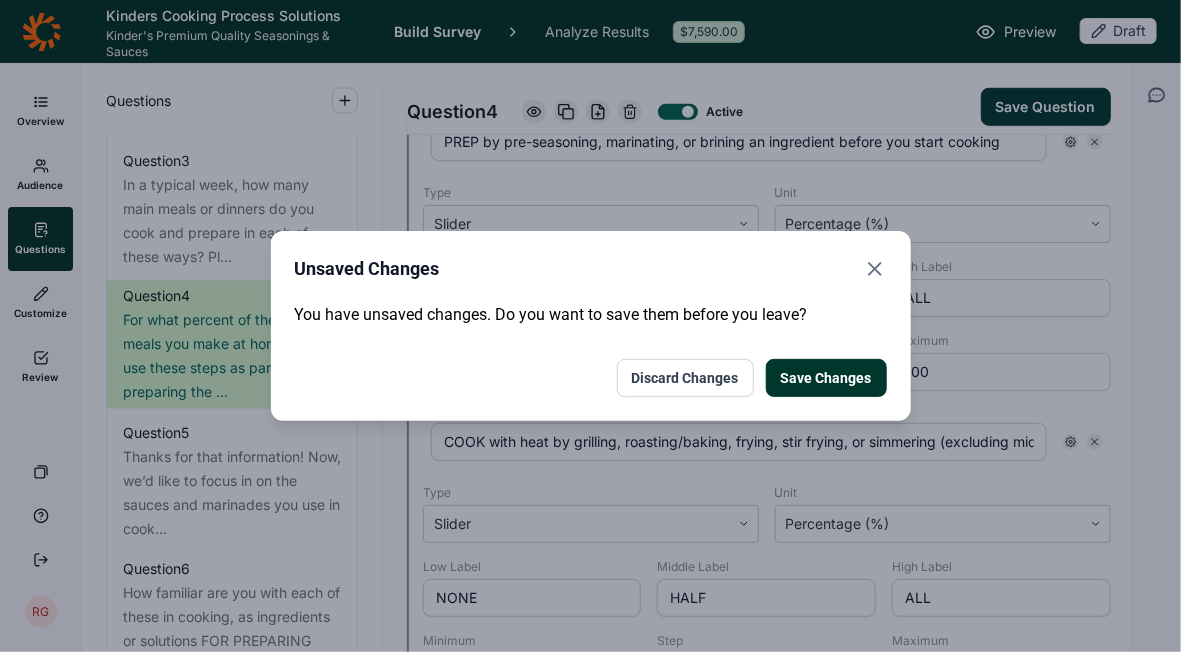 click on "Save Changes" at bounding box center [826, 378] 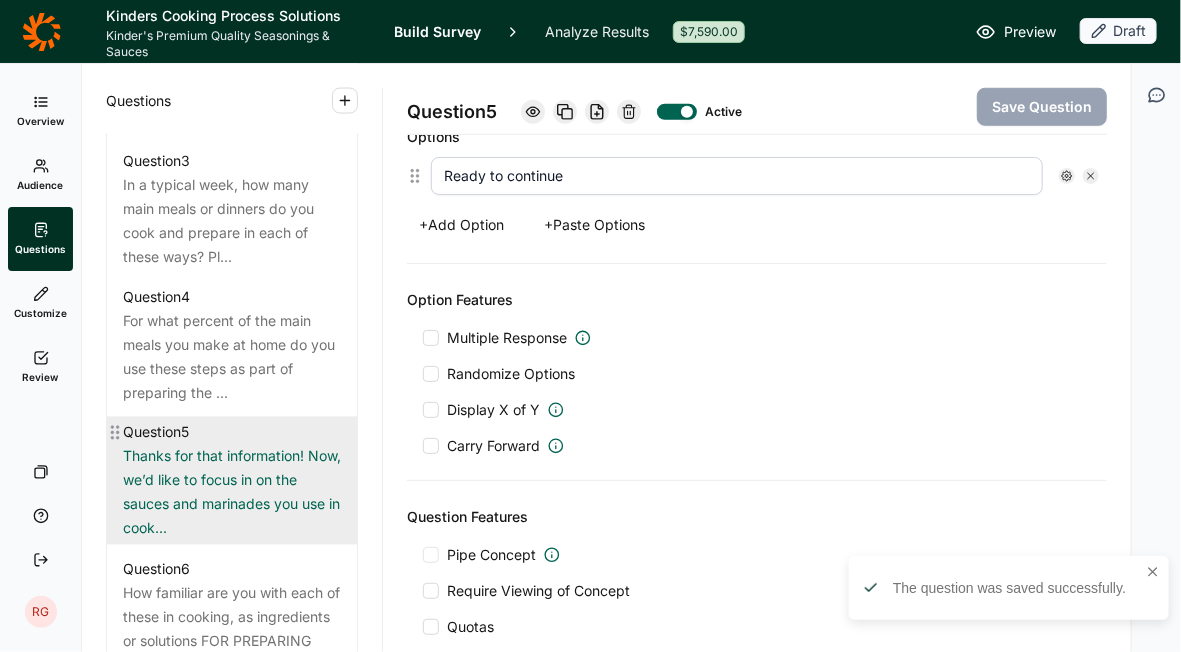 click on "Thanks for that information!  Now, we’d like to focus in on the sauces and marinades you use in cook..." at bounding box center (232, 493) 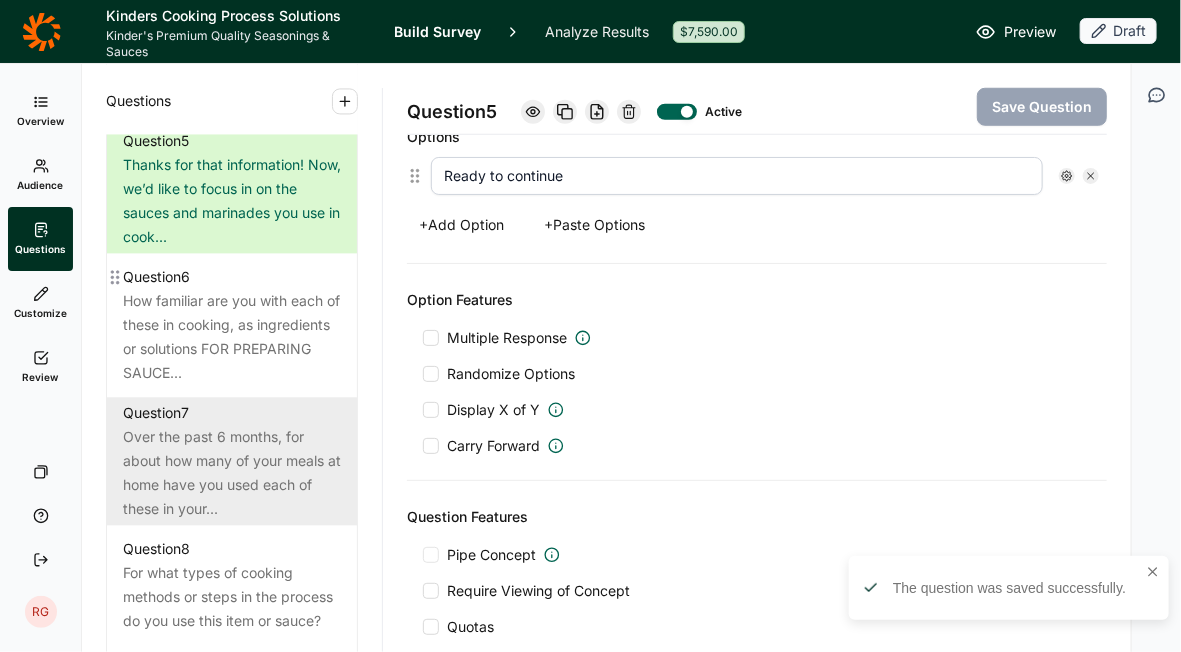scroll, scrollTop: 1500, scrollLeft: 0, axis: vertical 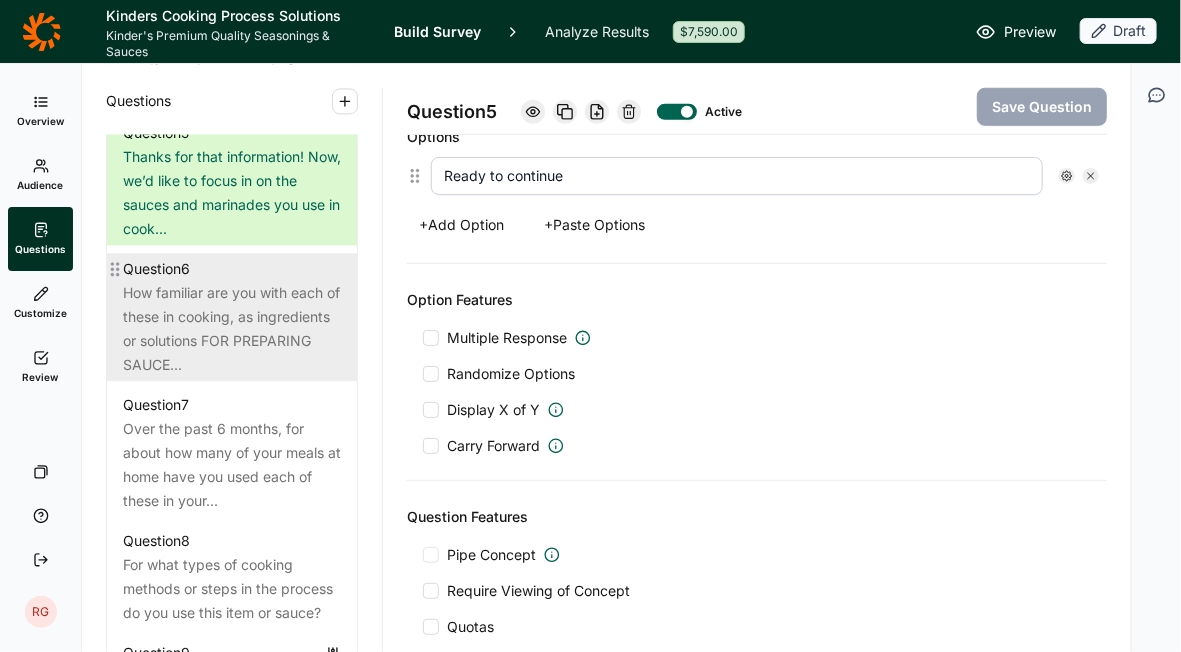 click on "How familiar are you with each of these in cooking,  as ingredients or solutions FOR PREPARING SAUCE..." at bounding box center (232, 329) 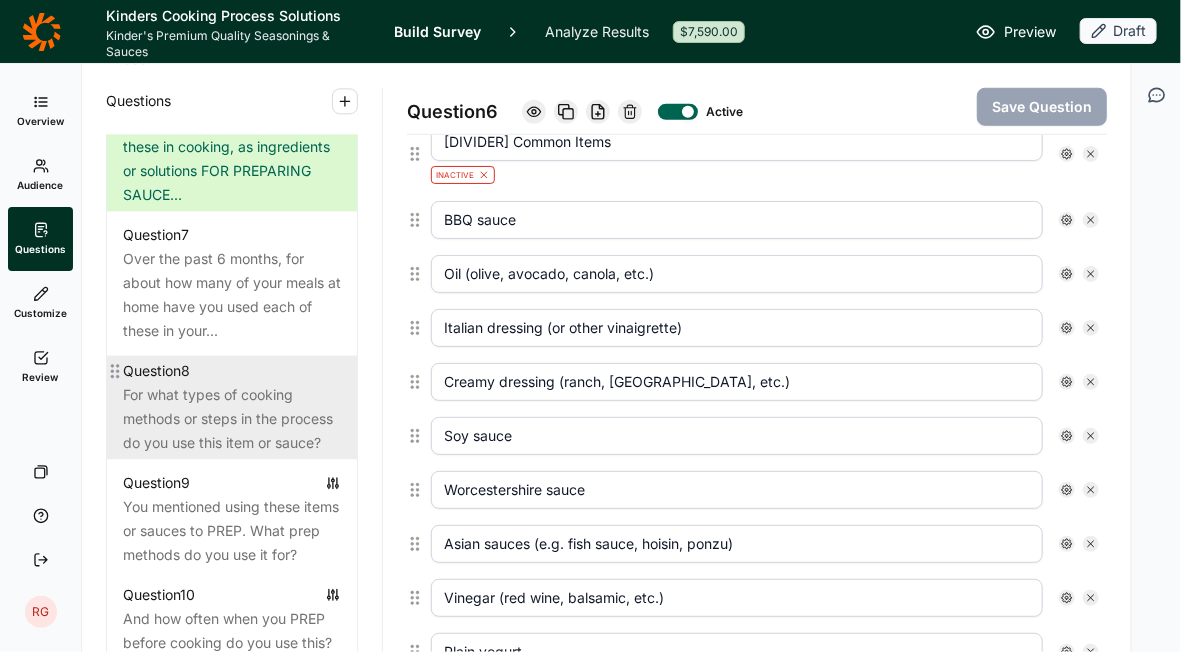 scroll, scrollTop: 1699, scrollLeft: 0, axis: vertical 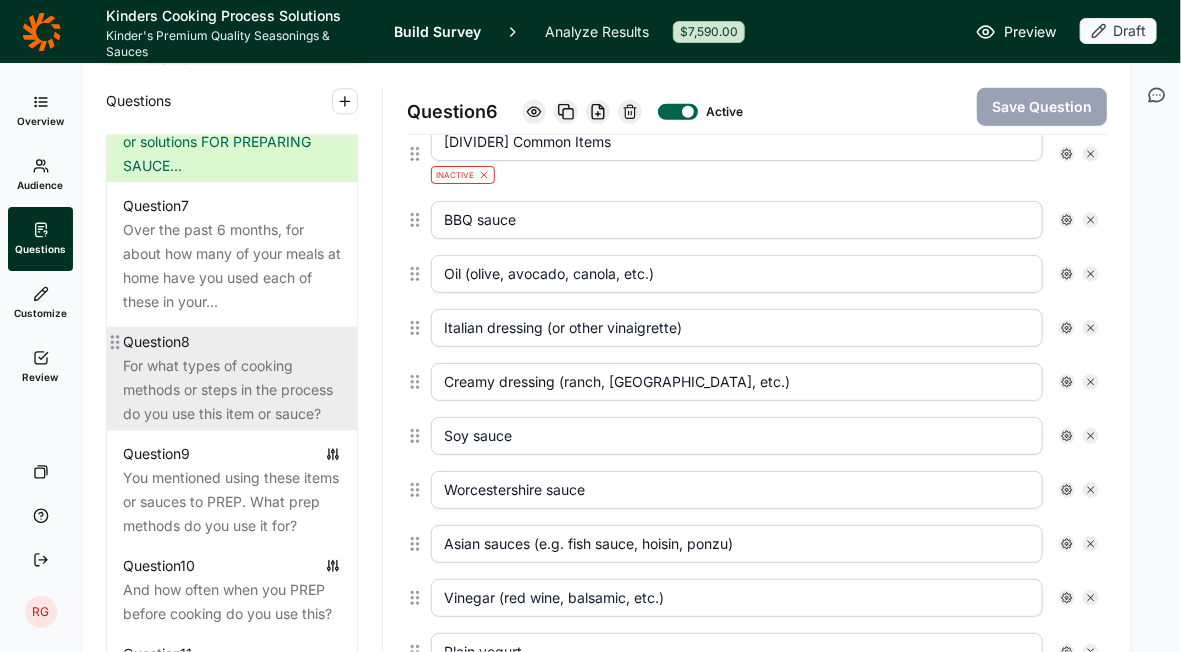 click on "For what types of cooking methods or steps in the process do you use this item or sauce?" at bounding box center (232, 390) 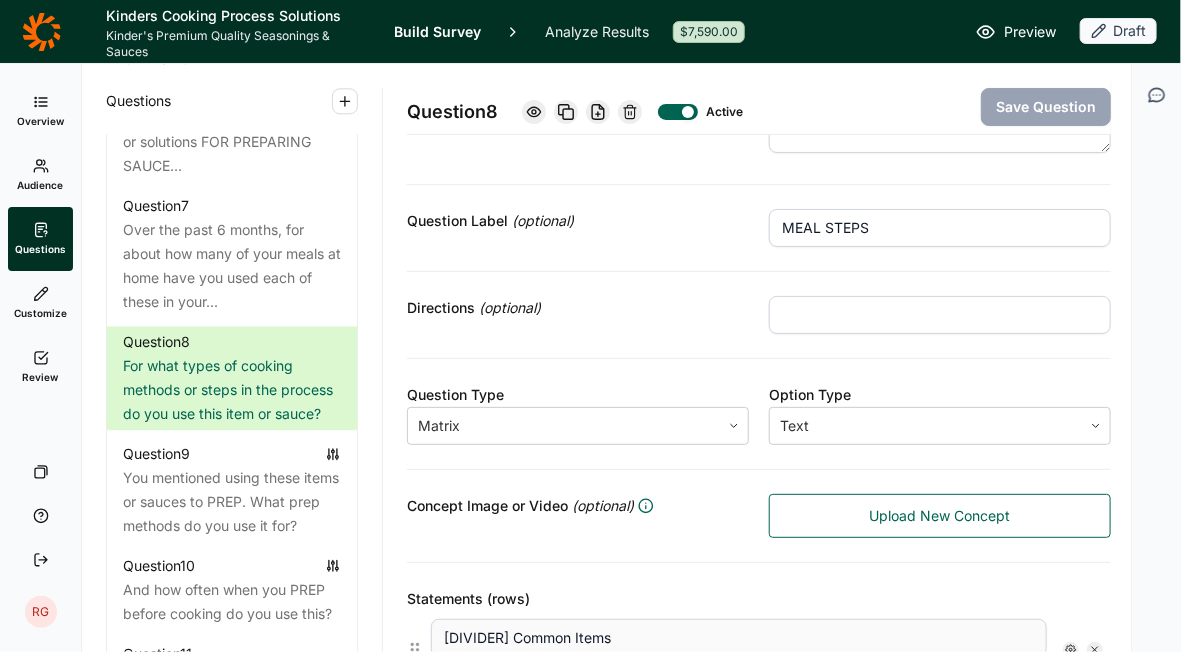 scroll, scrollTop: 0, scrollLeft: 0, axis: both 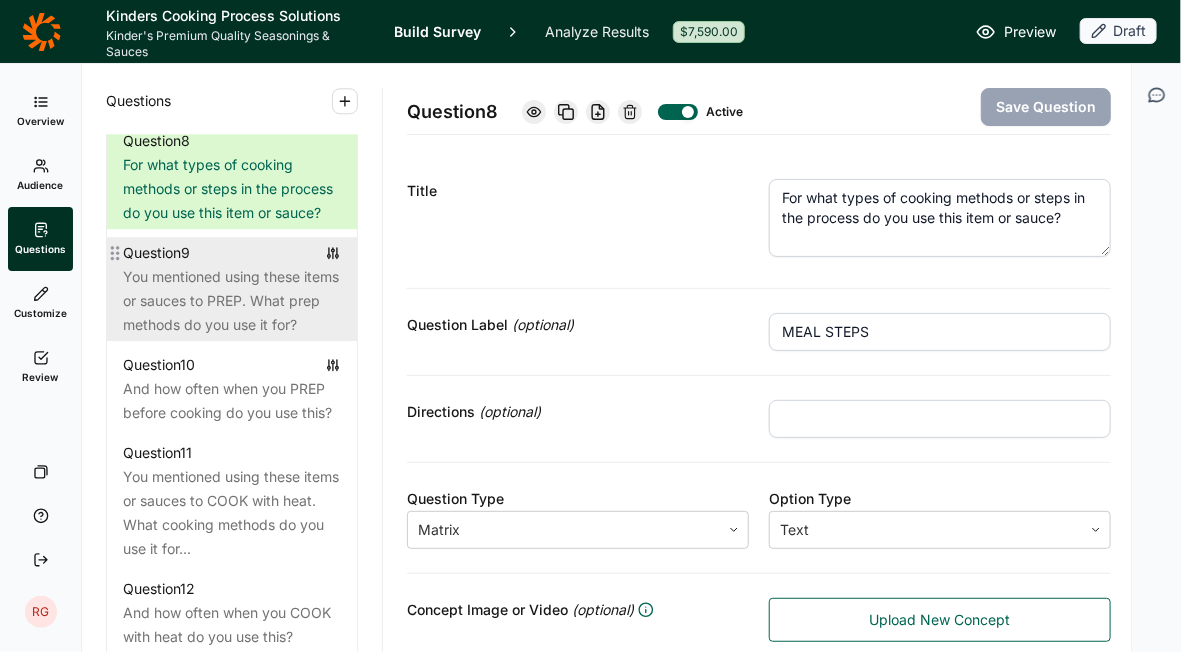 click on "You mentioned using these items or sauces to PREP.  What prep methods do you use it for?" at bounding box center [232, 301] 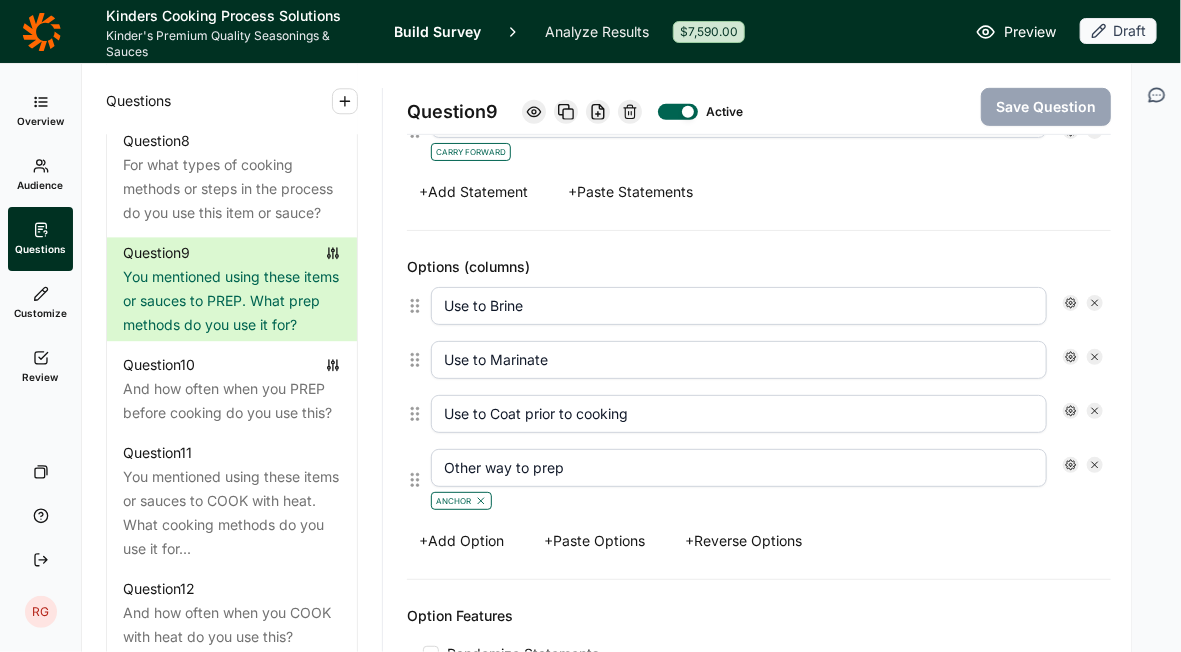 scroll, scrollTop: 3000, scrollLeft: 0, axis: vertical 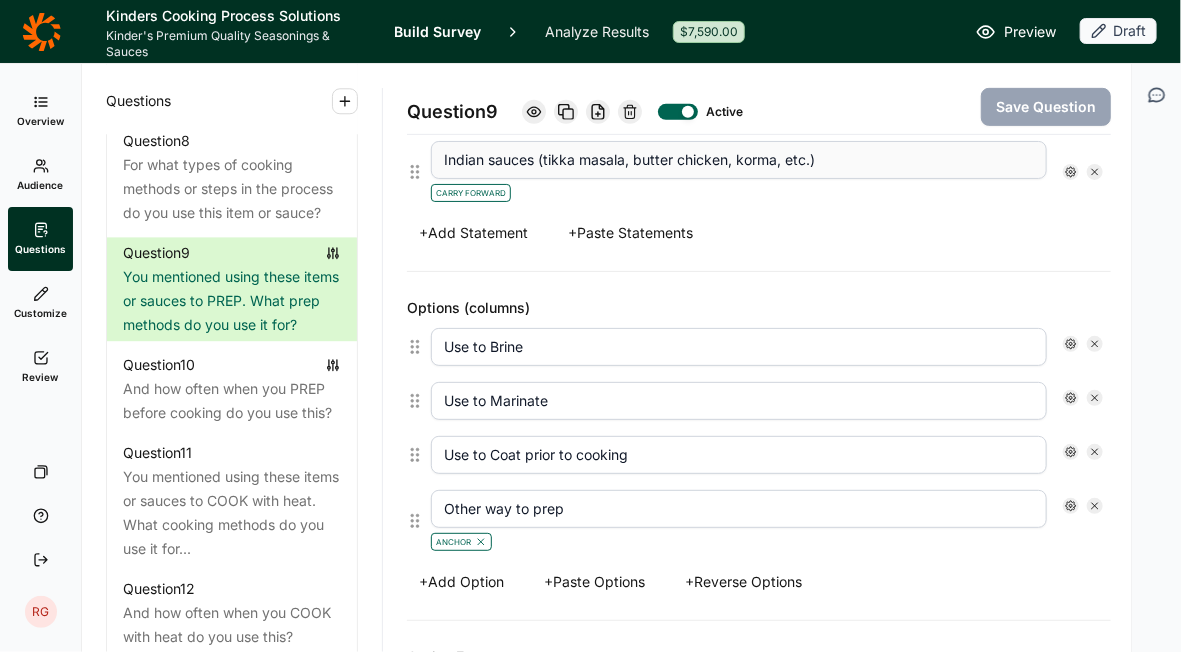 drag, startPoint x: 542, startPoint y: 308, endPoint x: 285, endPoint y: 256, distance: 262.20795 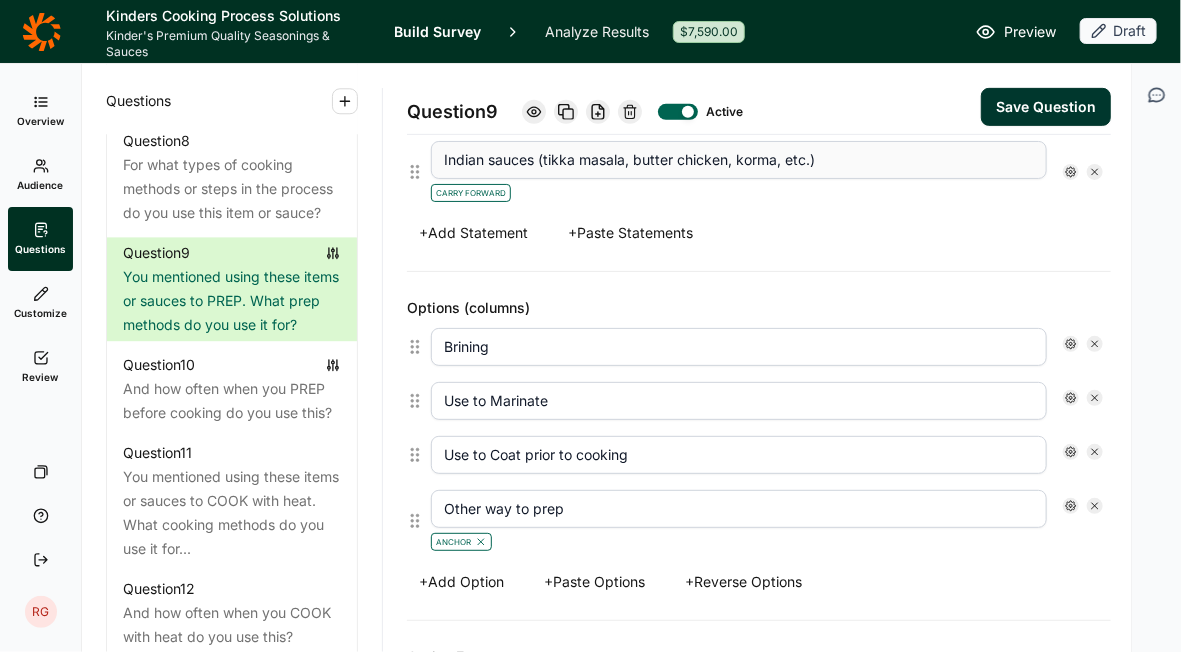 type on "Brining" 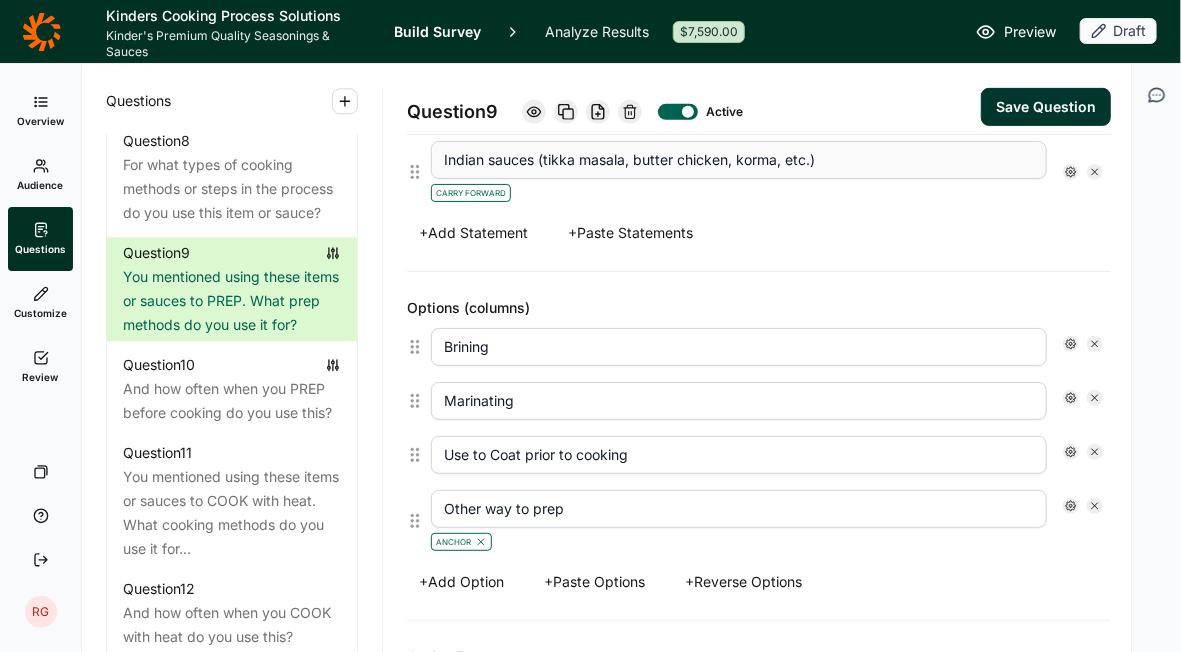 type on "Marinating" 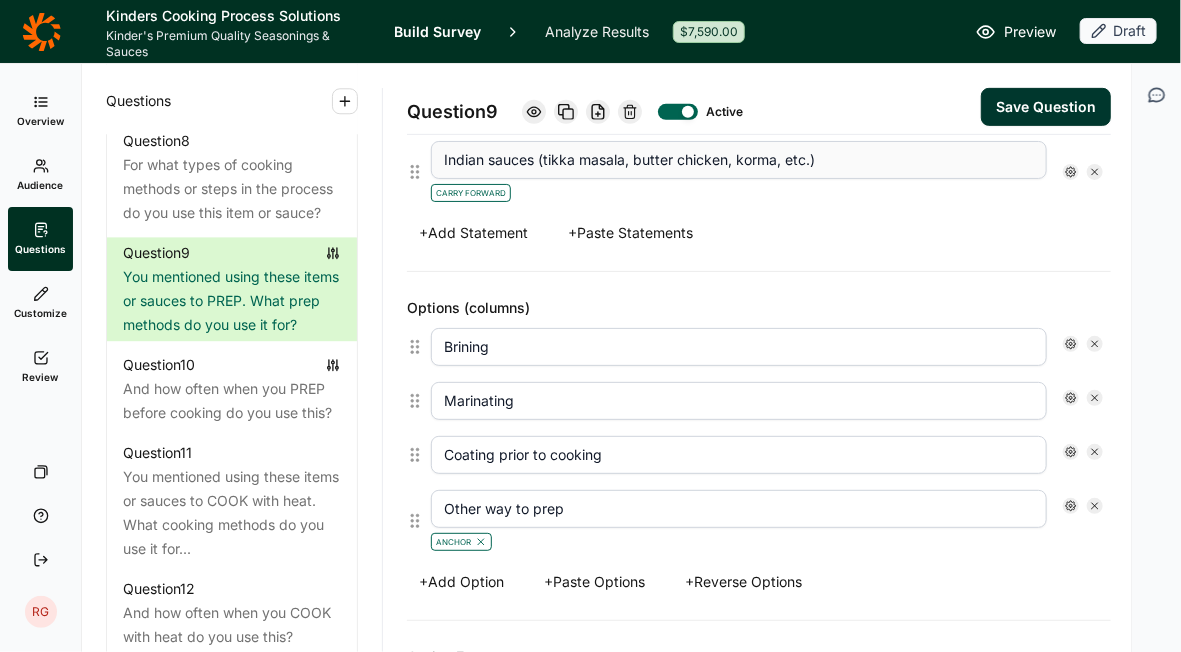 type on "Coating prior to cooking" 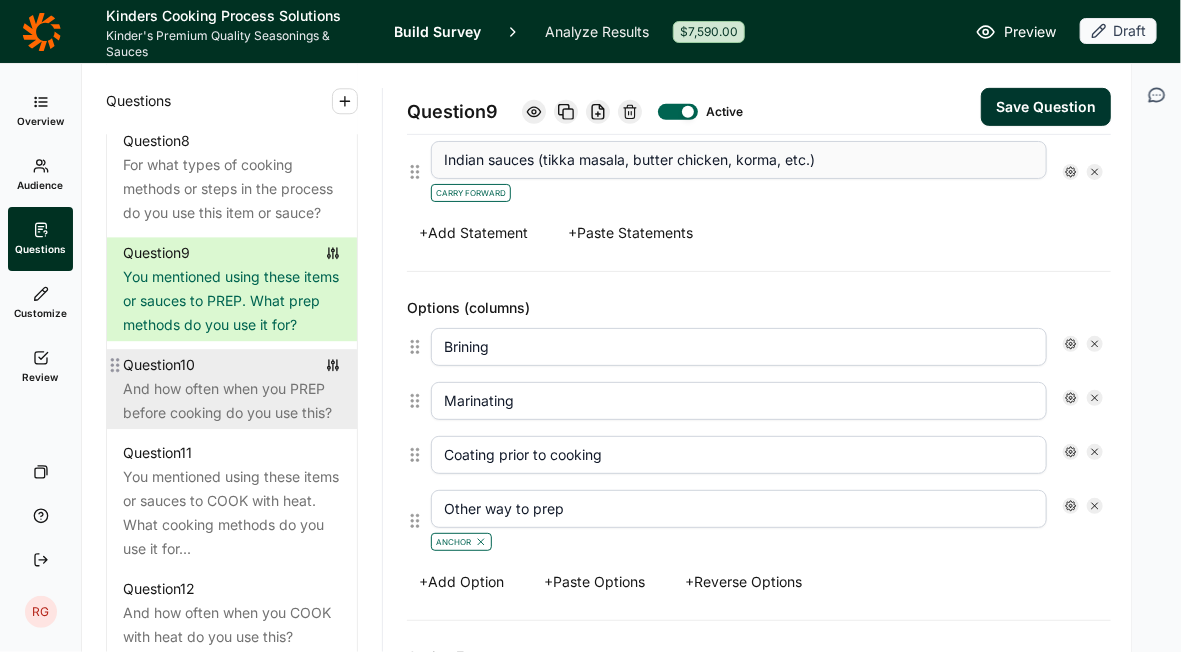 click on "And how often when you PREP before cooking do you use this?" at bounding box center (232, 401) 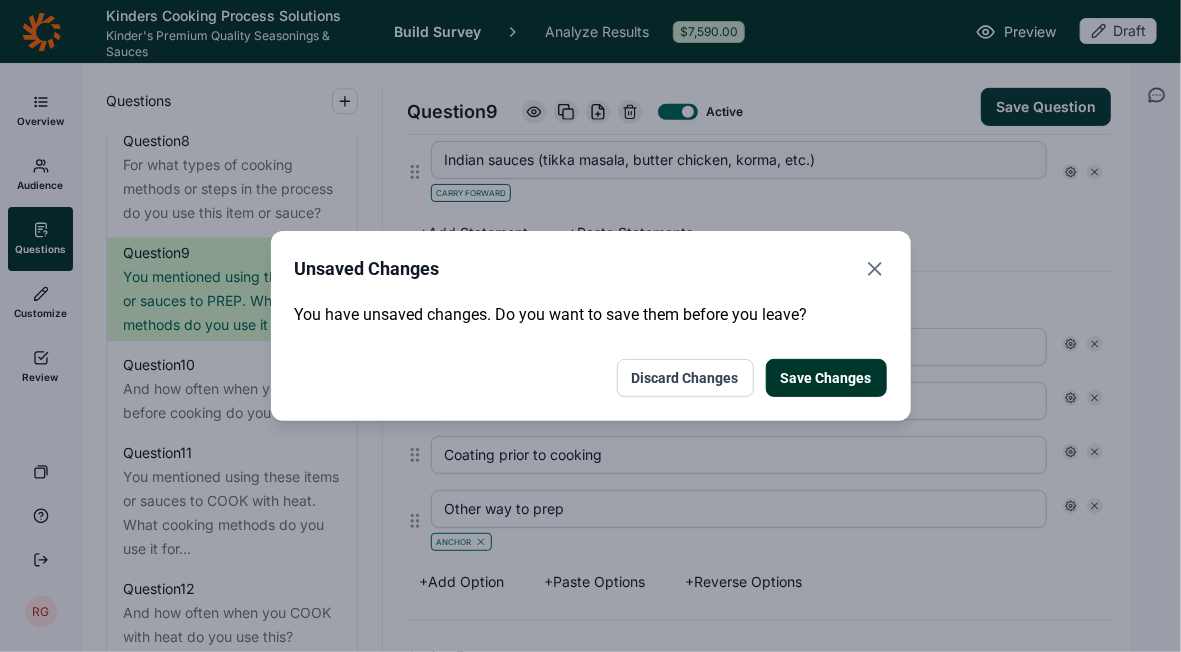 click on "Save Changes" at bounding box center (826, 378) 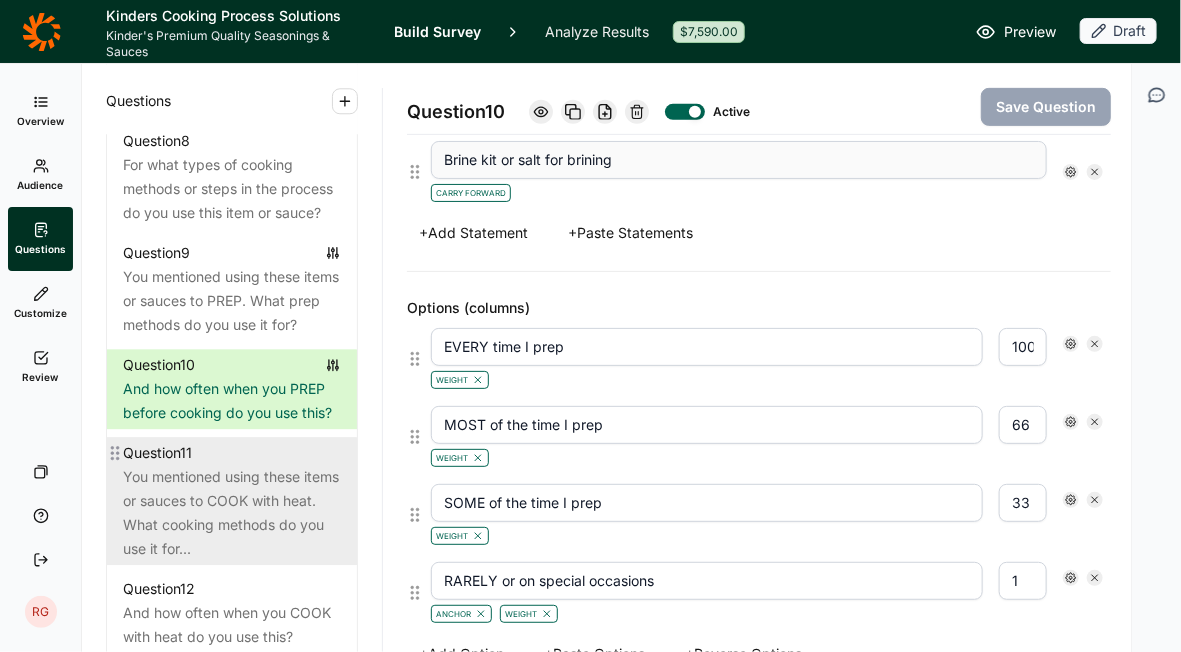 click on "You mentioned using these items or sauces to COOK with heat.  What cooking methods do you use it for..." at bounding box center (232, 513) 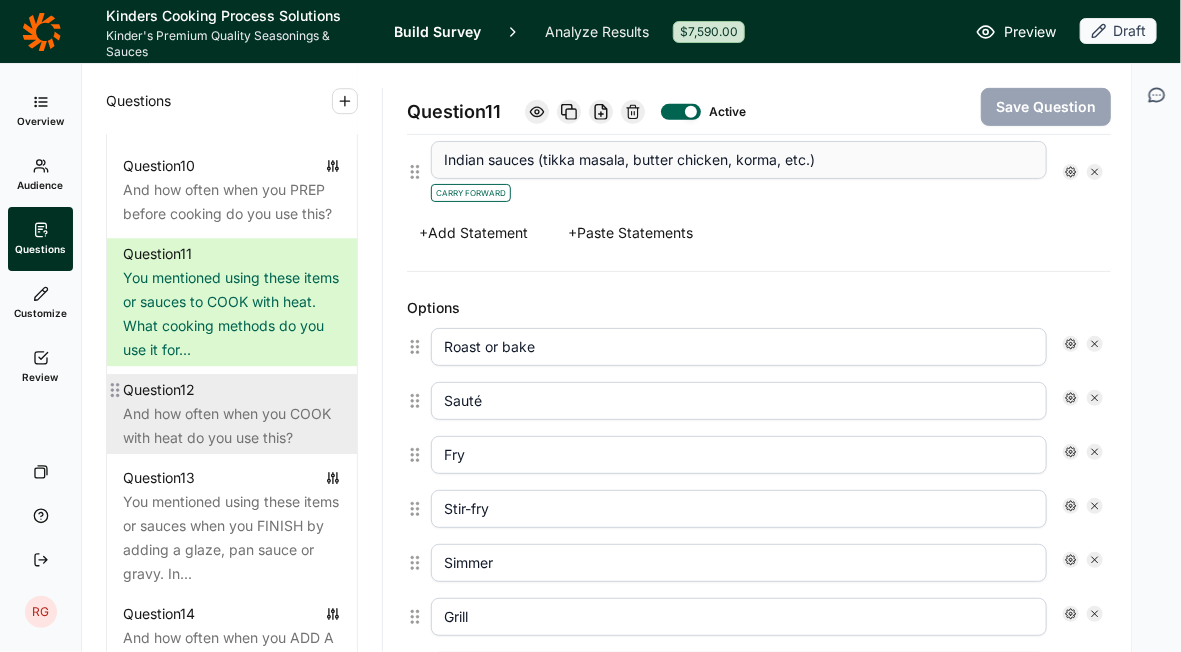 scroll, scrollTop: 2099, scrollLeft: 0, axis: vertical 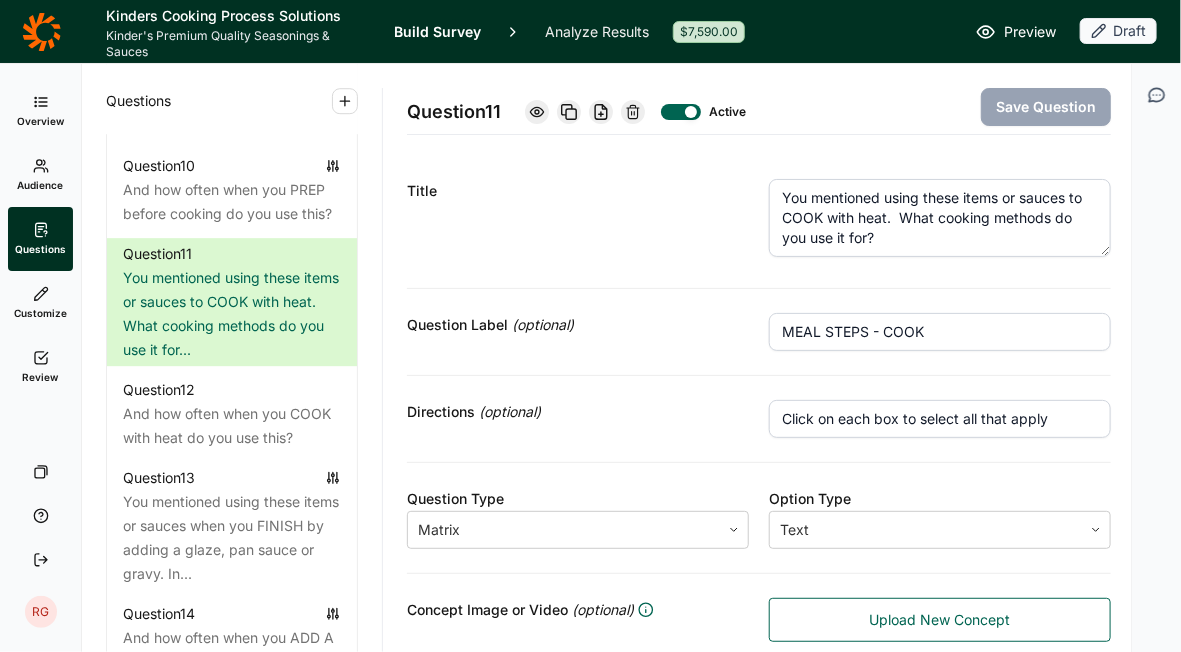 click on "You mentioned using these items or sauces to COOK with heat.  What cooking methods do you use it for?" at bounding box center [940, 218] 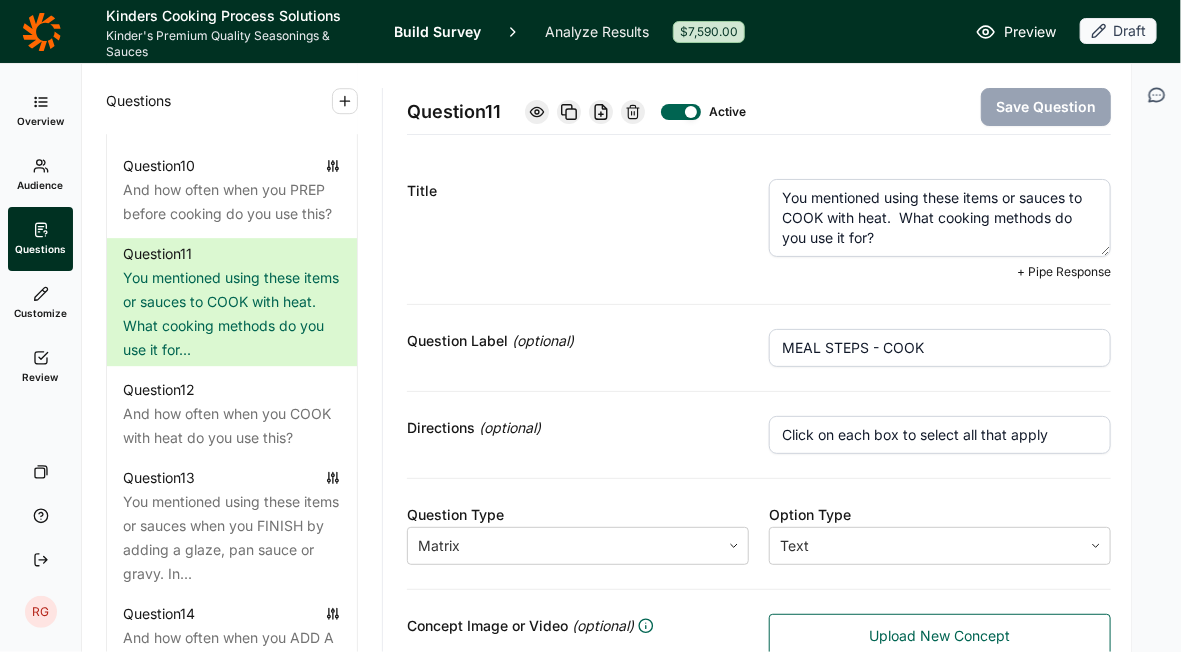 click on "You mentioned using these items or sauces to COOK with heat.  What cooking methods do you use it for?" at bounding box center [940, 218] 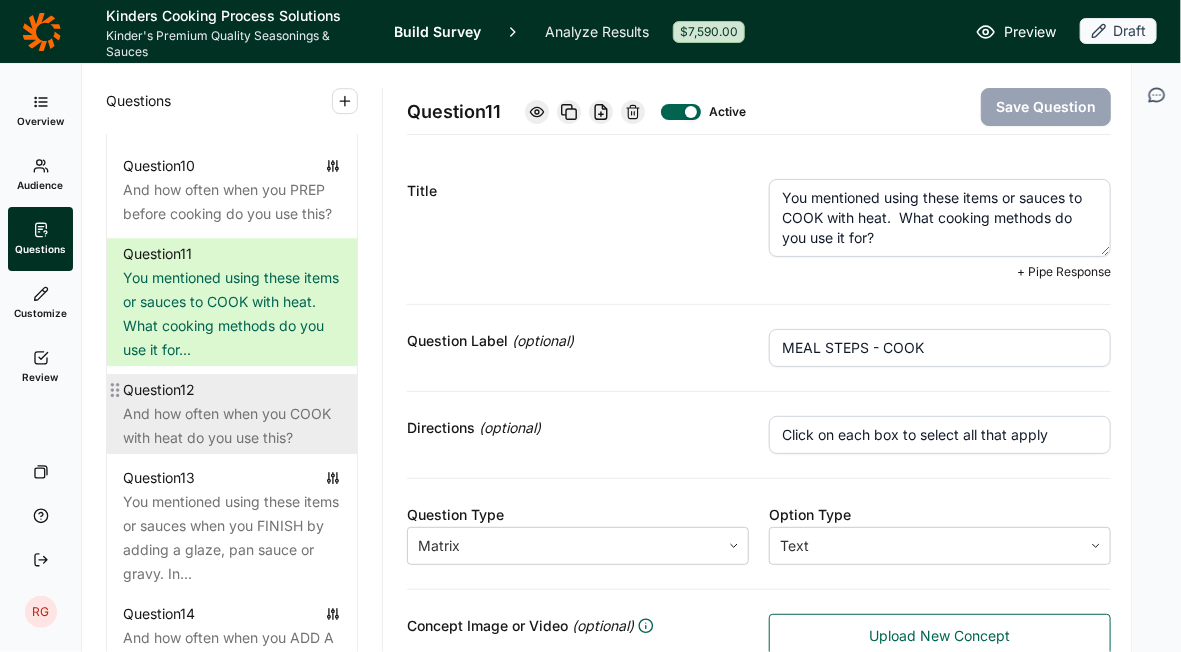 click on "And how often when you COOK with heat do you use this?" at bounding box center (232, 426) 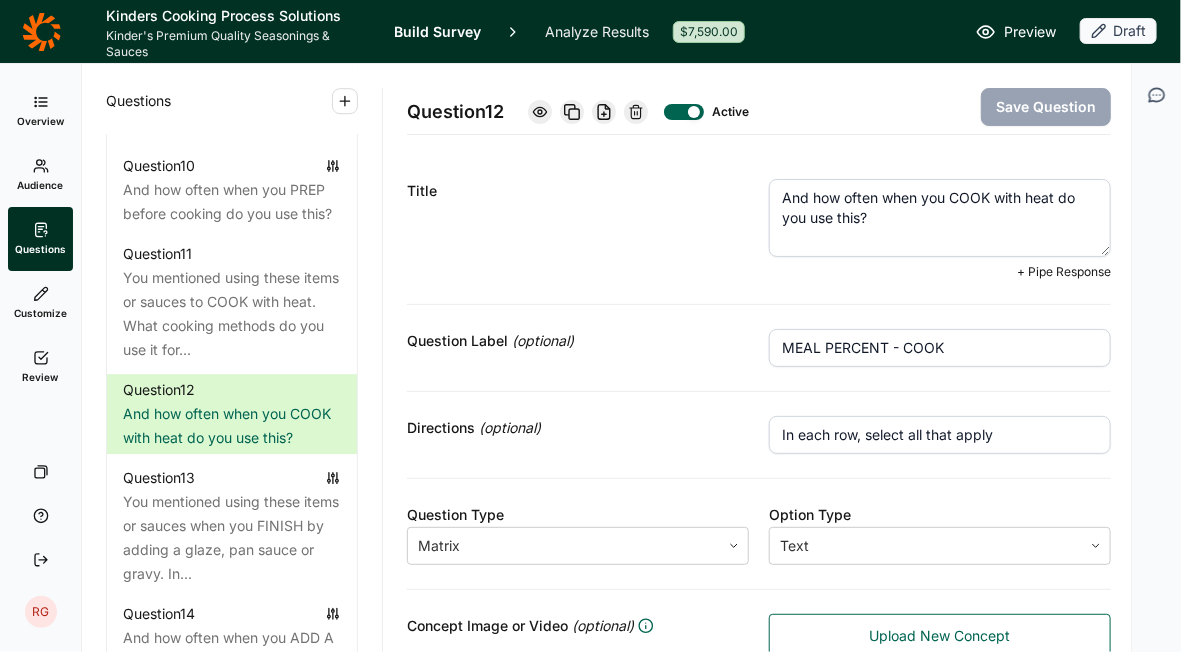 click on "And how often when you COOK with heat do you use this?" at bounding box center (940, 218) 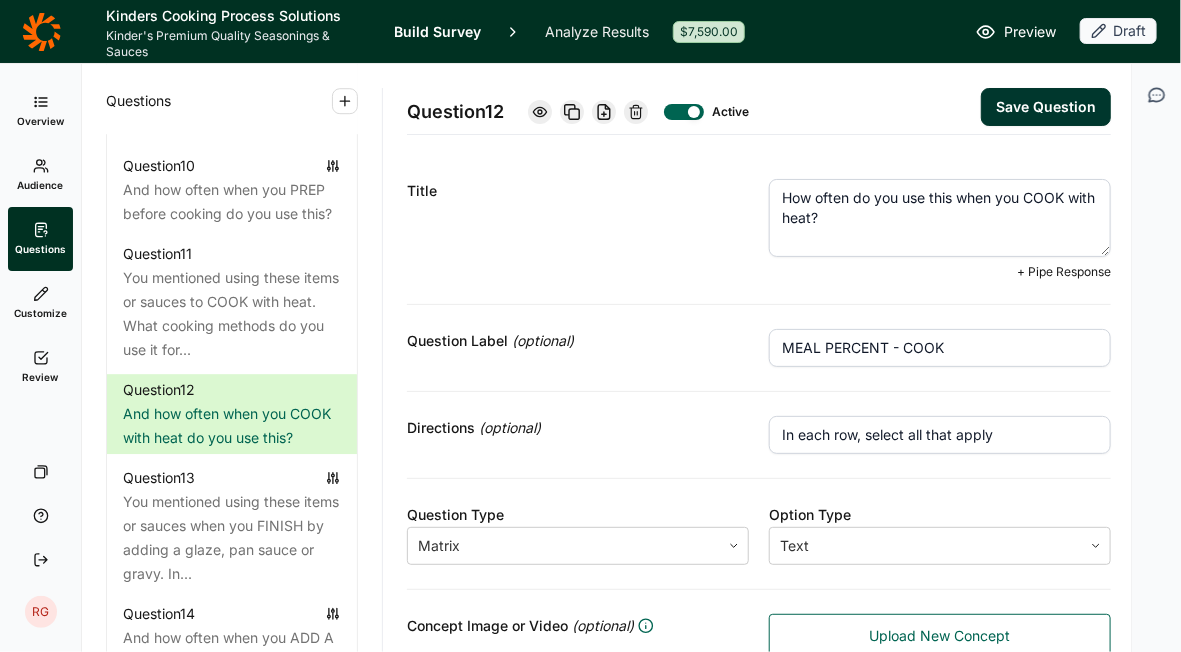 type on "How often do you use this when you COOK with heat?" 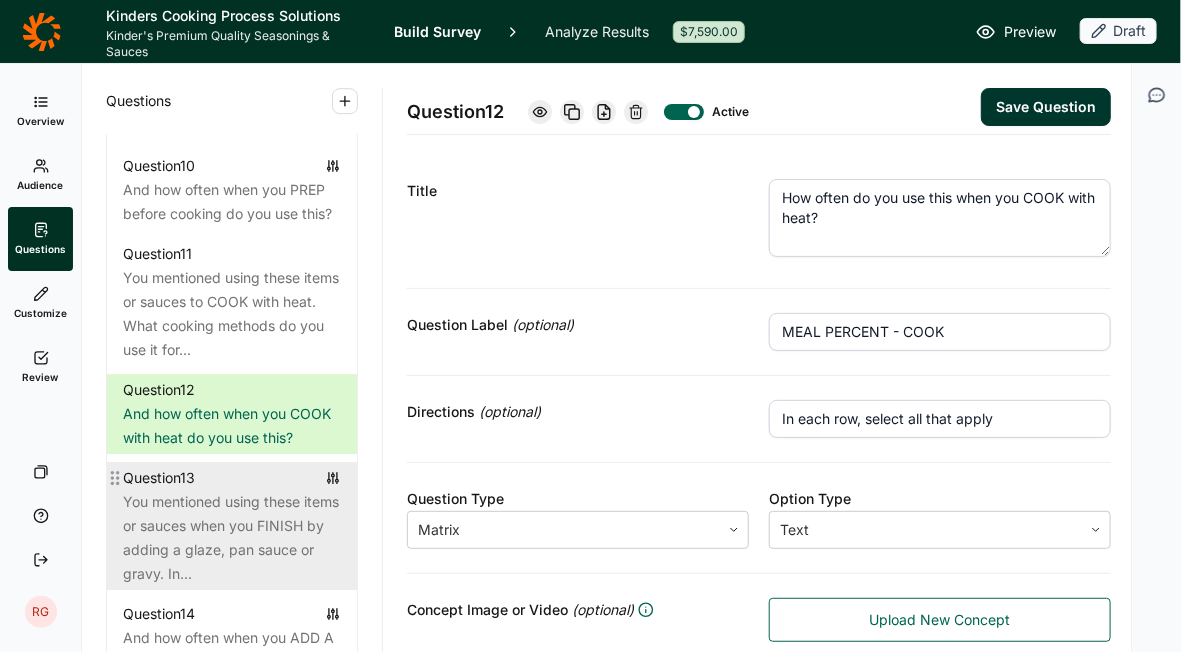 click on "You mentioned using these items or sauces when you FINISH by adding a glaze, pan sauce or gravy.  In..." at bounding box center (232, 538) 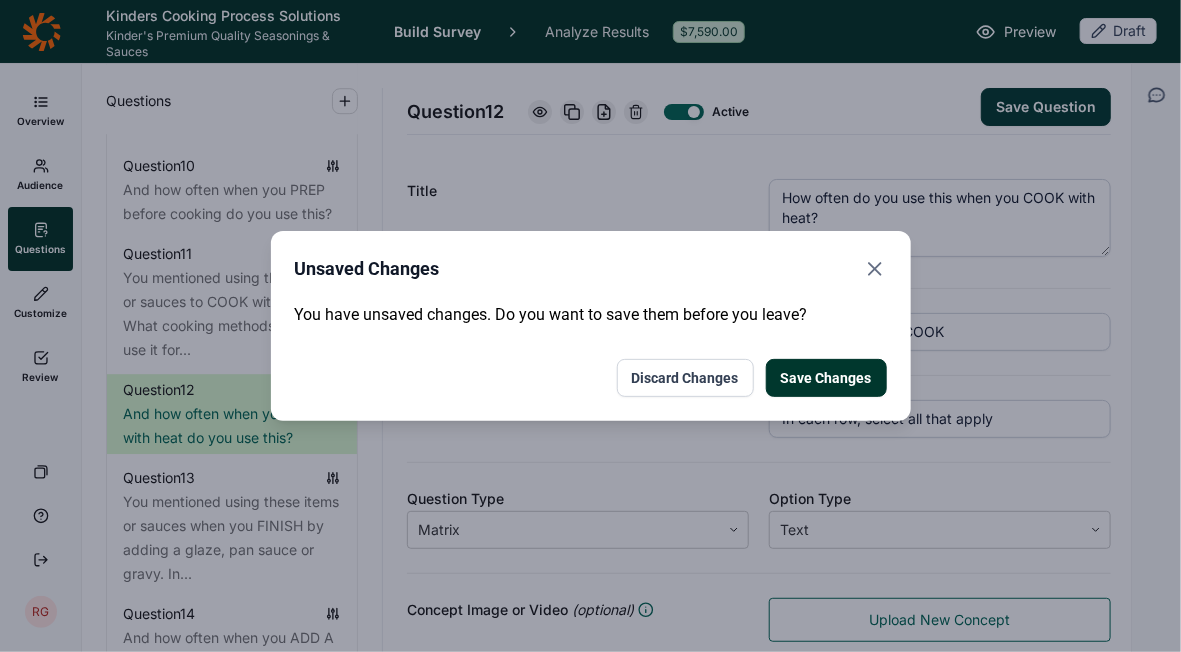 click on "Save Changes" at bounding box center [826, 378] 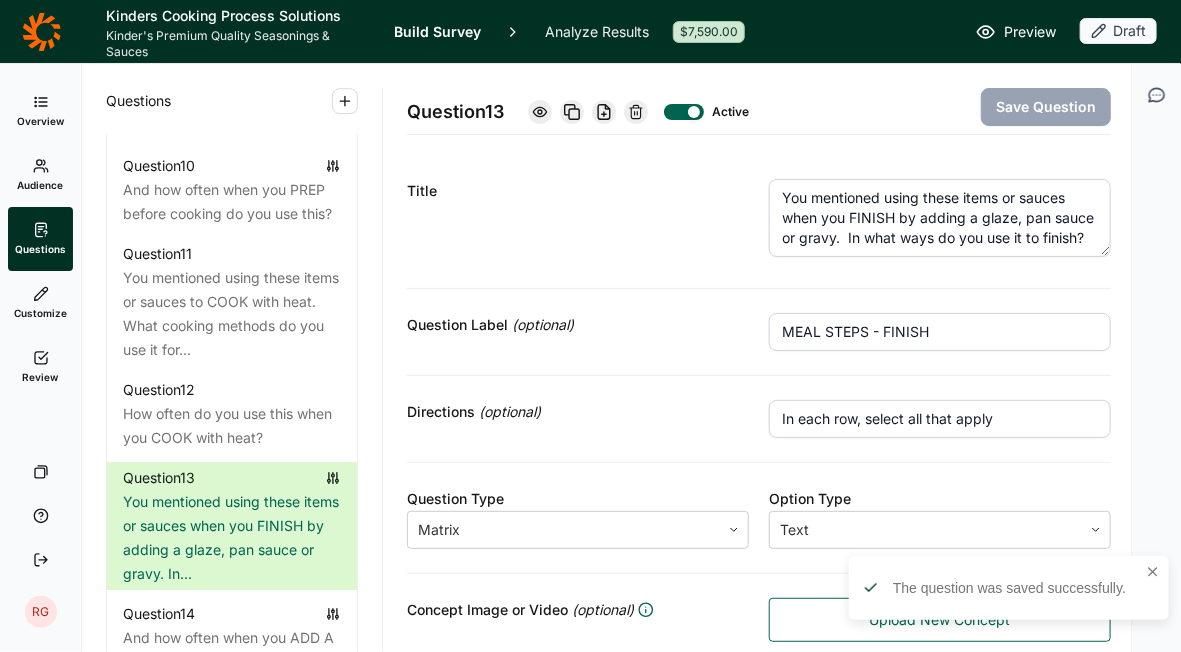 click on "You mentioned using these items or sauces when you FINISH by adding a glaze, pan sauce or gravy.  In what ways do you use it to finish?" at bounding box center (940, 218) 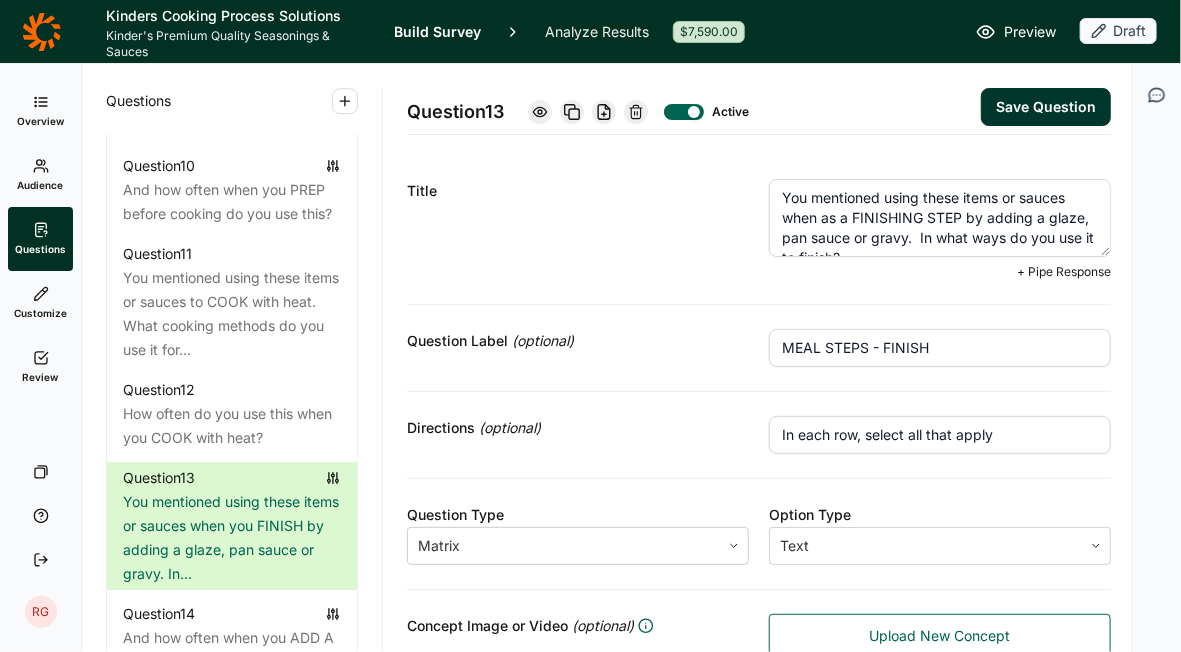scroll, scrollTop: 10, scrollLeft: 0, axis: vertical 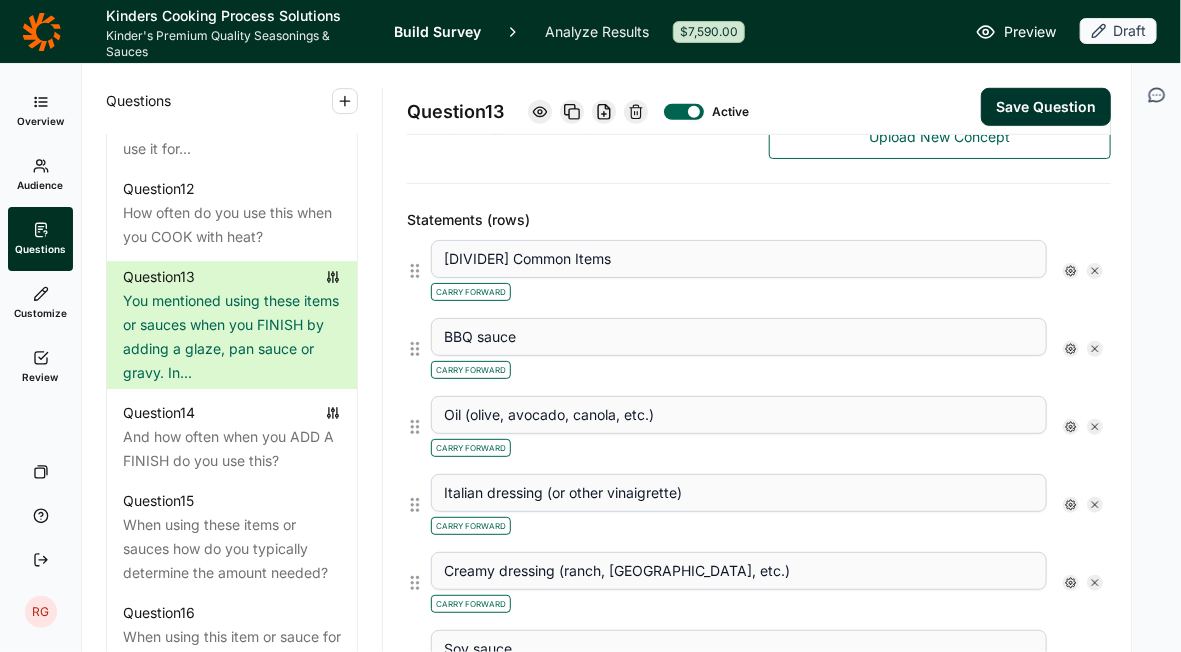 type on "You mentioned using these items or sauces when as a FINISHING STEP by adding a glaze, pan sauce or gravy.  In what ways do you use it this way?" 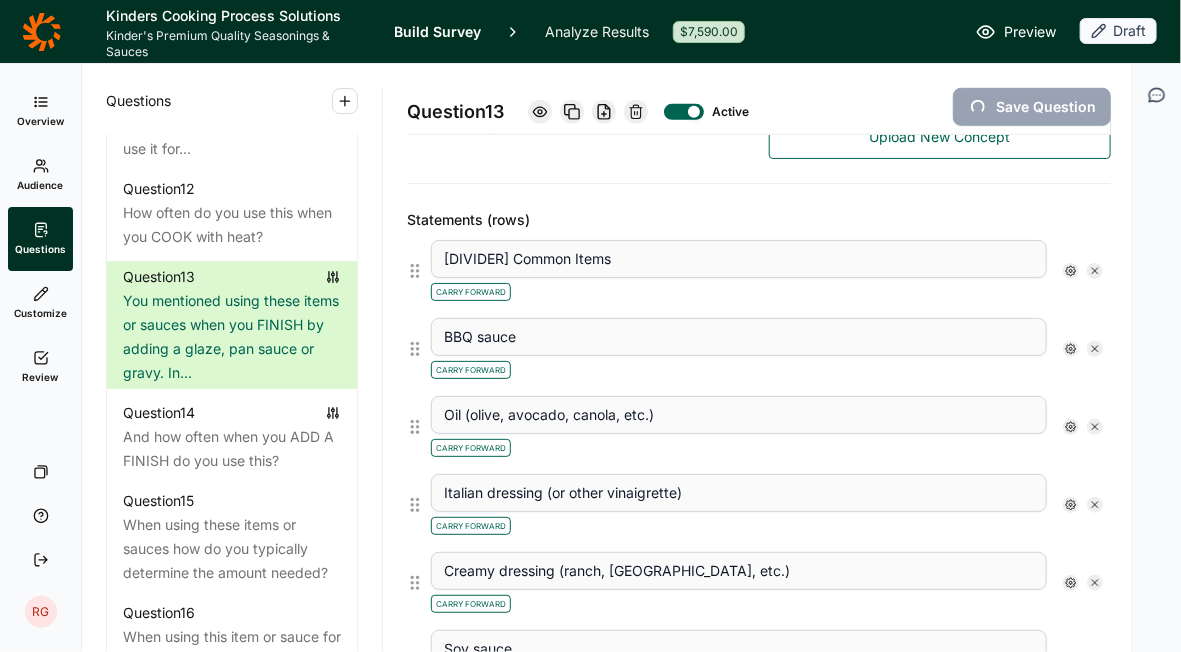 scroll, scrollTop: 483, scrollLeft: 0, axis: vertical 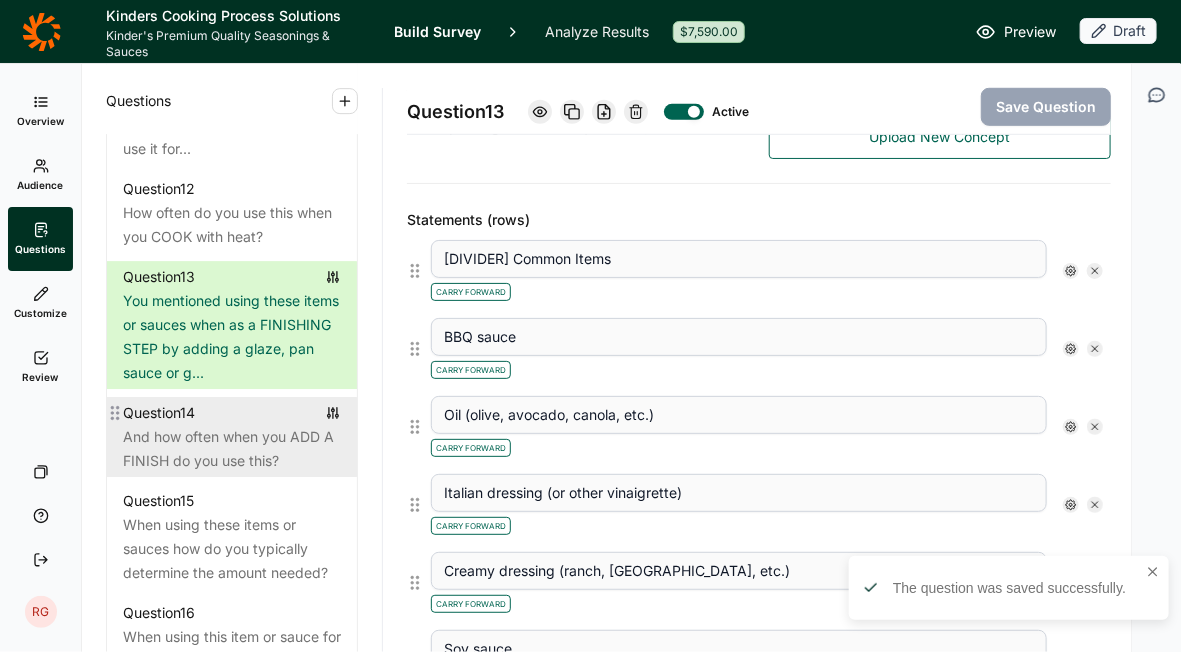 click on "And how often when you ADD A FINISH do you use this?" at bounding box center (232, 449) 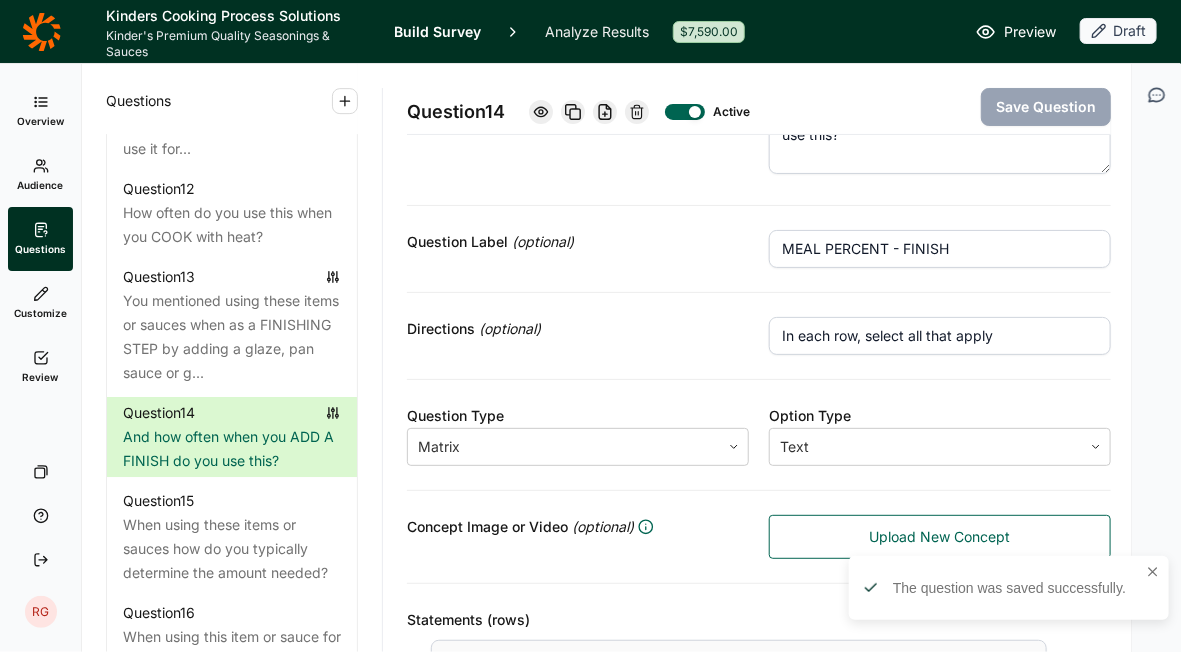 scroll, scrollTop: 0, scrollLeft: 0, axis: both 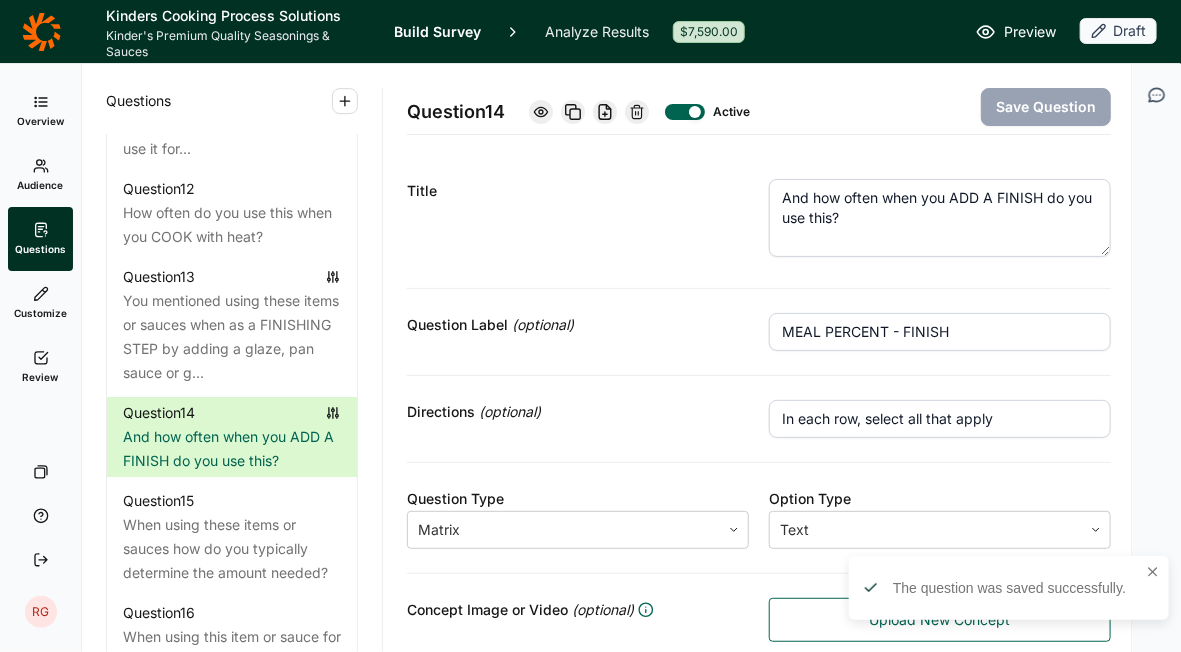 click on "And how often when you ADD A FINISH do you use this?" at bounding box center [940, 218] 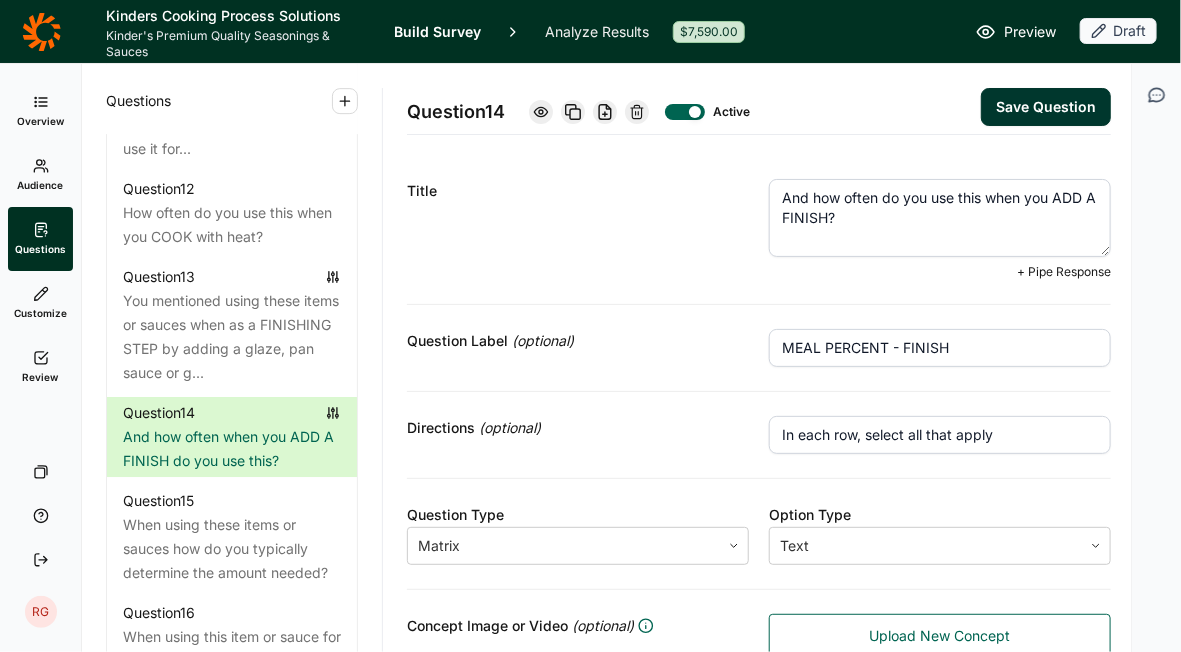 click on "And how often do you use this when you ADD A FINISH?" at bounding box center (940, 218) 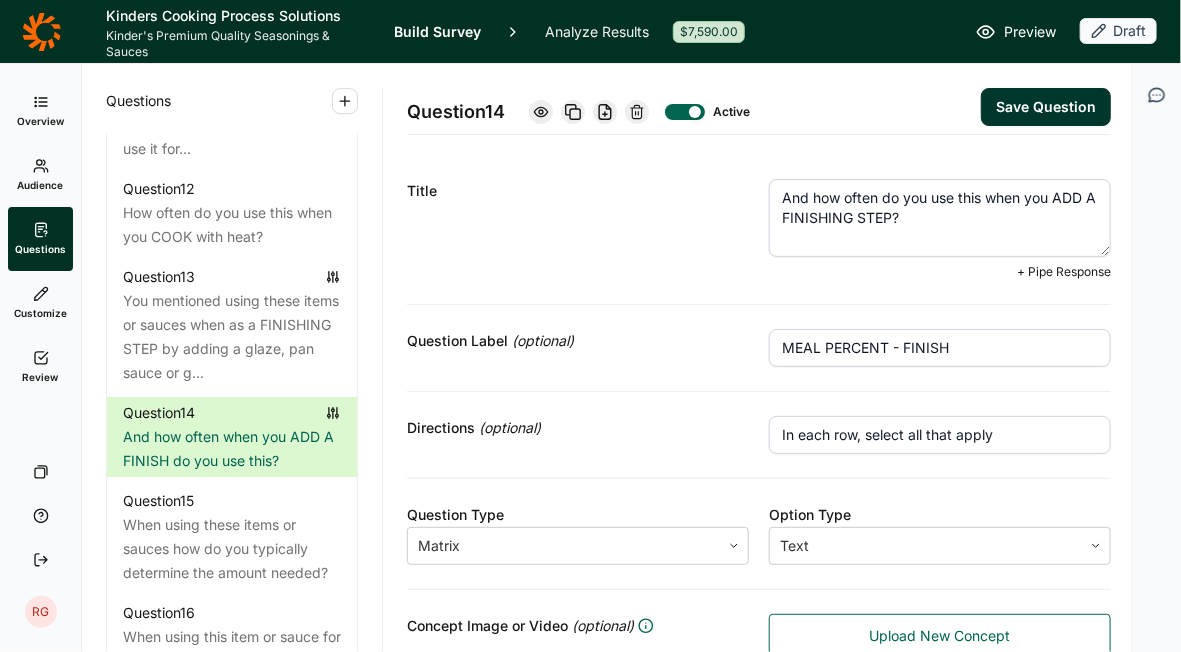 drag, startPoint x: 980, startPoint y: 198, endPoint x: 1080, endPoint y: 187, distance: 100.60318 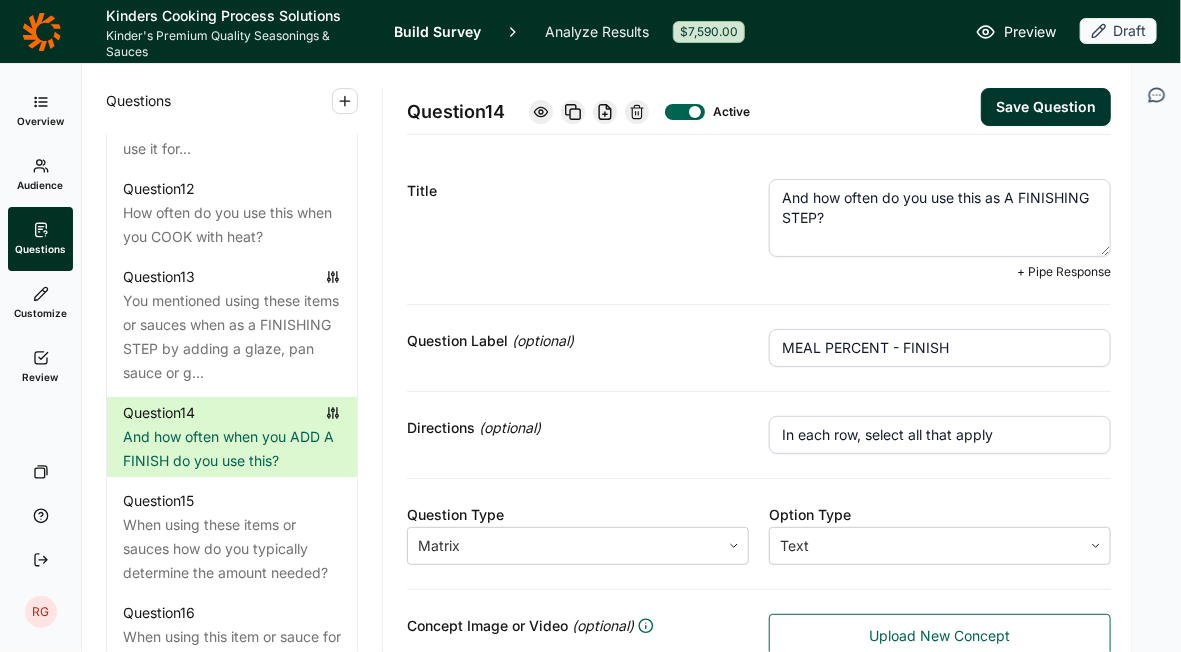 type on "And how often do you use this as A FINISHING STEP?" 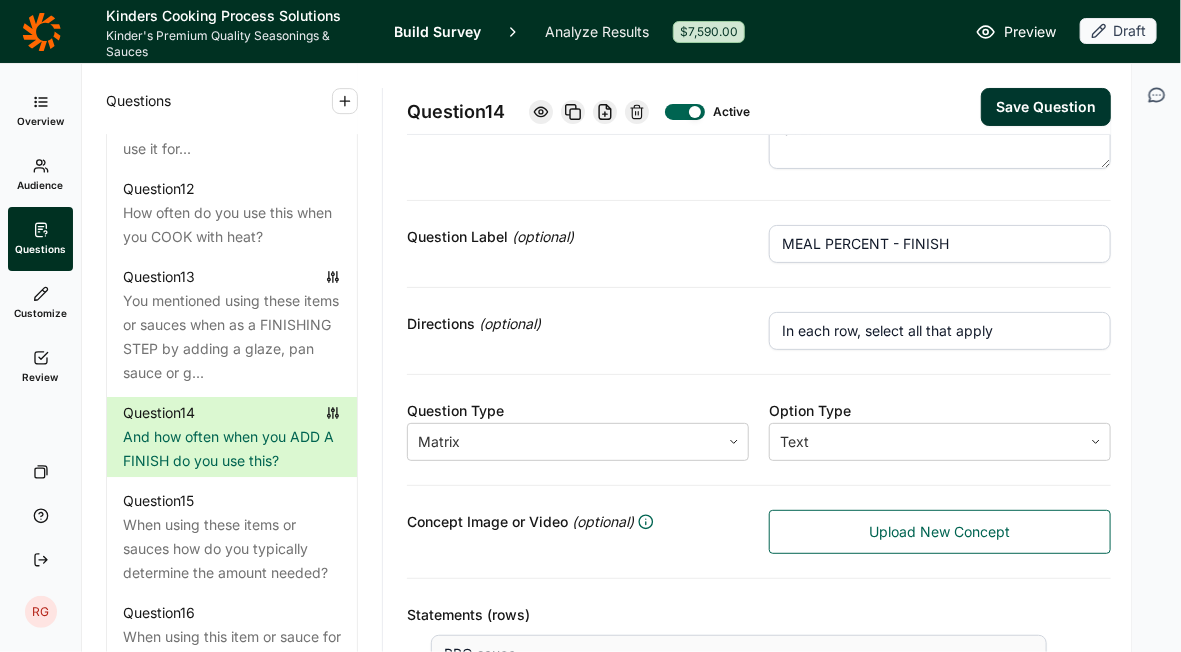 scroll, scrollTop: 200, scrollLeft: 0, axis: vertical 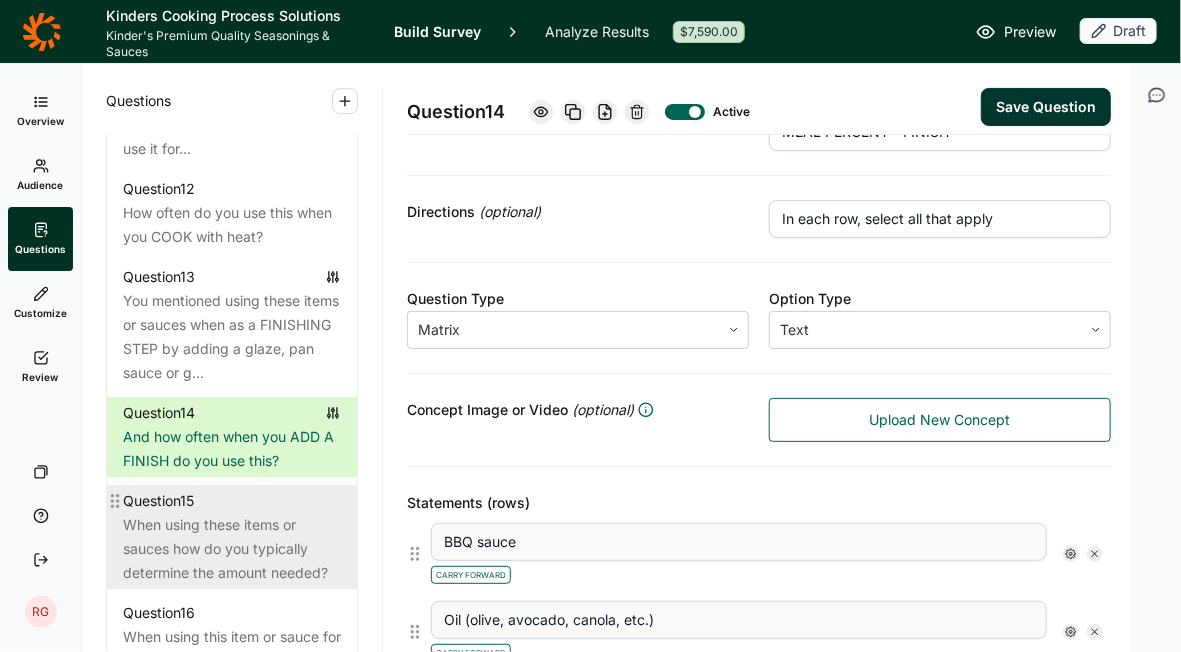 click on "Question  15" at bounding box center [232, 501] 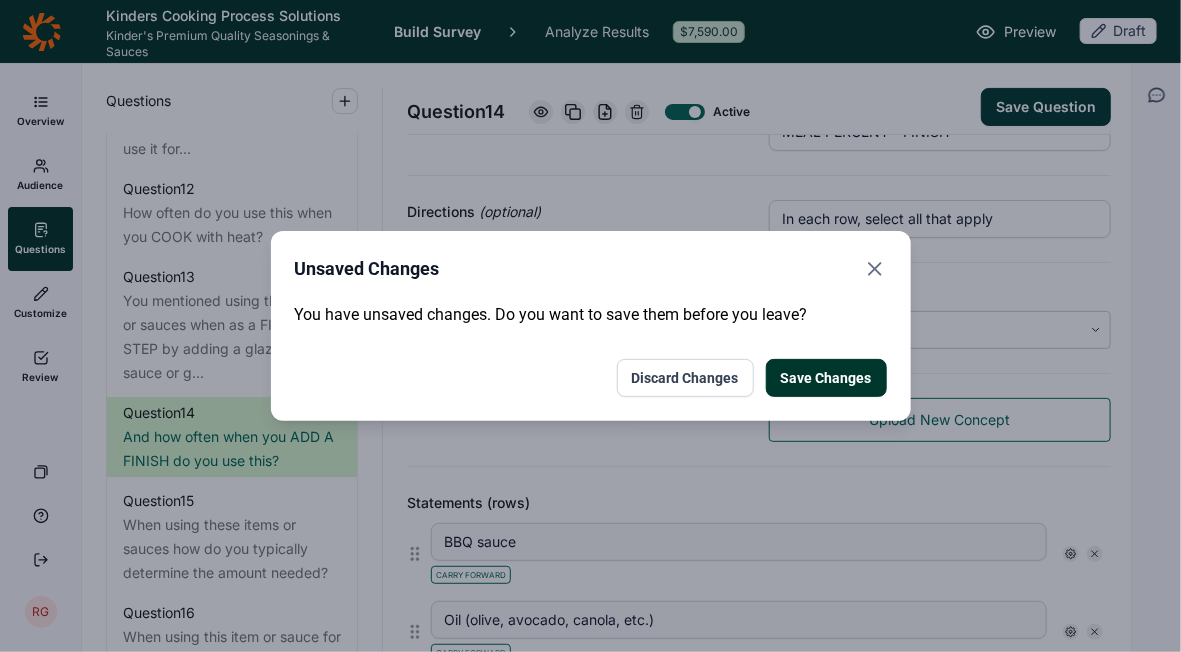 click on "Save Changes" at bounding box center [826, 378] 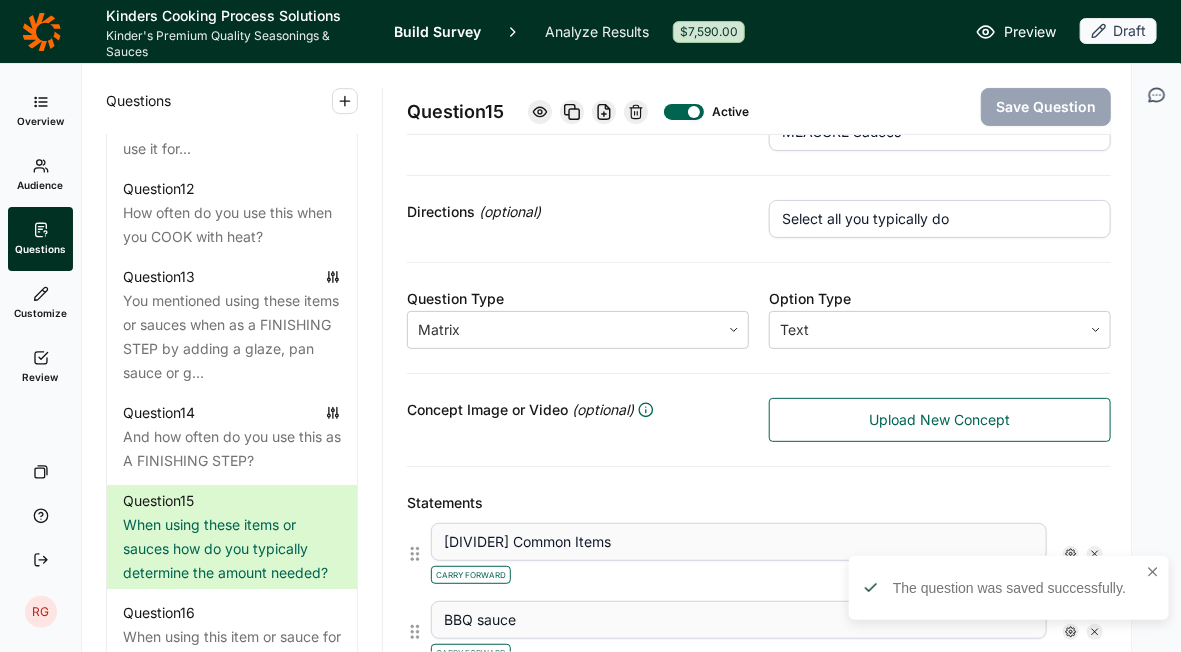 scroll, scrollTop: 0, scrollLeft: 0, axis: both 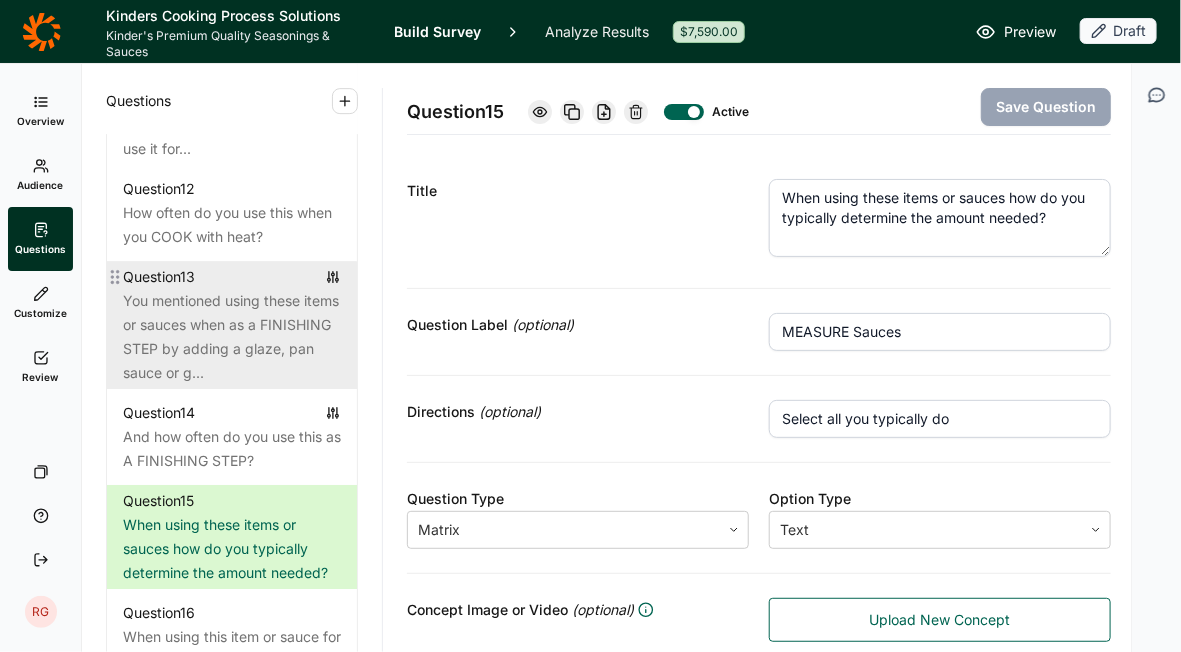 click on "You mentioned using these items or sauces when as a FINISHING STEP by adding a glaze, pan sauce or g..." at bounding box center [232, 337] 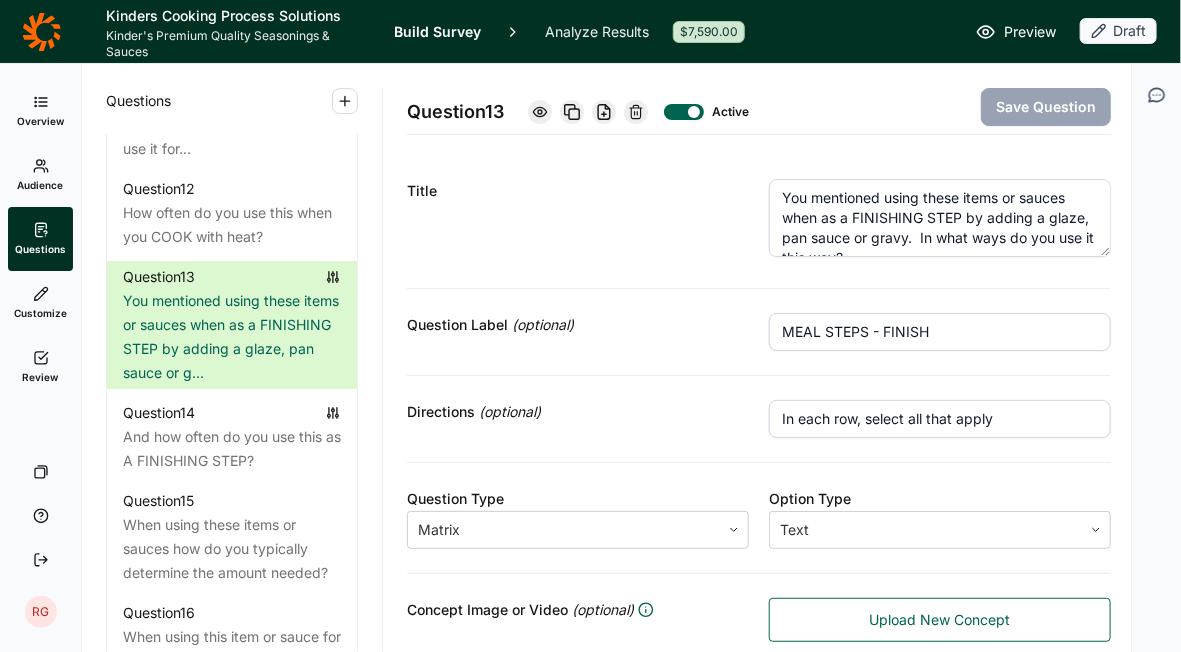 click on "You mentioned using these items or sauces when as a FINISHING STEP by adding a glaze, pan sauce or gravy.  In what ways do you use it this way?" at bounding box center [940, 218] 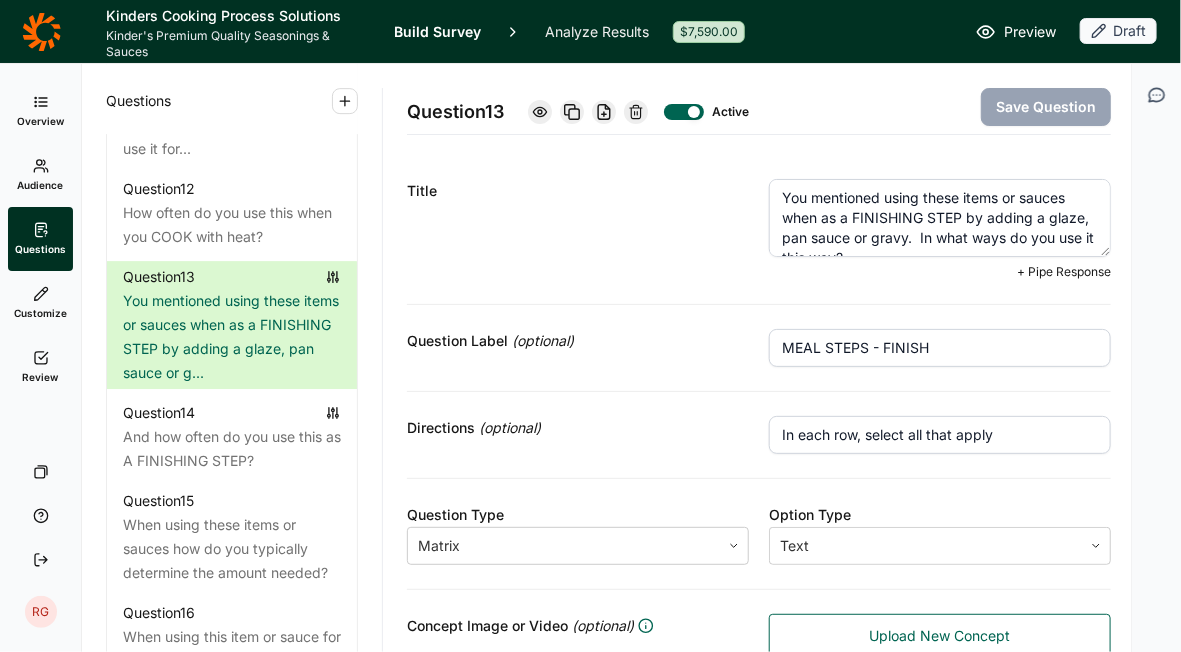 click on "You mentioned using these items or sauces when as a FINISHING STEP by adding a glaze, pan sauce or gravy.  In what ways do you use it this way?" at bounding box center (940, 218) 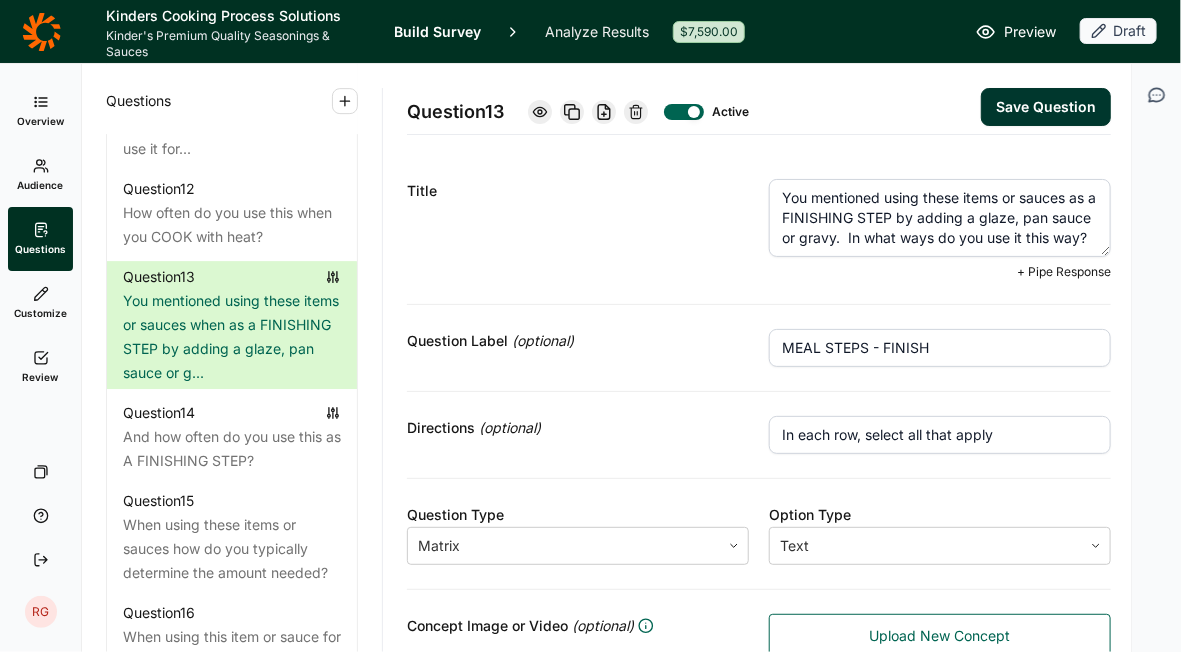 type on "You mentioned using these items or sauces as a FINISHING STEP by adding a glaze, pan sauce or gravy.  In what ways do you use it this way?" 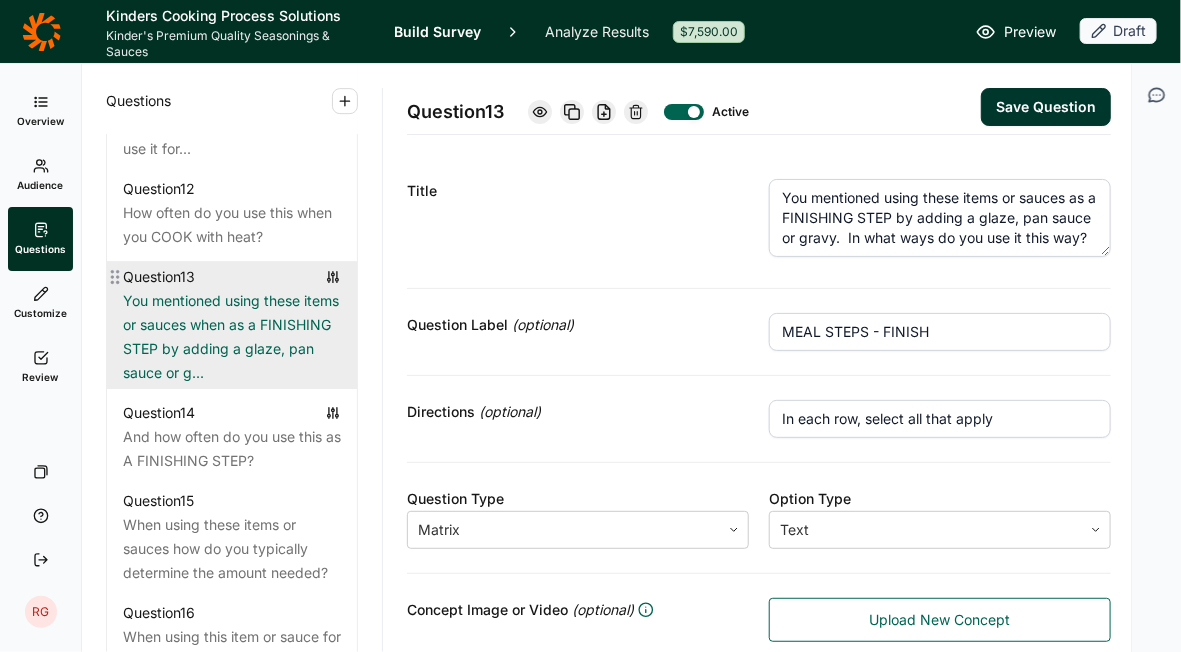 click on "You mentioned using these items or sauces when as a FINISHING STEP by adding a glaze, pan sauce or g..." at bounding box center [232, 337] 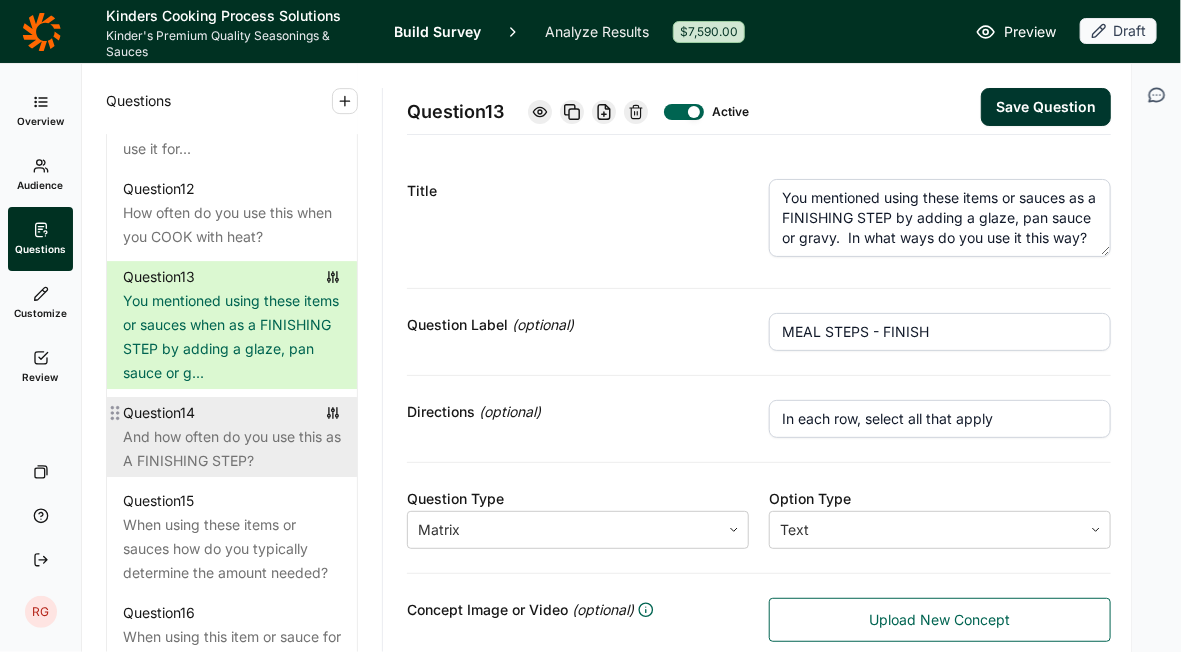click on "And how often do you use this as A FINISHING STEP?" at bounding box center [232, 449] 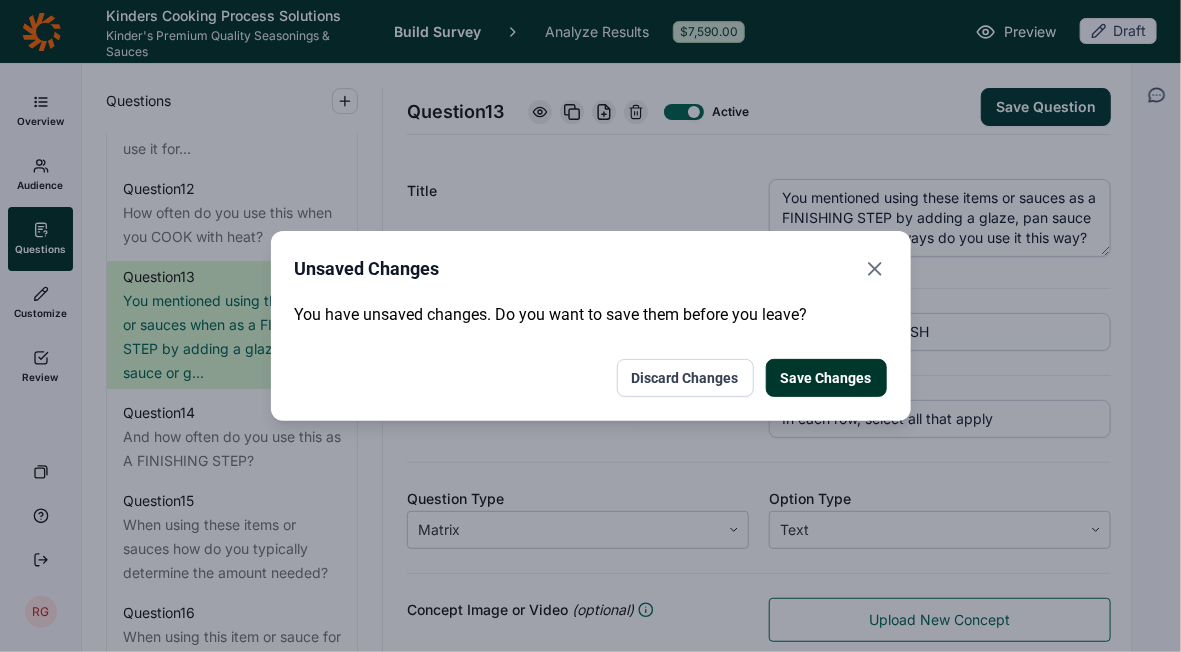 click on "Save Changes" at bounding box center (826, 378) 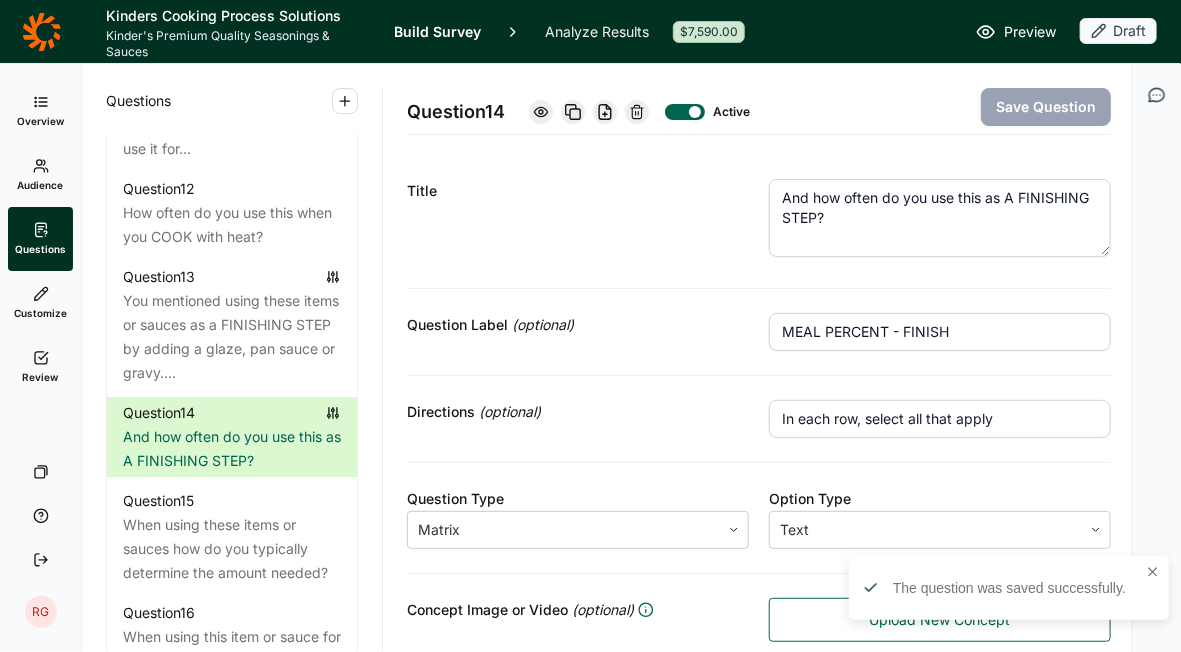 click on "And how often do you use this as A FINISHING STEP?" at bounding box center (940, 218) 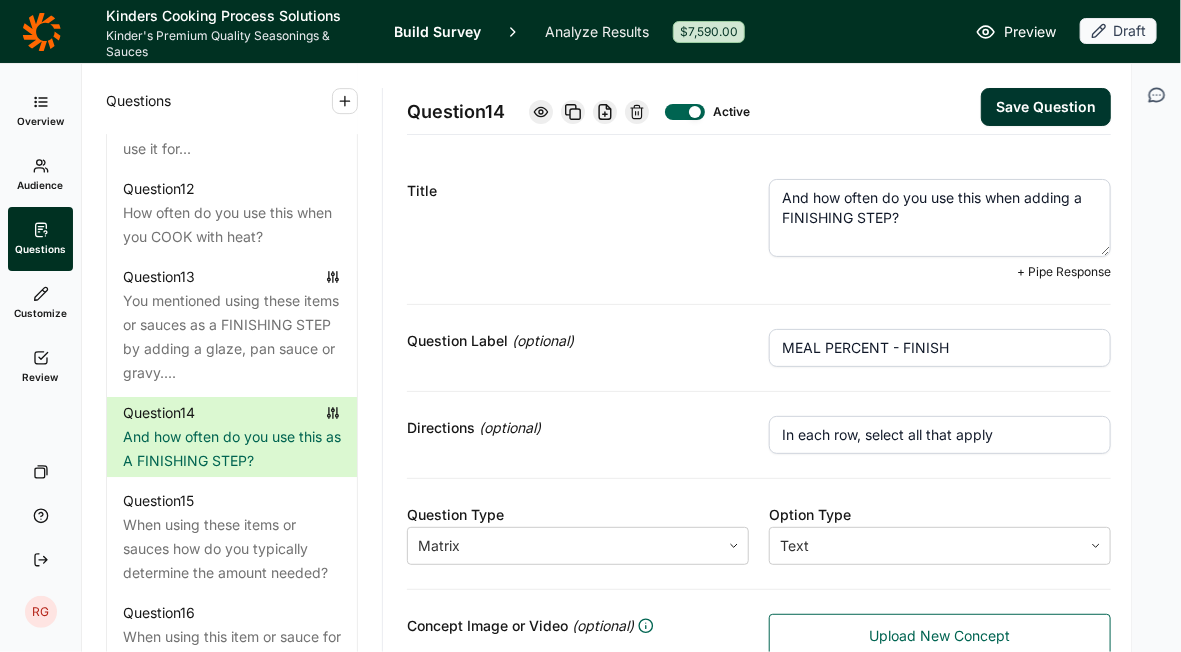click on "And how often do you use this when adding a FINISHING STEP?" at bounding box center [940, 218] 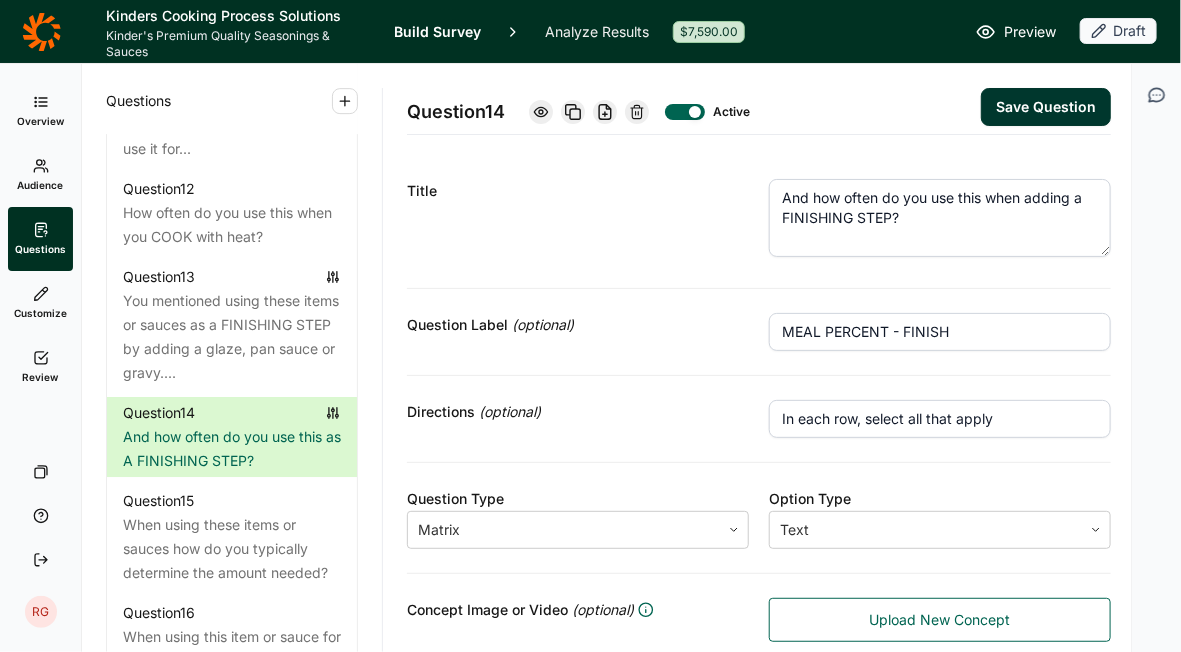 click on "And how often do you use this when adding a FINISHING STEP?" at bounding box center (940, 218) 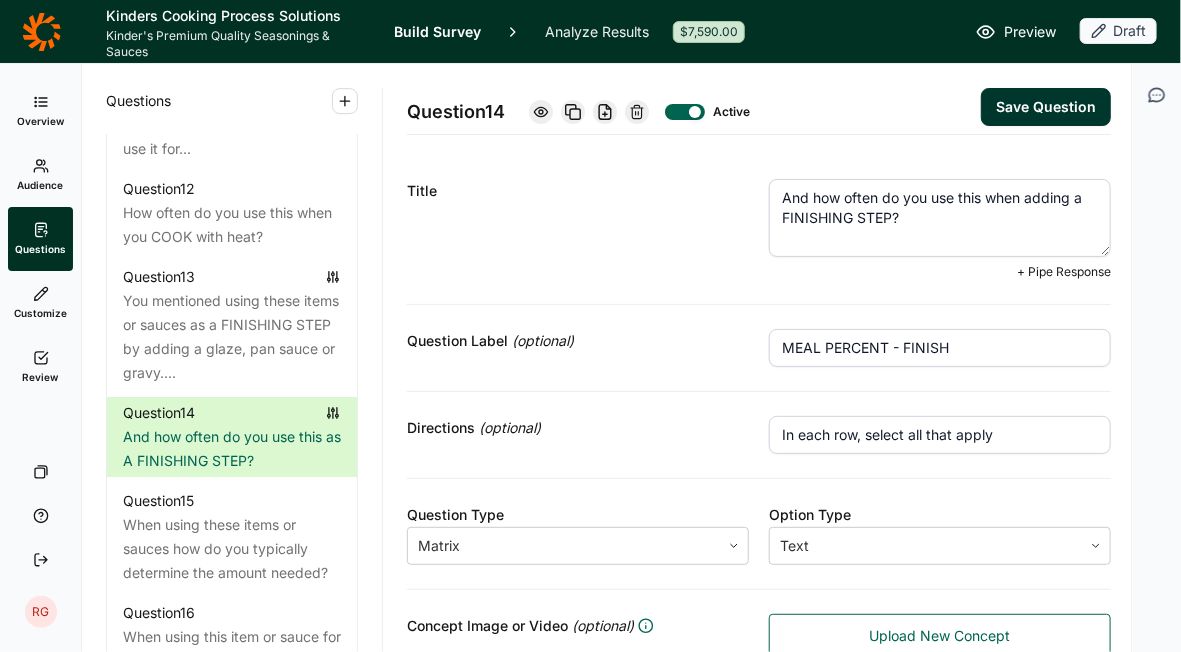 click on "And how often do you use this when adding a FINISHING STEP?" at bounding box center [940, 218] 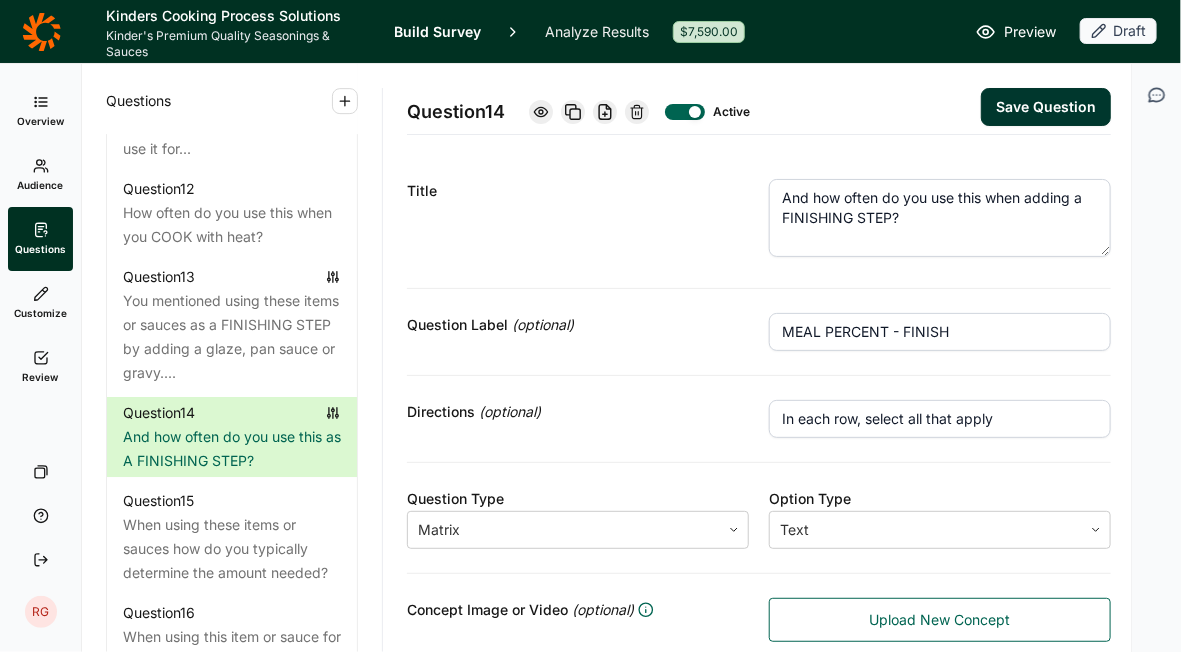 click on "Title" at bounding box center [578, 221] 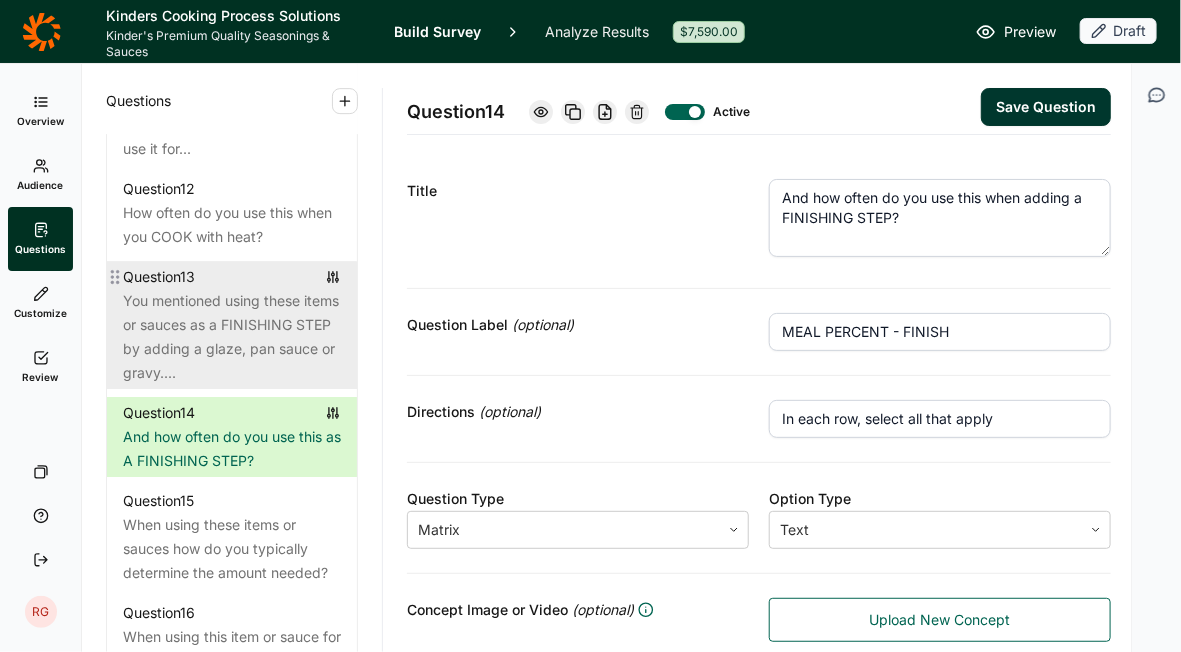 click on "You mentioned using these items or sauces as a FINISHING STEP by adding a glaze, pan sauce or gravy...." at bounding box center [232, 337] 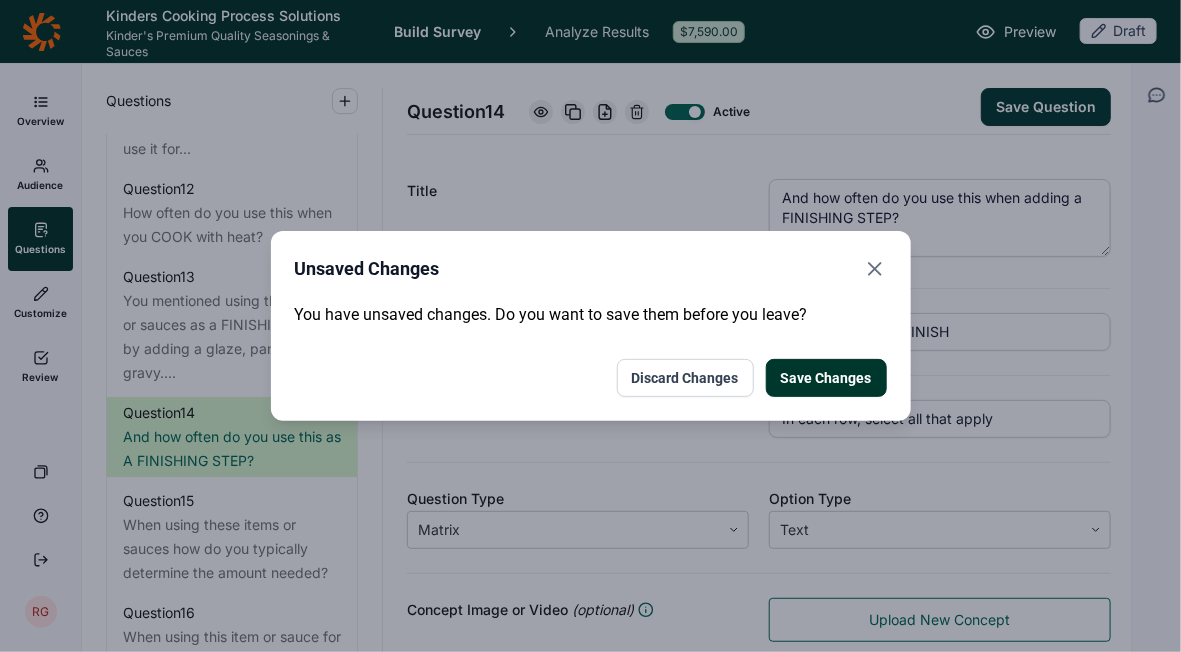 click on "Save Changes" at bounding box center [826, 378] 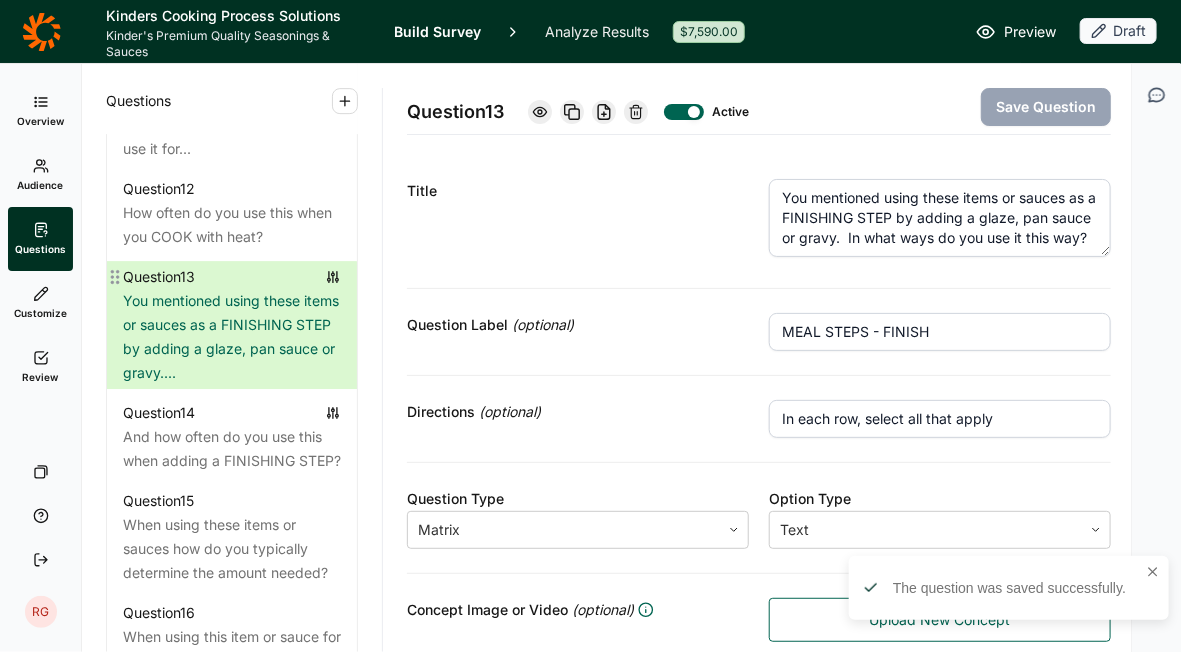 click on "You mentioned using these items or sauces as a FINISHING STEP by adding a glaze, pan sauce or gravy...." at bounding box center [232, 337] 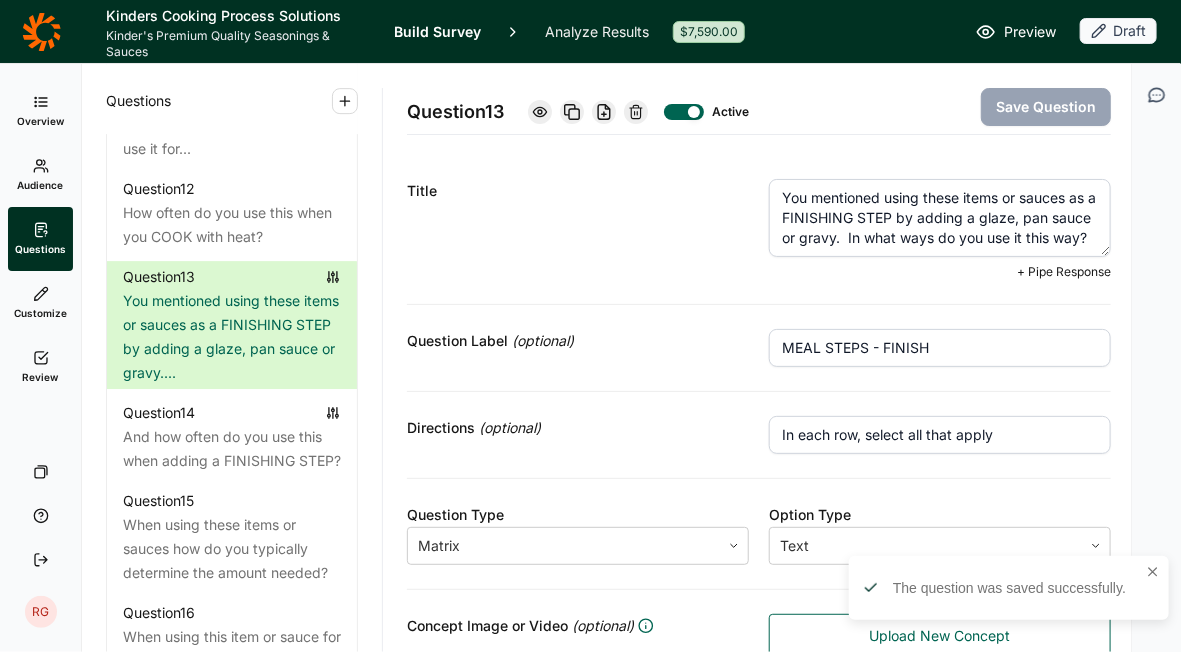 click on "You mentioned using these items or sauces as a FINISHING STEP by adding a glaze, pan sauce or gravy.  In what ways do you use it this way?" at bounding box center [940, 218] 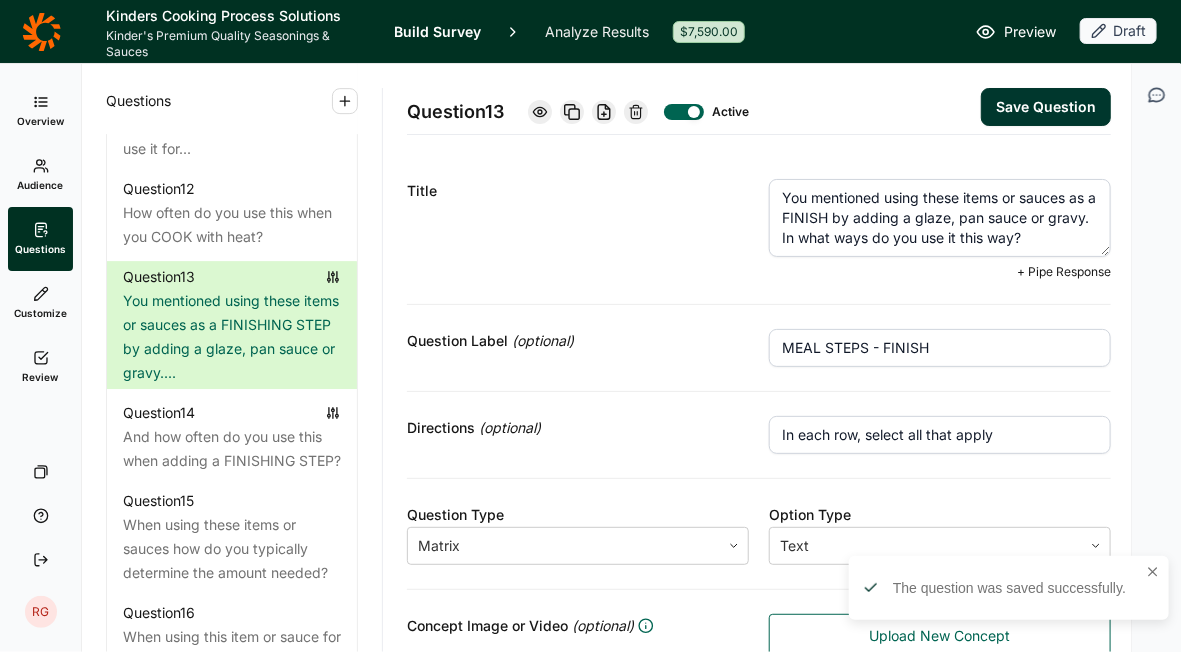 type on "You mentioned using these items or sauces as a FINISH by adding a glaze, pan sauce or gravy.  In what ways do you use it this way?" 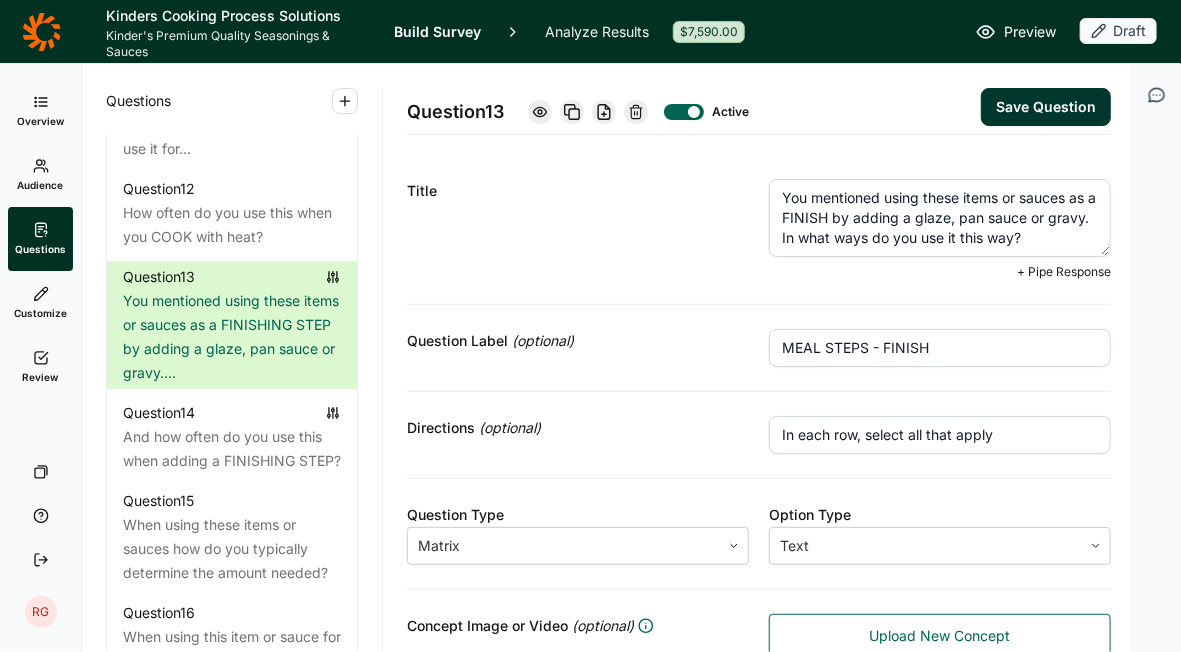 click on "Title" at bounding box center (578, 229) 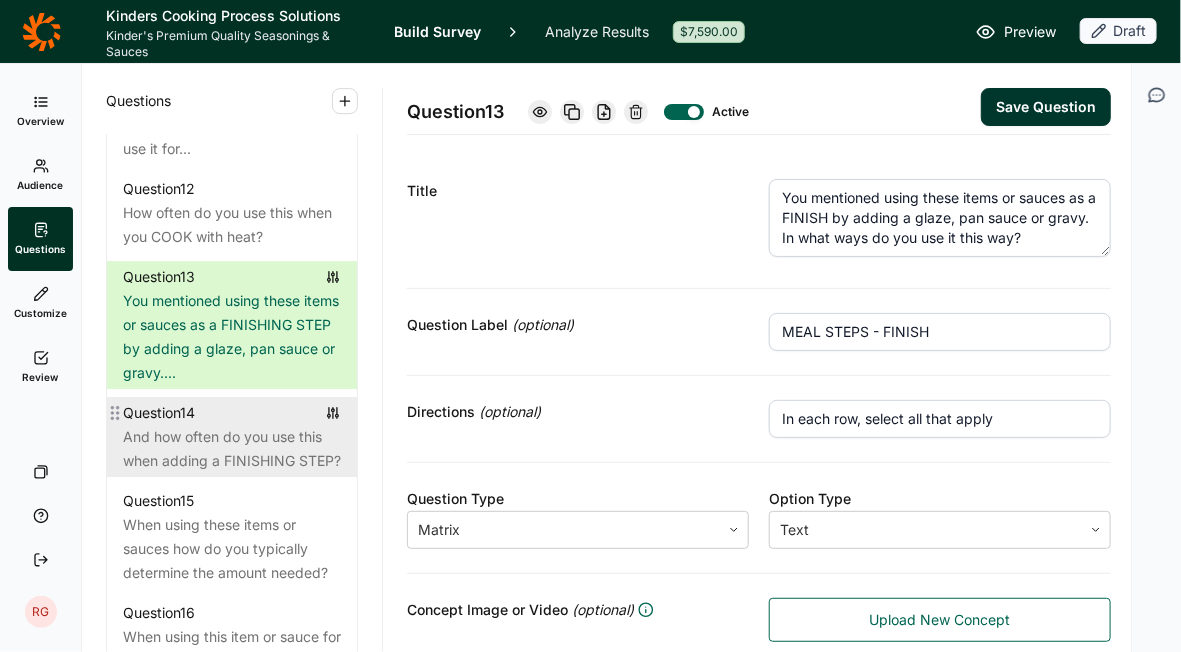 click on "Question  14" at bounding box center [159, 413] 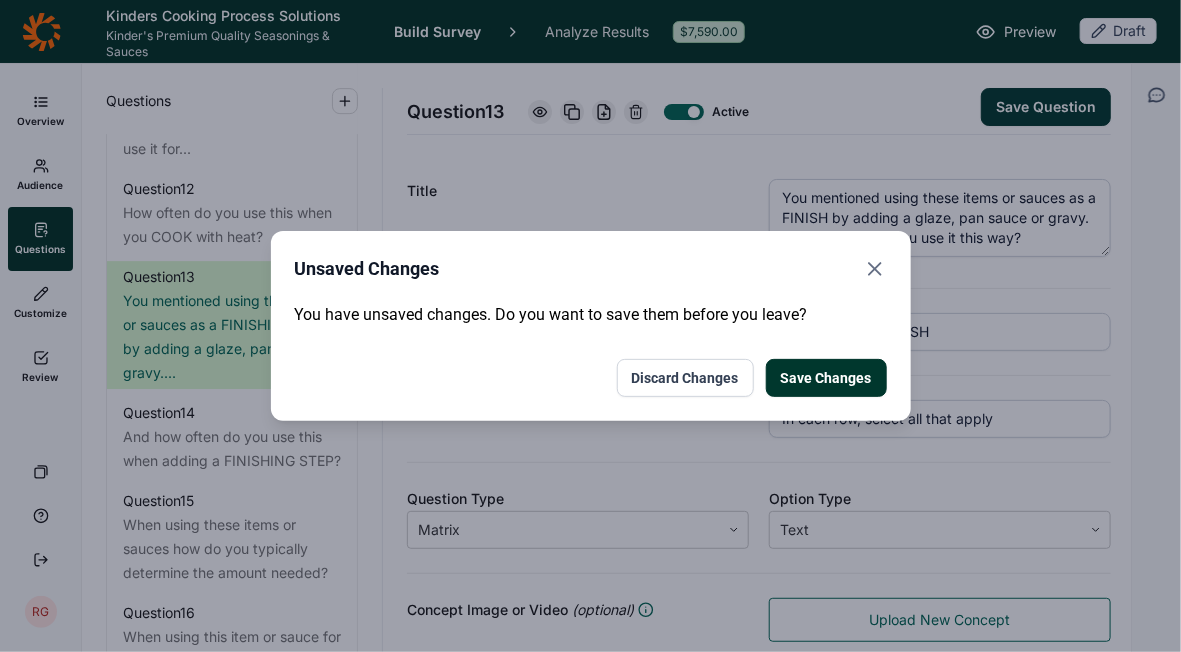 click on "Save Changes" at bounding box center (826, 378) 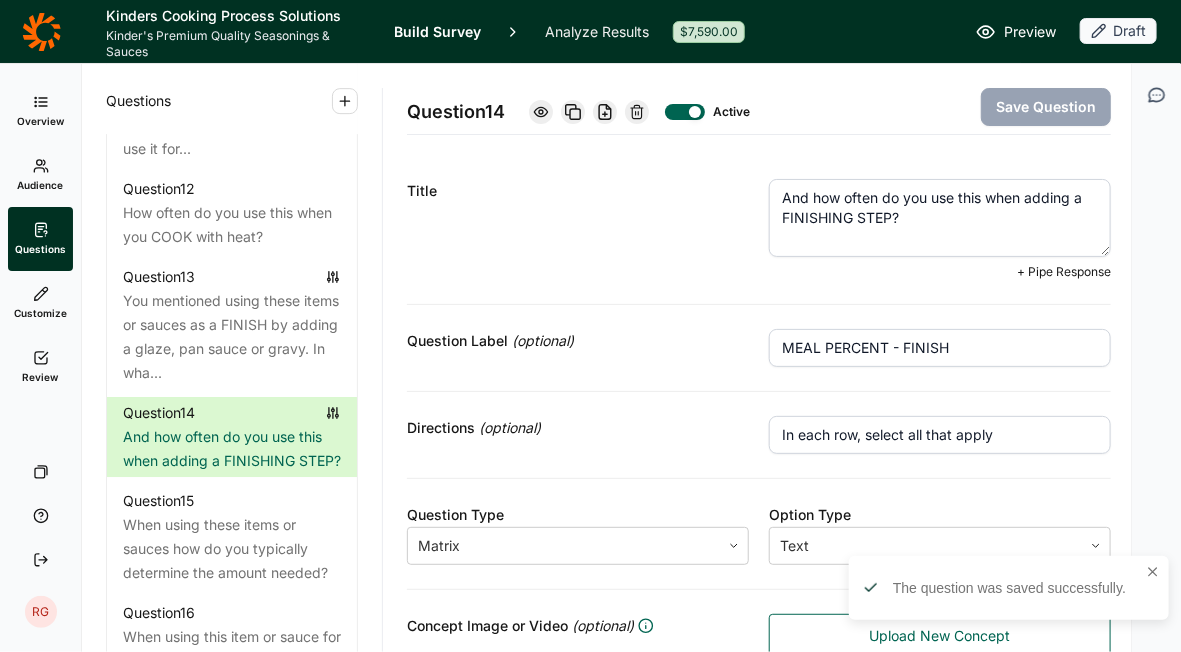 click on "And how often do you use this when adding a FINISHING STEP?" at bounding box center [940, 218] 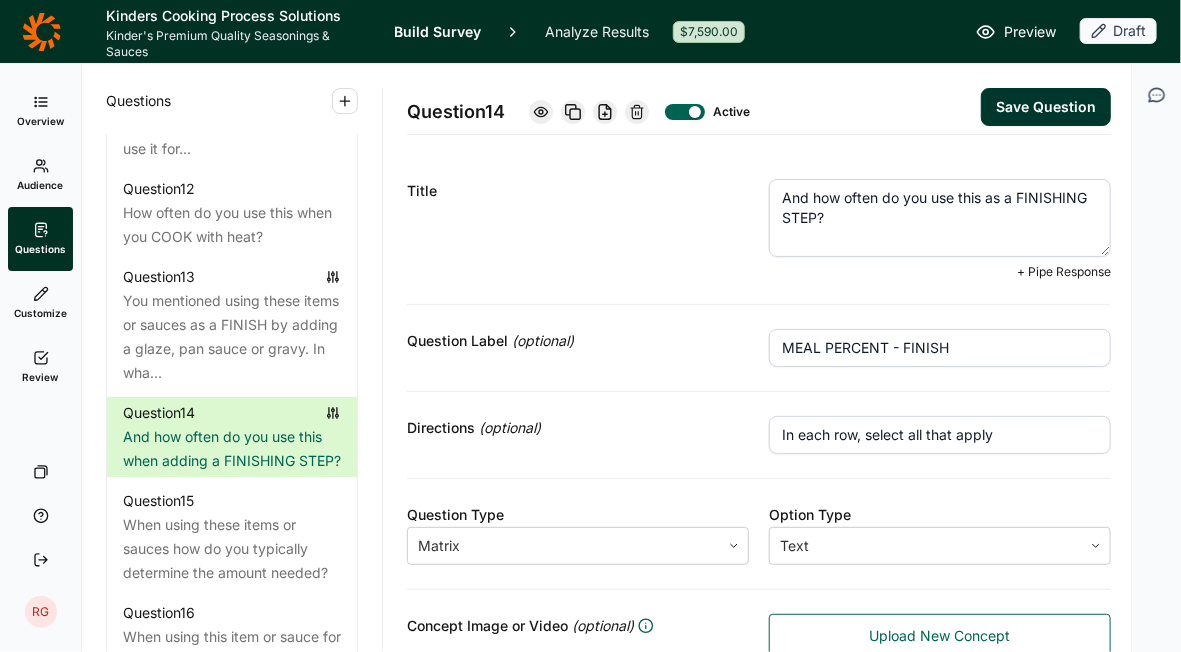 click on "And how often do you use this as a FINISHING STEP?" at bounding box center [940, 218] 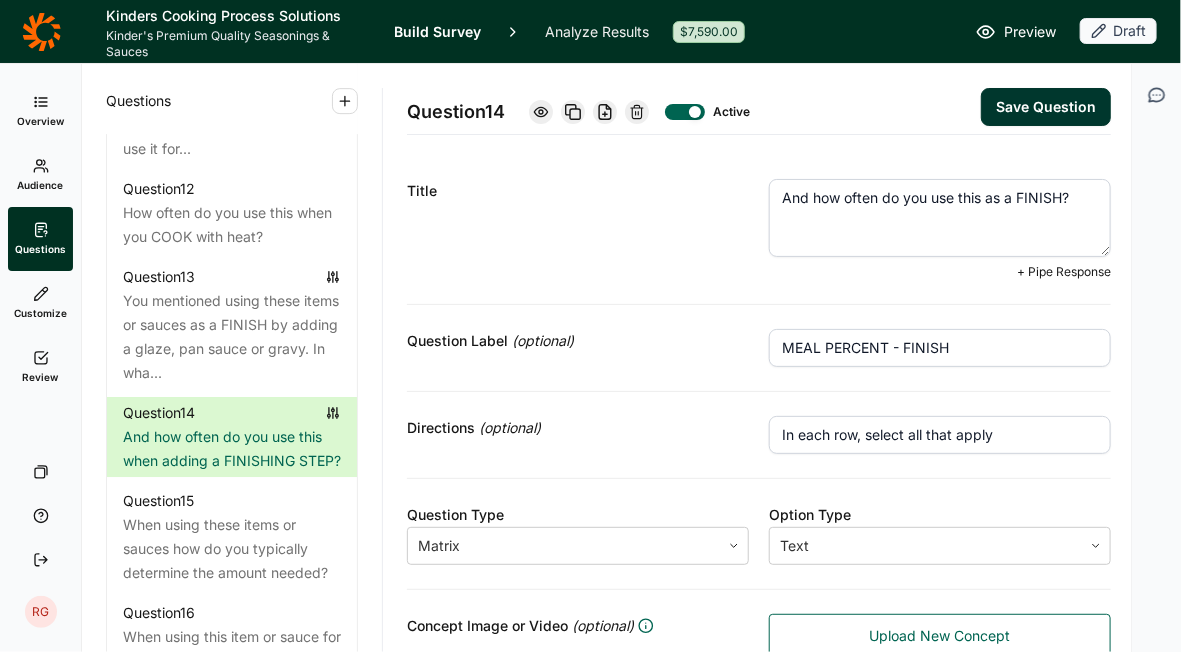 type on "And how often do you use this as a FINISH?" 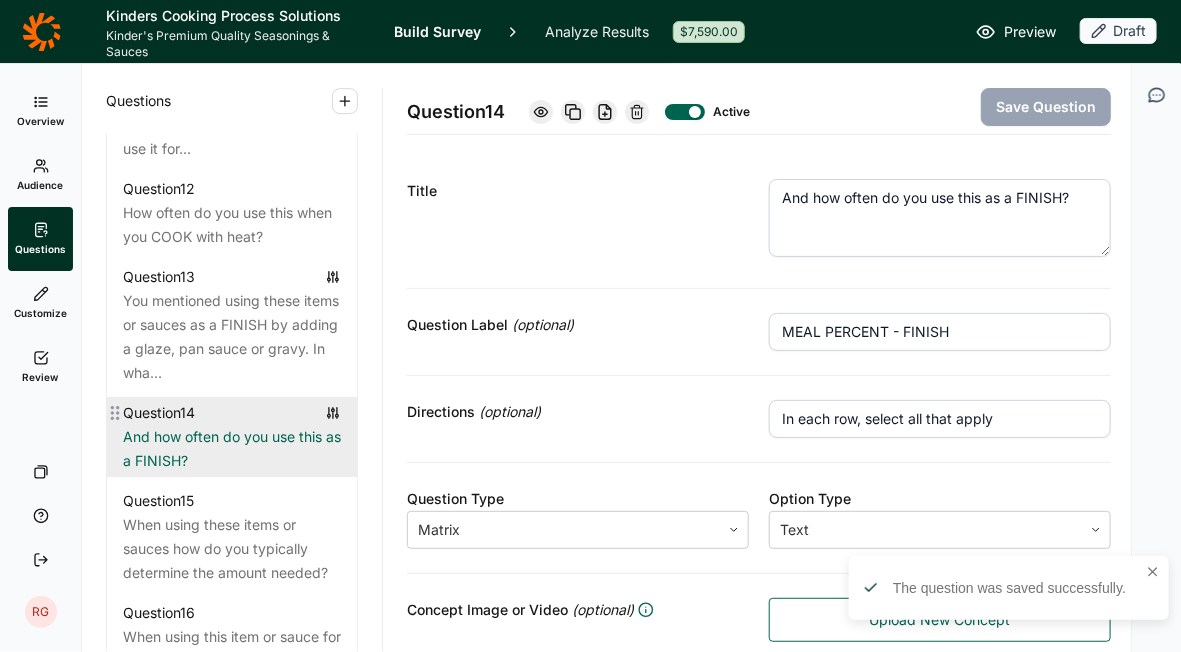 scroll, scrollTop: 2400, scrollLeft: 0, axis: vertical 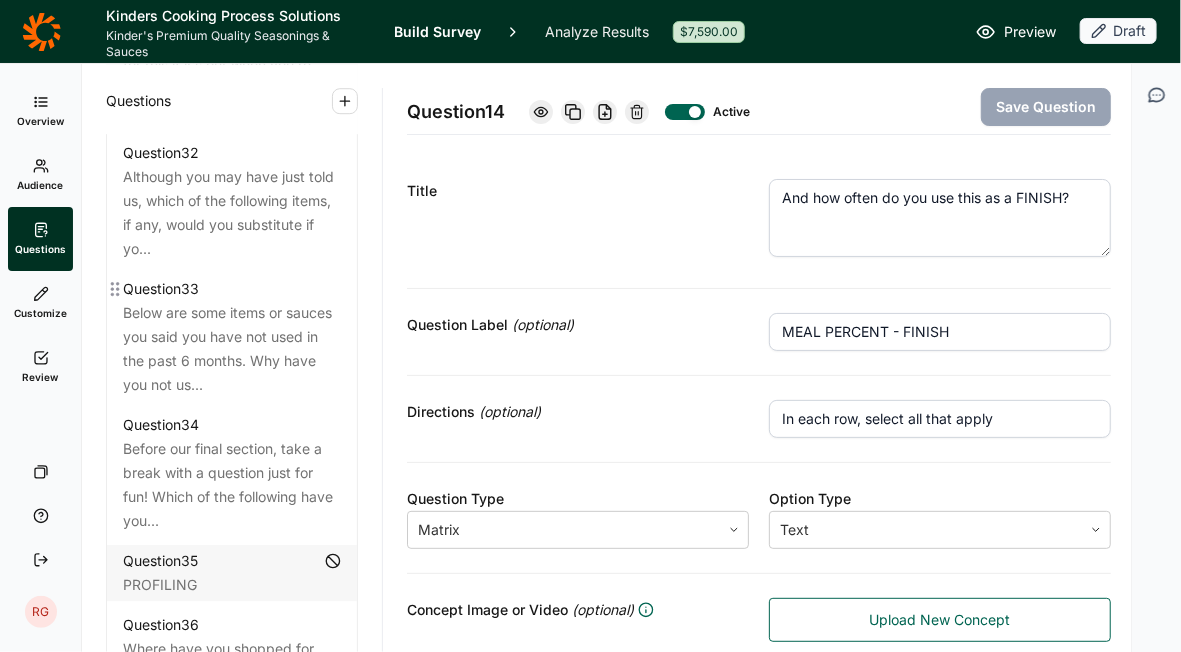 click on "Below are some items or sauces you said you have not used in the past 6 months.  Why have you not us..." at bounding box center [232, 349] 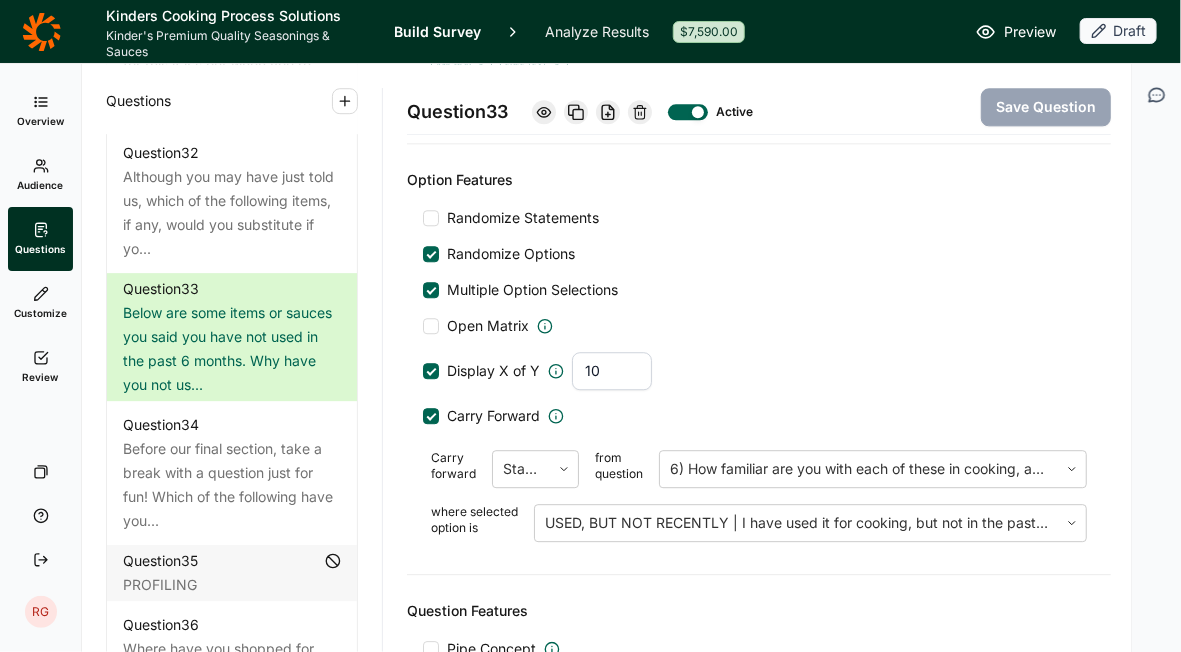 scroll, scrollTop: 4392, scrollLeft: 0, axis: vertical 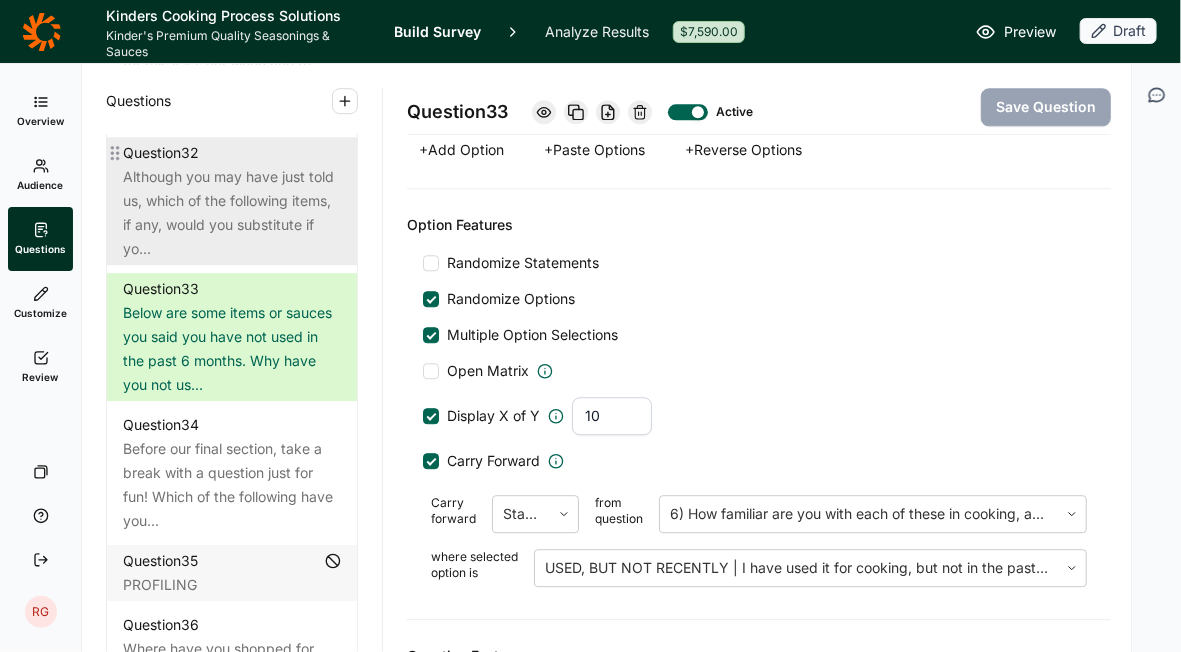 click on "Although you may have just told us, which of the following items, if any, would you substitute if yo..." at bounding box center (232, 213) 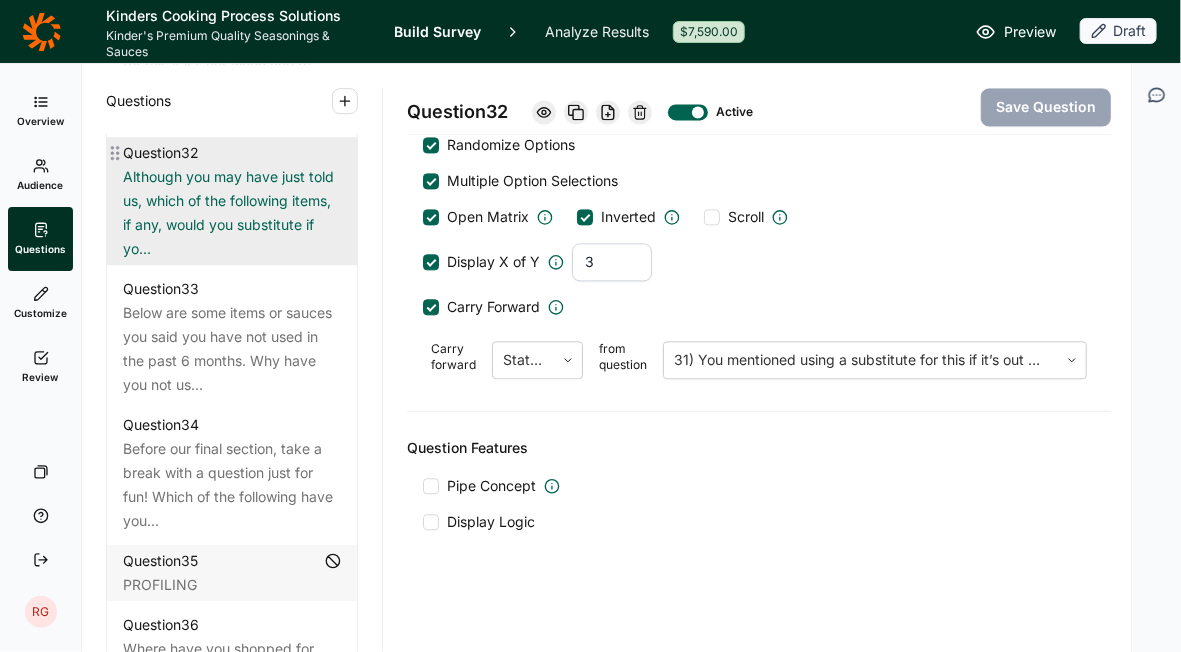 scroll, scrollTop: 4139, scrollLeft: 0, axis: vertical 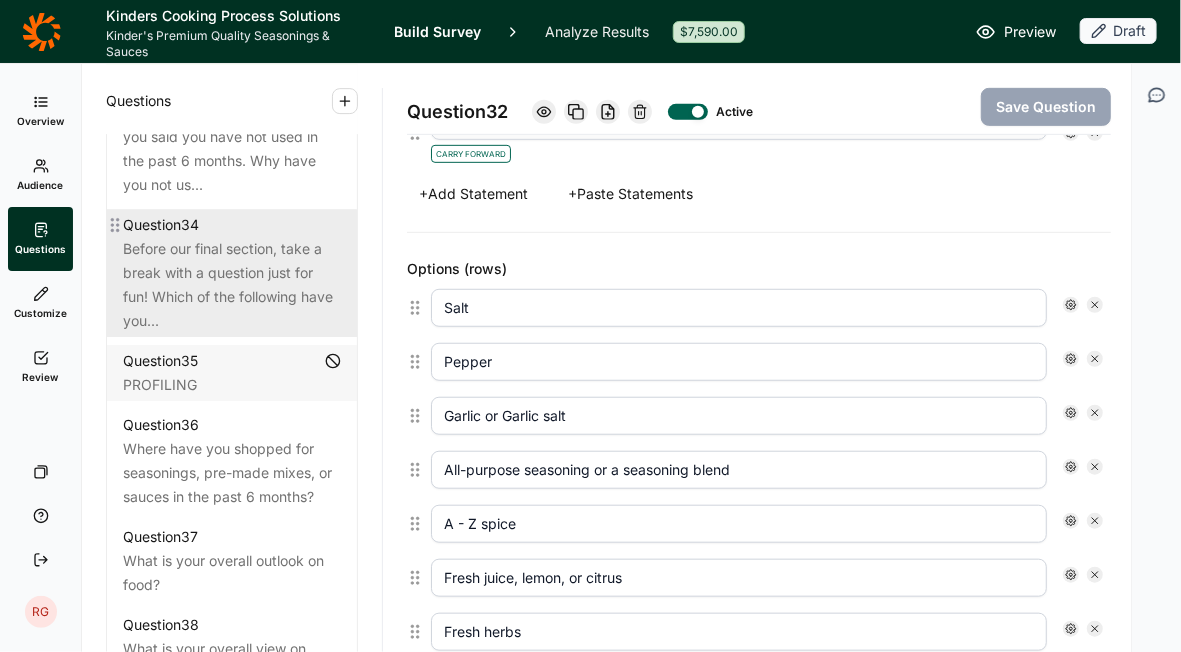 click on "Before our final section, take a break with a question just for fun! Which of the following have you..." at bounding box center [232, 285] 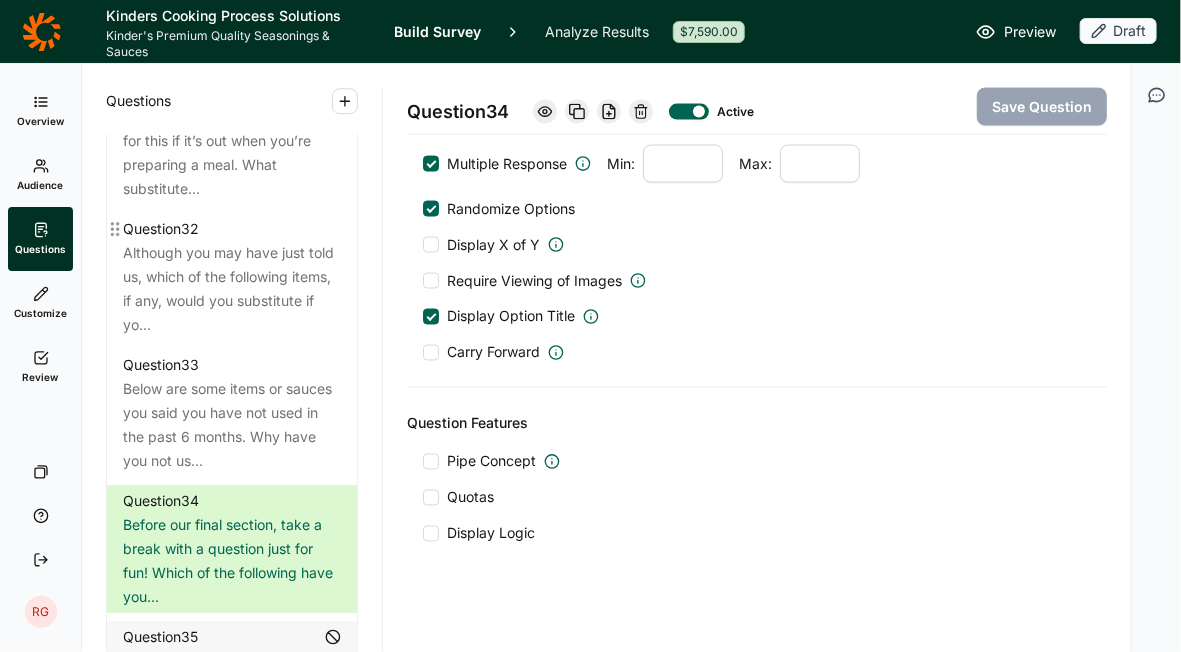 scroll, scrollTop: 4700, scrollLeft: 0, axis: vertical 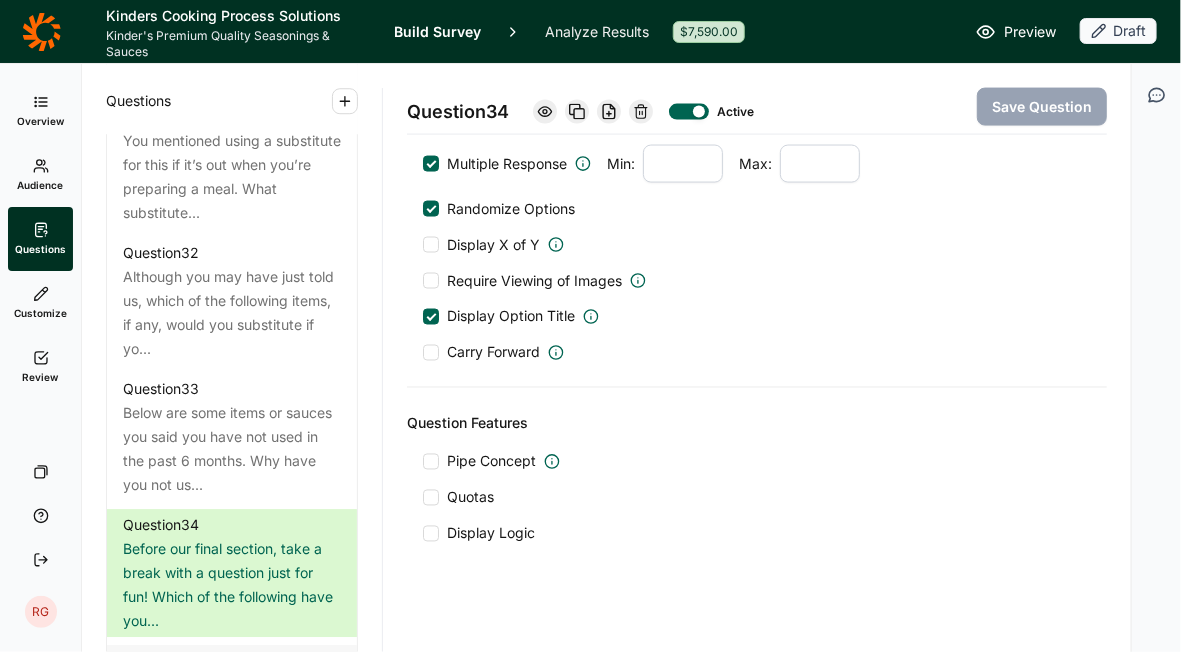 click on "You mentioned using a substitute for this if it’s out when you’re preparing a meal.  What substitute..." at bounding box center (232, 177) 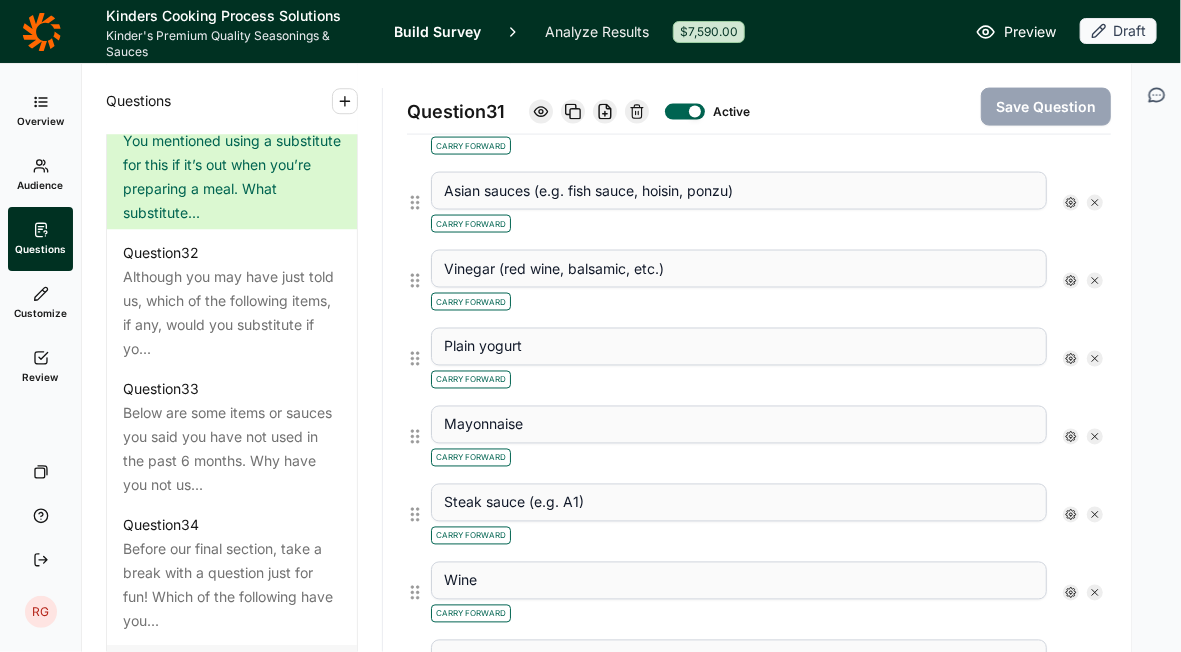 scroll, scrollTop: 3039, scrollLeft: 0, axis: vertical 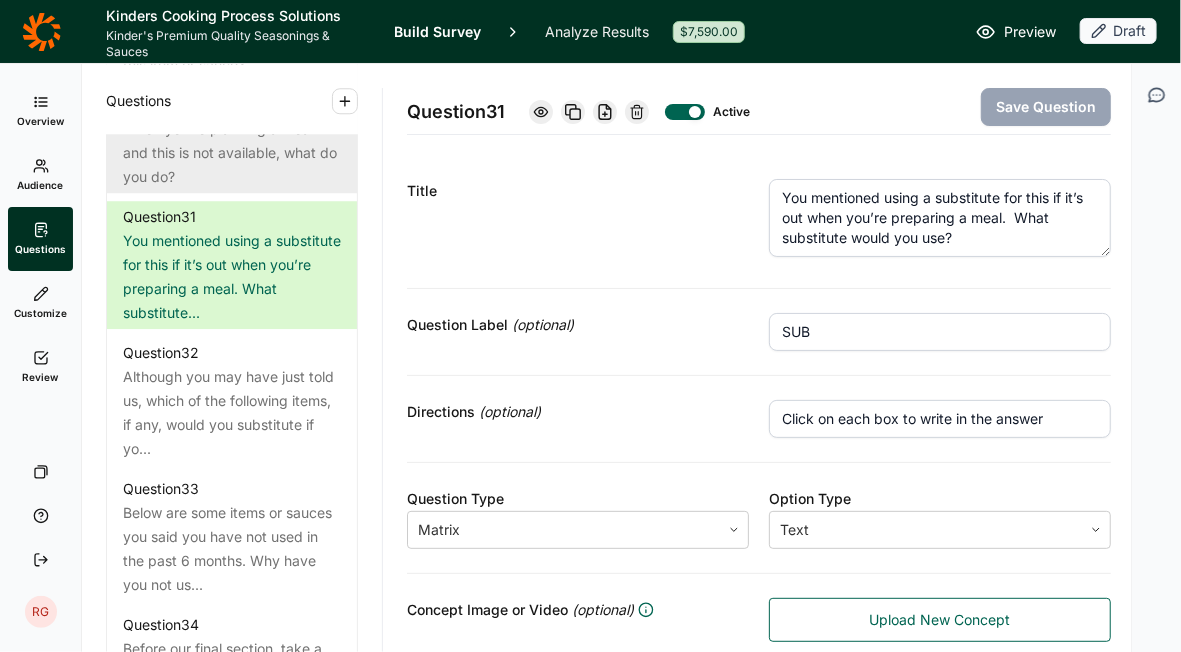click on "When you’re planning a meal and this is not available, what do you do?" at bounding box center (232, 153) 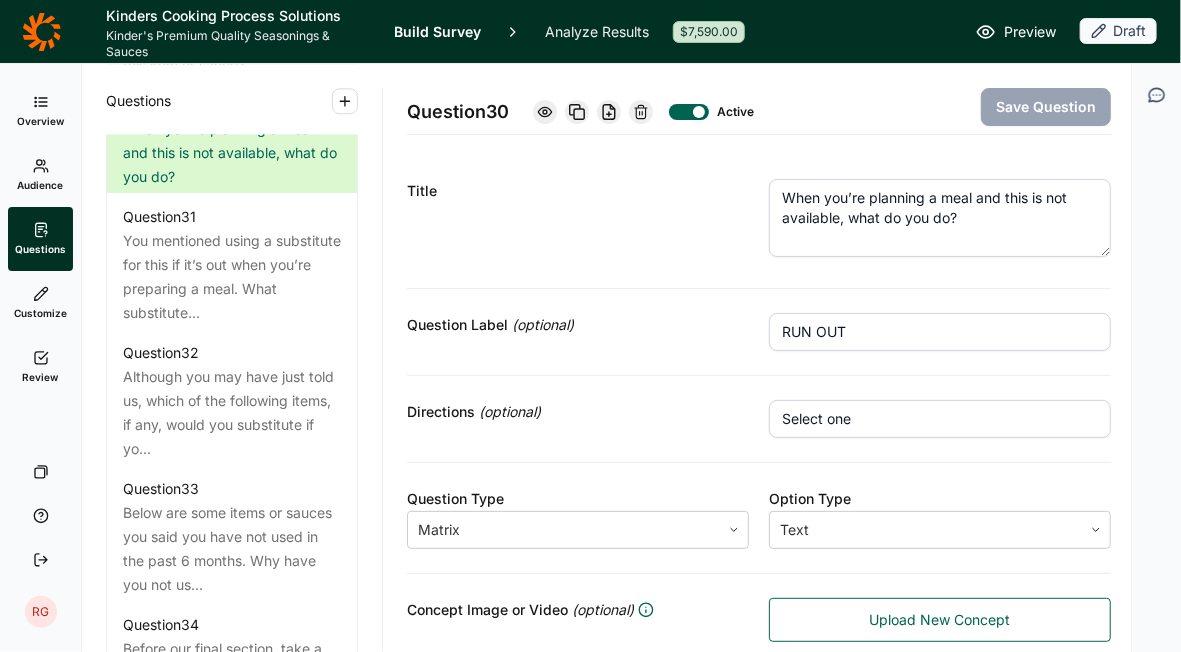 click on "In what ways, if any, would you improve your experience using this item or sauce?" at bounding box center (232, 41) 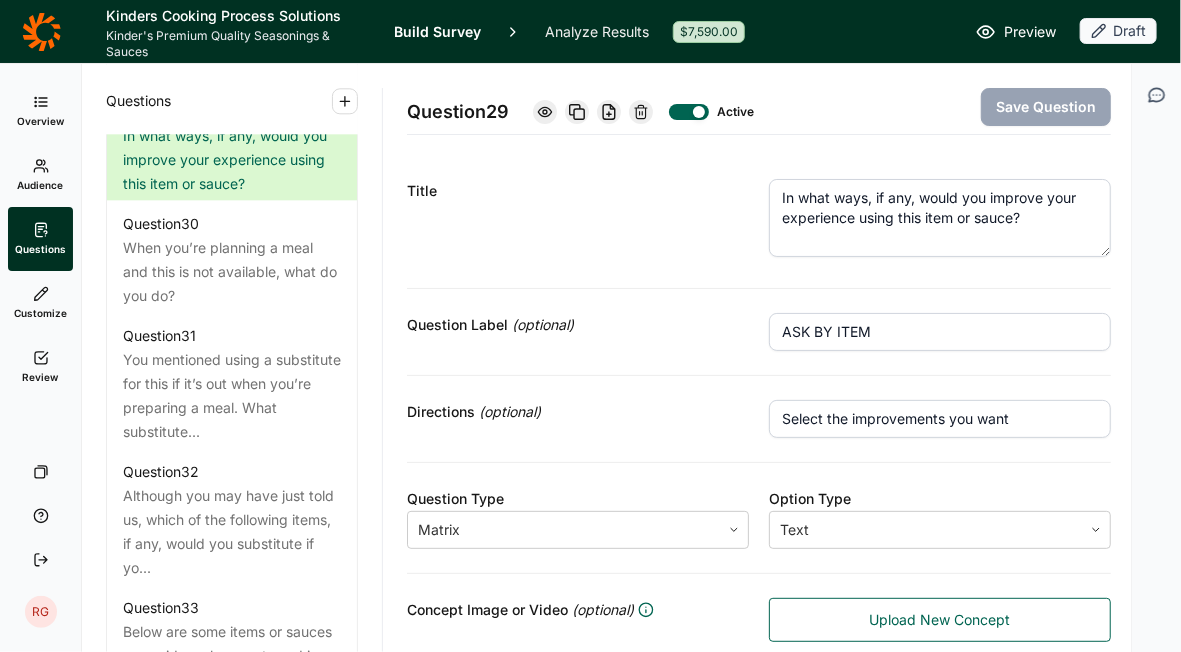 scroll, scrollTop: 4300, scrollLeft: 0, axis: vertical 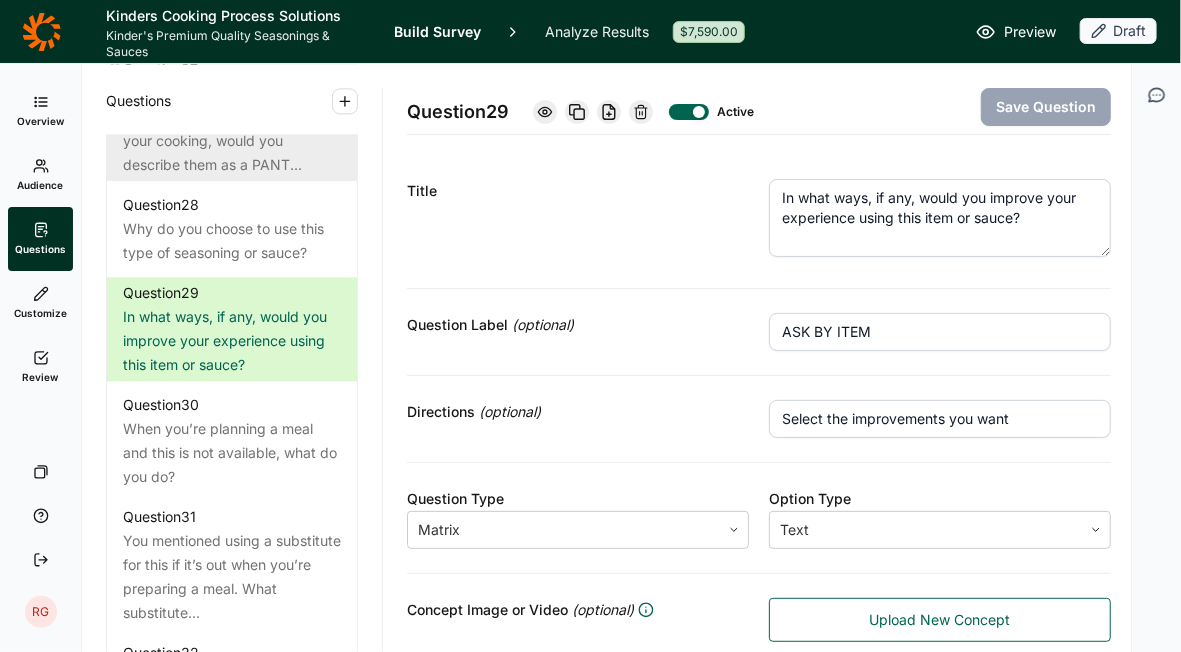 click on "Thinking about how you personally use these items in your cooking, would you describe them as a PANT..." at bounding box center (232, 129) 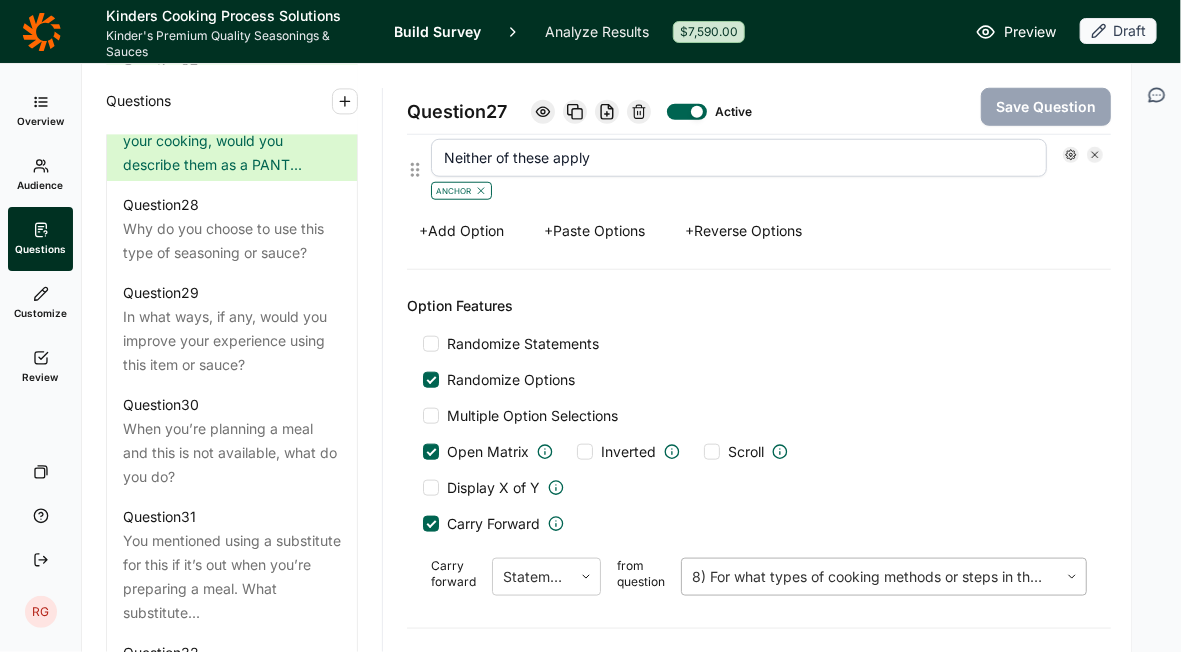 scroll, scrollTop: 3482, scrollLeft: 0, axis: vertical 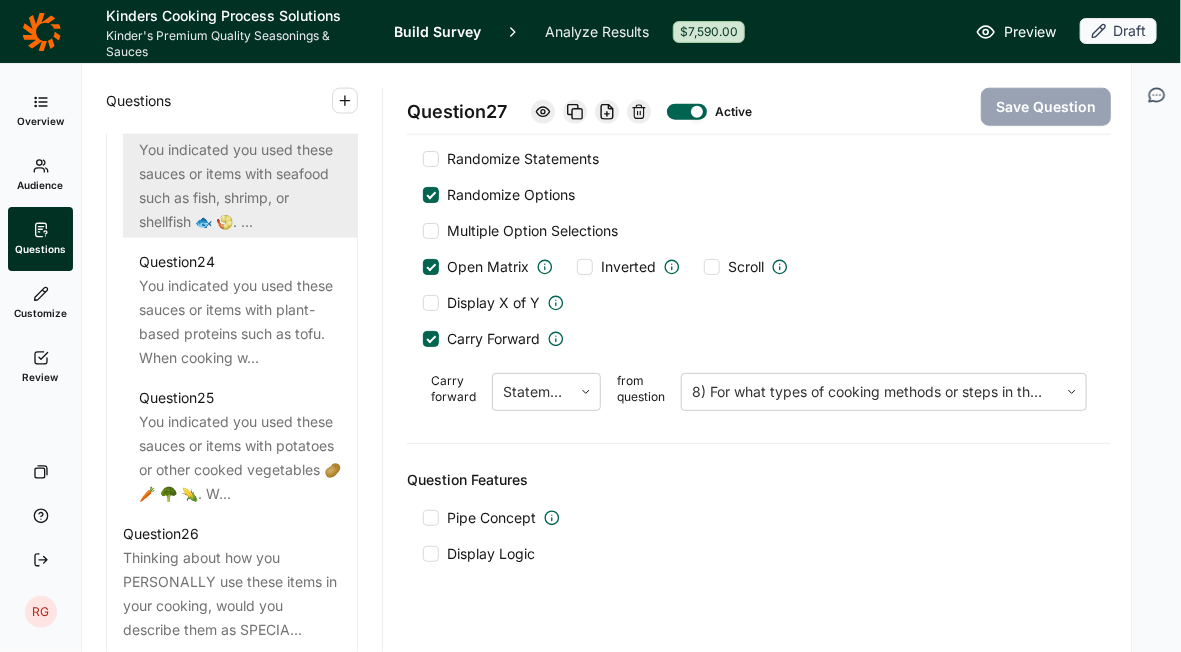 click on "You indicated you used these sauces or items with seafood such as fish, shrimp, or shellfish 🐟 🍤. ..." at bounding box center (240, 186) 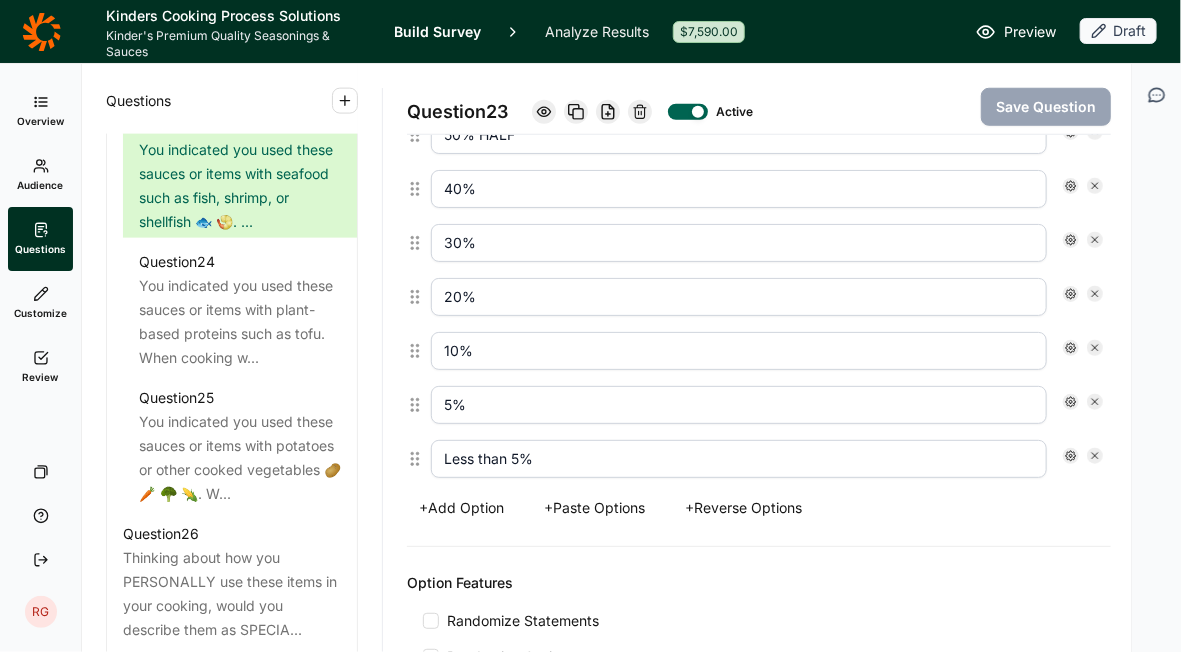 scroll, scrollTop: 3283, scrollLeft: 0, axis: vertical 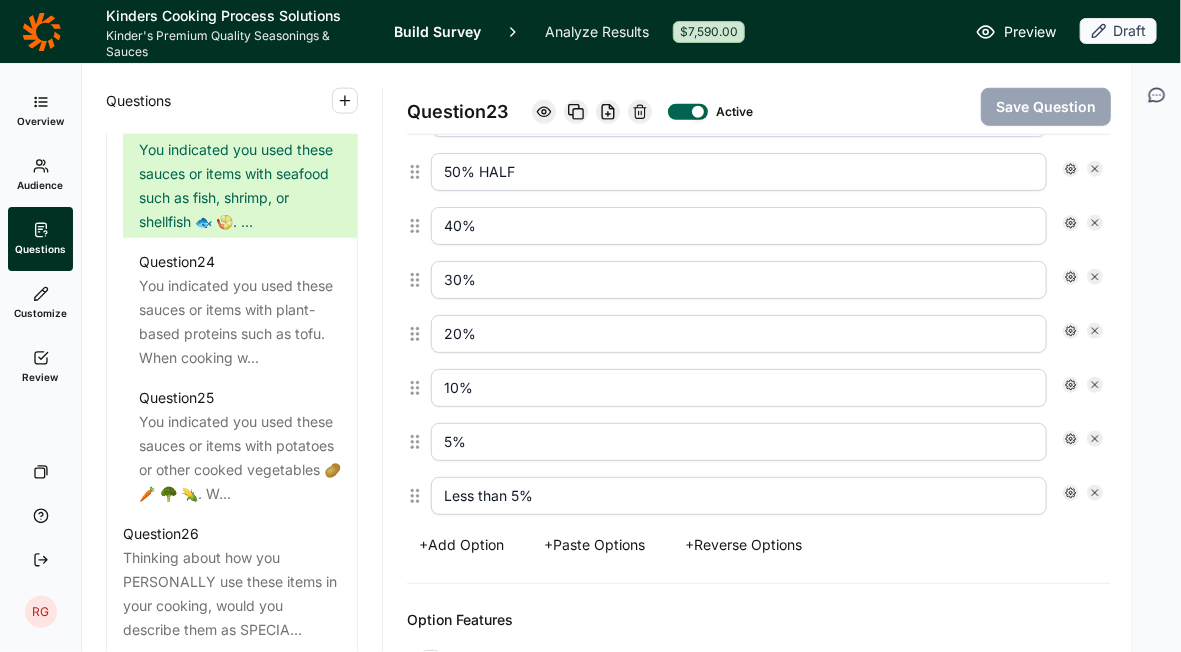 click on "5%" at bounding box center [739, 442] 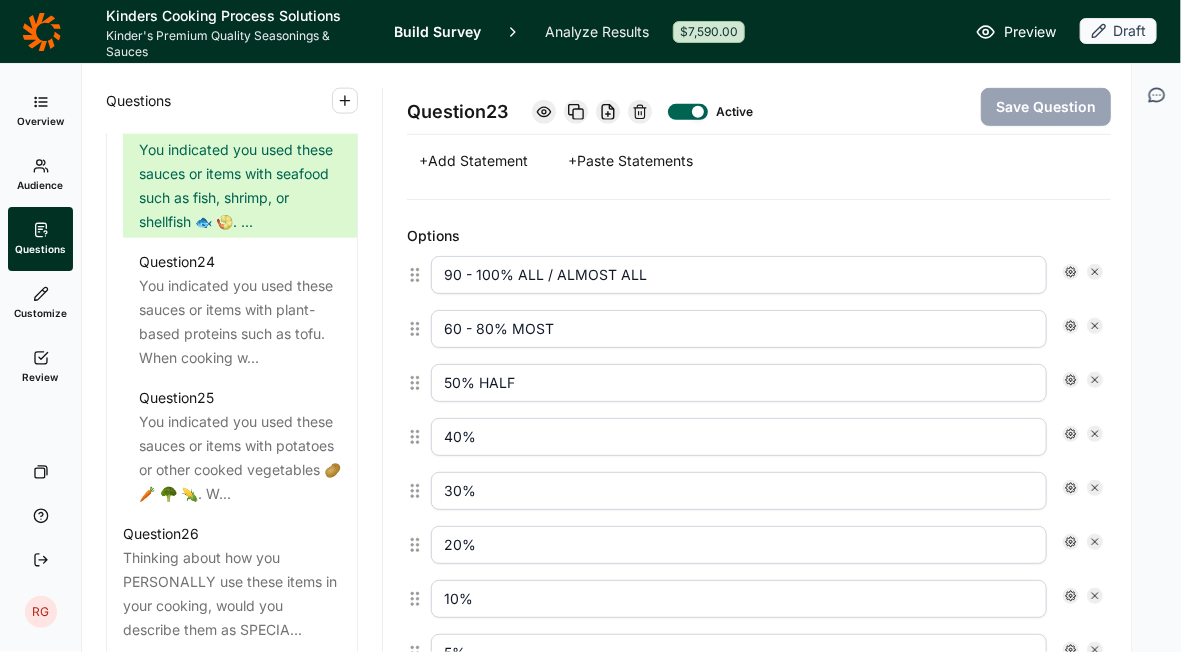 scroll, scrollTop: 2983, scrollLeft: 0, axis: vertical 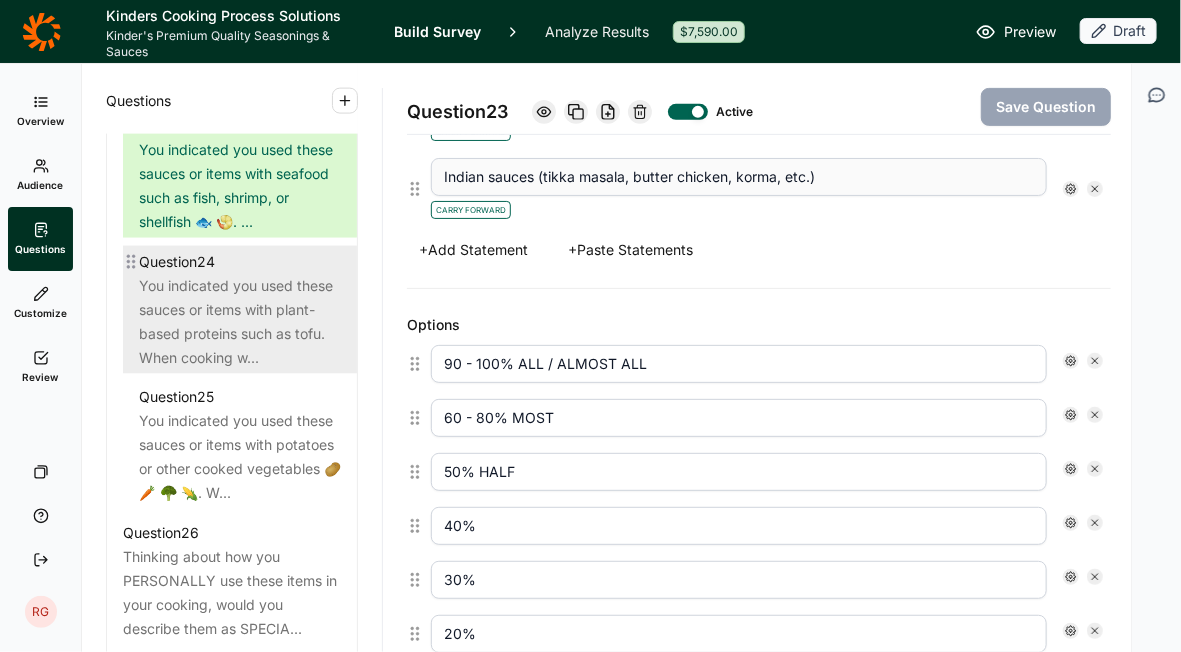 click on "You indicated you used these sauces or items with plant-based proteins such as tofu.  When cooking w..." at bounding box center (240, 322) 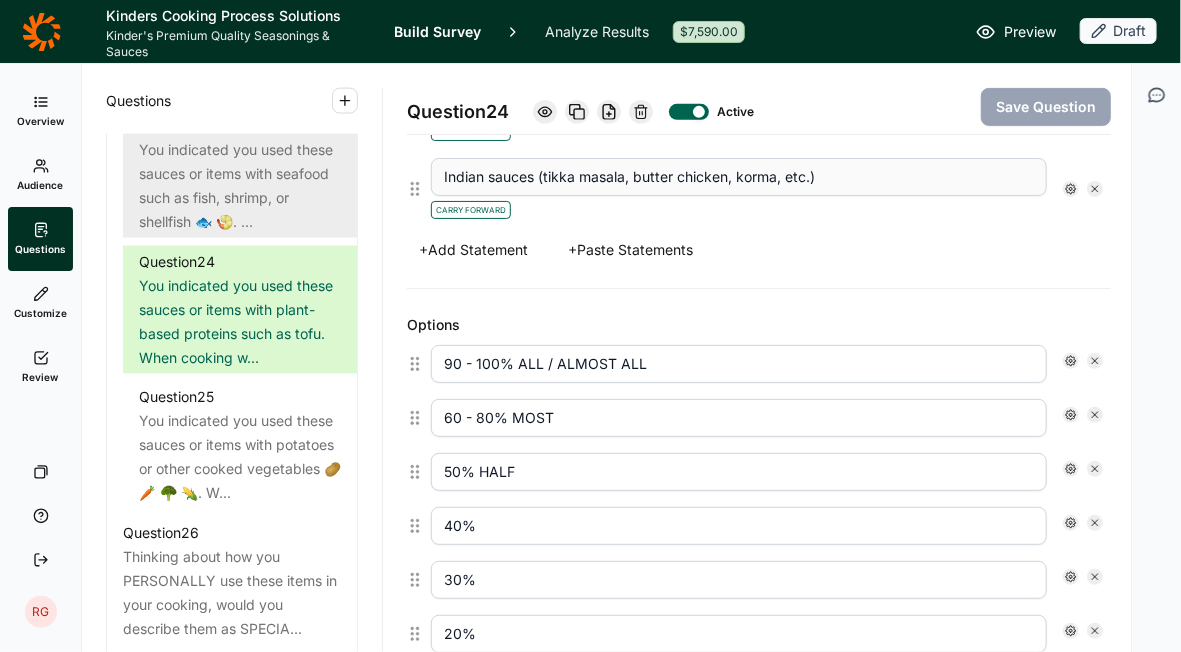 click on "You indicated you used these sauces or items with seafood such as fish, shrimp, or shellfish 🐟 🍤. ..." at bounding box center [240, 186] 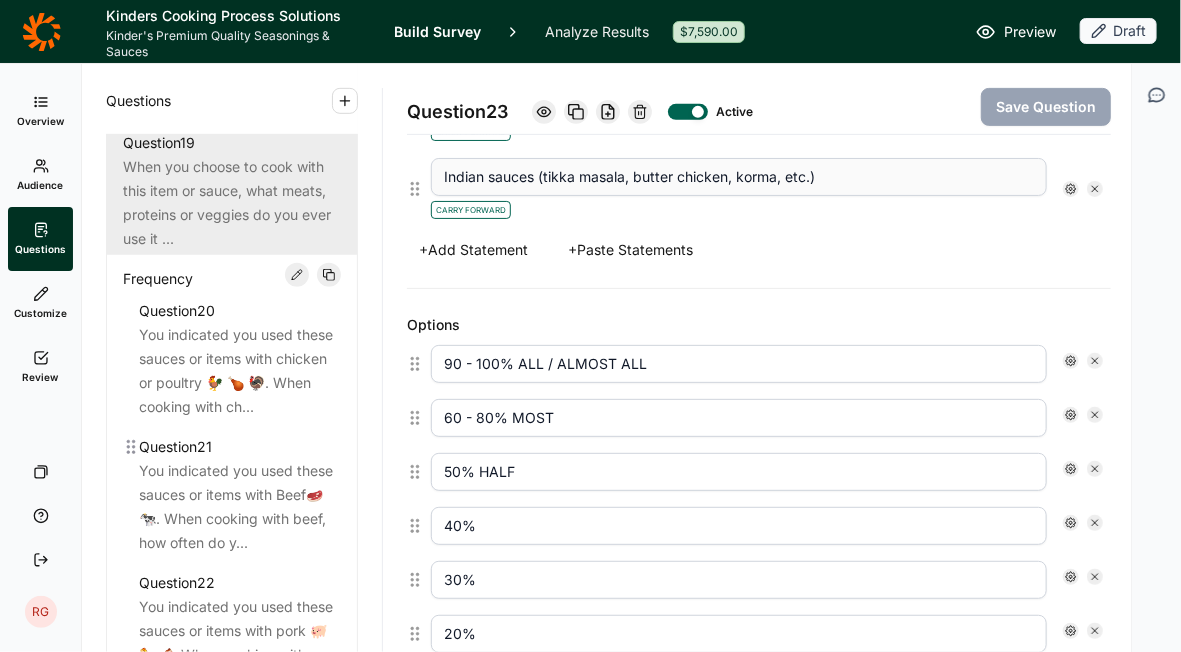 scroll, scrollTop: 3100, scrollLeft: 0, axis: vertical 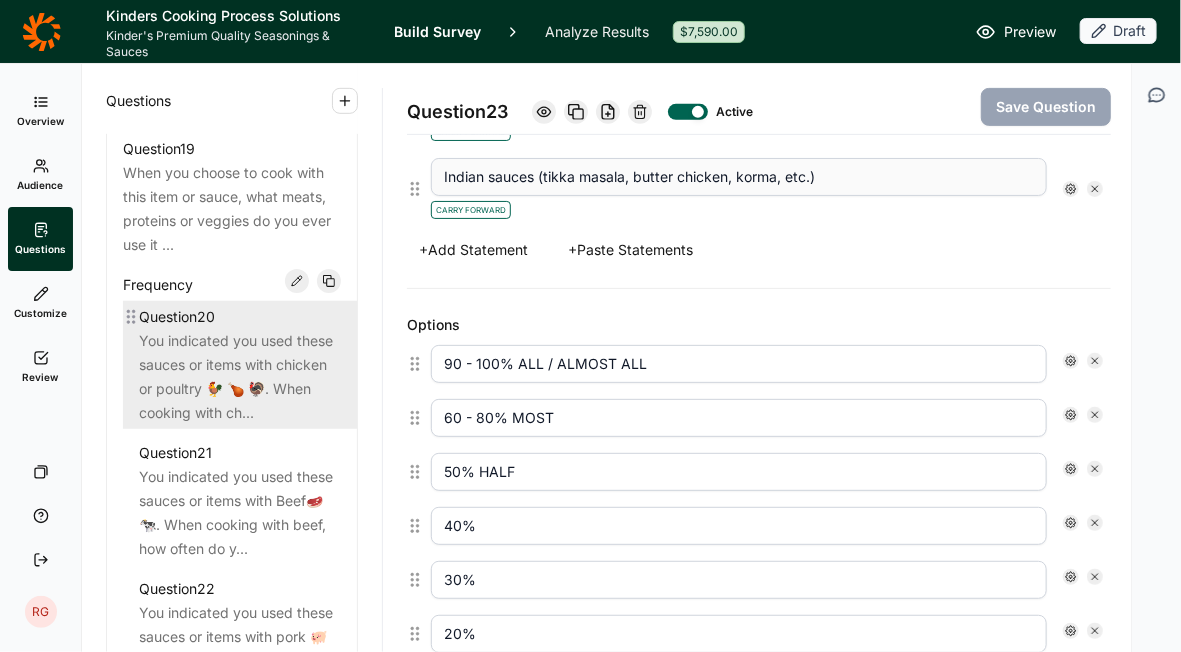 click on "You indicated you used these sauces or items with chicken or poultry 🐓 🍗 🦃.  When cooking with ch..." at bounding box center (240, 377) 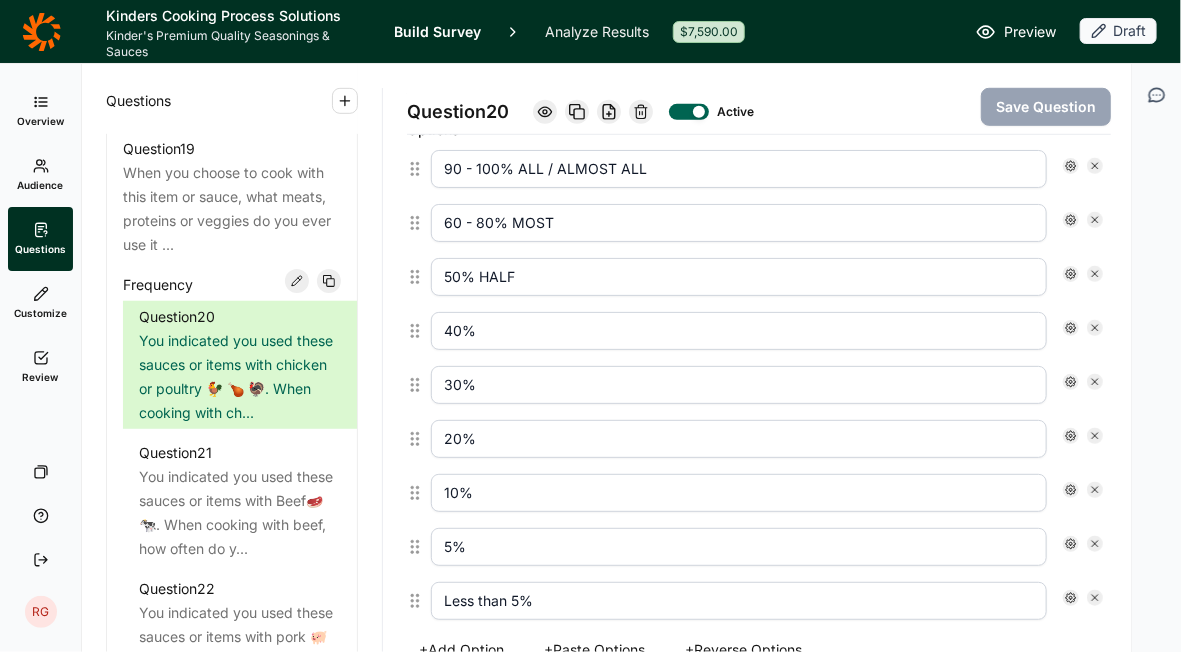 scroll, scrollTop: 3182, scrollLeft: 0, axis: vertical 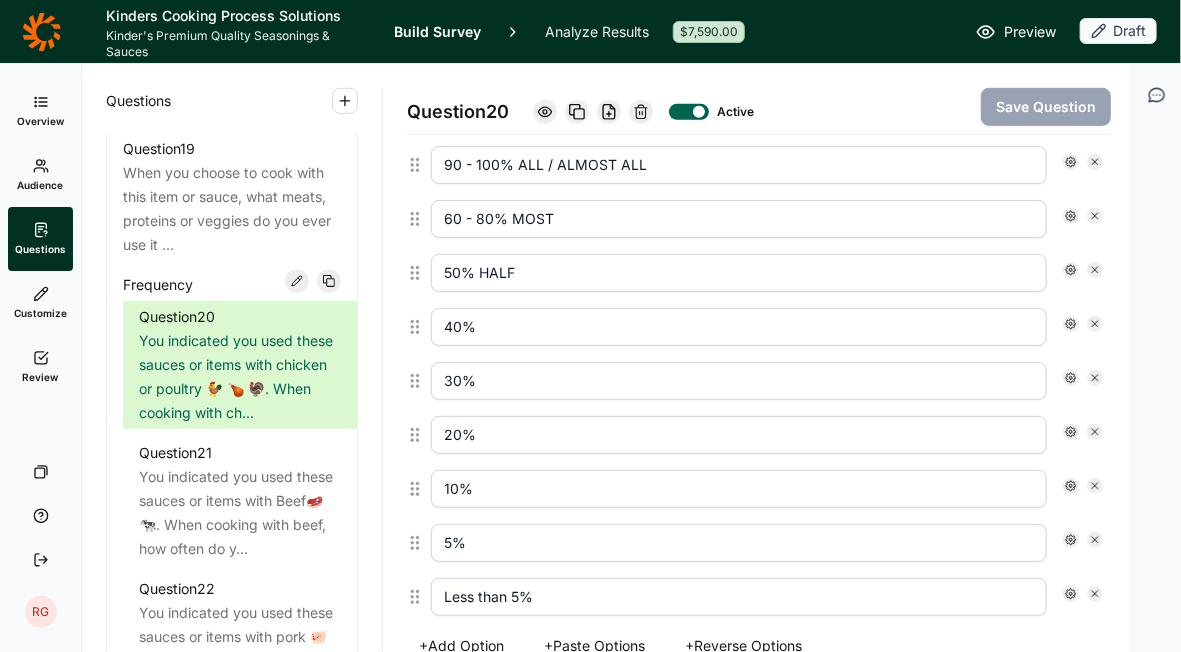 click on "10%" at bounding box center (739, 489) 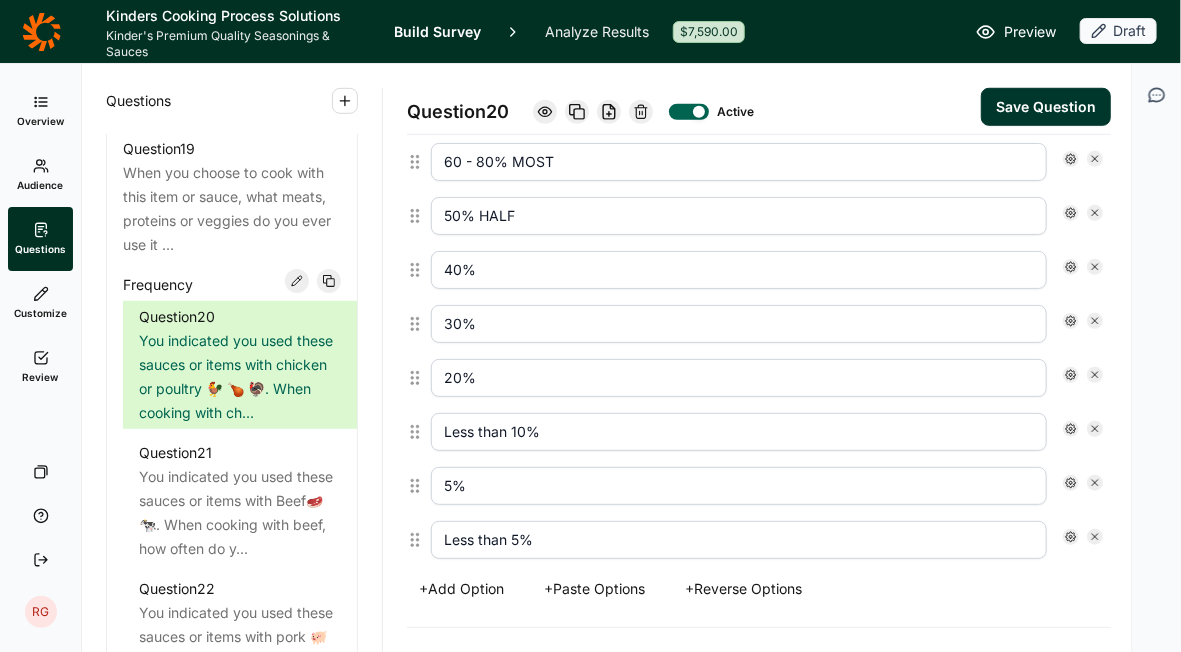 scroll, scrollTop: 3283, scrollLeft: 0, axis: vertical 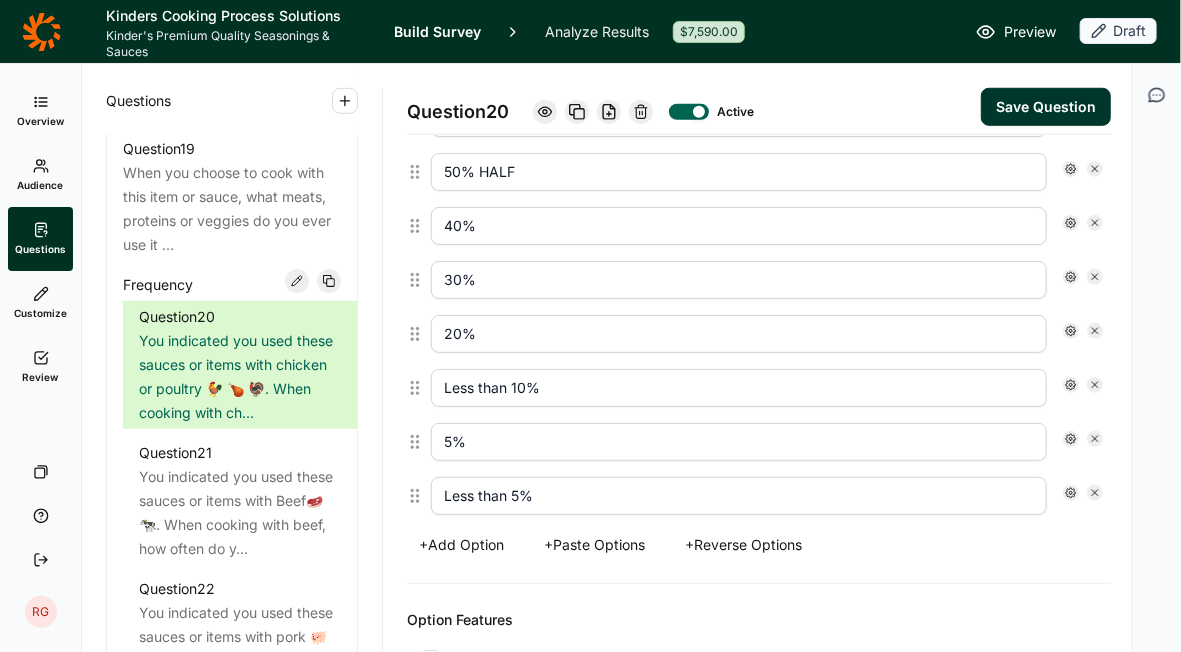 type on "Less than 10%" 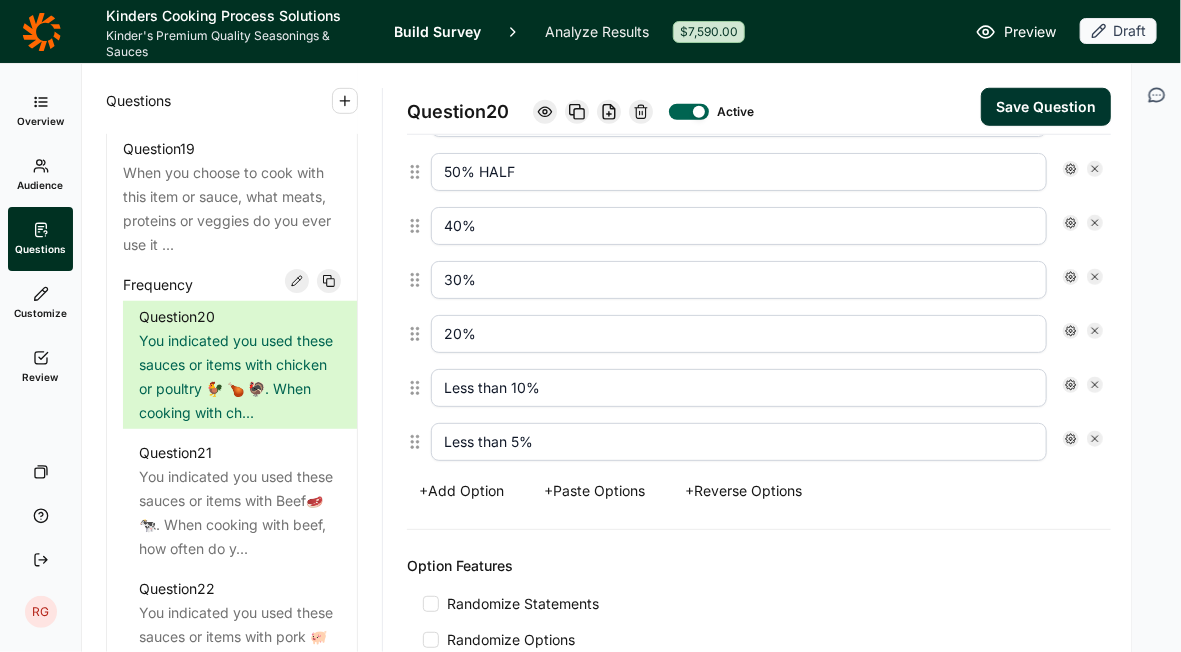 scroll, scrollTop: 3230, scrollLeft: 0, axis: vertical 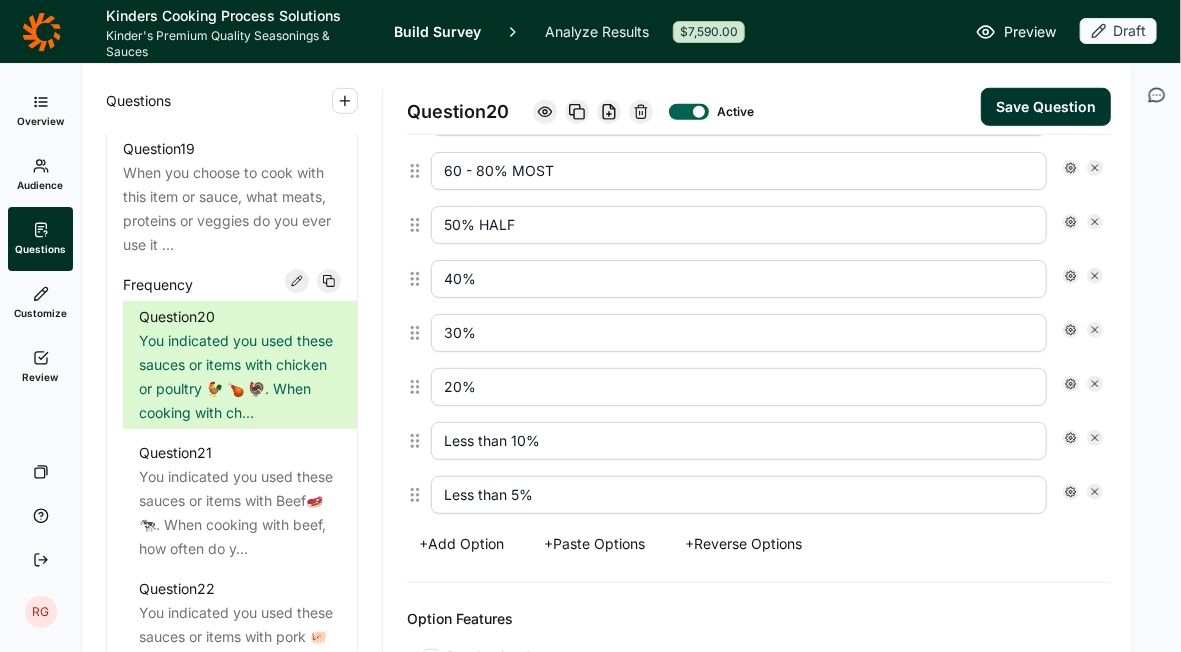 click 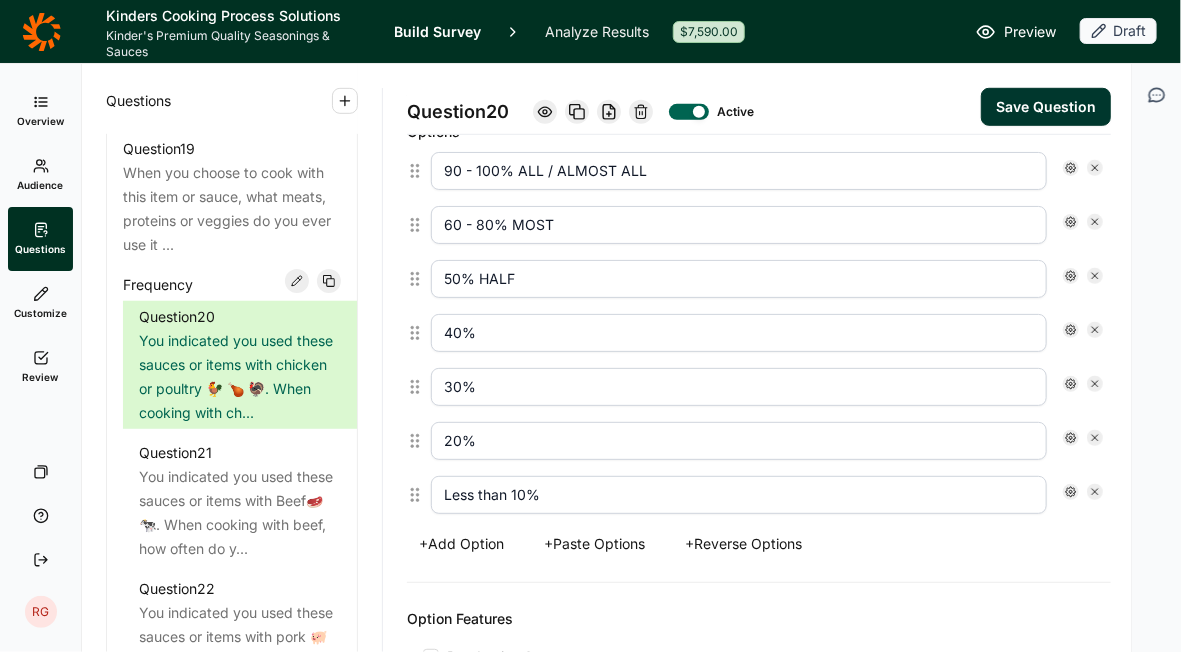 scroll, scrollTop: 3076, scrollLeft: 0, axis: vertical 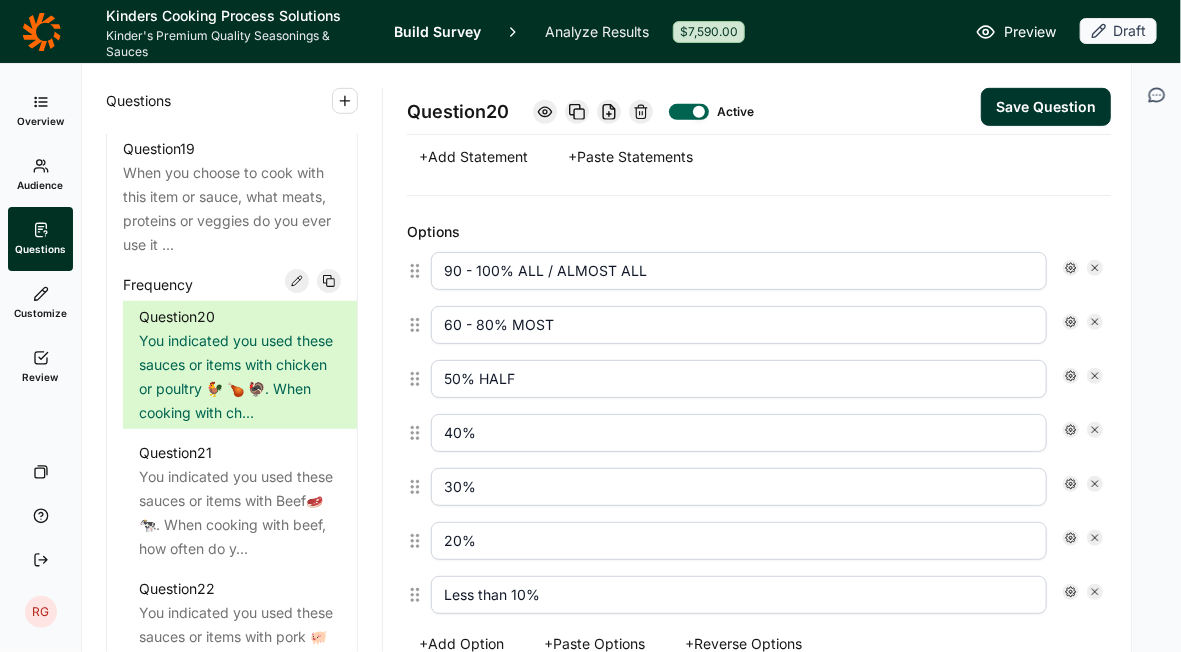 click on "40%" at bounding box center [739, 433] 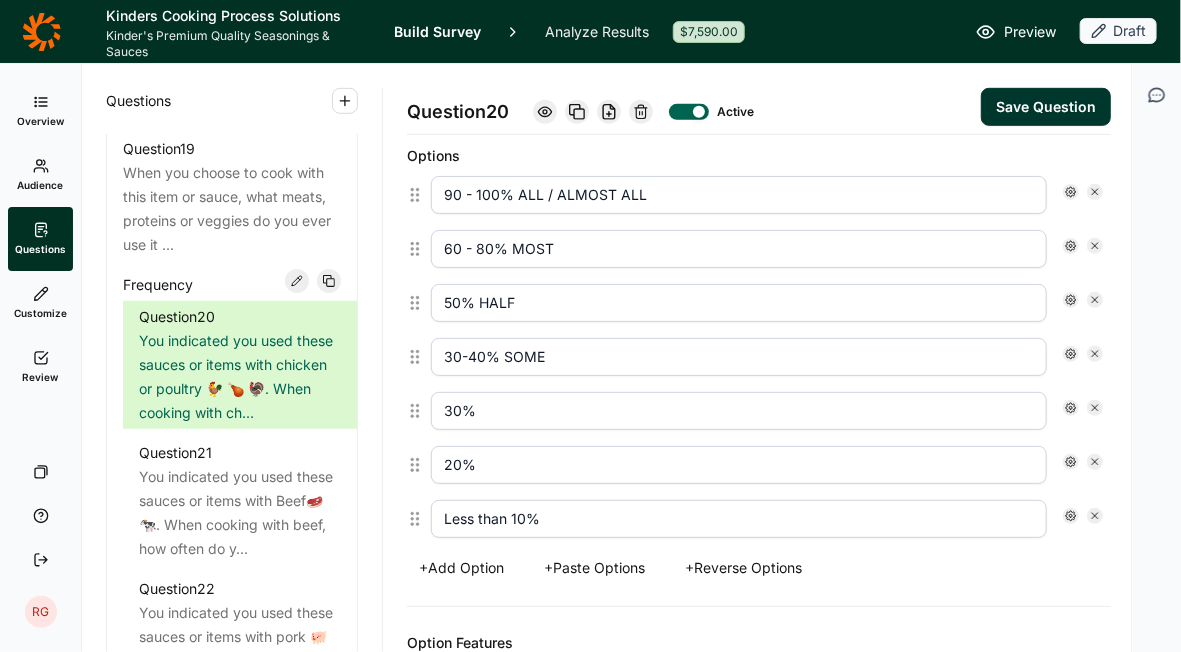 scroll, scrollTop: 3176, scrollLeft: 0, axis: vertical 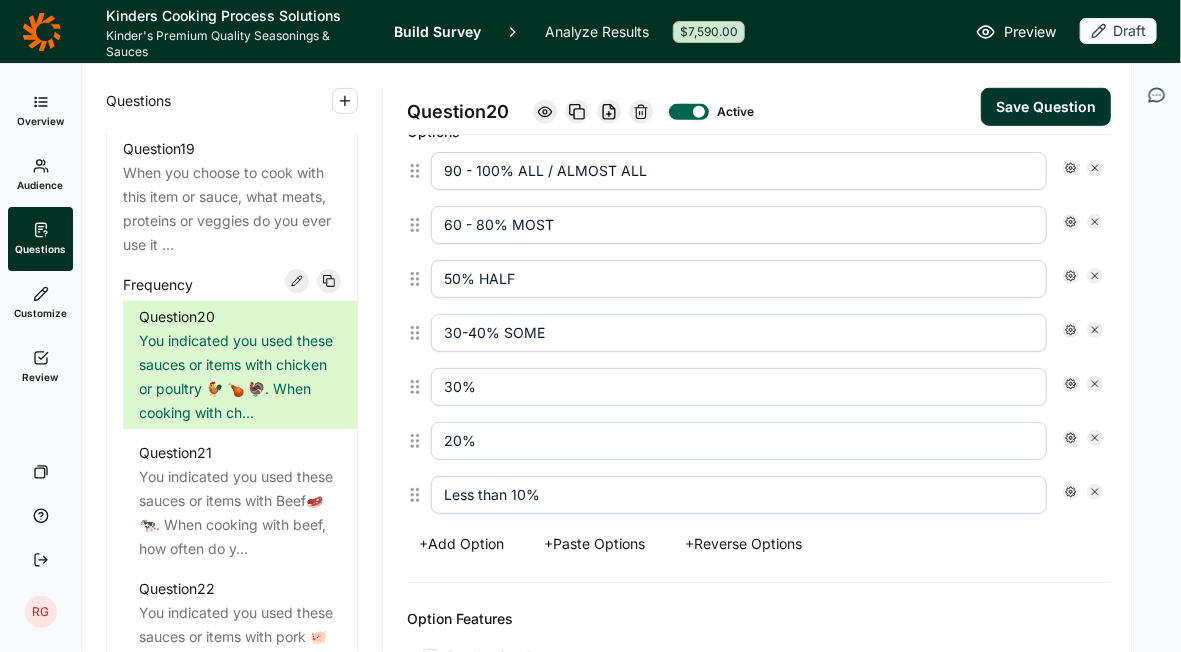 type on "30-40% SOME" 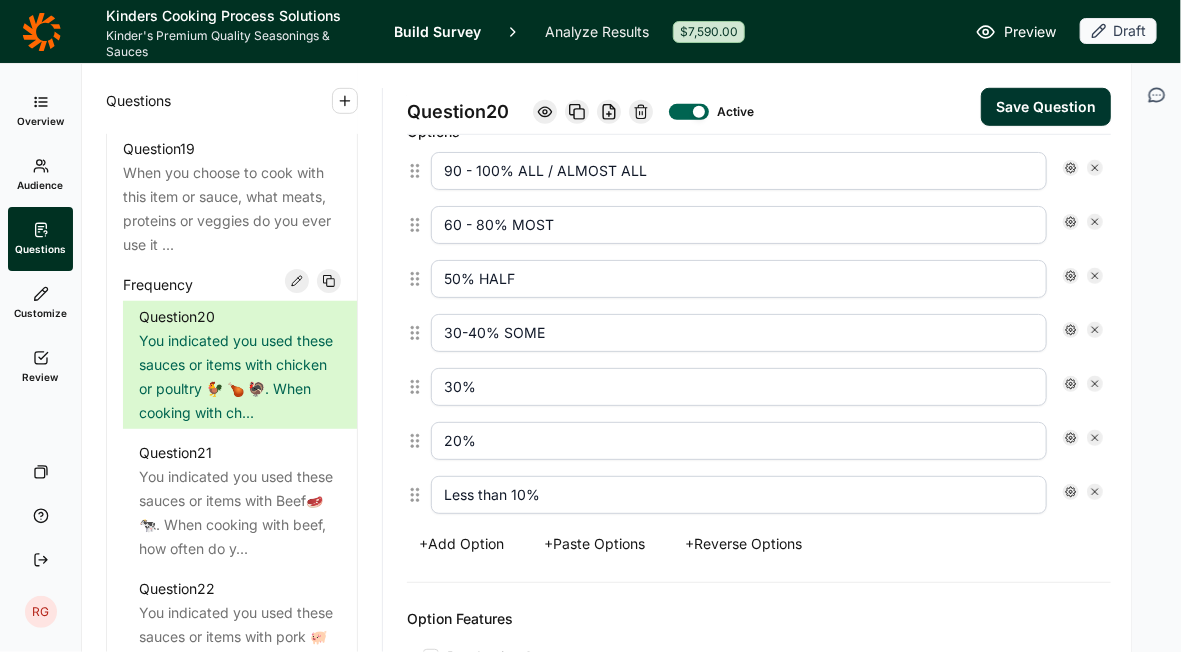 click 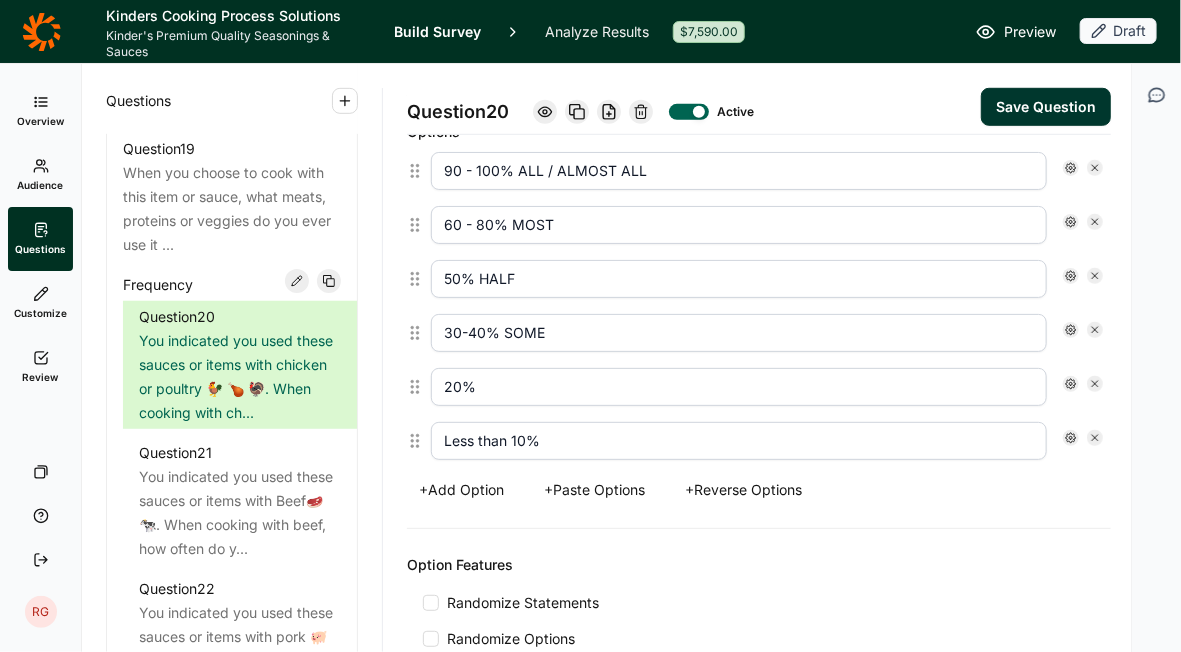 click on "50% HALF" at bounding box center (739, 279) 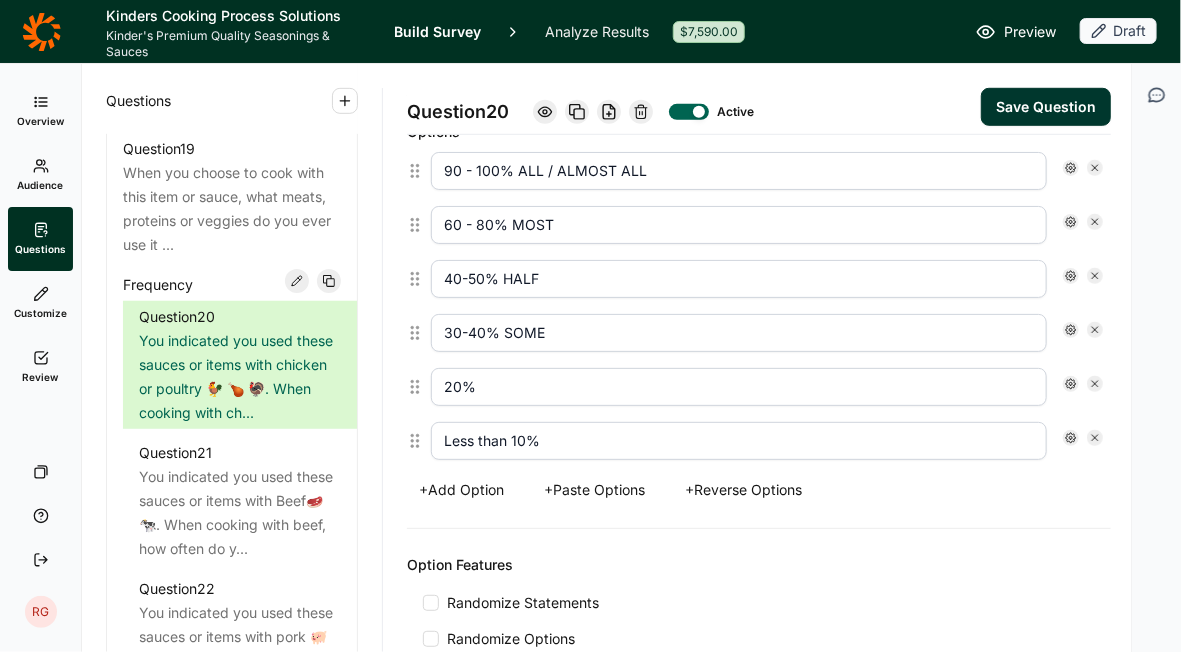 type on "40-50% HALF" 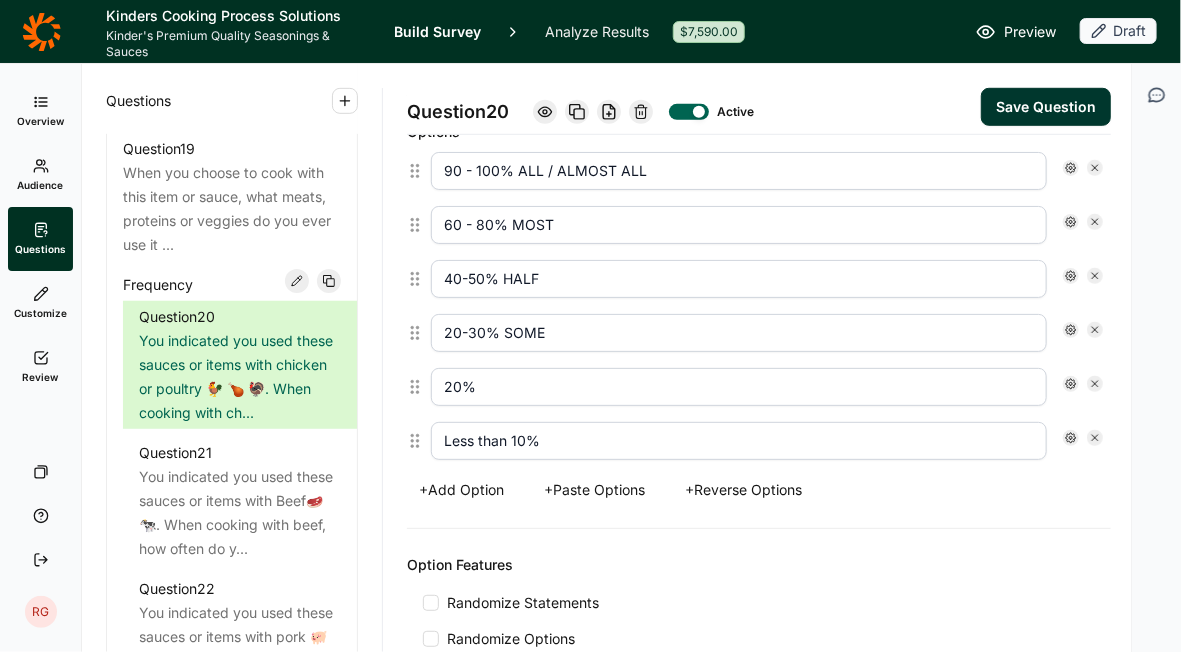 type on "20-30% SOME" 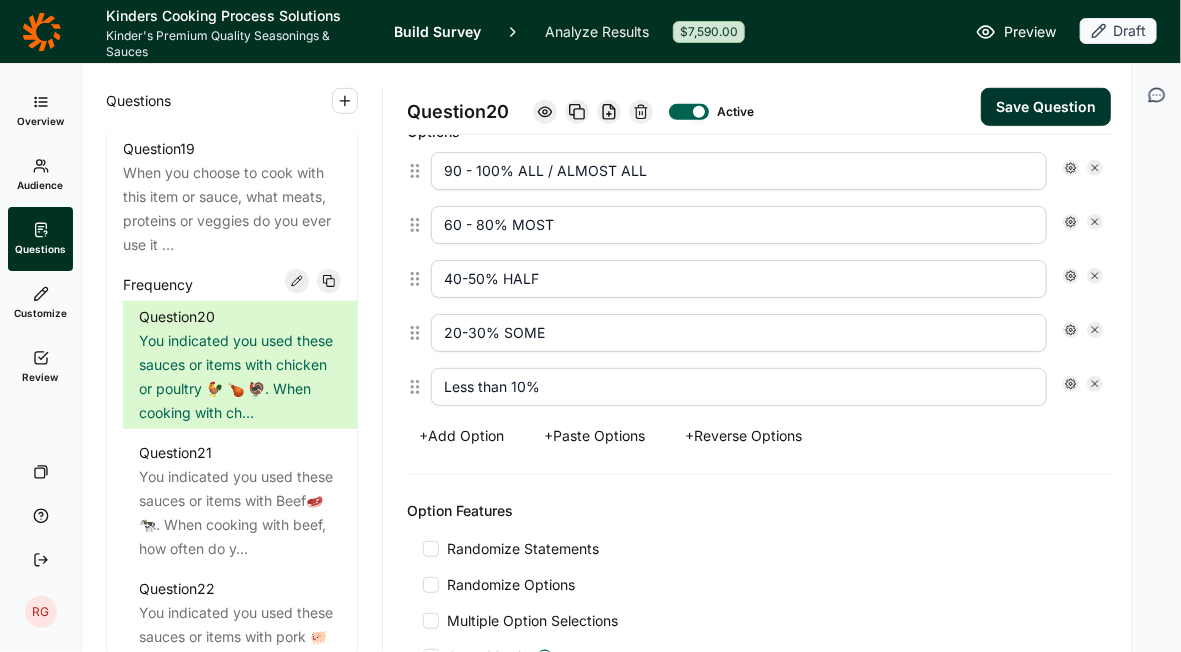 drag, startPoint x: 573, startPoint y: 356, endPoint x: 352, endPoint y: 349, distance: 221.11082 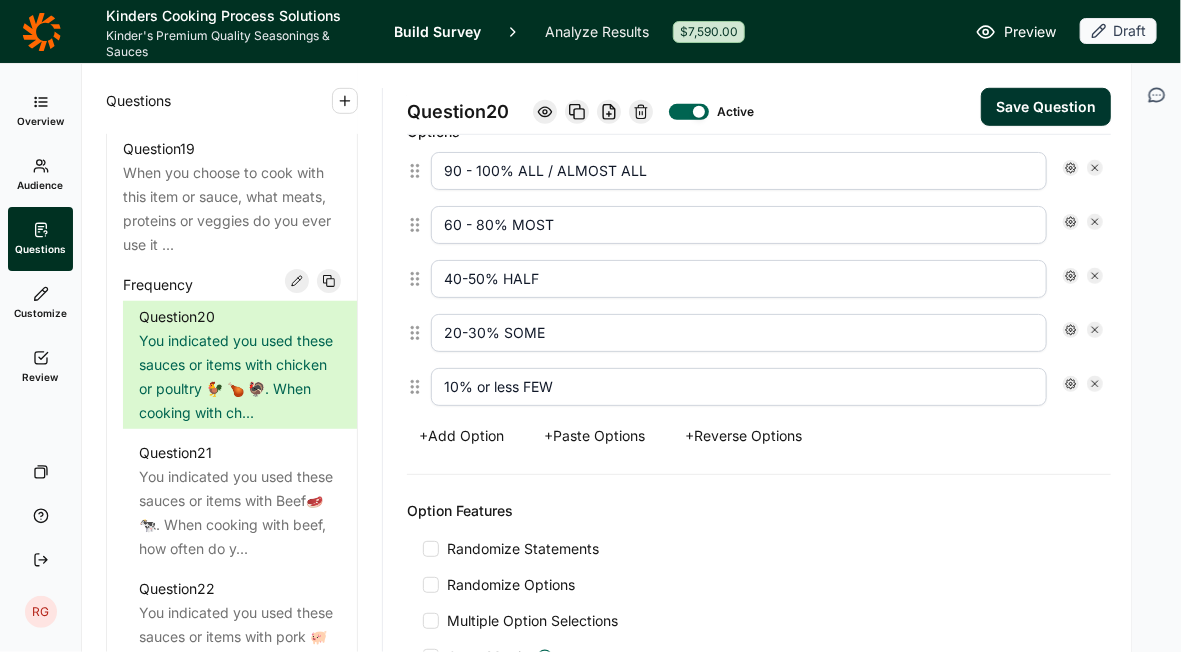 type on "10% or less FEW" 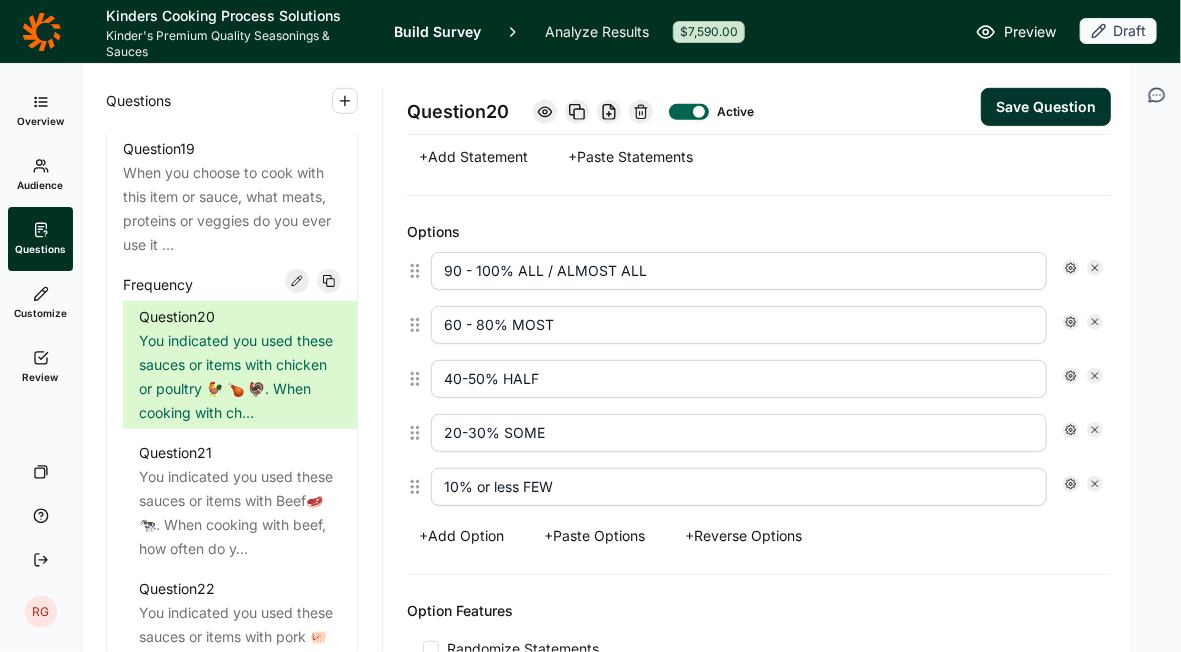 click on "+  Paste Options" at bounding box center [594, 536] 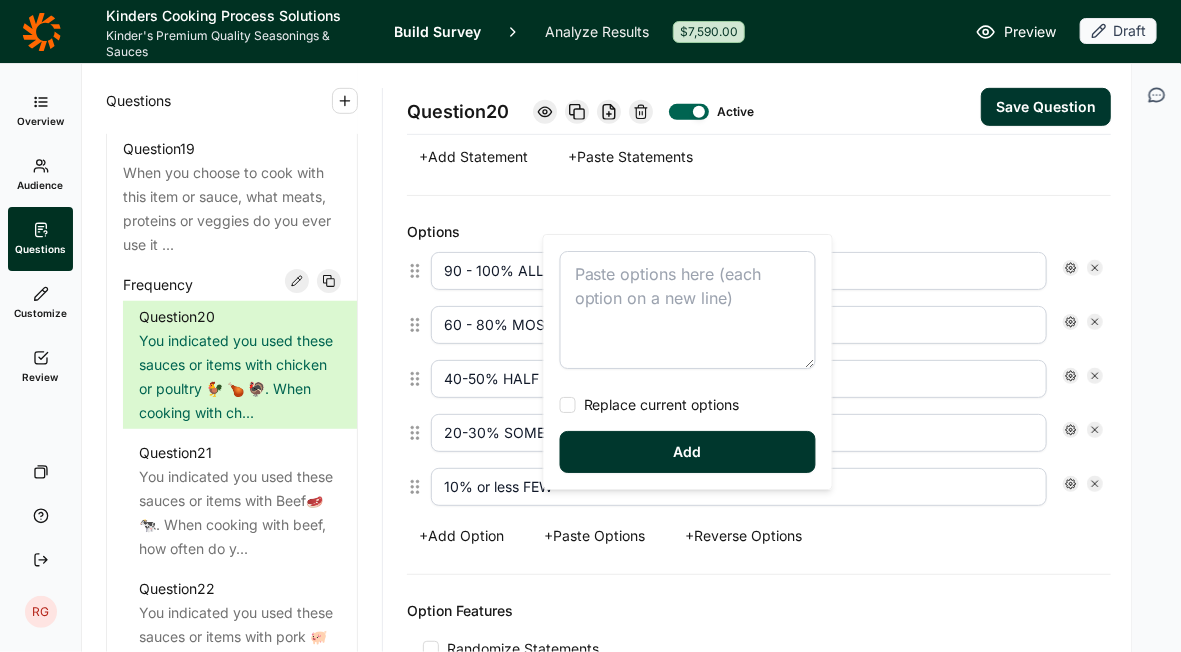 click on "Option Features Randomize Statements Randomize Options Multiple Option Selections Open Matrix Display X of Y Carry Forward Carry forward Statements selected from question 19) When you choose to cook with this item or sauce, what meats, proteins or veggies do you ever use it with?  where selected option is Chicken or poultry 🐓 🍗 🦃" at bounding box center [759, 781] 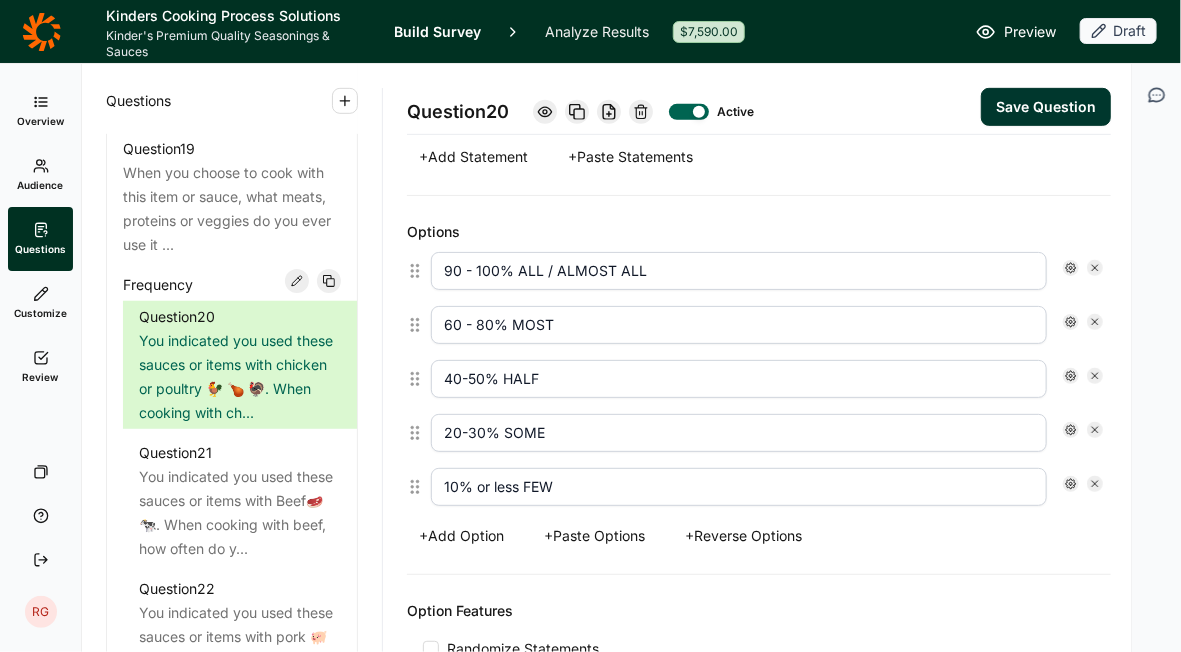 click on "10% or less FEW" at bounding box center (739, 487) 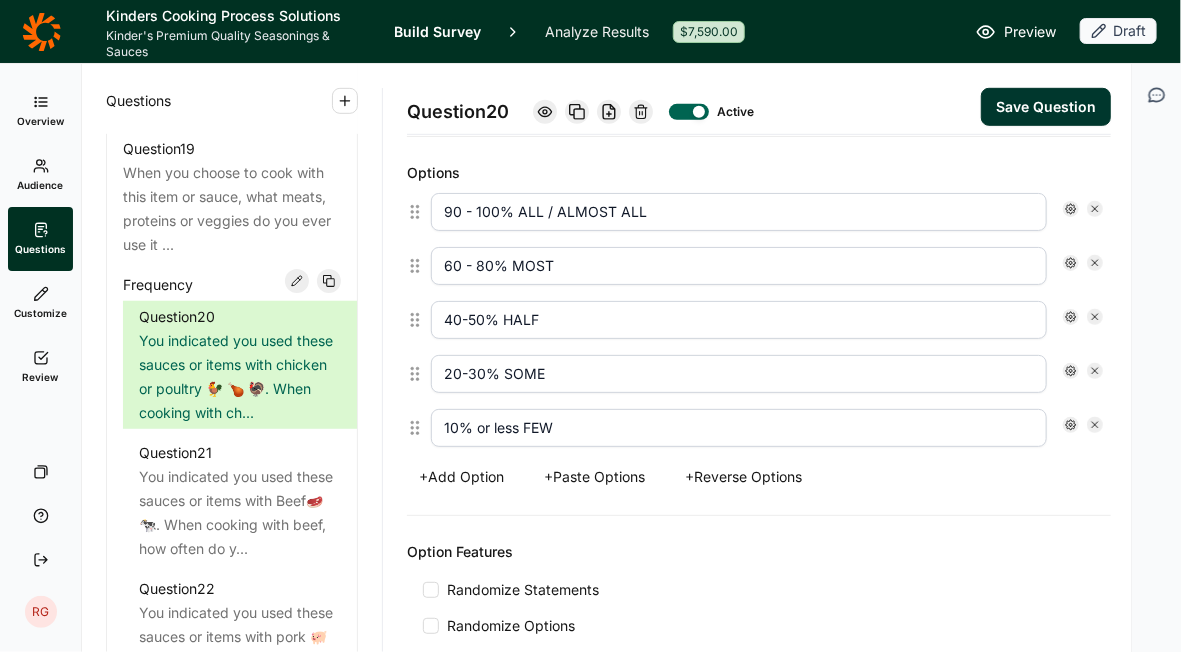scroll, scrollTop: 3076, scrollLeft: 0, axis: vertical 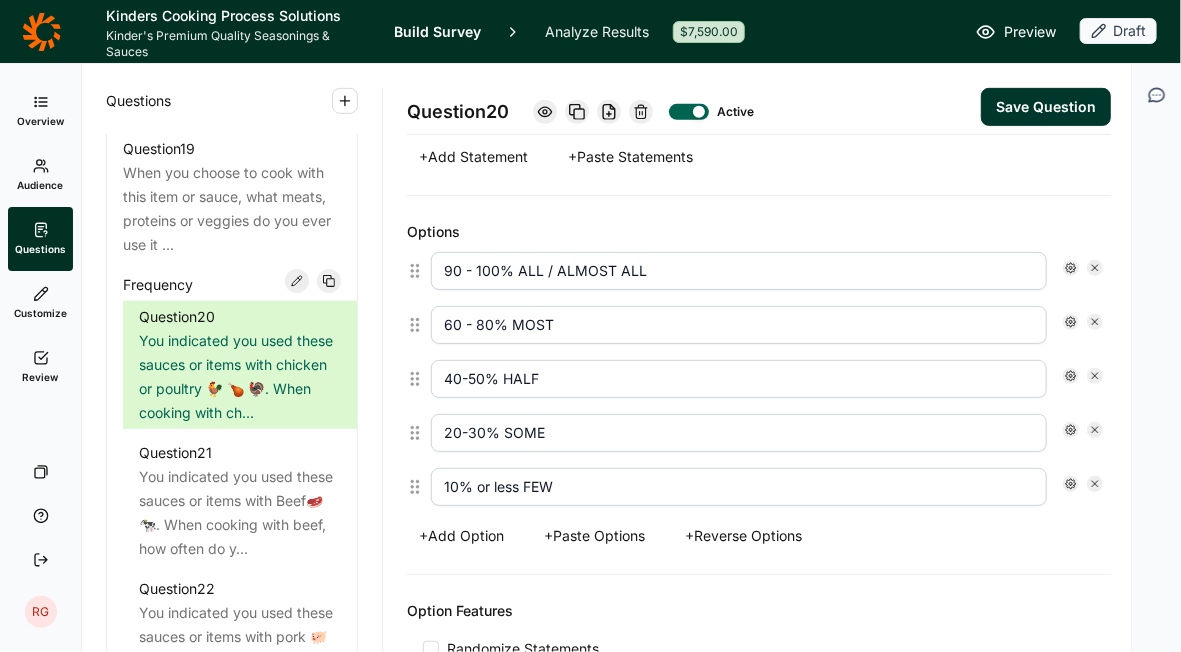 click on "Save Question" at bounding box center (1046, 107) 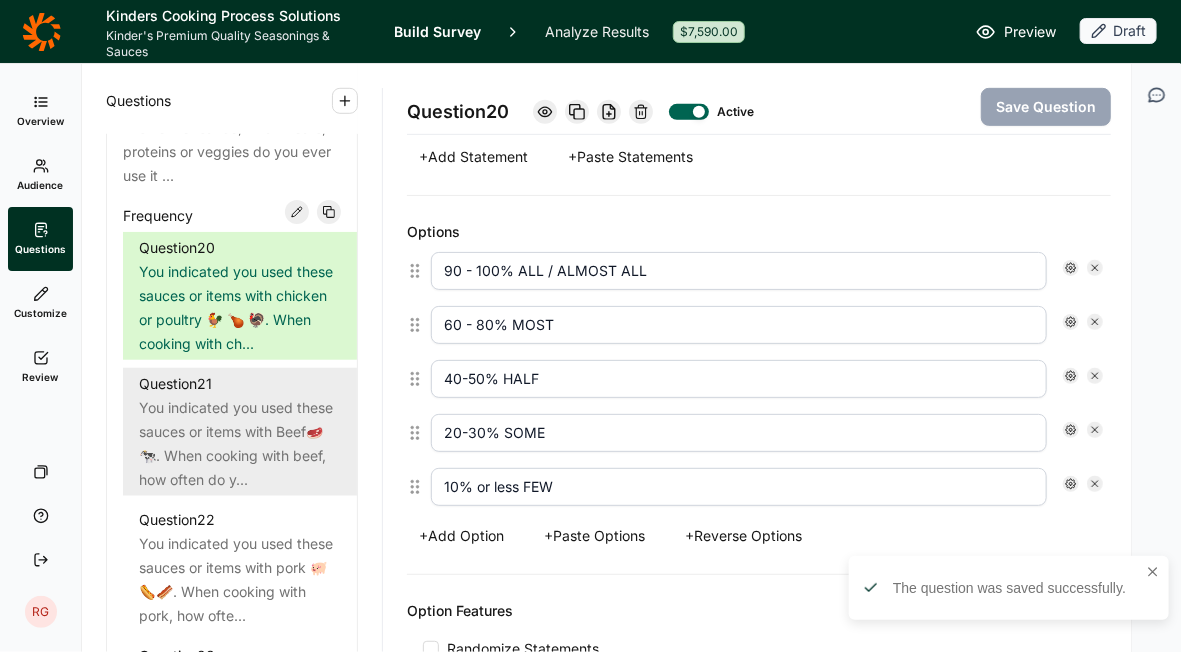 scroll, scrollTop: 3200, scrollLeft: 0, axis: vertical 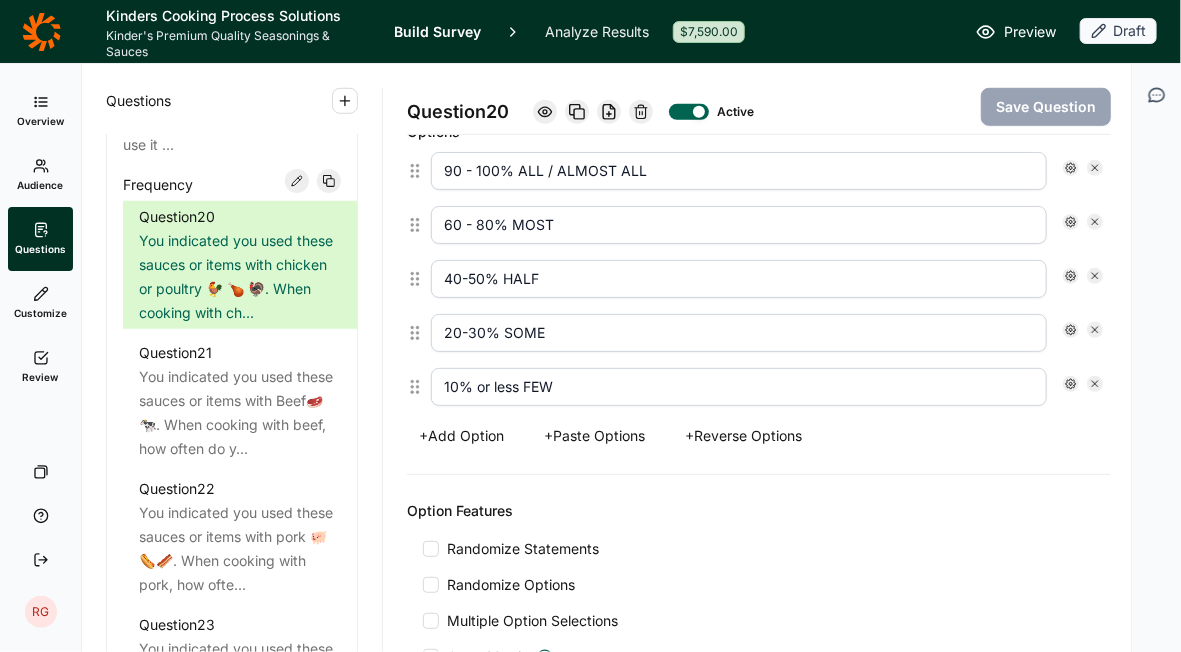 click on "+  Paste Options" at bounding box center (594, 436) 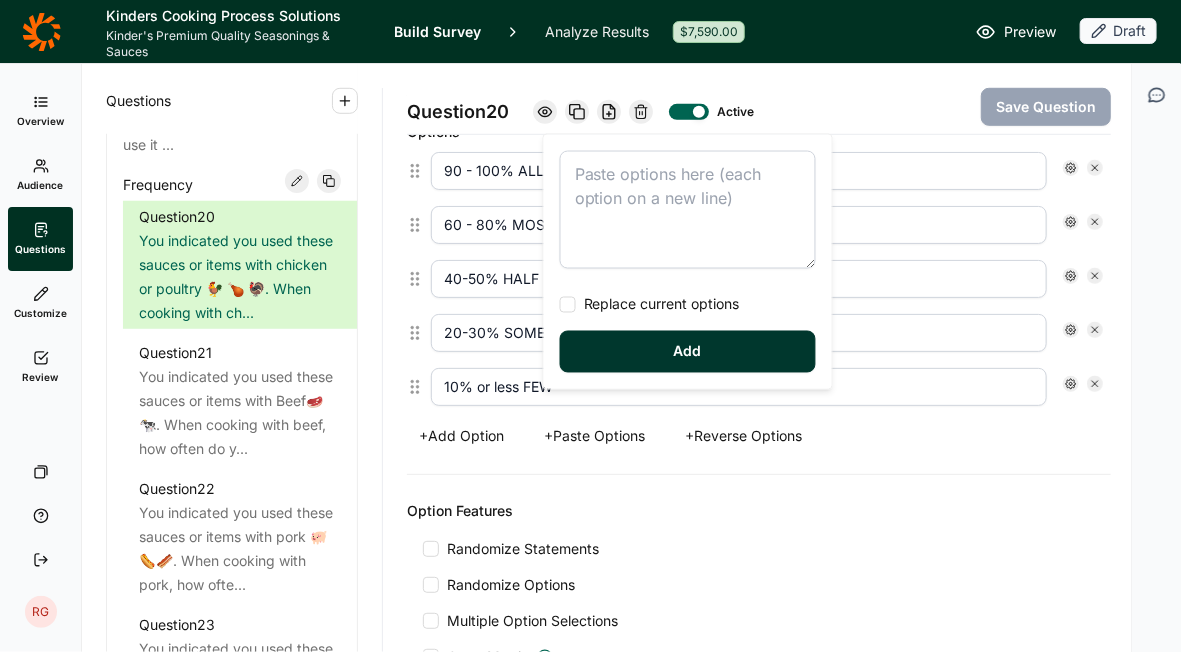 click on "+  Paste Options" at bounding box center (594, 436) 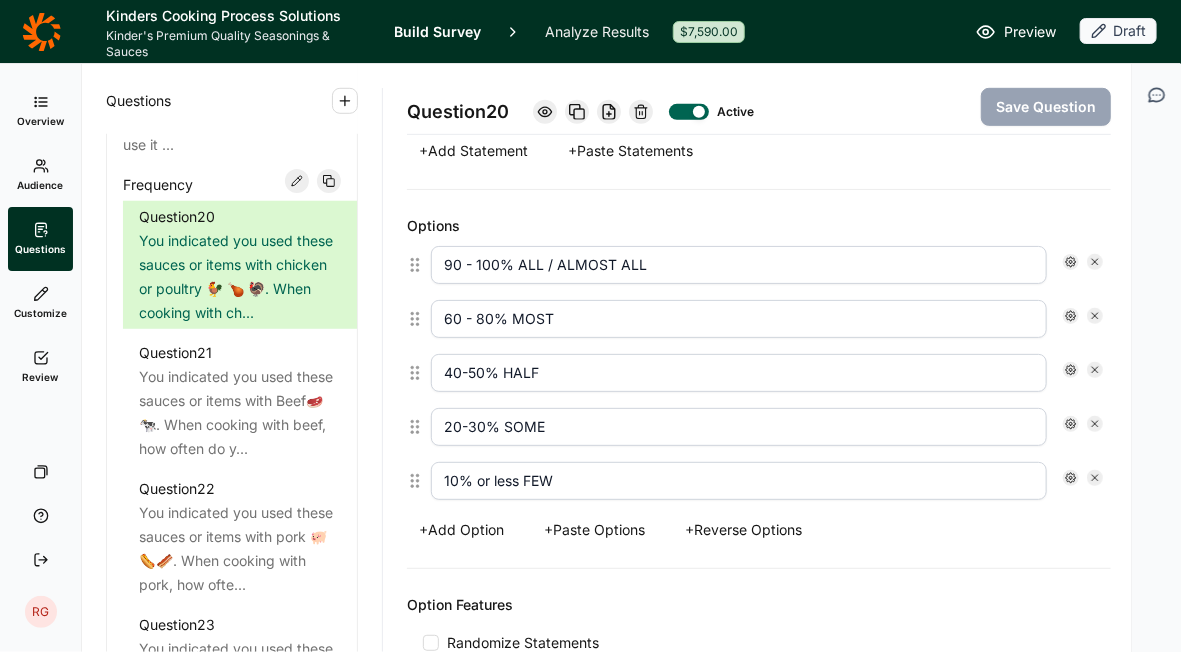 scroll, scrollTop: 2976, scrollLeft: 0, axis: vertical 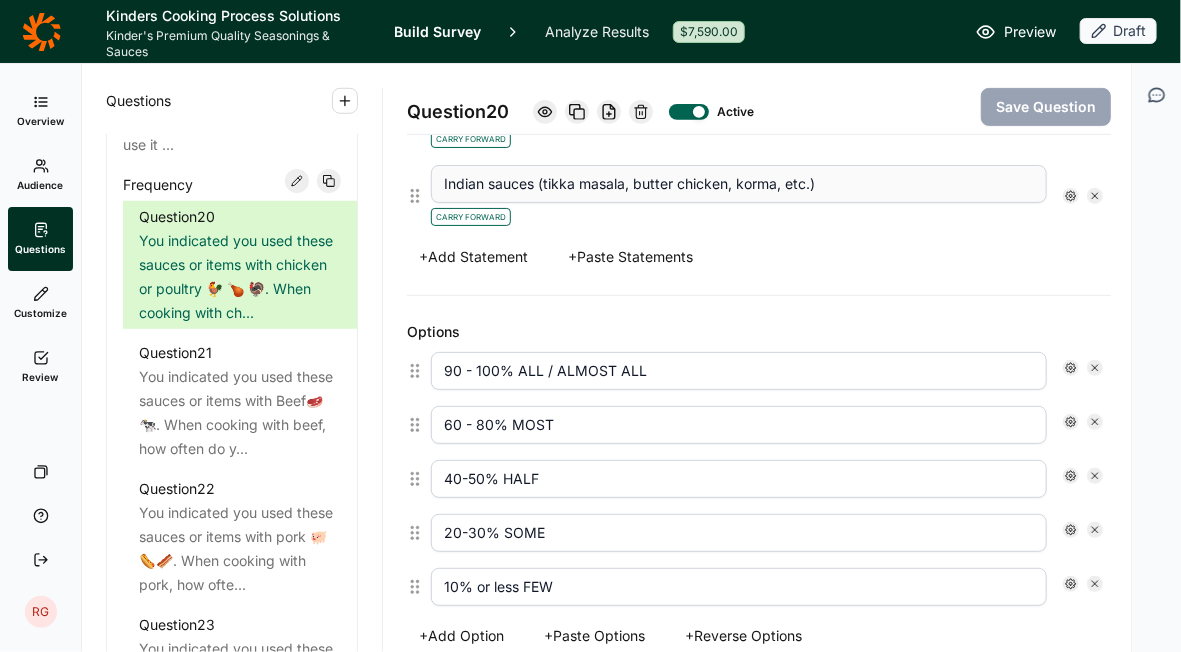 click 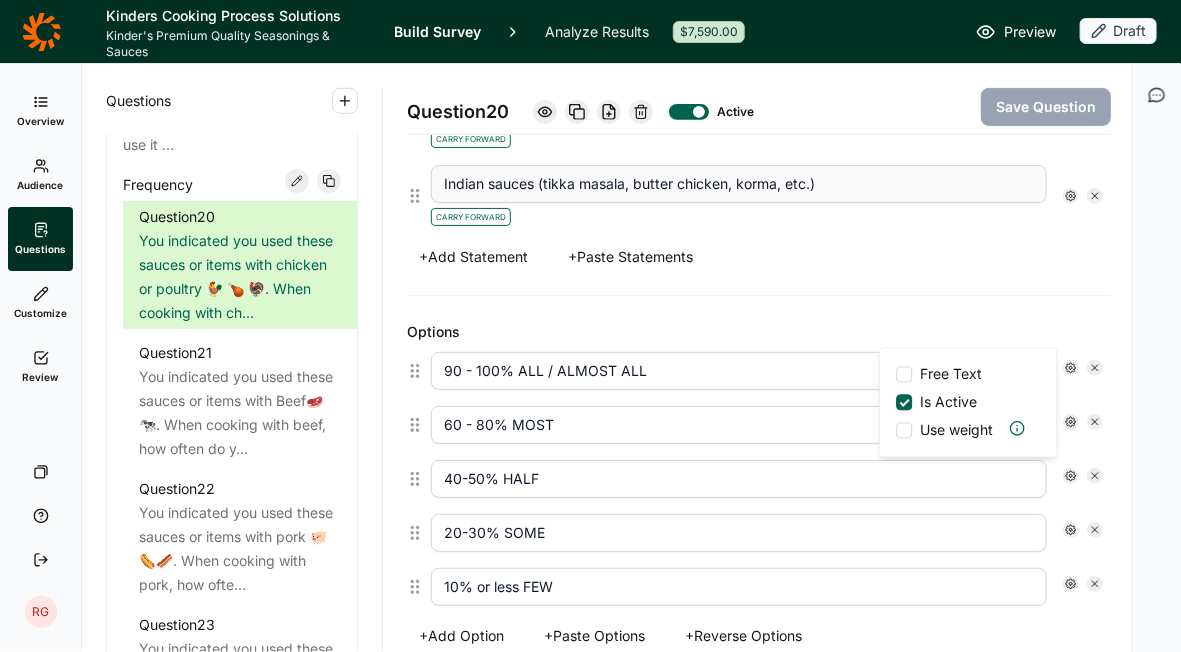 click 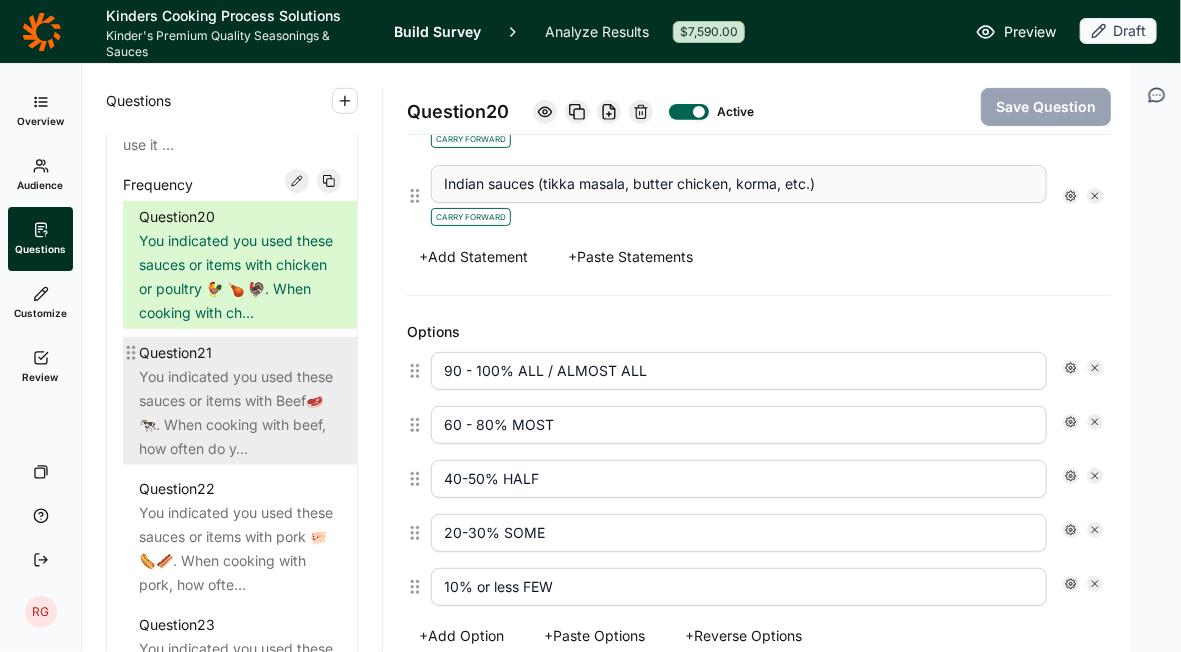 click on "You indicated you used these sauces or items with Beef🥩 🐄.  When cooking with beef, how often do y..." at bounding box center (240, 413) 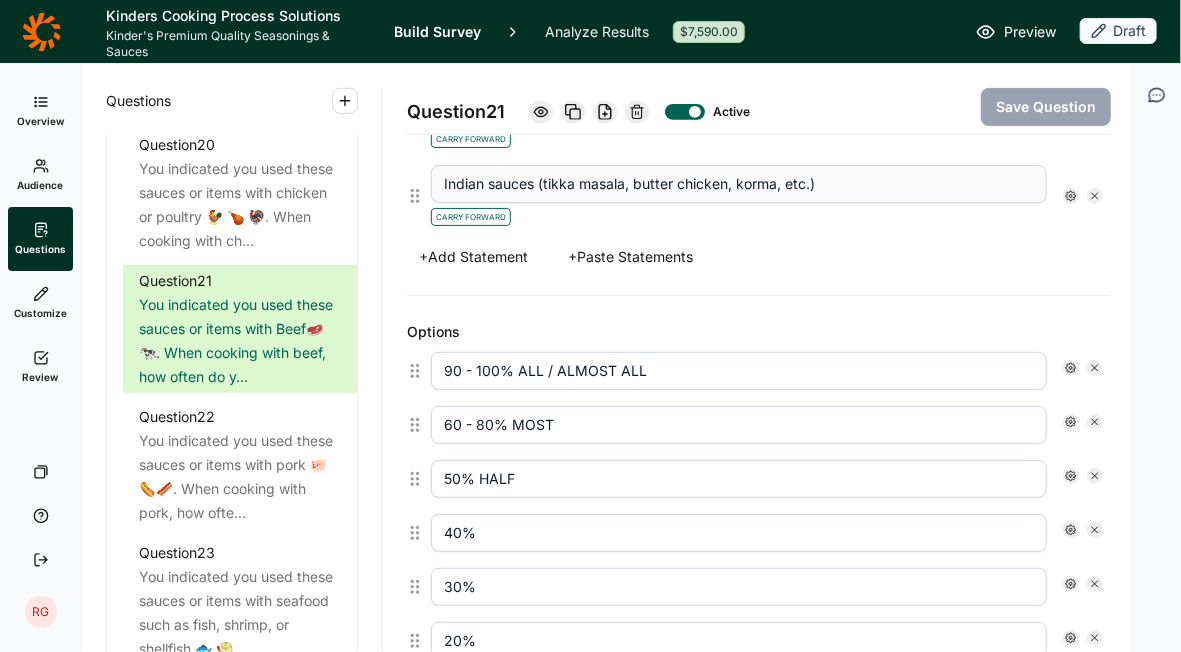 scroll, scrollTop: 3299, scrollLeft: 0, axis: vertical 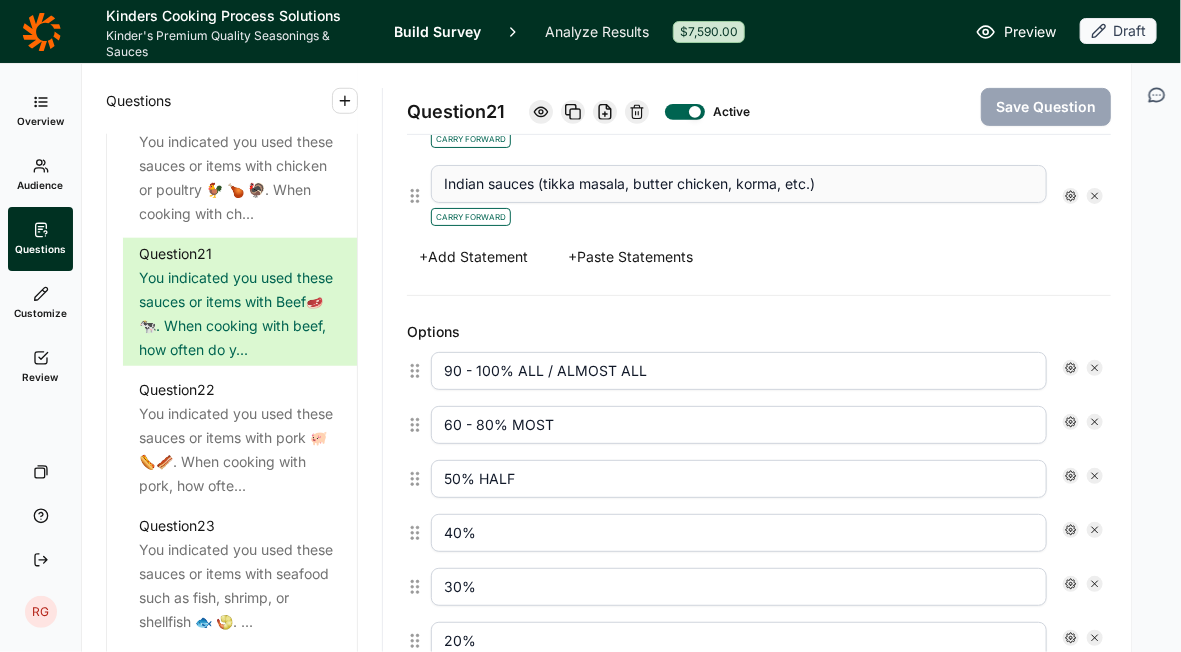 click on "50% HALF" at bounding box center (739, 479) 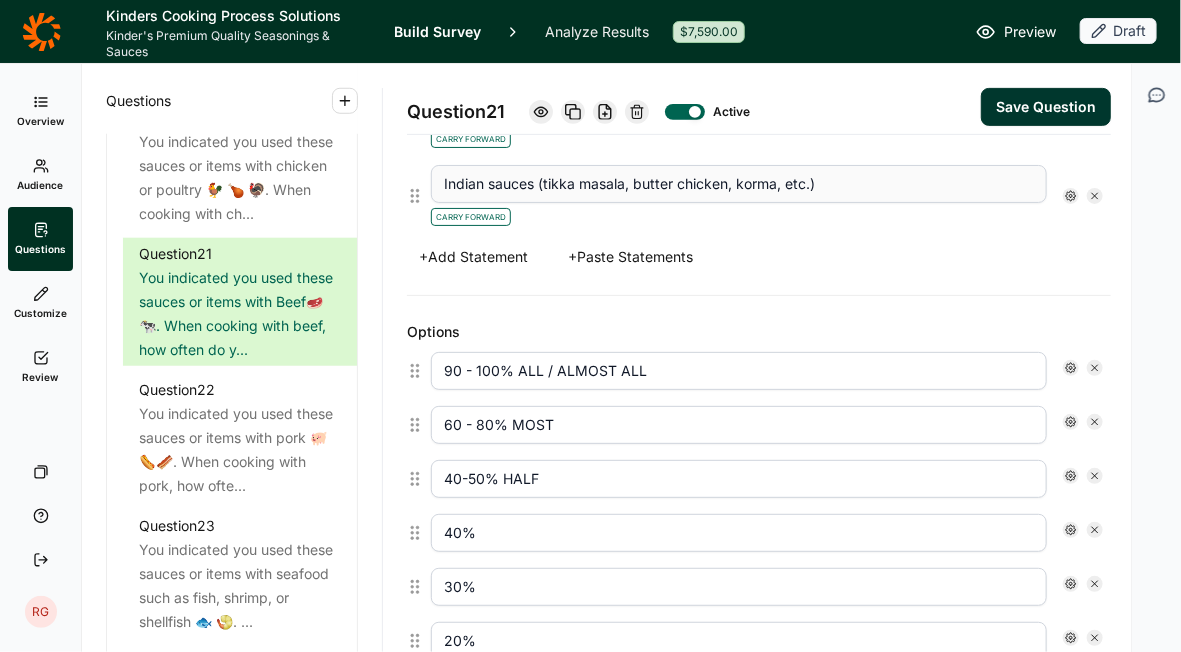 type on "40-50% HALF" 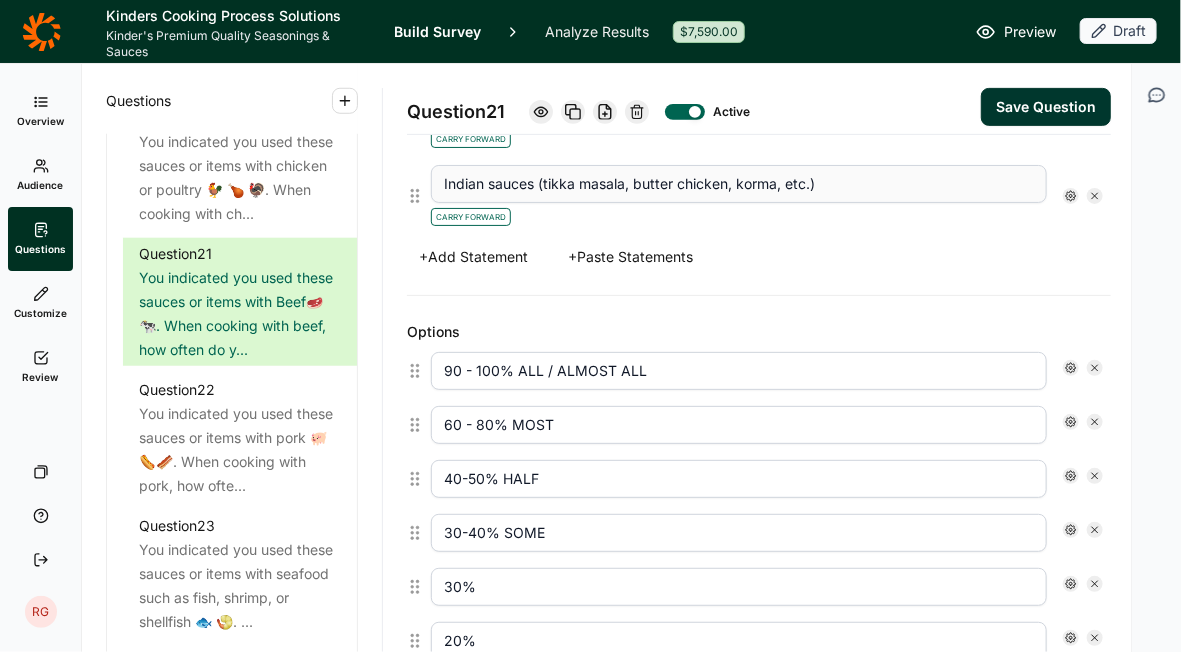 type on "30-40% SOME" 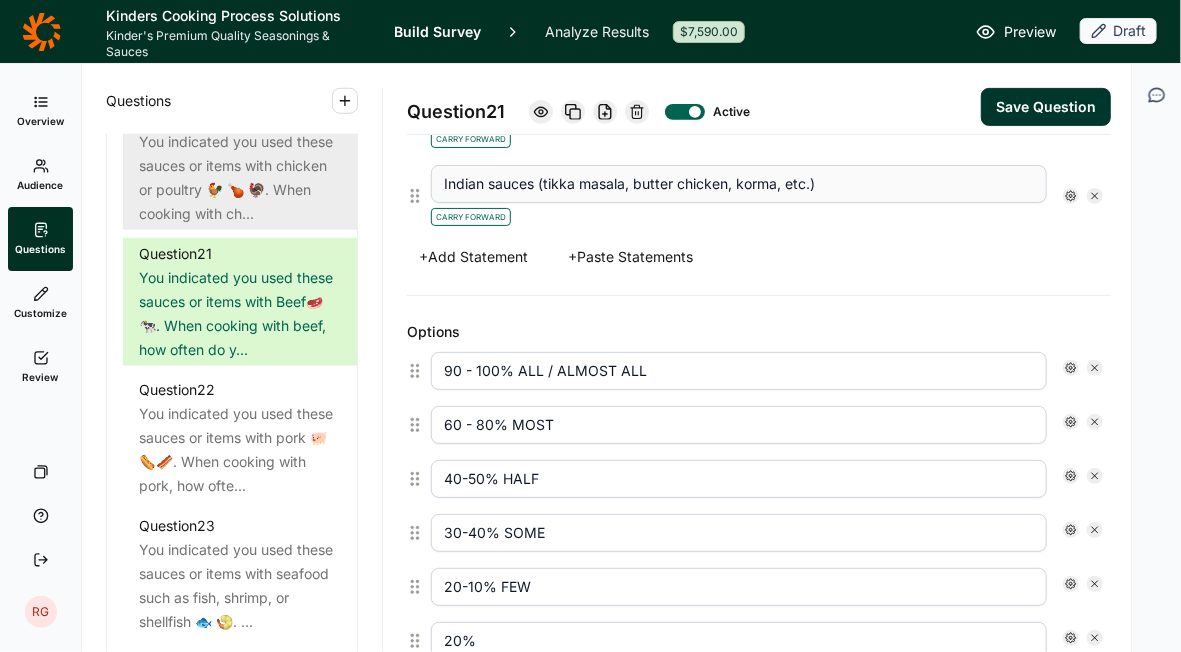 type on "20-10% FEW" 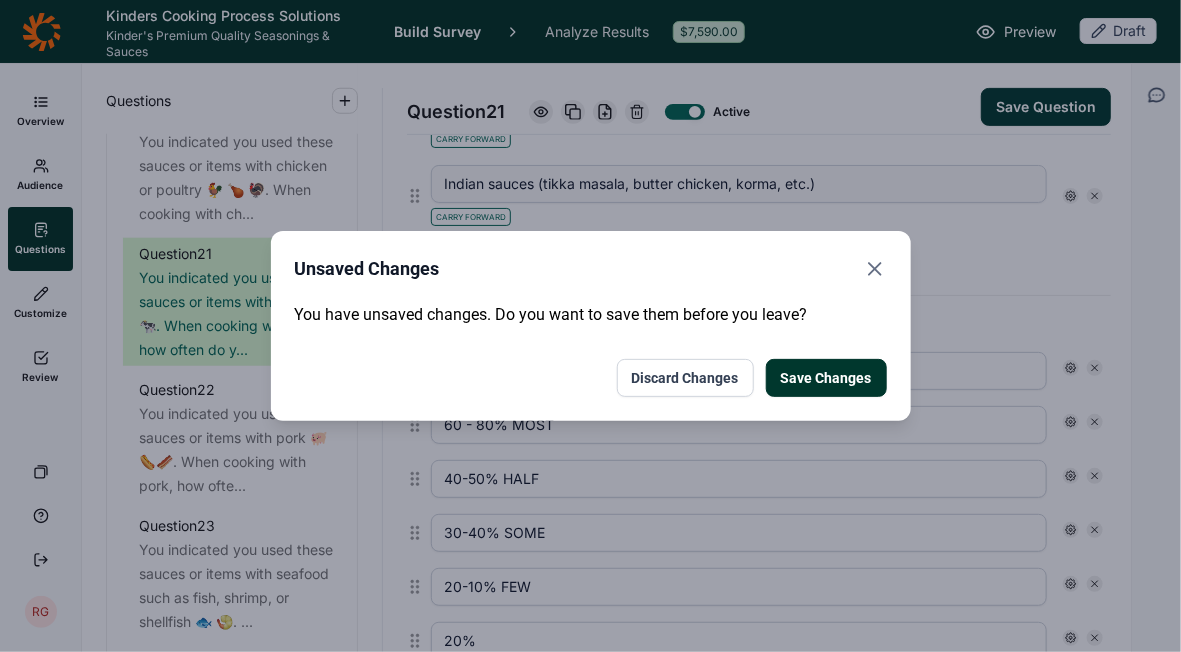 click on "Save Changes" at bounding box center [826, 378] 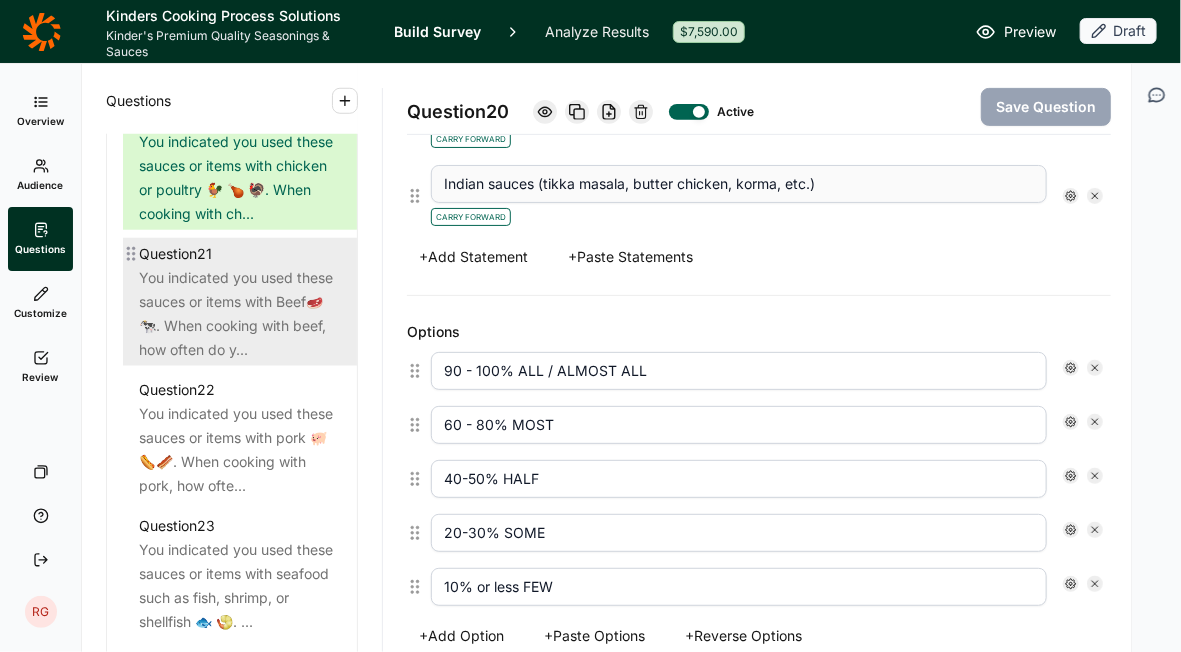 click on "You indicated you used these sauces or items with Beef🥩 🐄.  When cooking with beef, how often do y..." at bounding box center [240, 314] 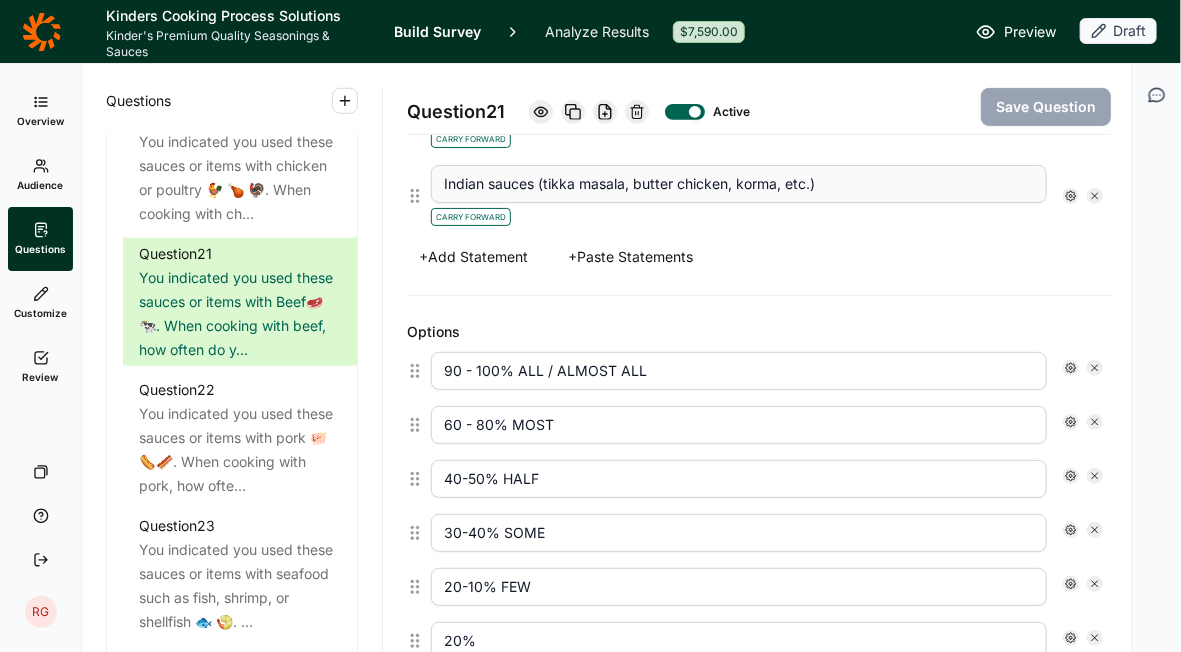 drag, startPoint x: 490, startPoint y: 551, endPoint x: 362, endPoint y: 525, distance: 130.61394 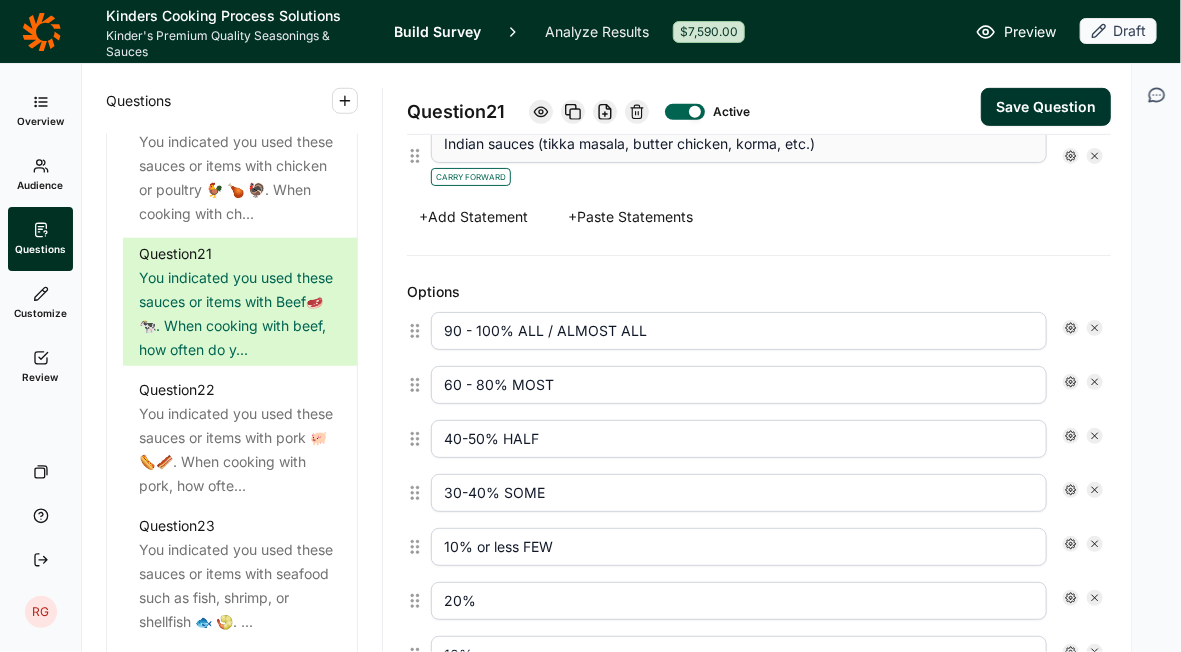 scroll, scrollTop: 3076, scrollLeft: 0, axis: vertical 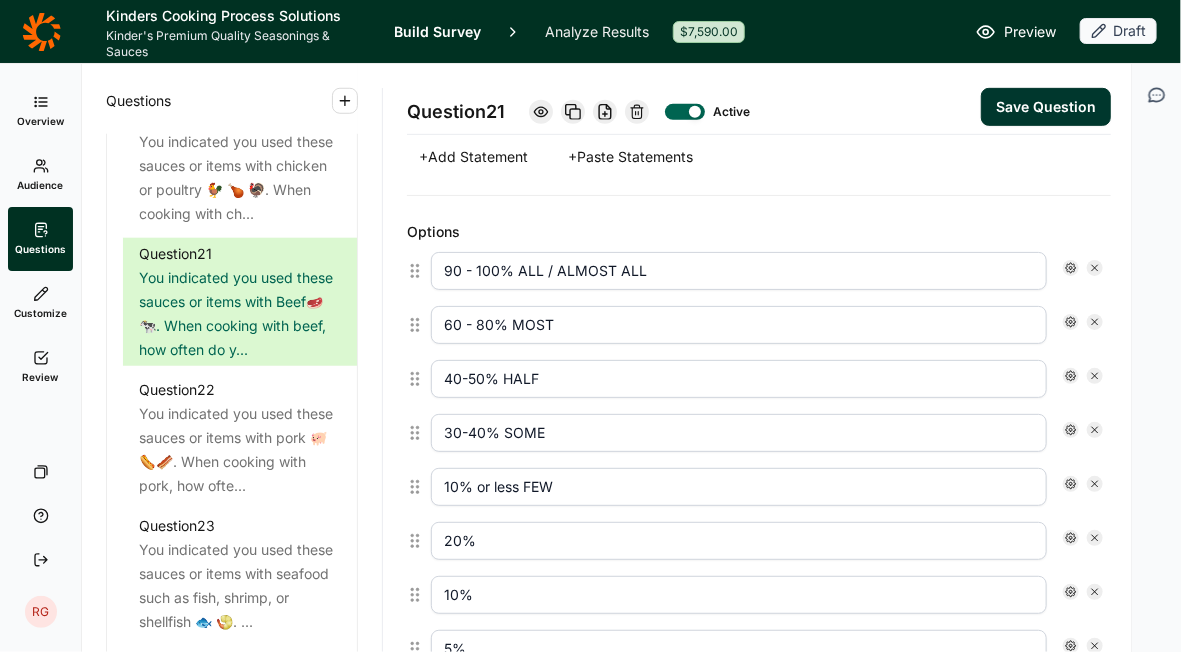 type on "10% or less FEW" 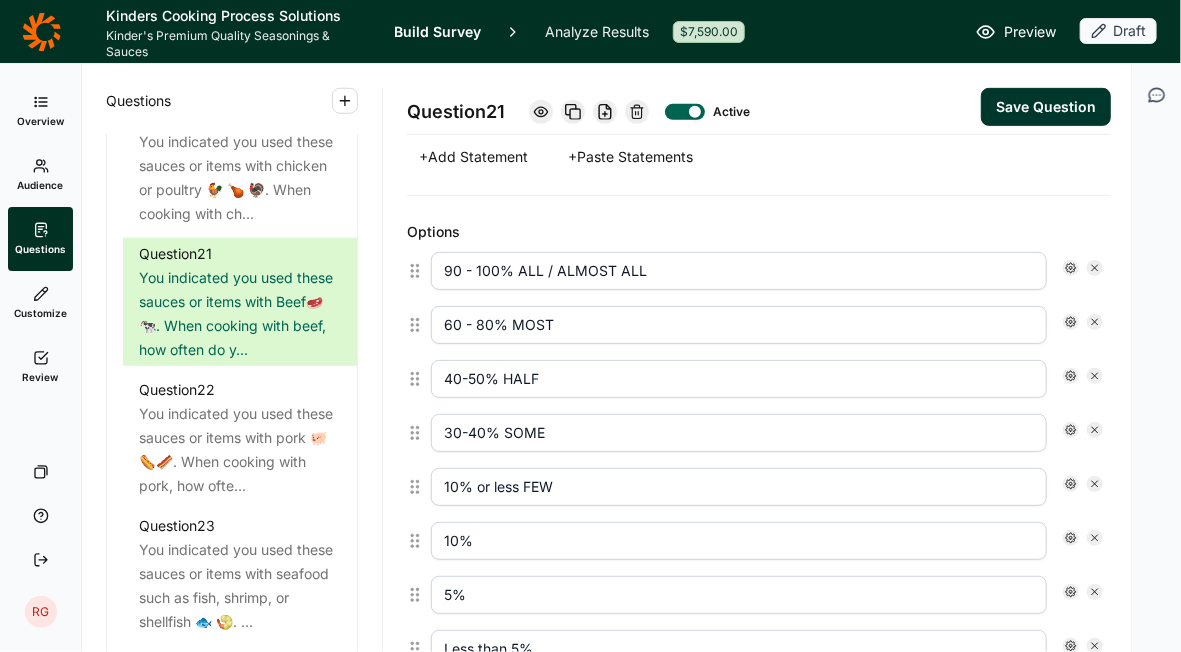 click at bounding box center (1095, 538) 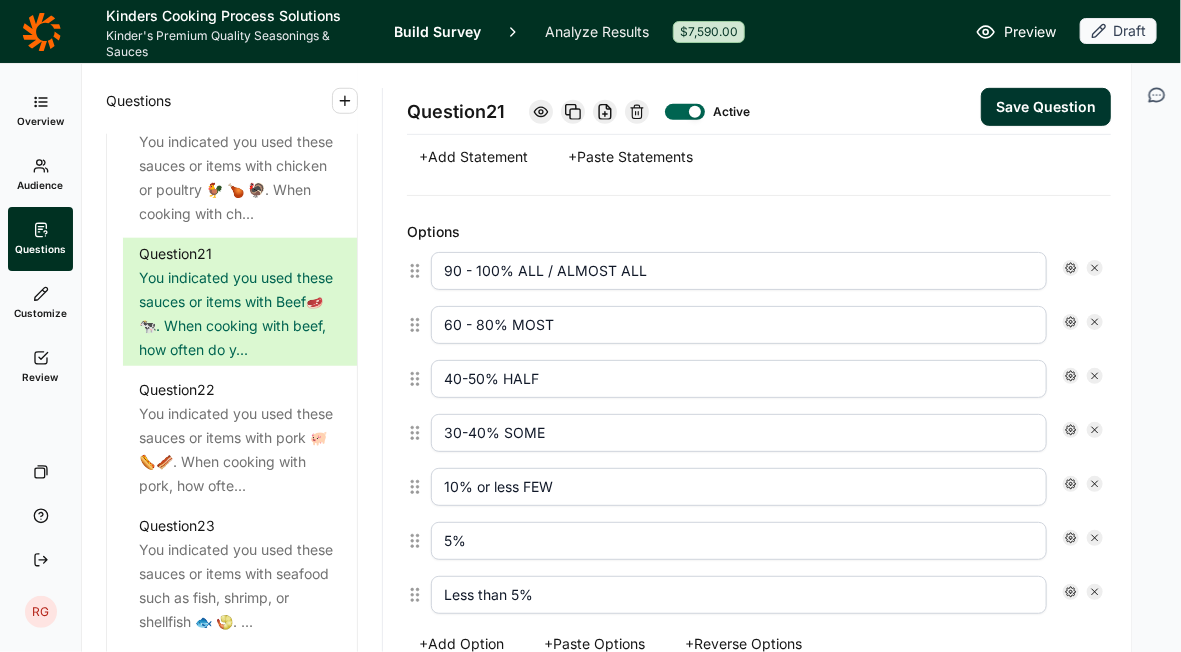 click at bounding box center [1095, 538] 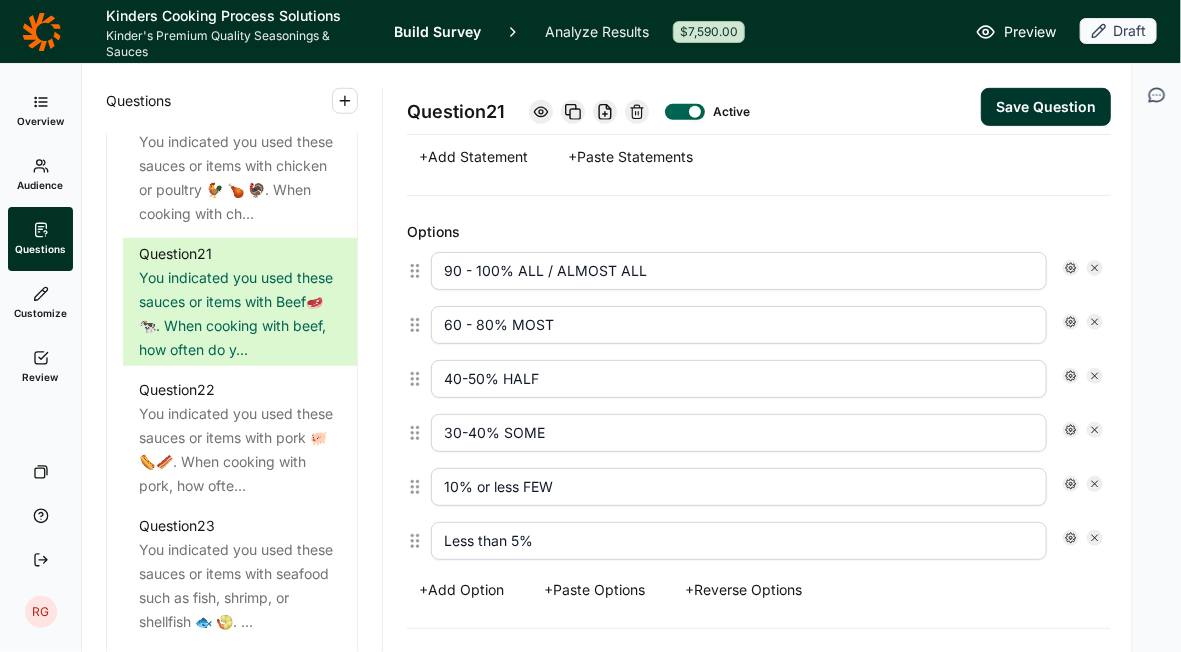 click at bounding box center [1095, 538] 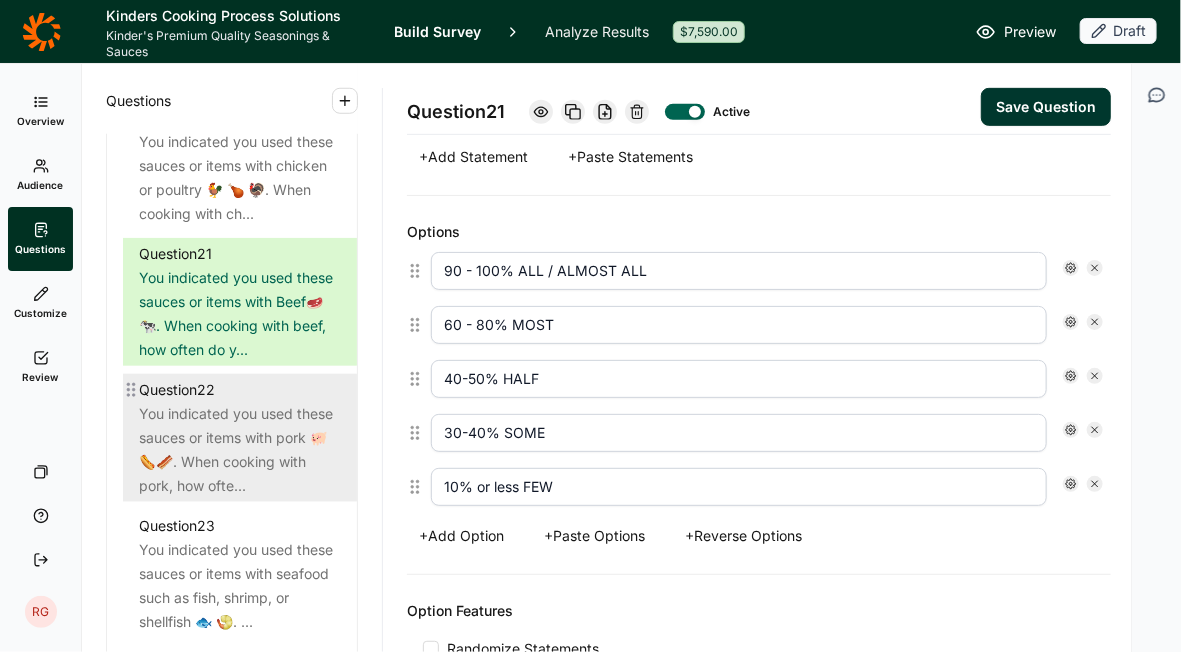 click on "You indicated you used these sauces or items with pork 🐖🌭🥓.      When cooking with pork, how ofte..." at bounding box center (240, 450) 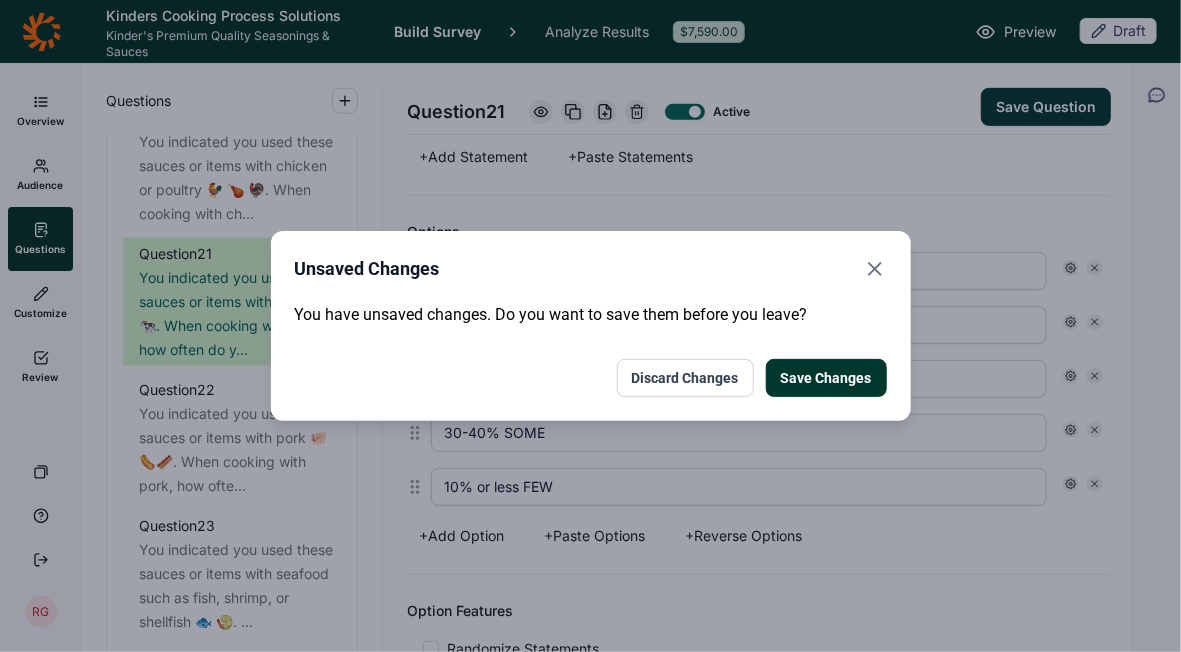 click on "Unsaved Changes You have unsaved changes. Do you want to save them before you leave? Save Changes Discard Changes" at bounding box center [591, 326] 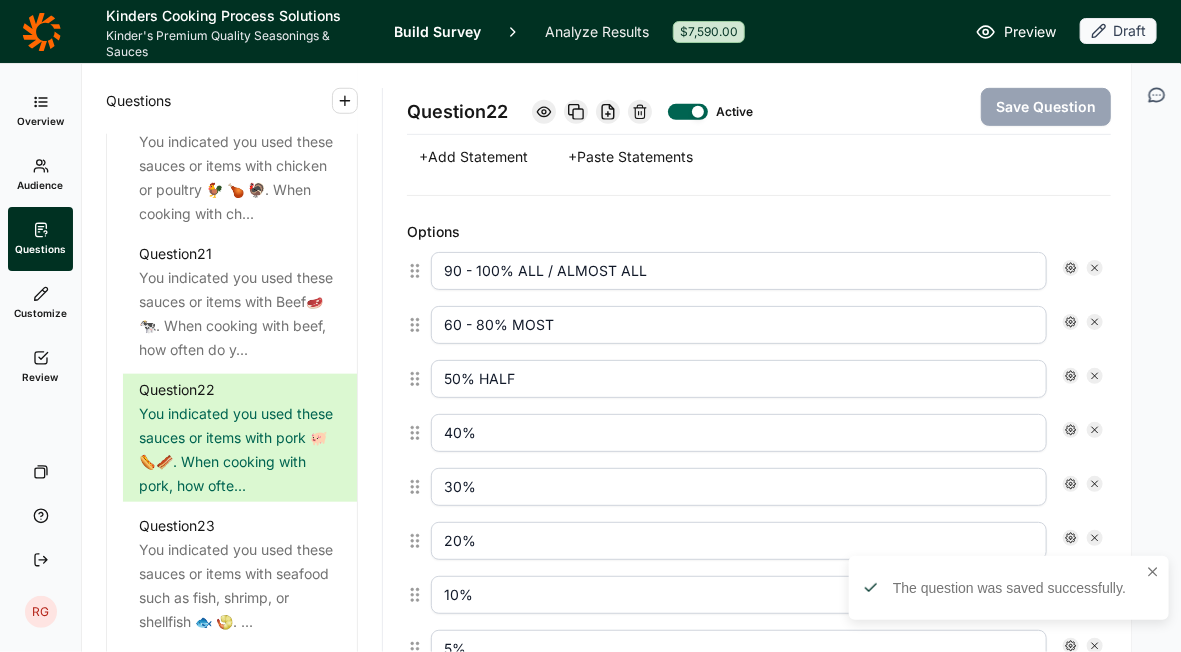 click on "50% HALF" at bounding box center [739, 379] 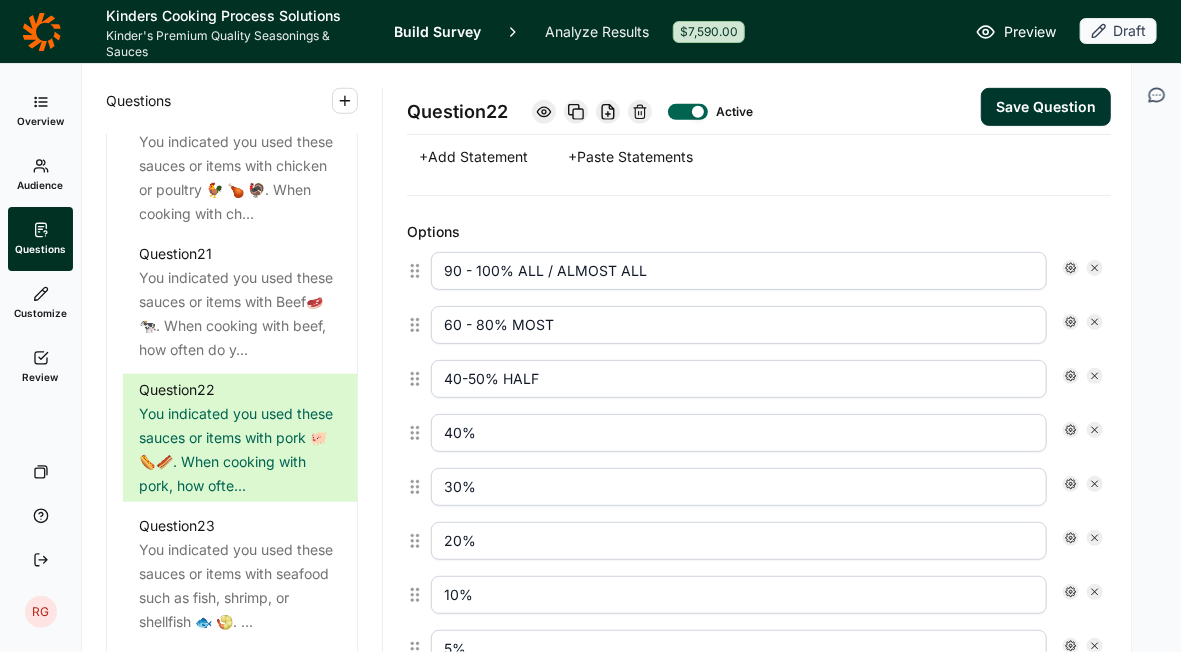 type on "40-50% HALF" 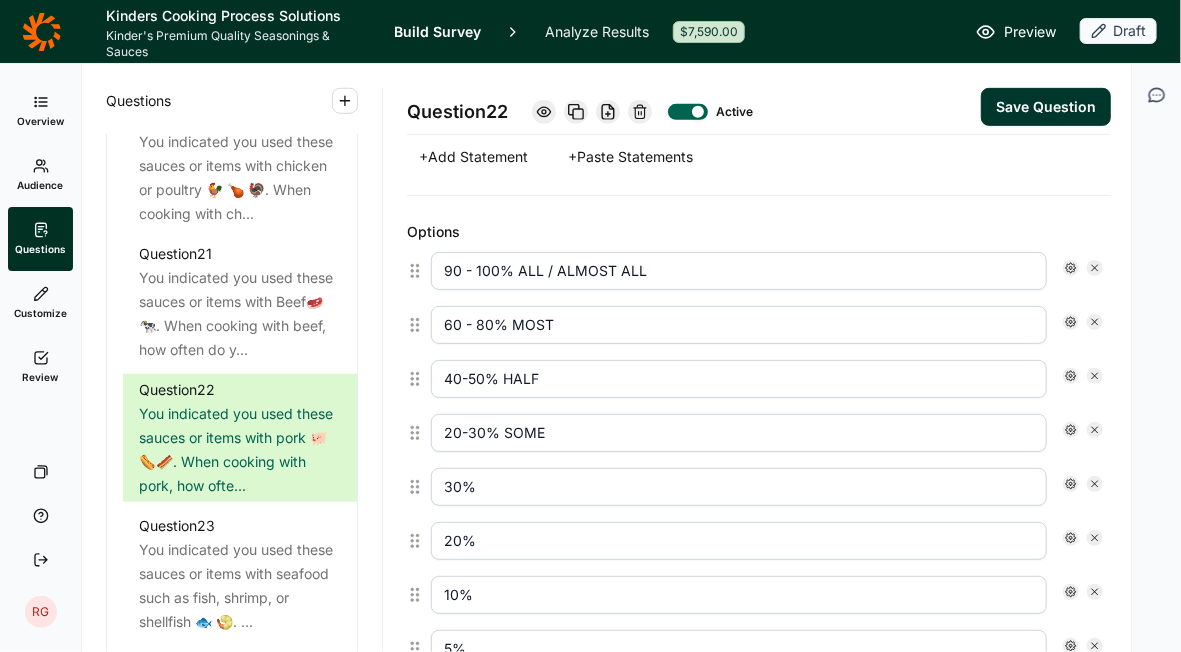 type on "20-30% SOME" 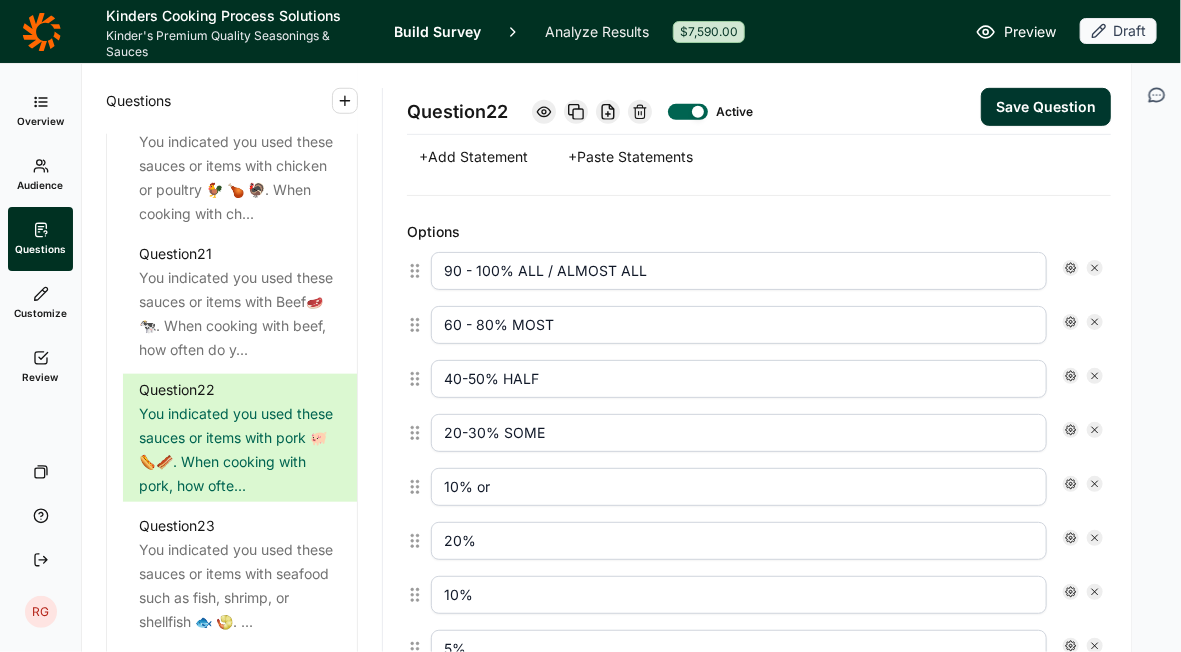 type on "10% or less FEW" 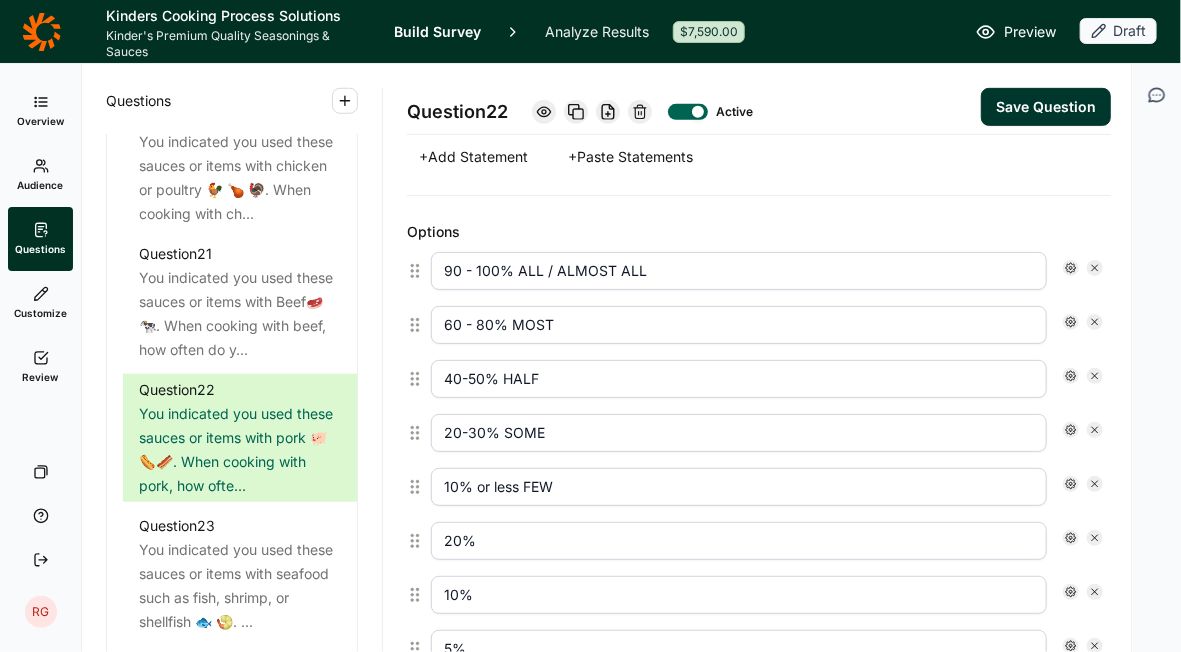click 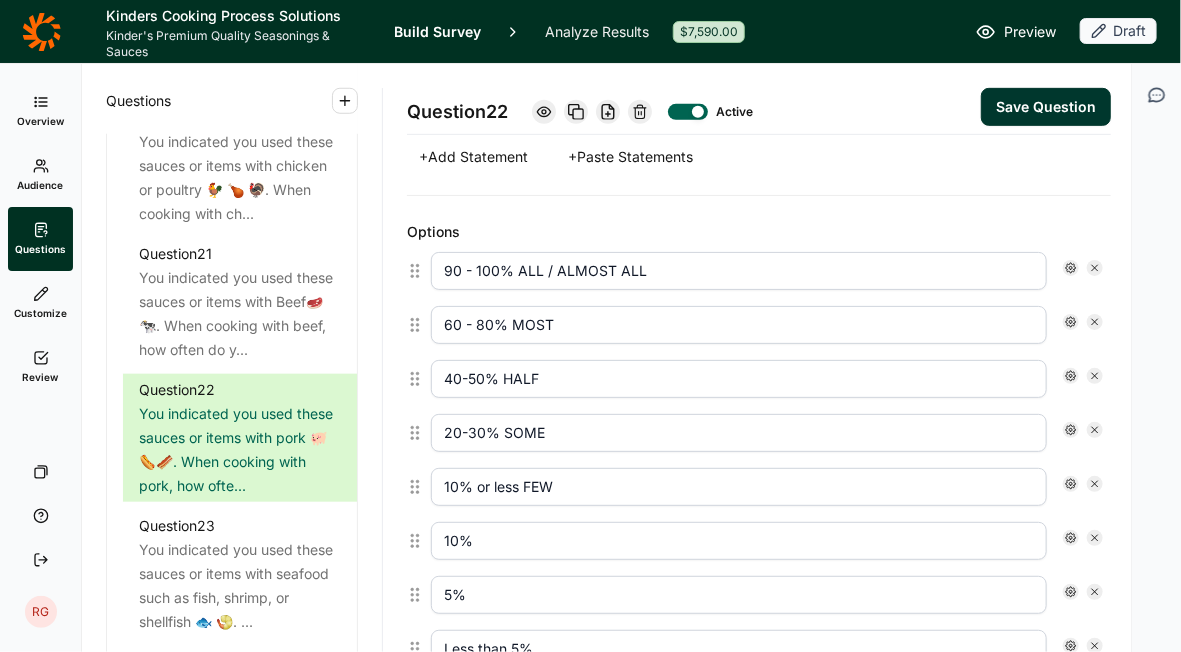 click 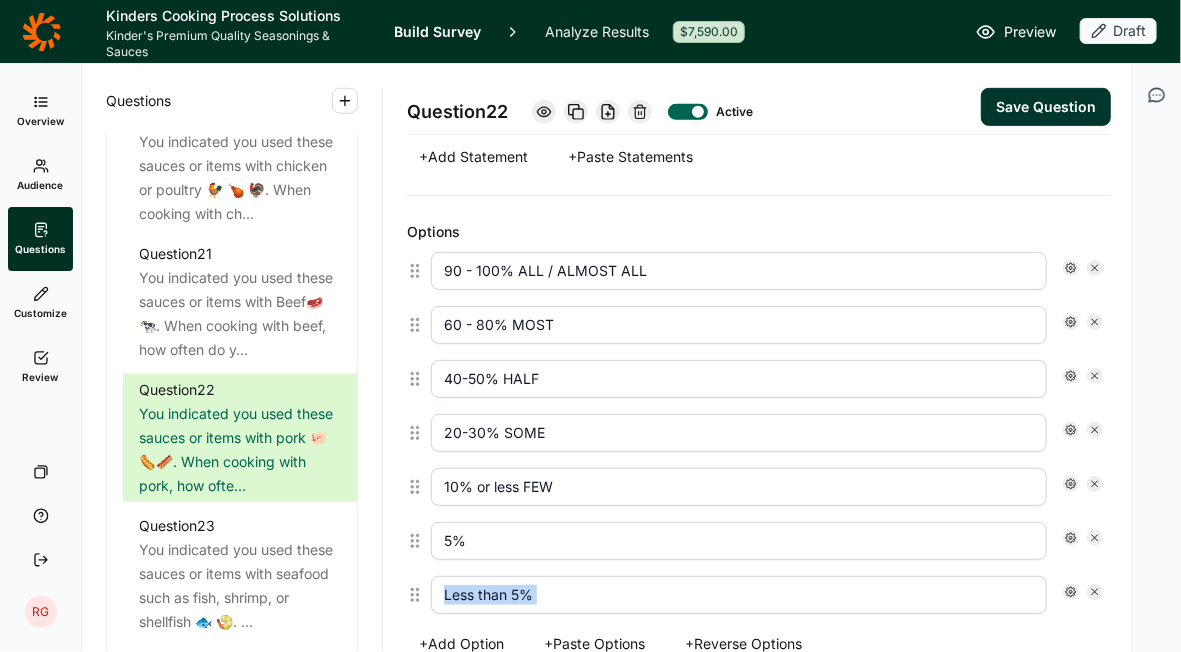 click 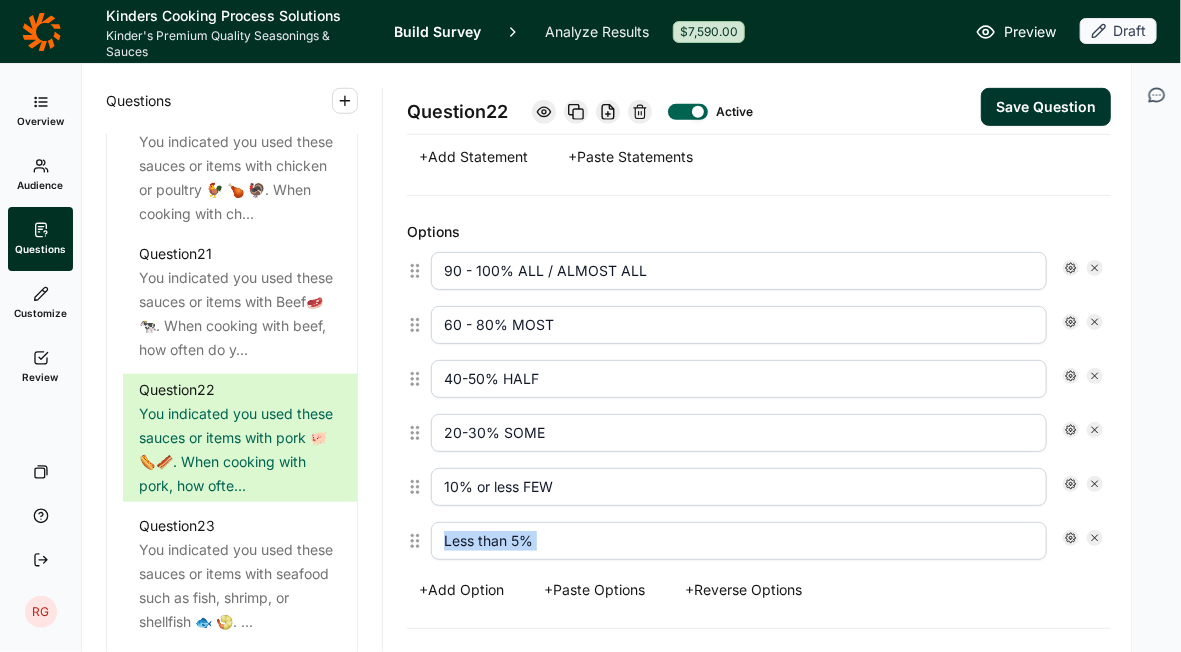 click 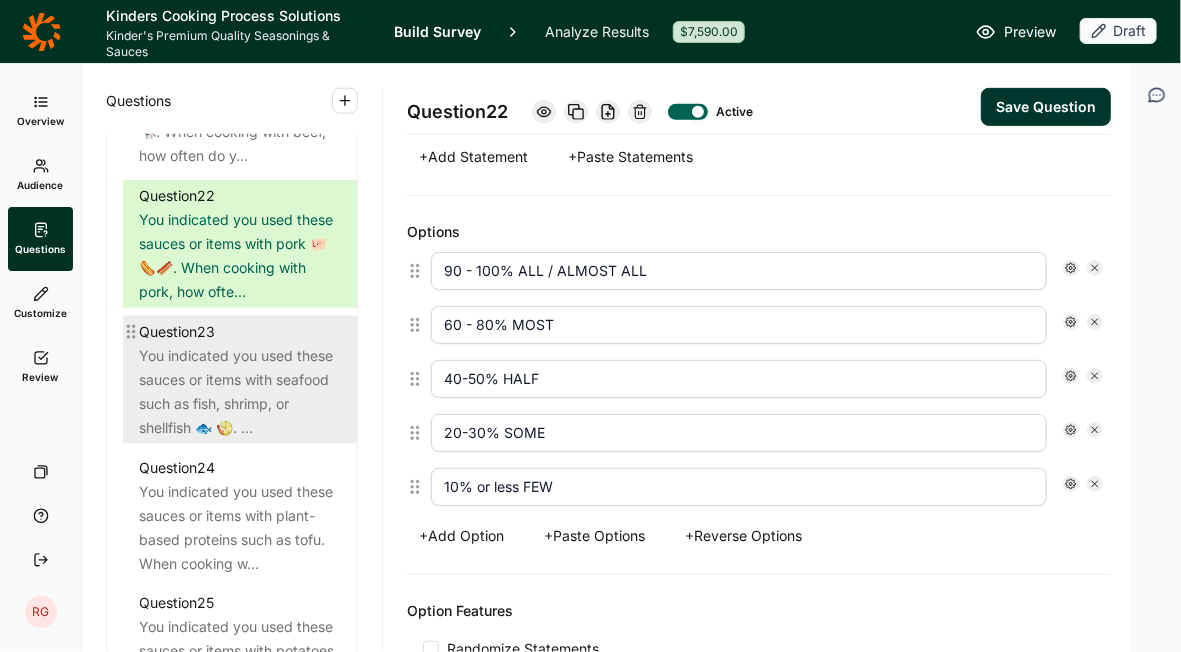 scroll, scrollTop: 3500, scrollLeft: 0, axis: vertical 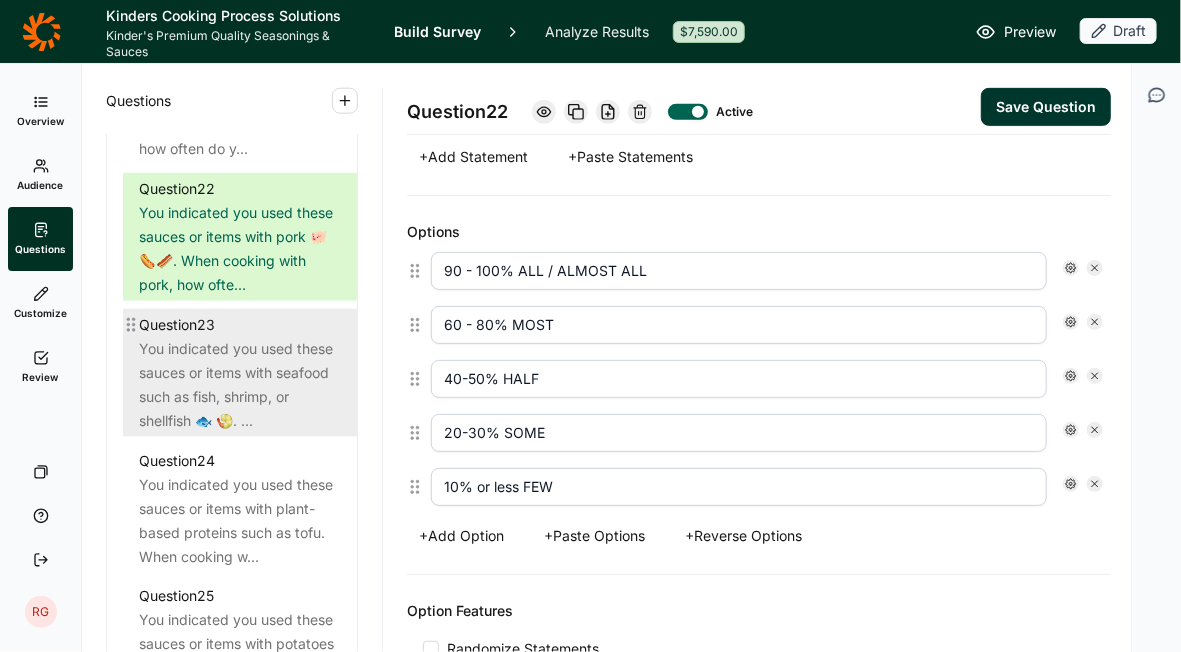 click on "You indicated you used these sauces or items with seafood such as fish, shrimp, or shellfish 🐟 🍤. ..." at bounding box center (240, 385) 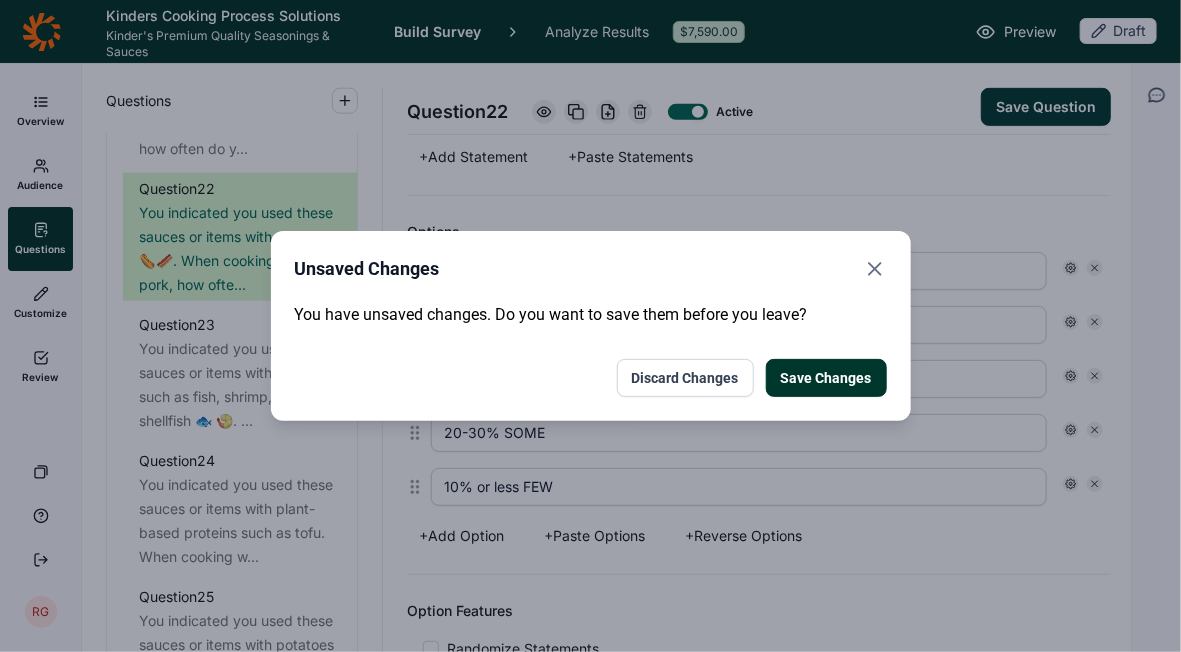 click on "Save Changes" at bounding box center (826, 378) 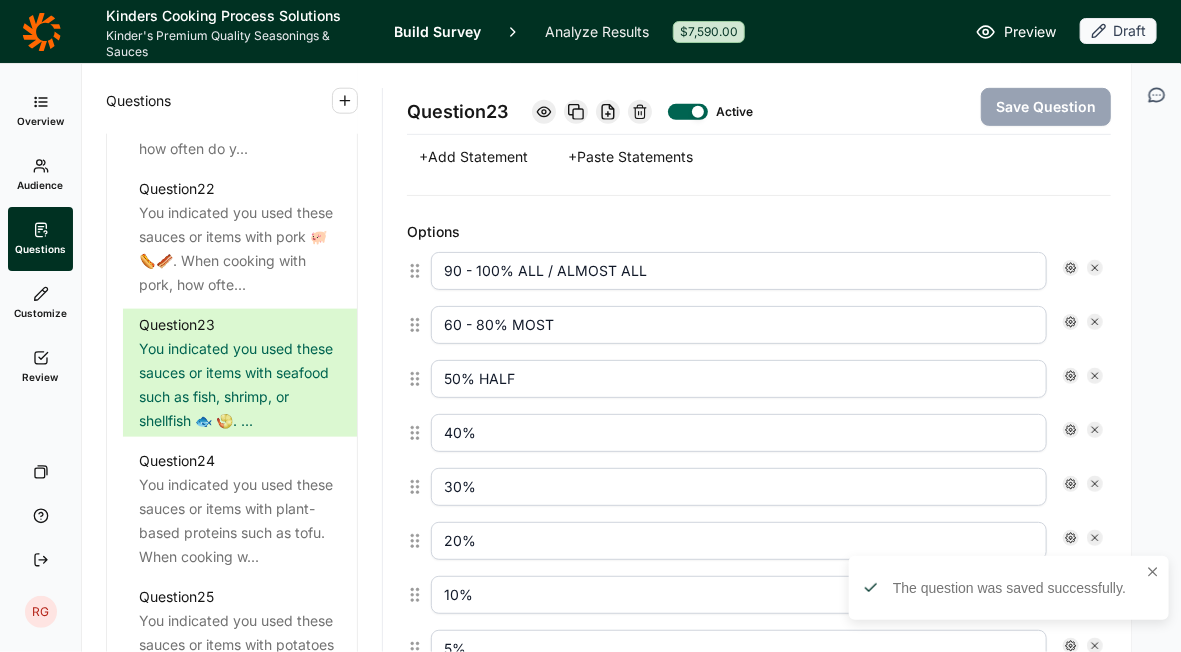 click on "50% HALF" at bounding box center (739, 379) 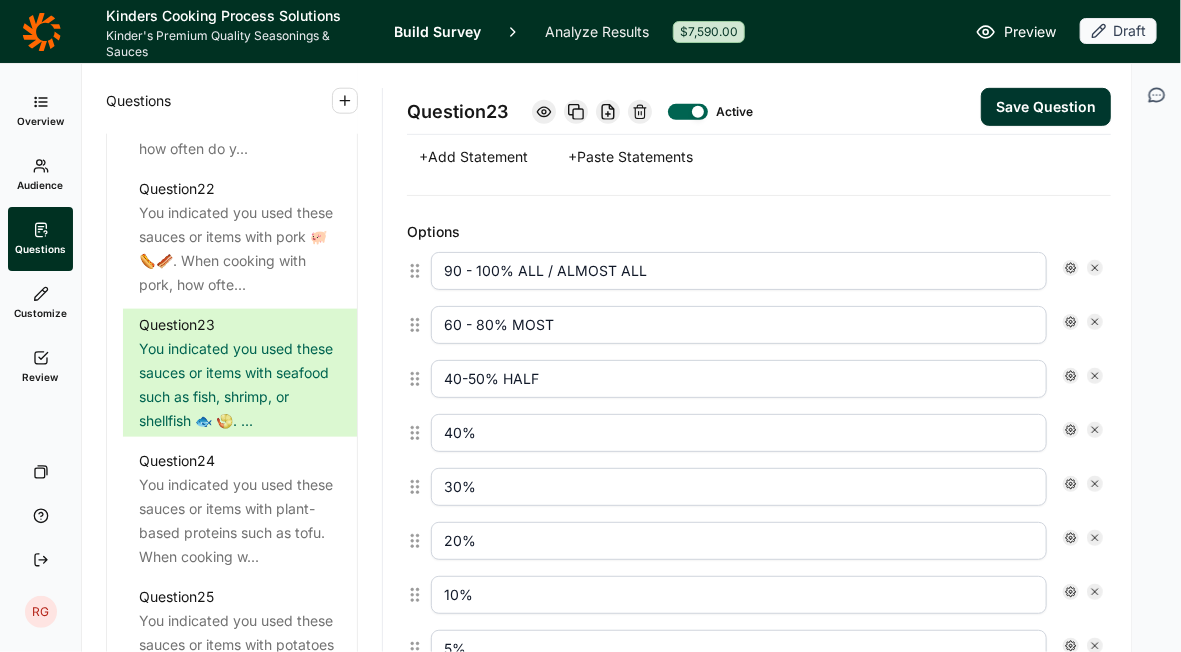 type on "40-50% HALF" 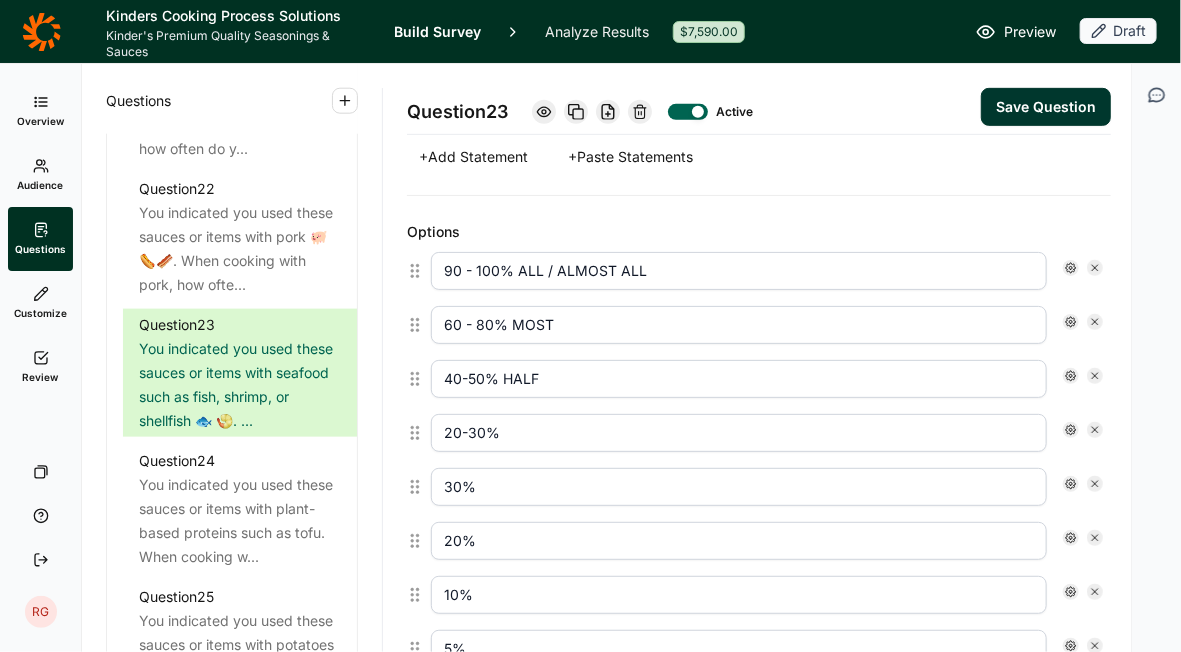 click on "20-30%" at bounding box center (739, 433) 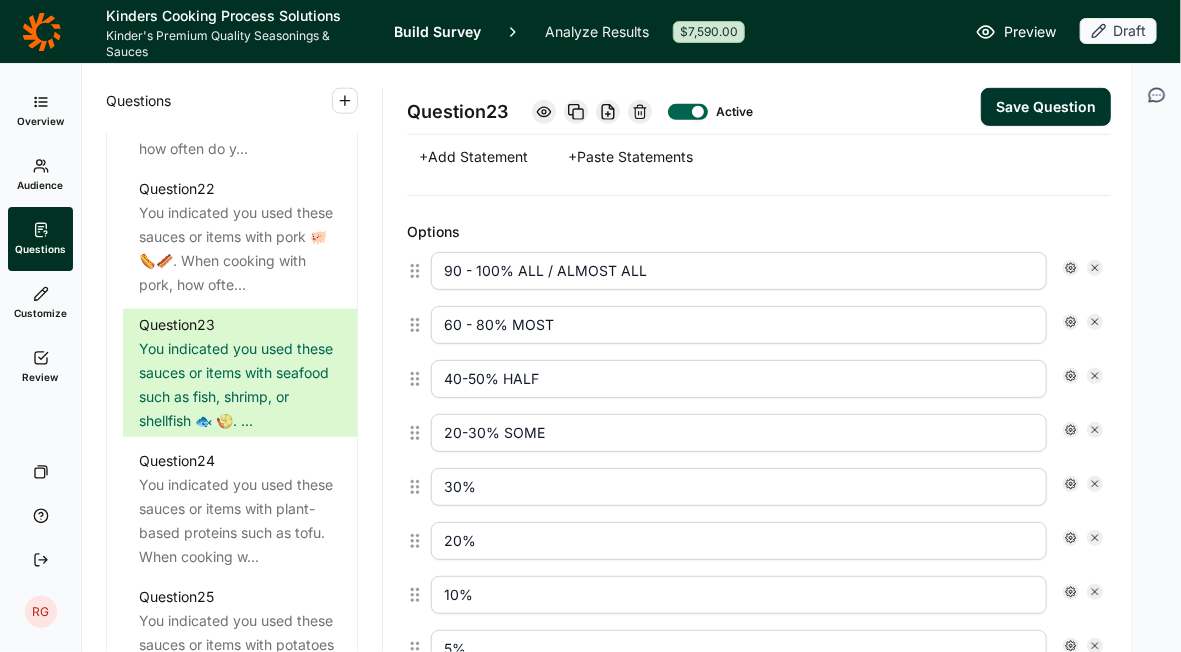 click on "30%" at bounding box center (739, 487) 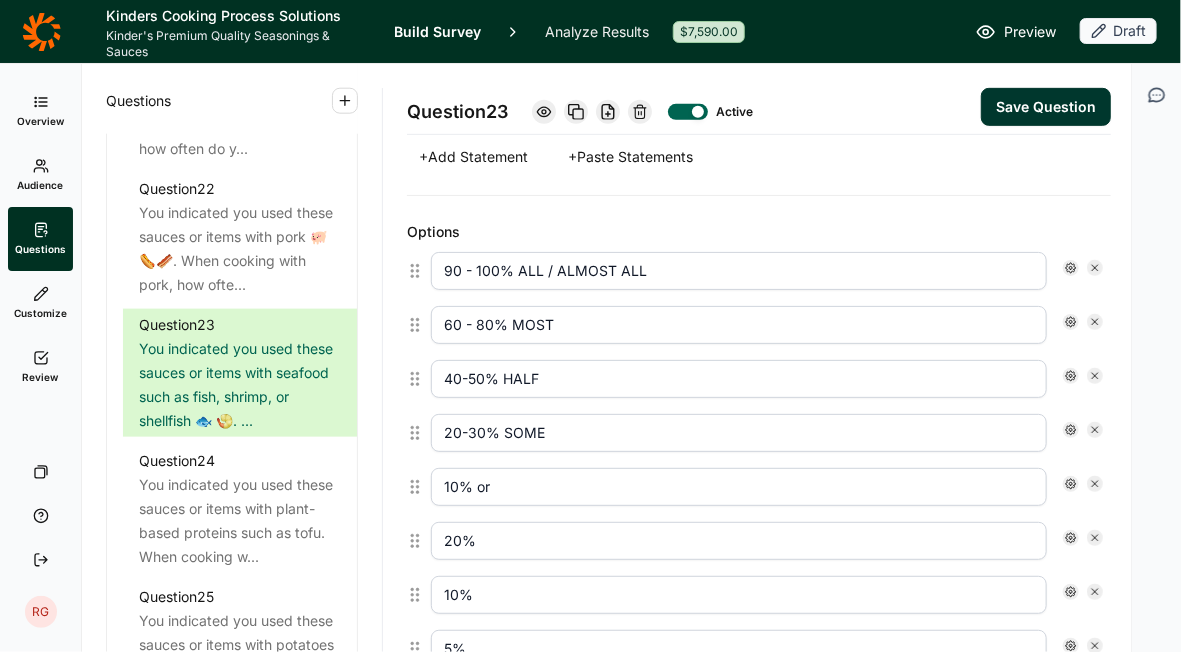 type on "10% or less FEW" 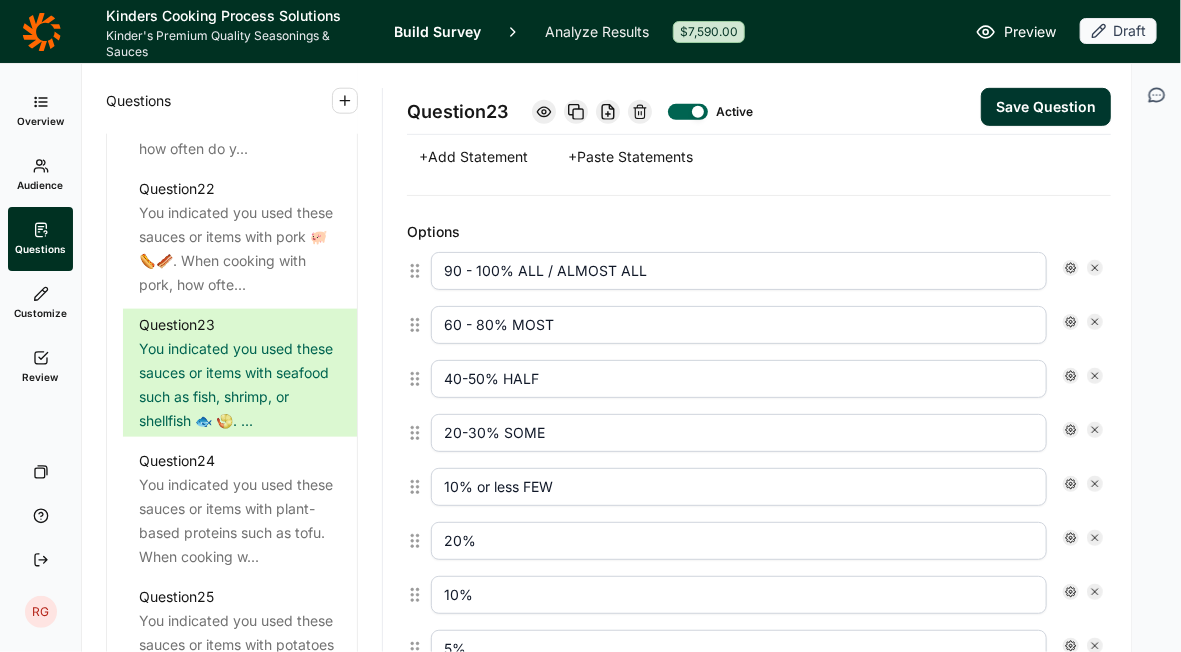 click 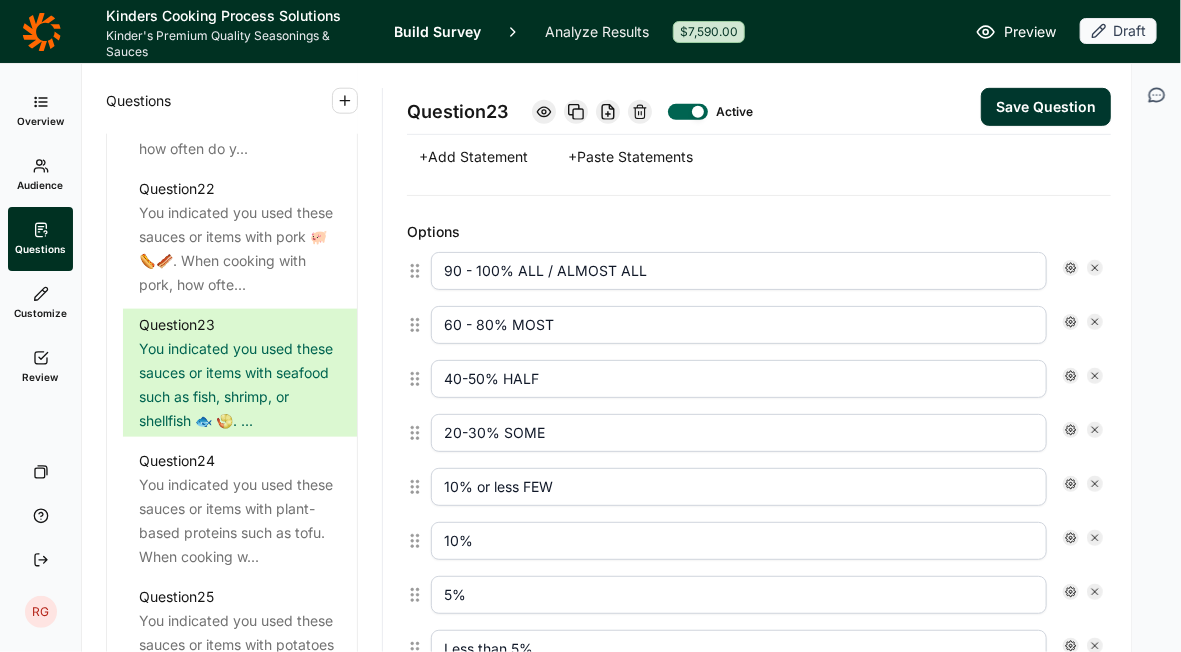 click 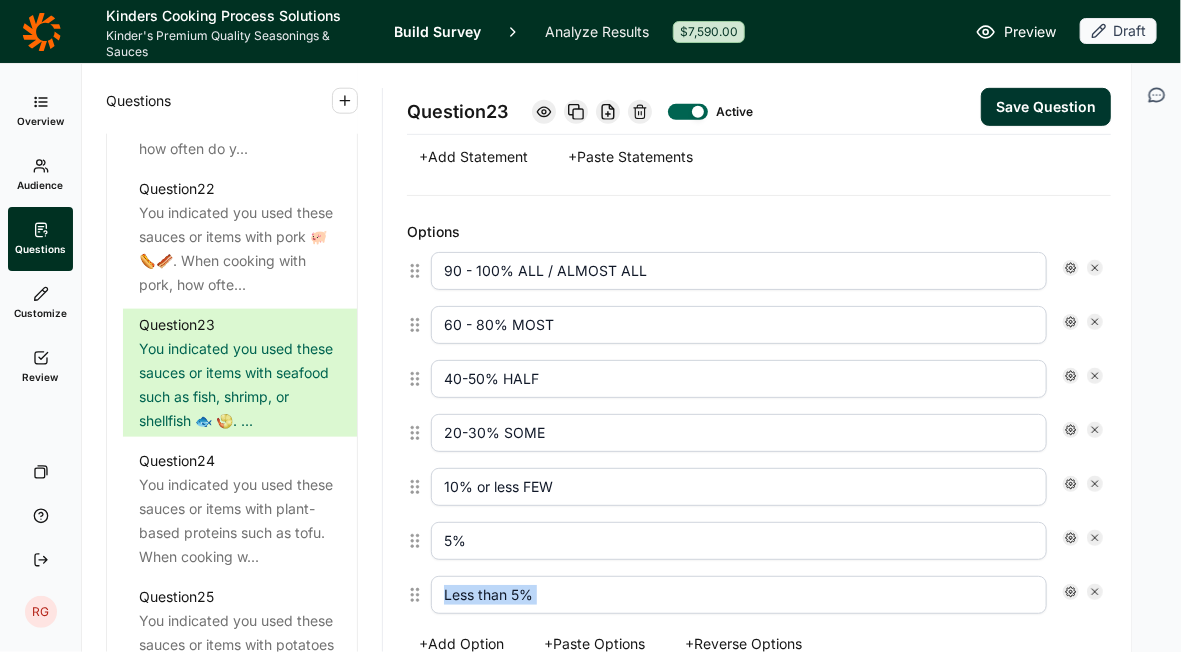 click 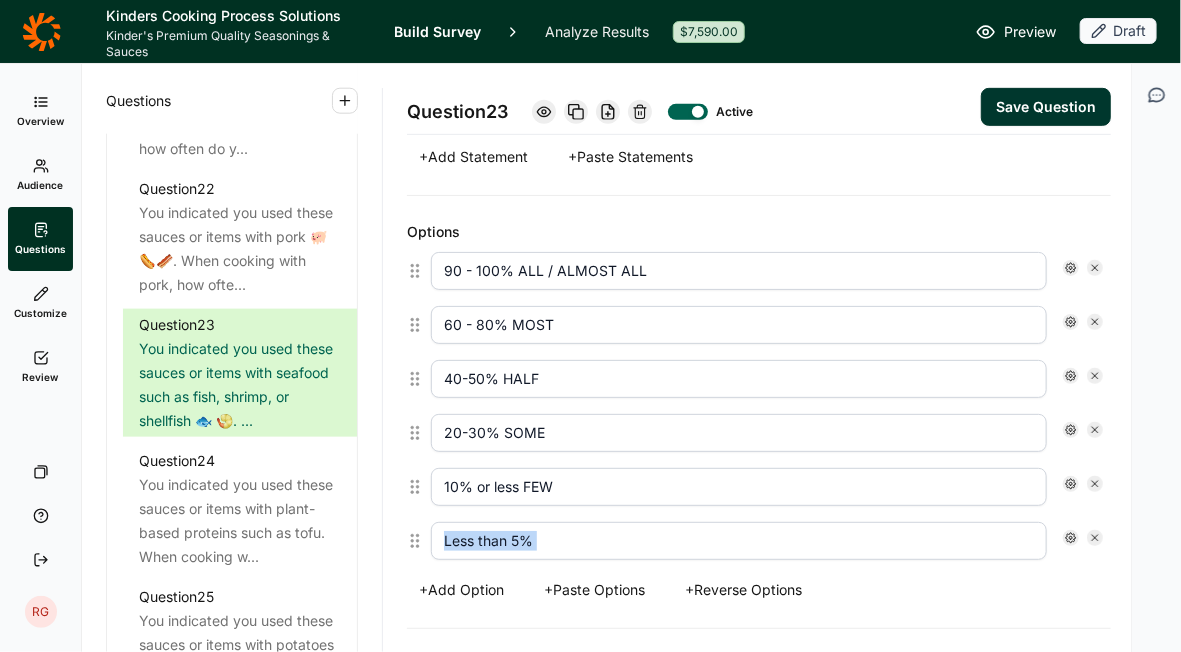click 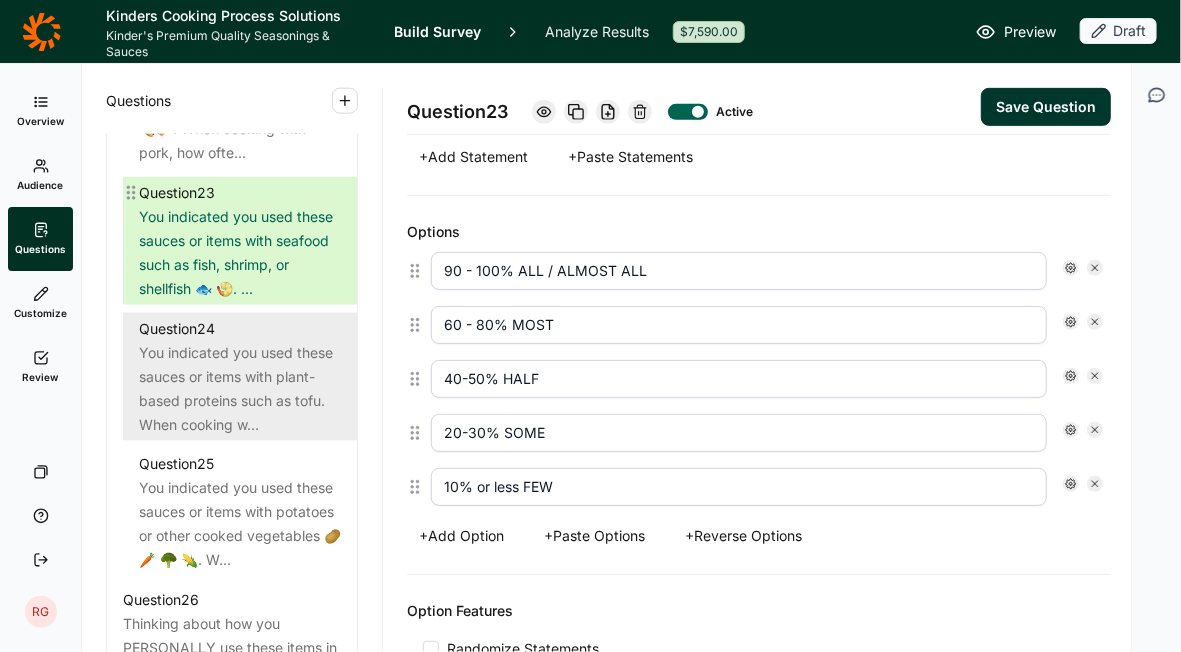 scroll, scrollTop: 3699, scrollLeft: 0, axis: vertical 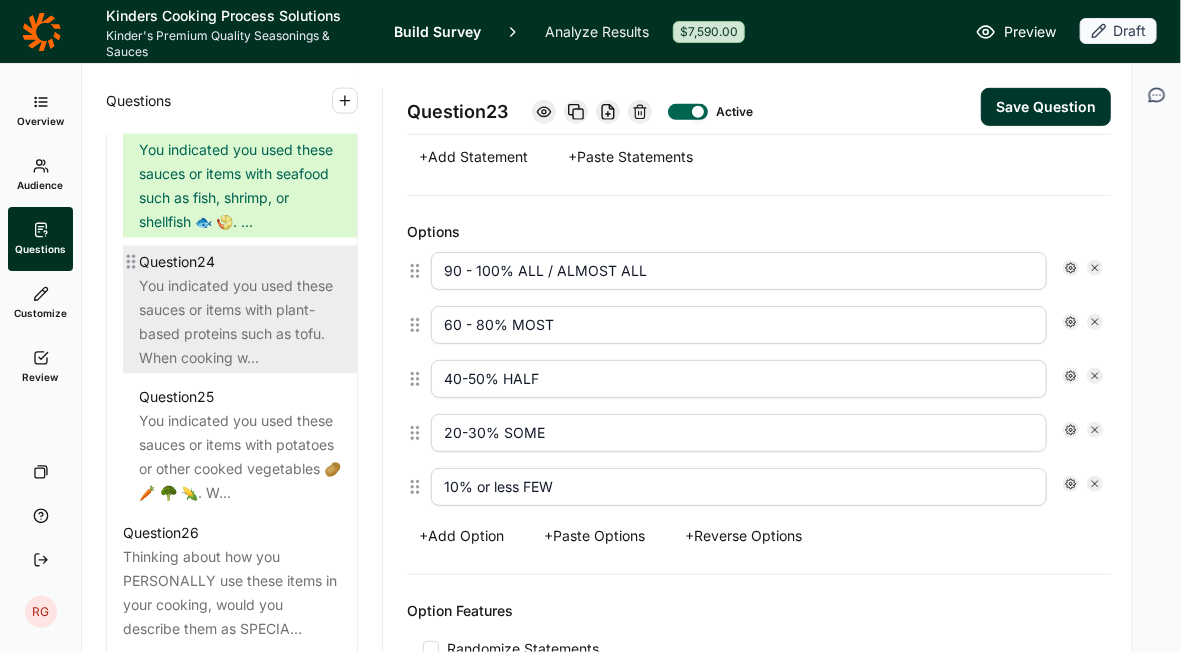 click on "You indicated you used these sauces or items with plant-based proteins such as tofu.  When cooking w..." at bounding box center [240, 322] 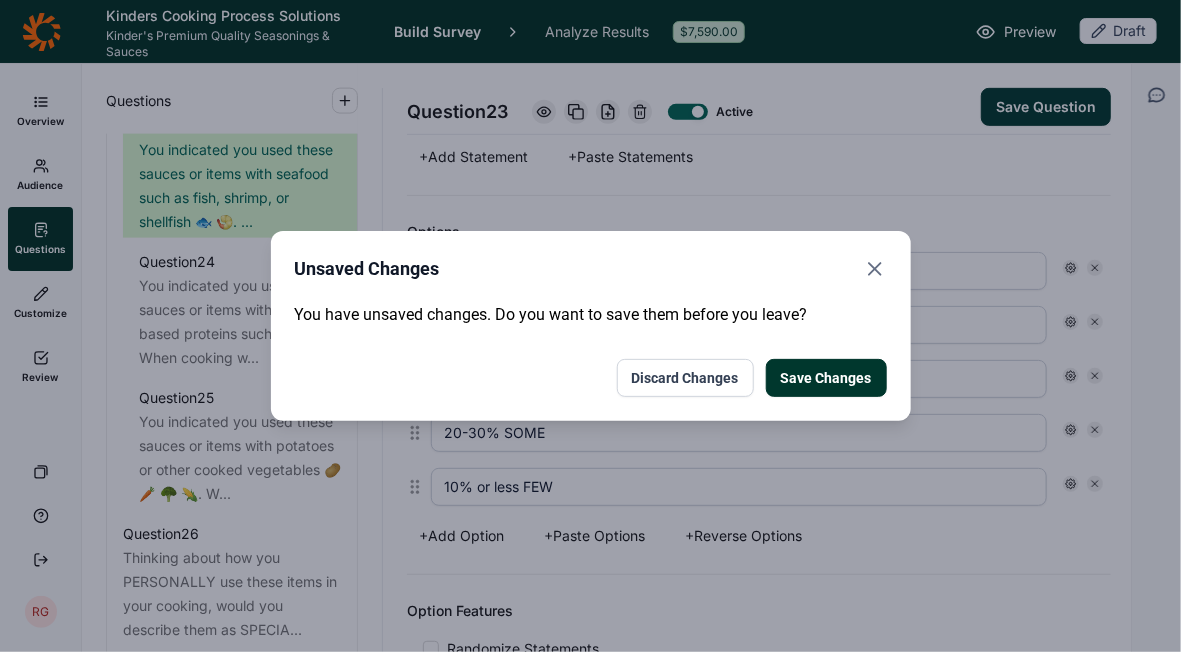click on "Save Changes" at bounding box center (826, 378) 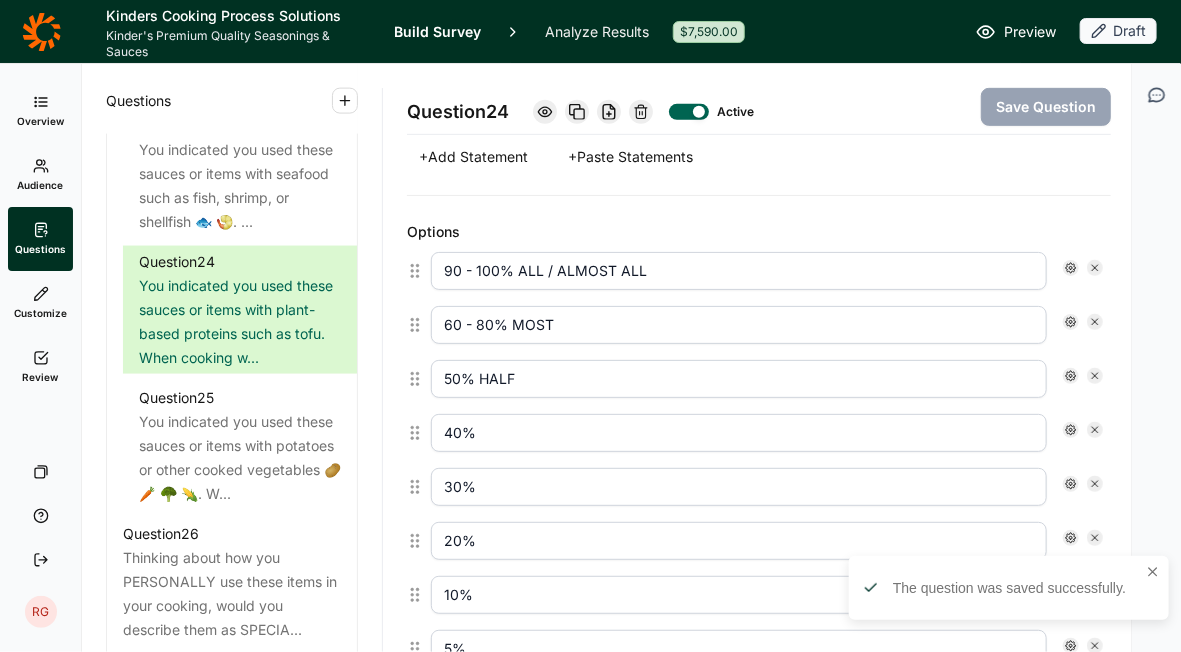 click on "50% HALF" at bounding box center [739, 379] 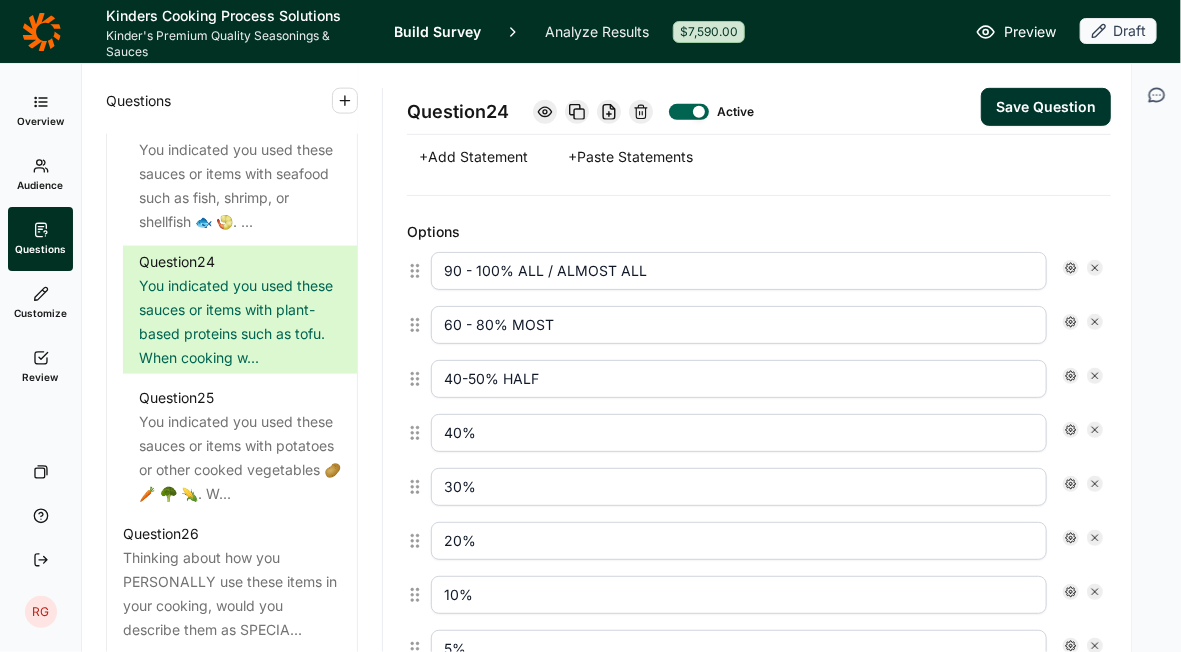 type on "40-50% HALF" 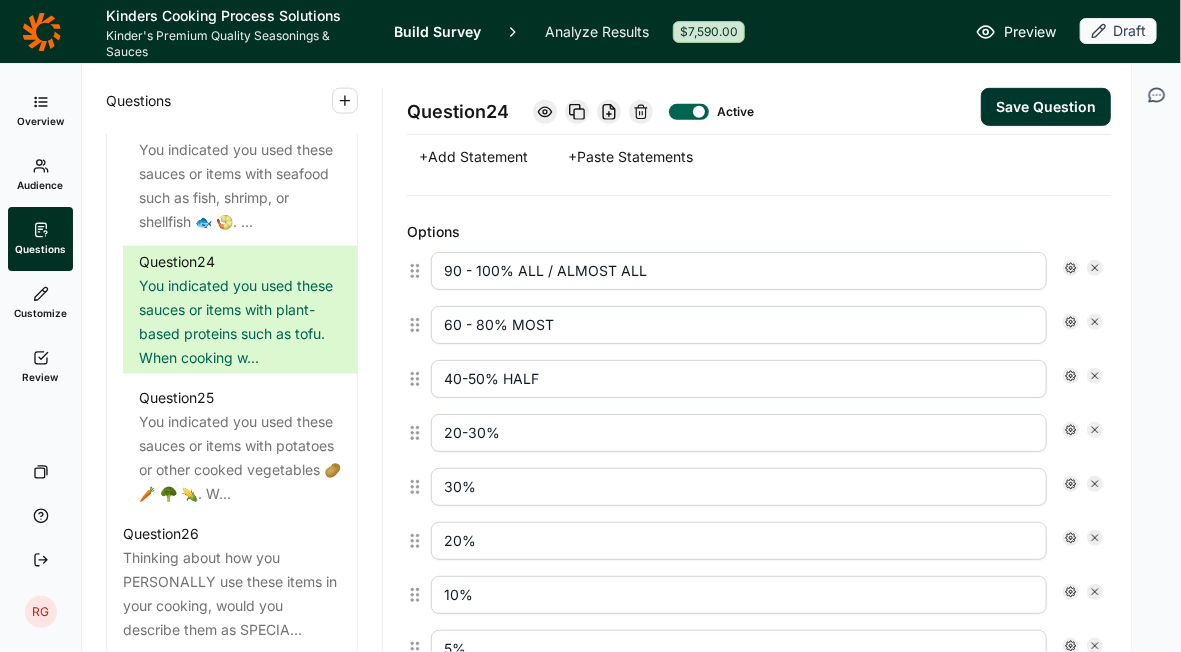 type on "20-30% SOME" 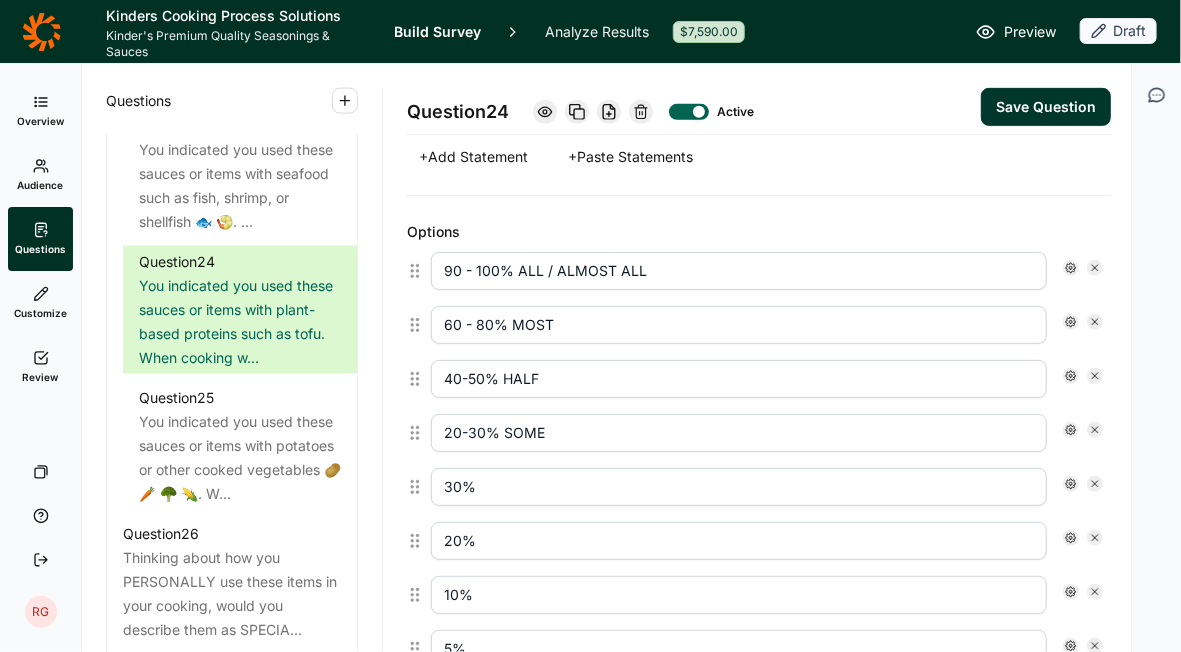 click on "30%" at bounding box center [739, 487] 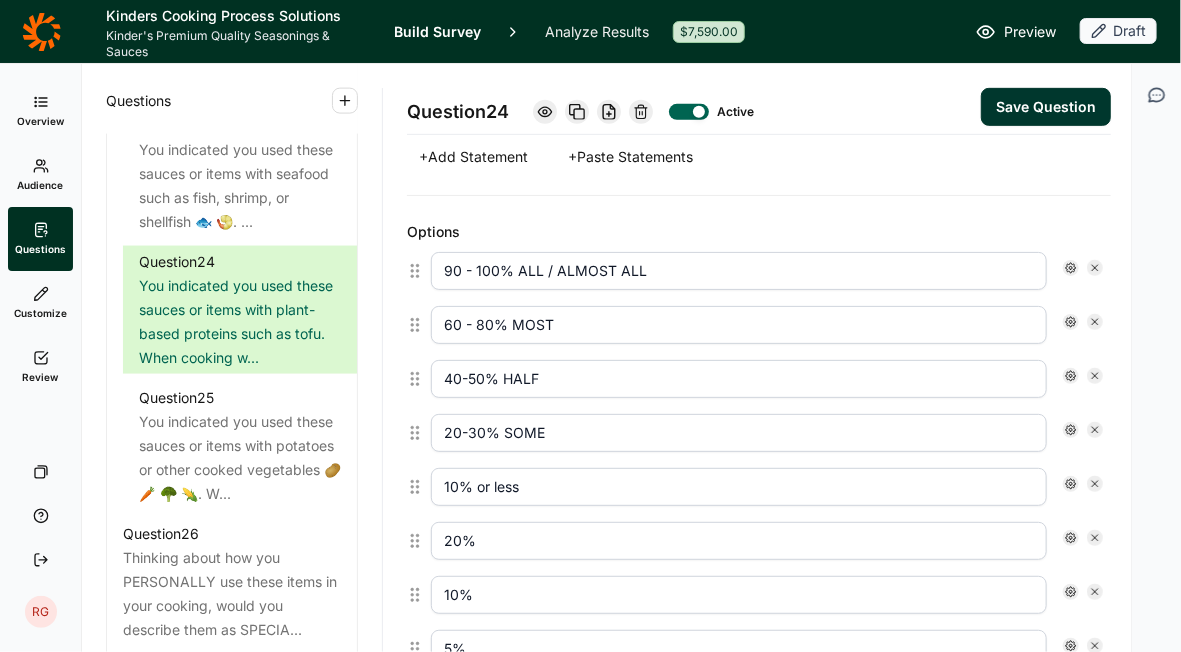 type on "10% or less FEW" 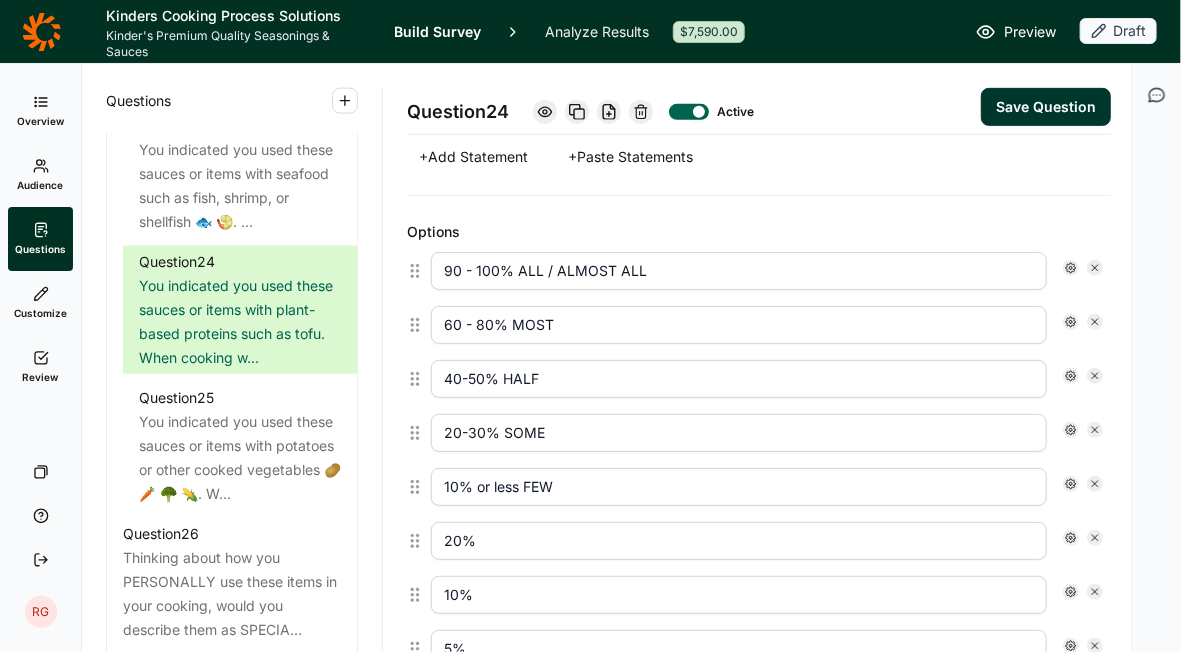 click 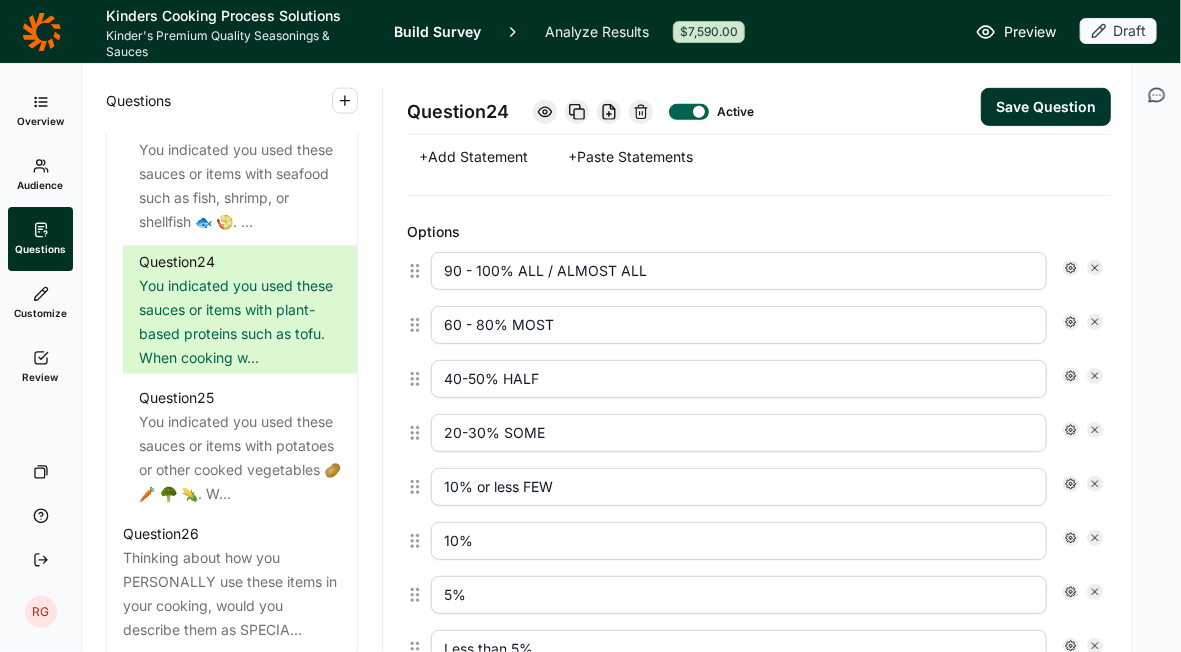 click 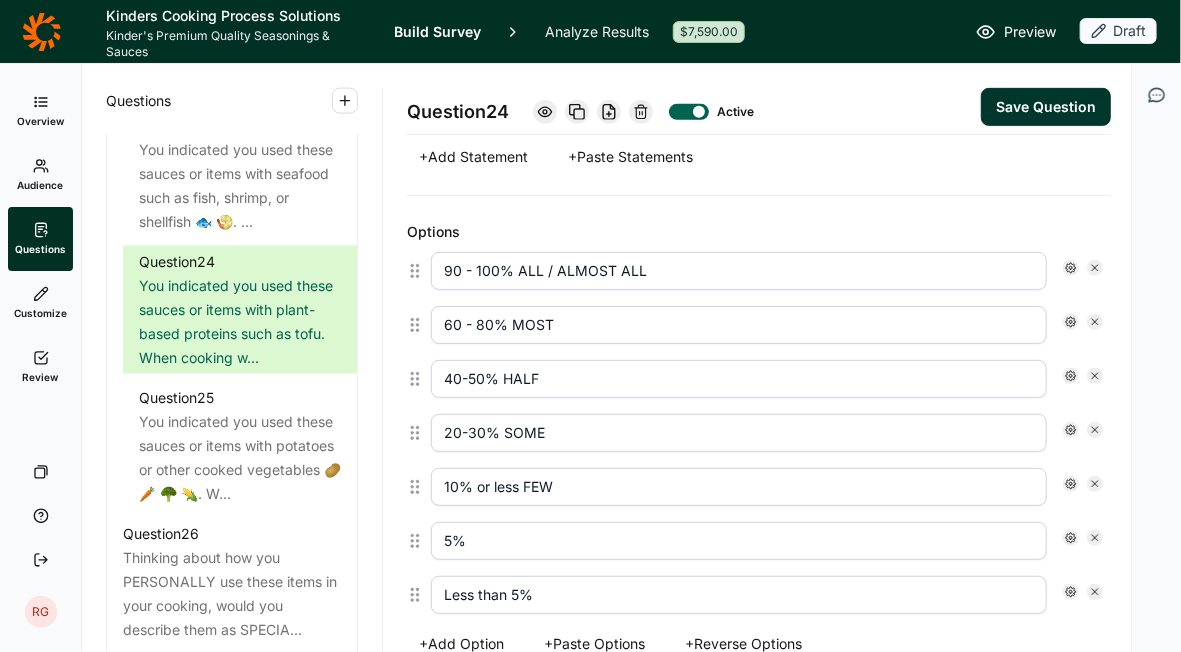 click 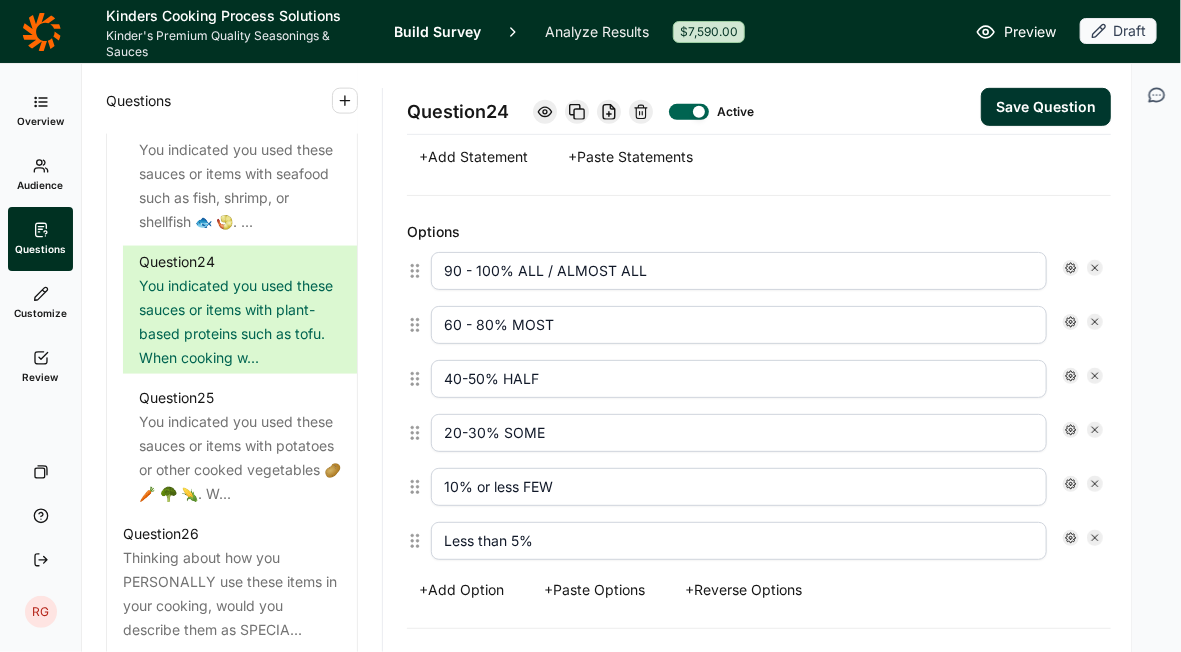 click 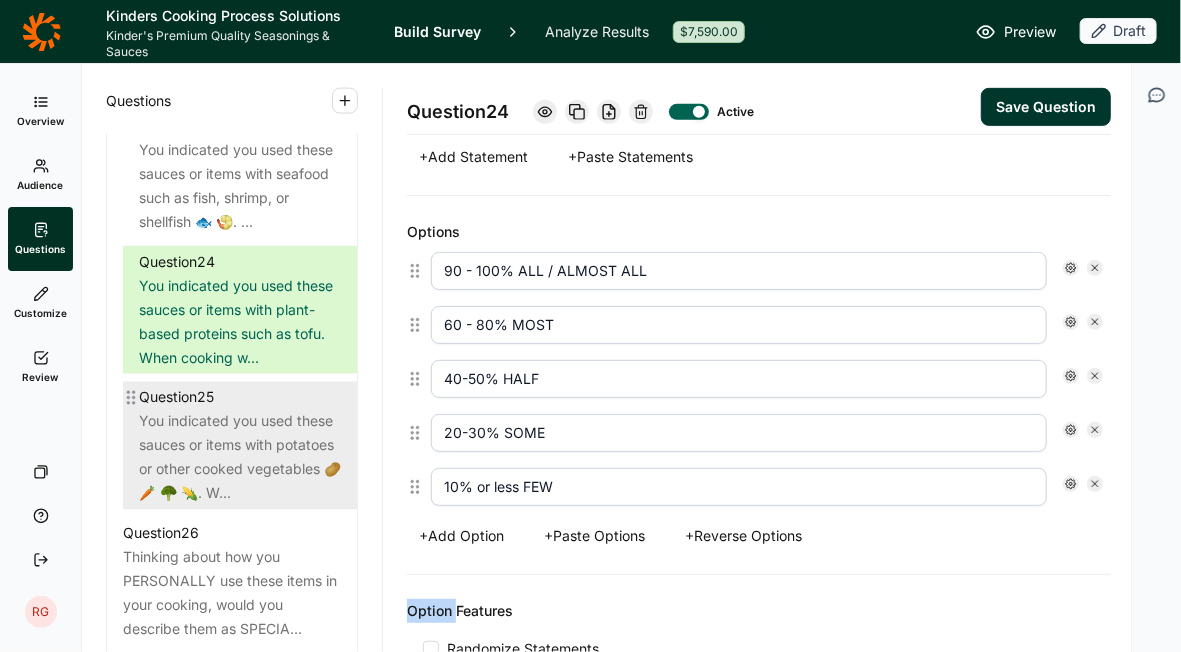 click on "You indicated you used these sauces or items with potatoes or other cooked vegetables 🥔🥕 🥦 🌽.  W..." at bounding box center (240, 458) 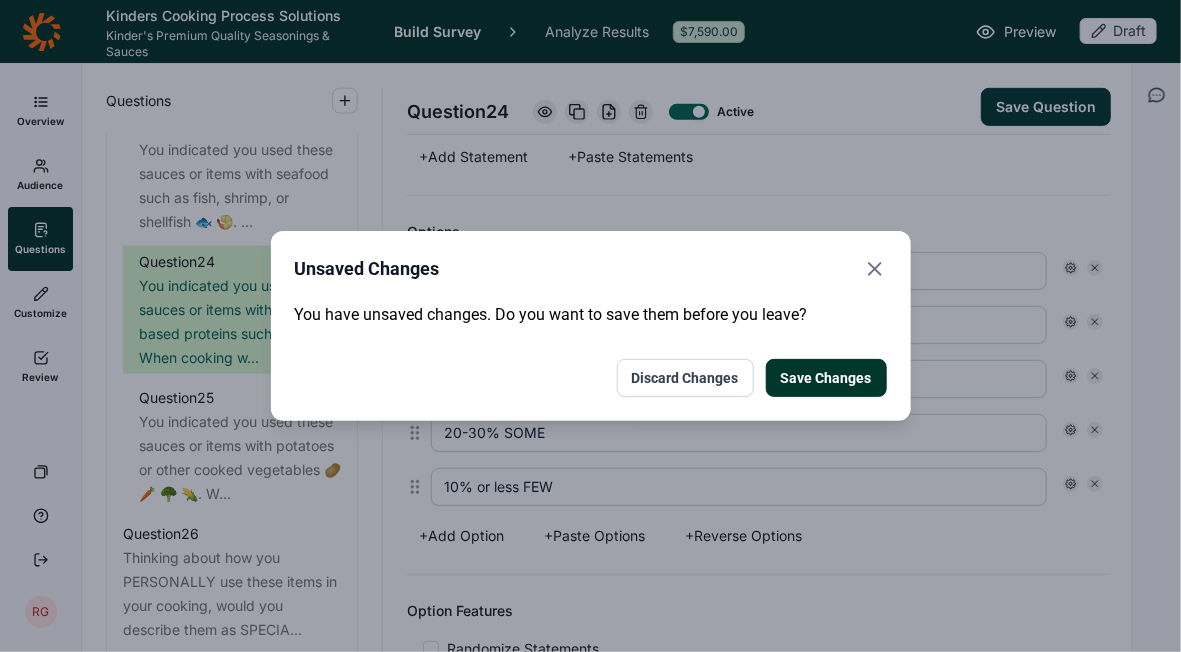 click on "Save Changes" at bounding box center (826, 378) 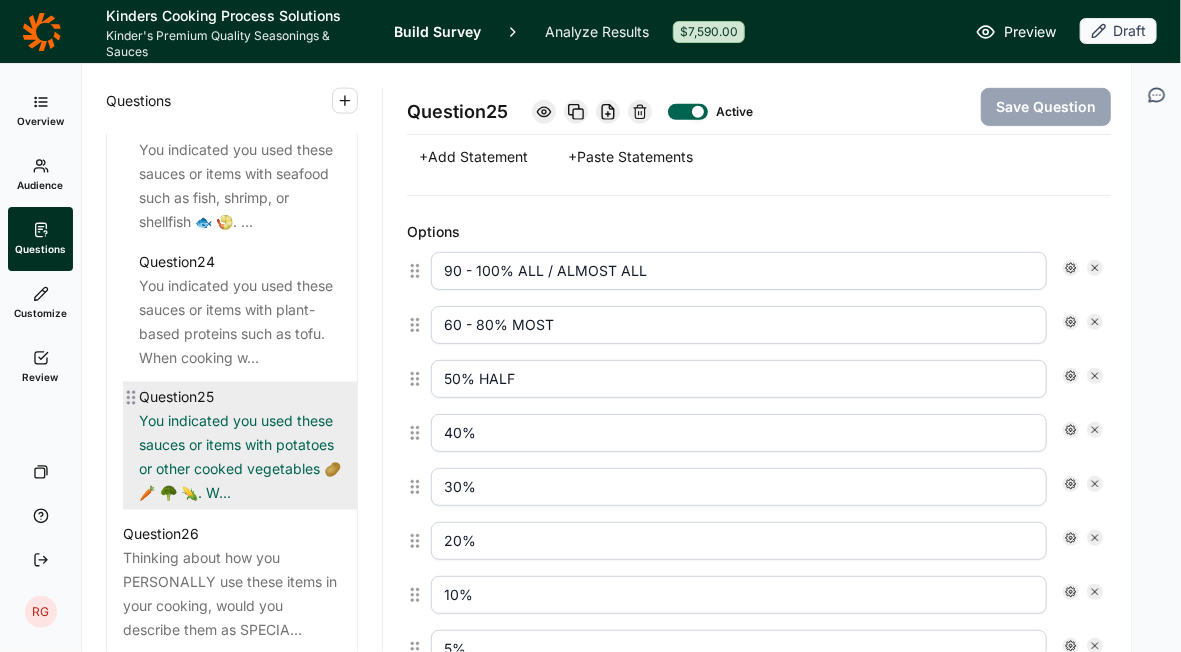 scroll, scrollTop: 3800, scrollLeft: 0, axis: vertical 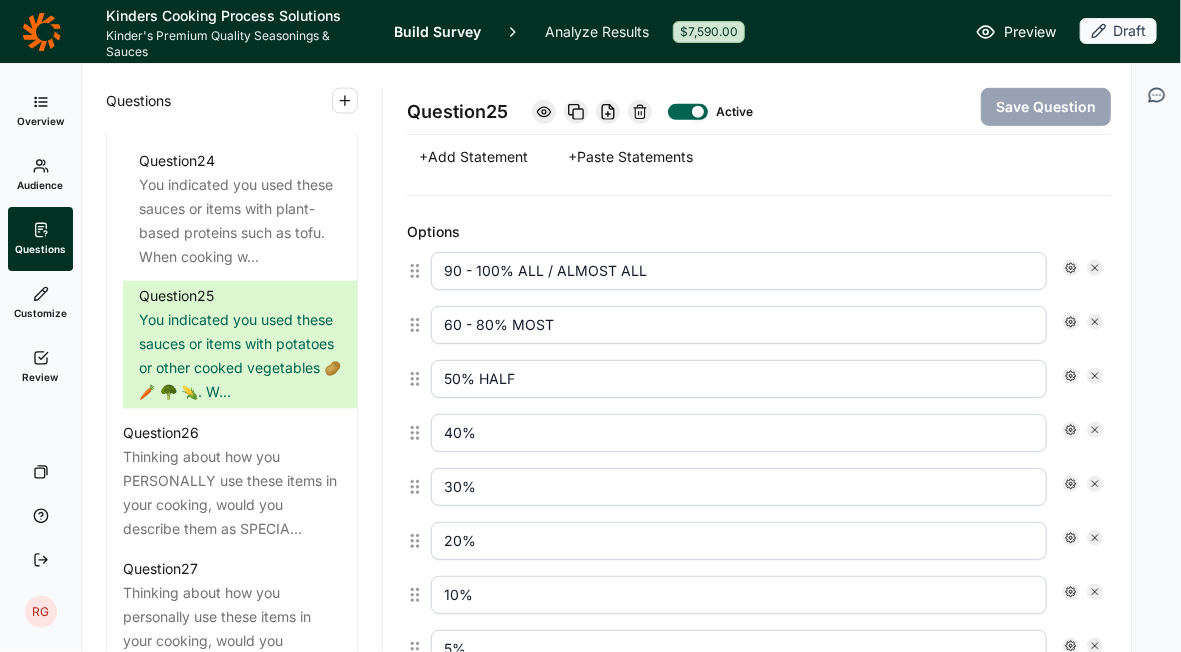 click on "50% HALF" at bounding box center [739, 379] 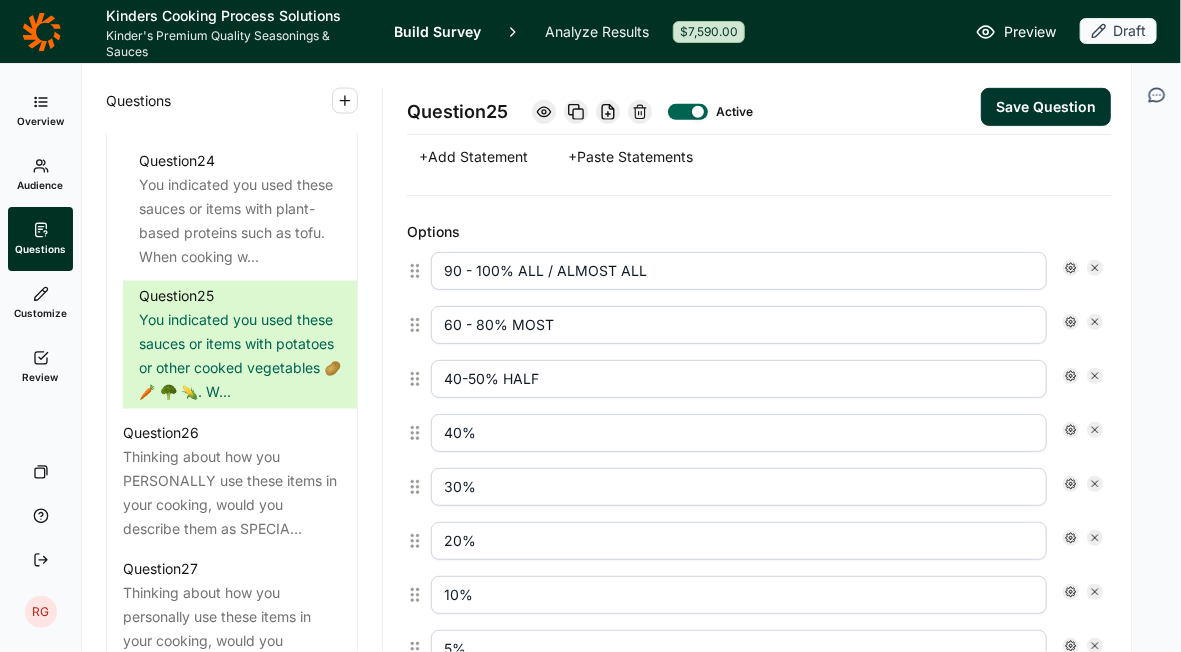 type on "40-50% HALF" 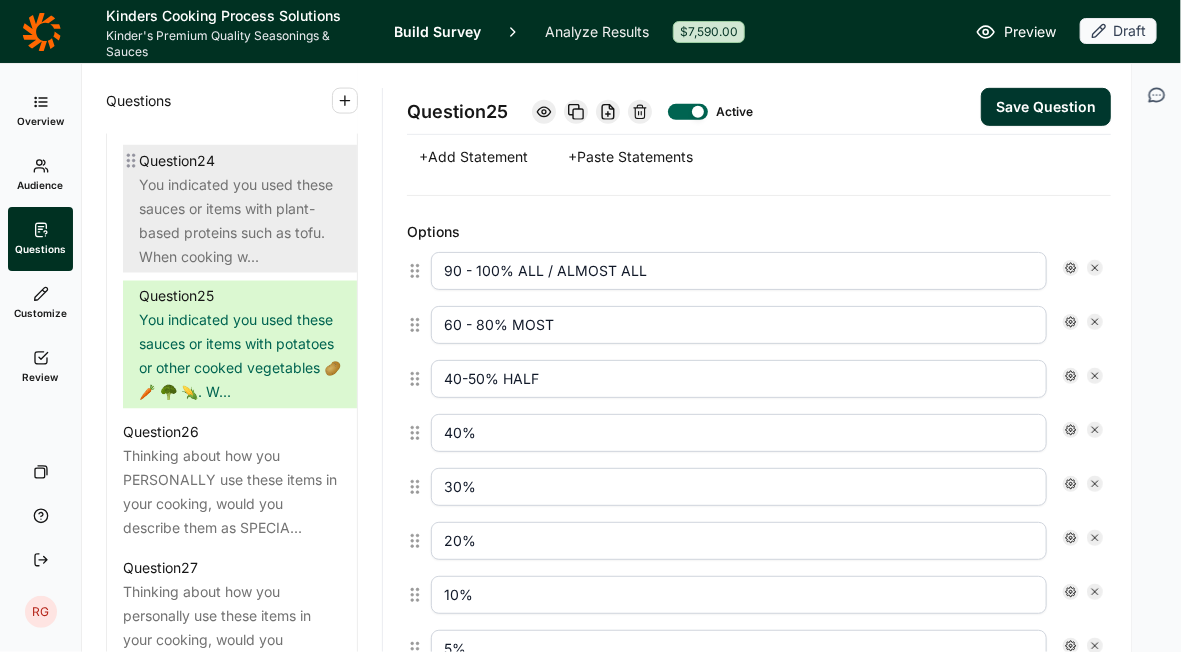 drag, startPoint x: 490, startPoint y: 401, endPoint x: 317, endPoint y: 390, distance: 173.34937 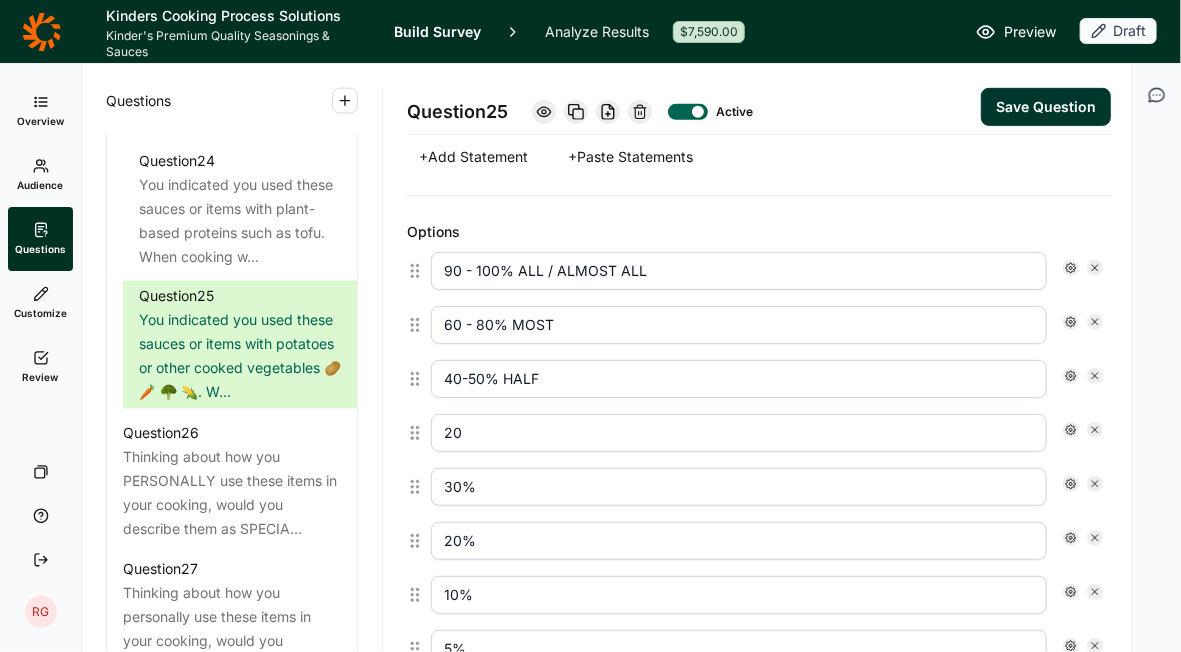 type on "20-30% SOME" 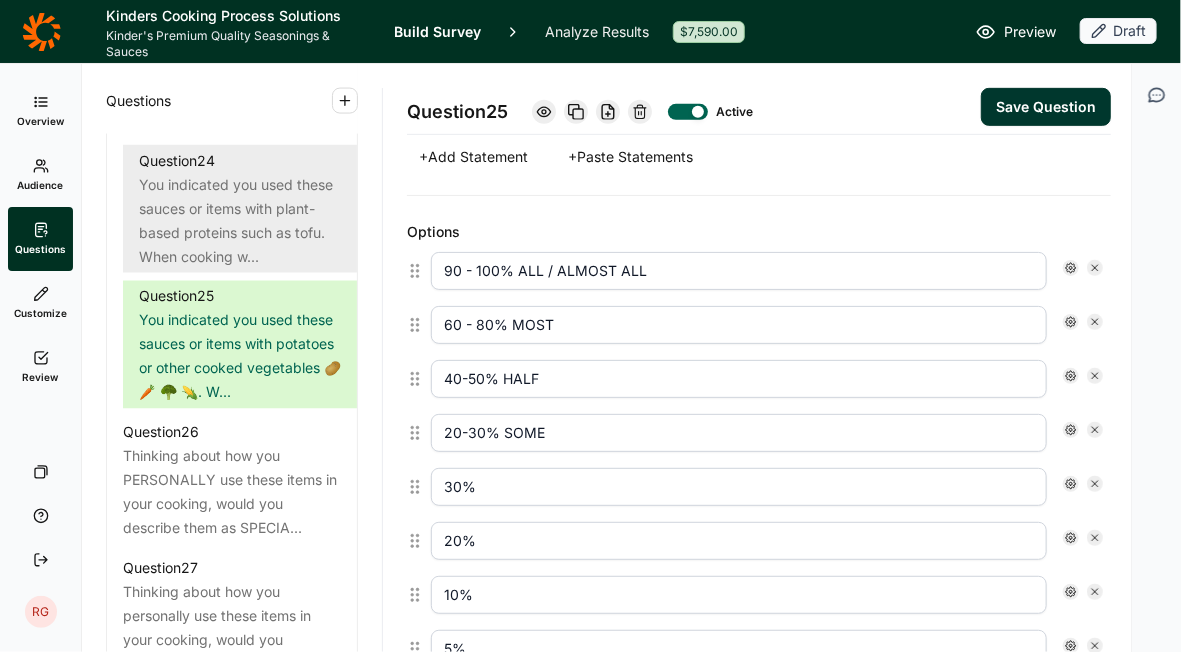 drag, startPoint x: 536, startPoint y: 454, endPoint x: 242, endPoint y: 402, distance: 298.56323 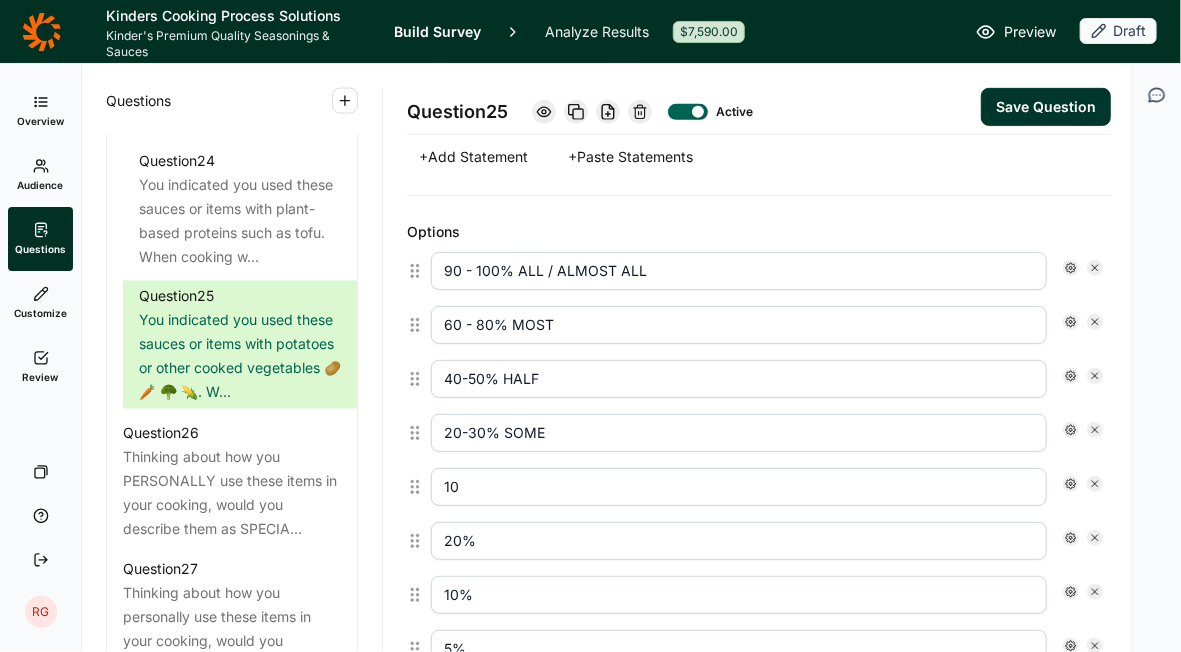 type on "10% or less FEW" 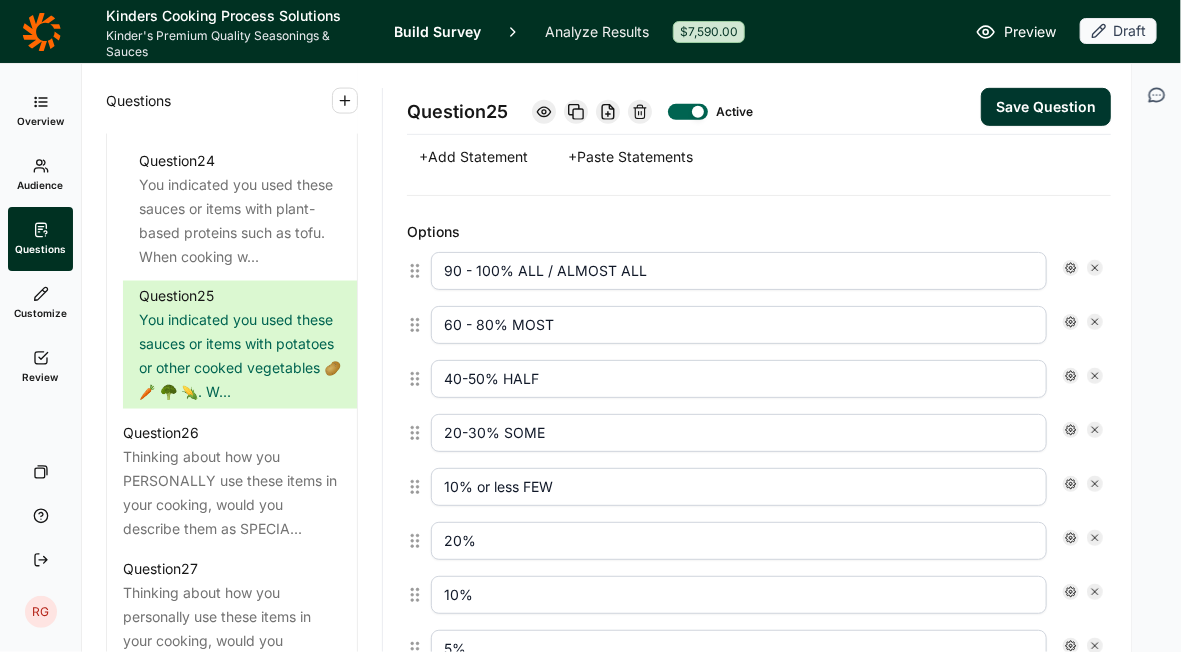 click 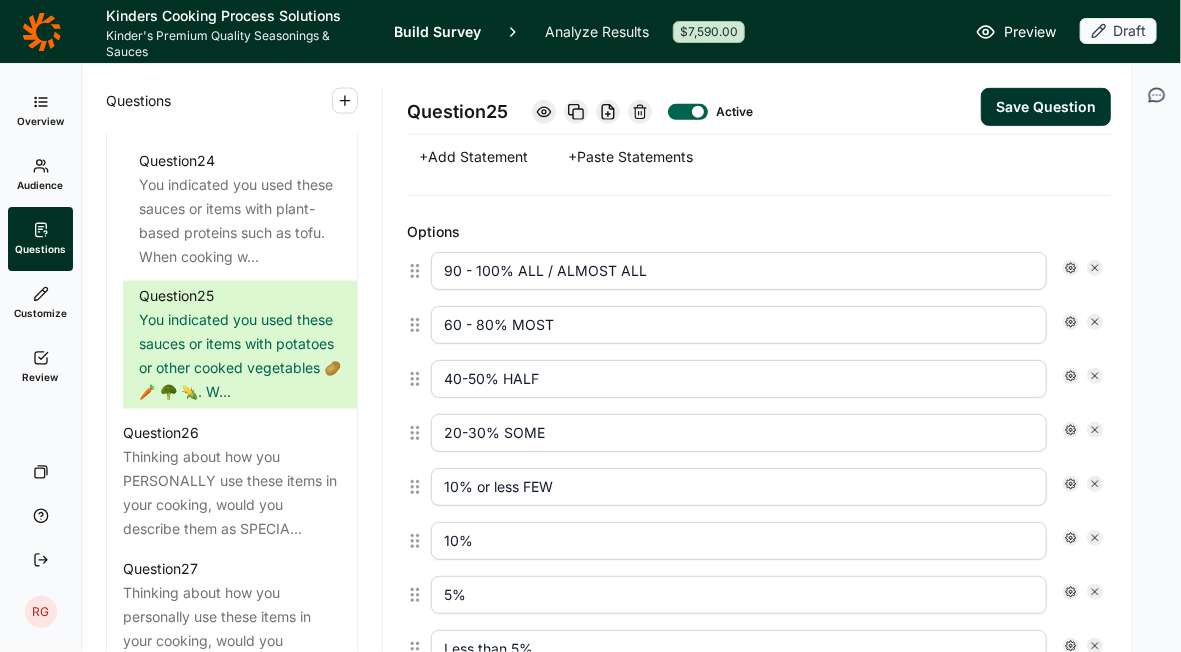 click 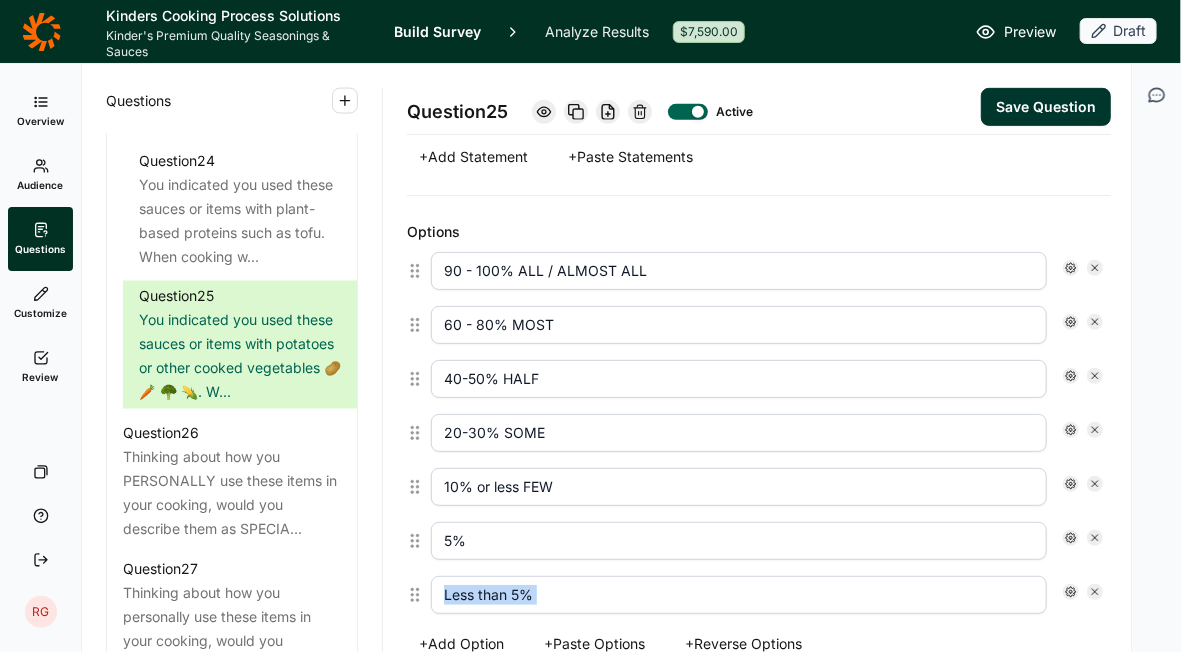 click 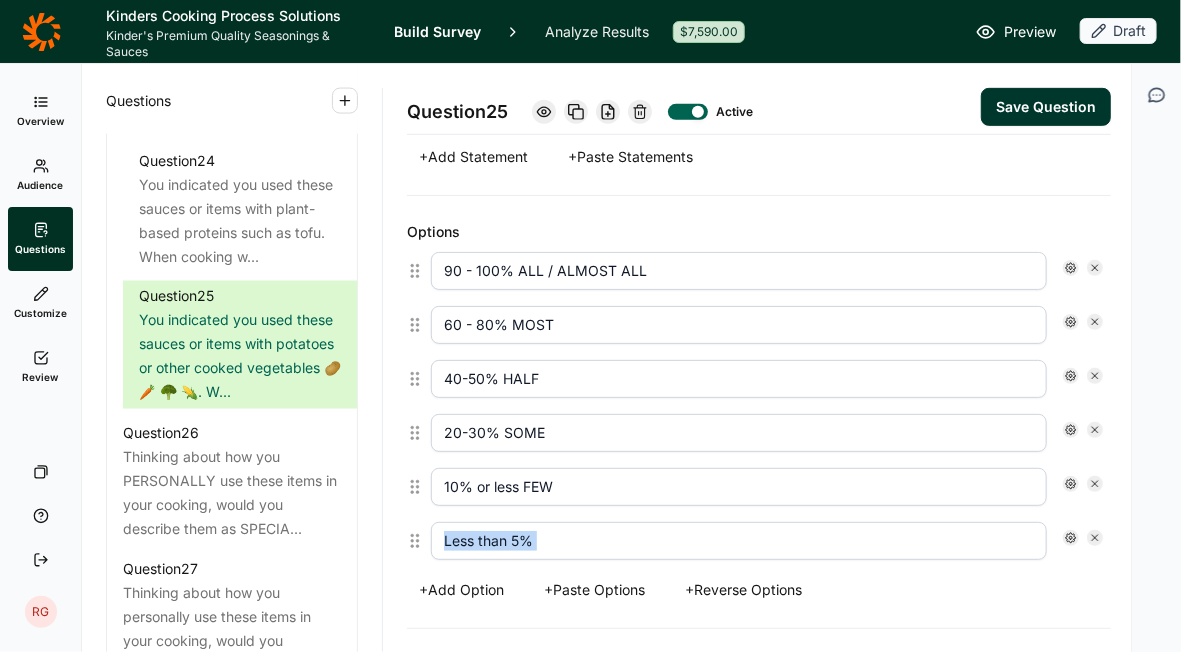 click 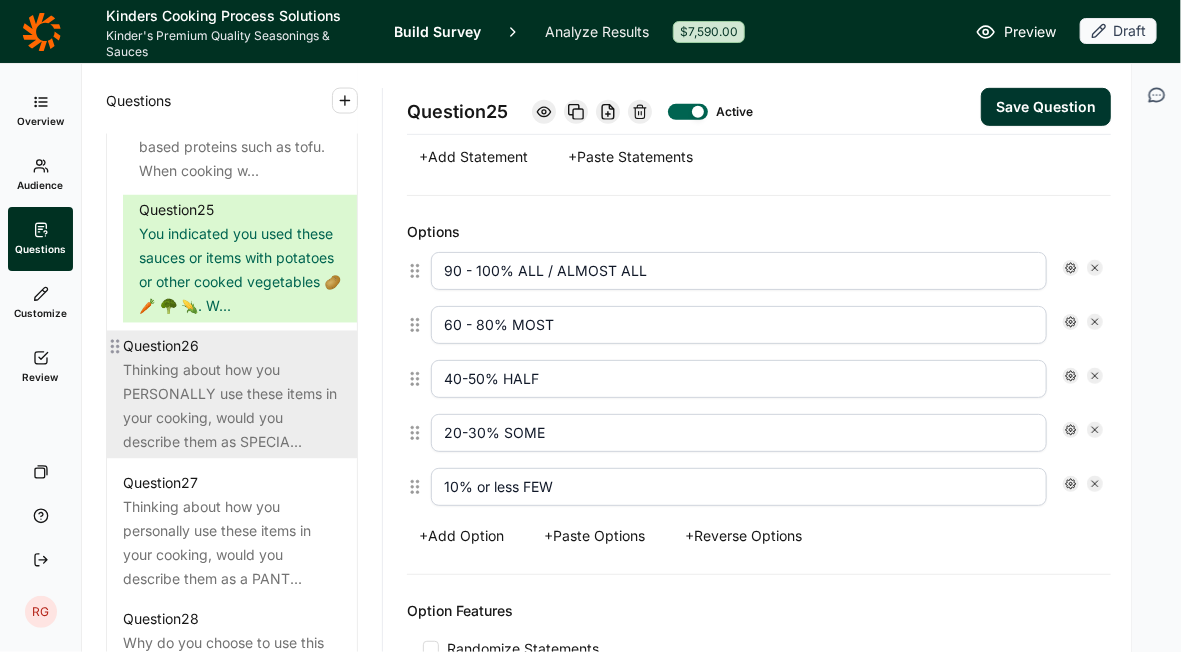 scroll, scrollTop: 4000, scrollLeft: 0, axis: vertical 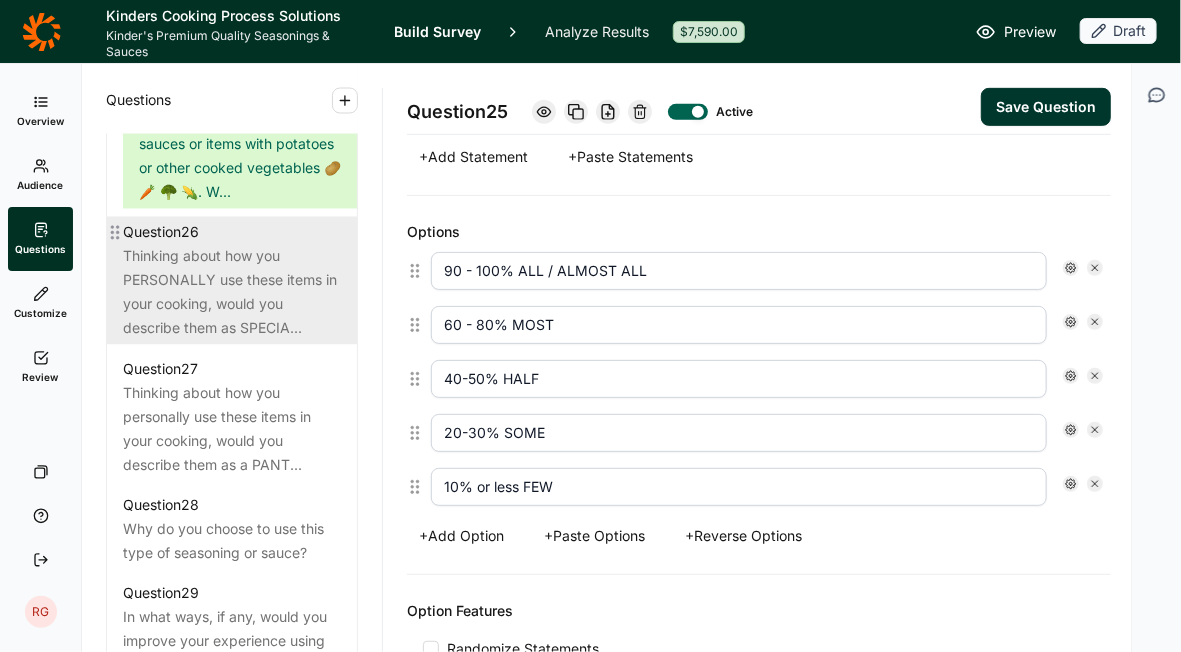 click on "Thinking about how you PERSONALLY use these items in your cooking, would you describe them as SPECIA..." at bounding box center (232, 293) 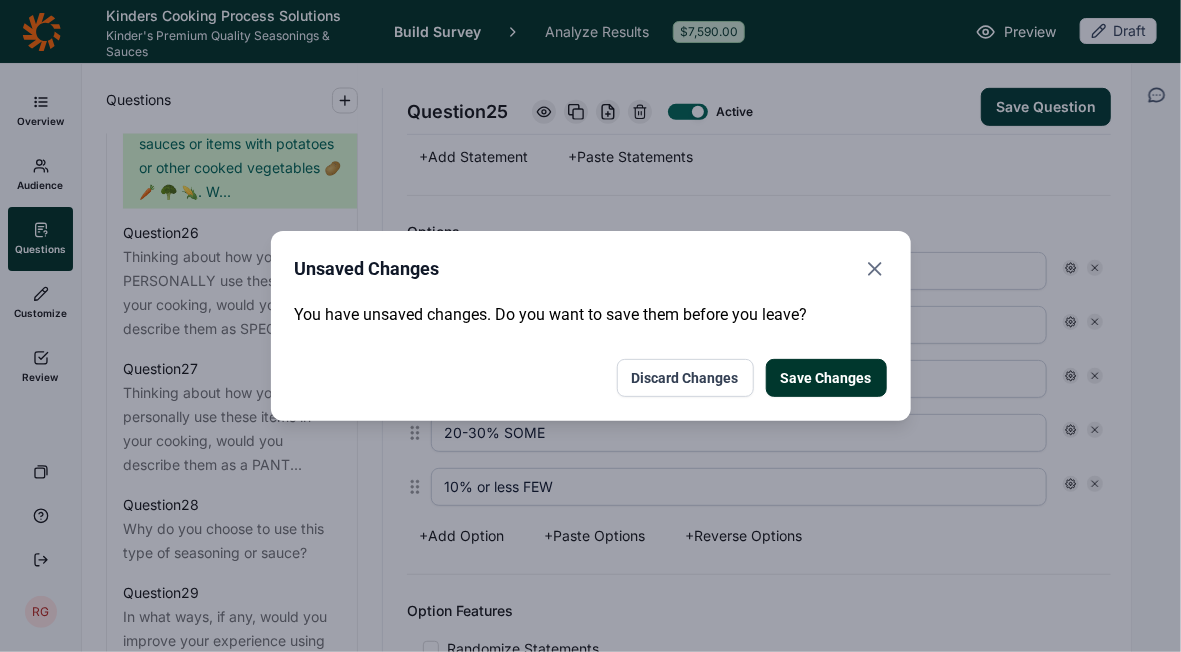 click on "Save Changes" at bounding box center (826, 378) 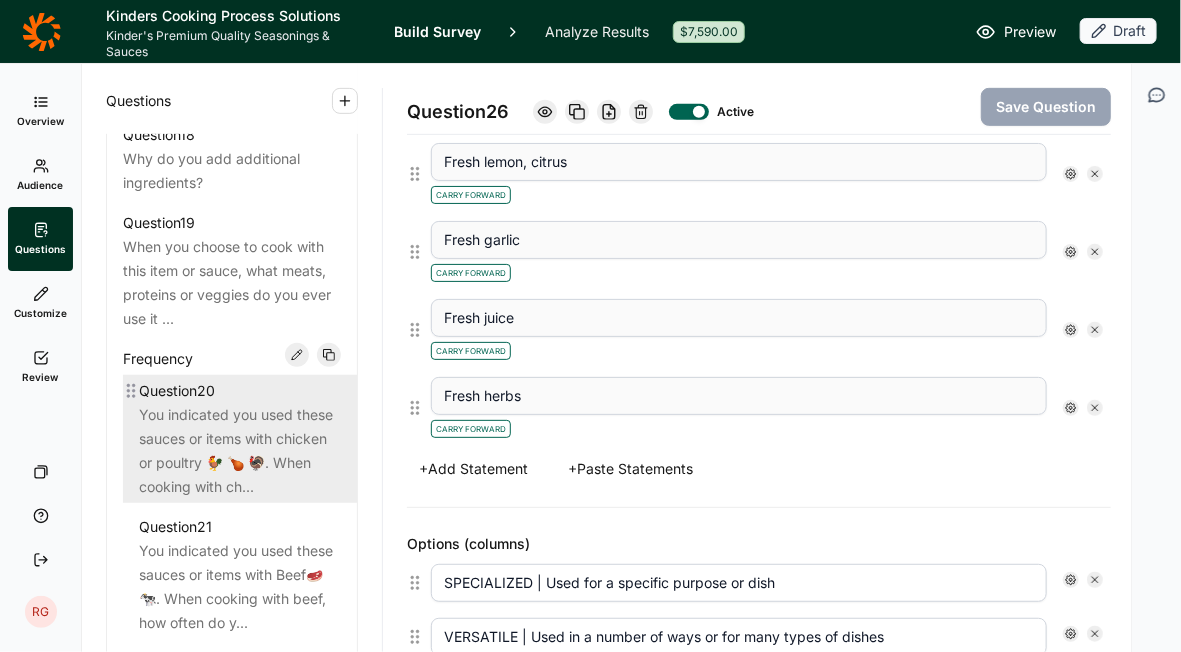 scroll, scrollTop: 3000, scrollLeft: 0, axis: vertical 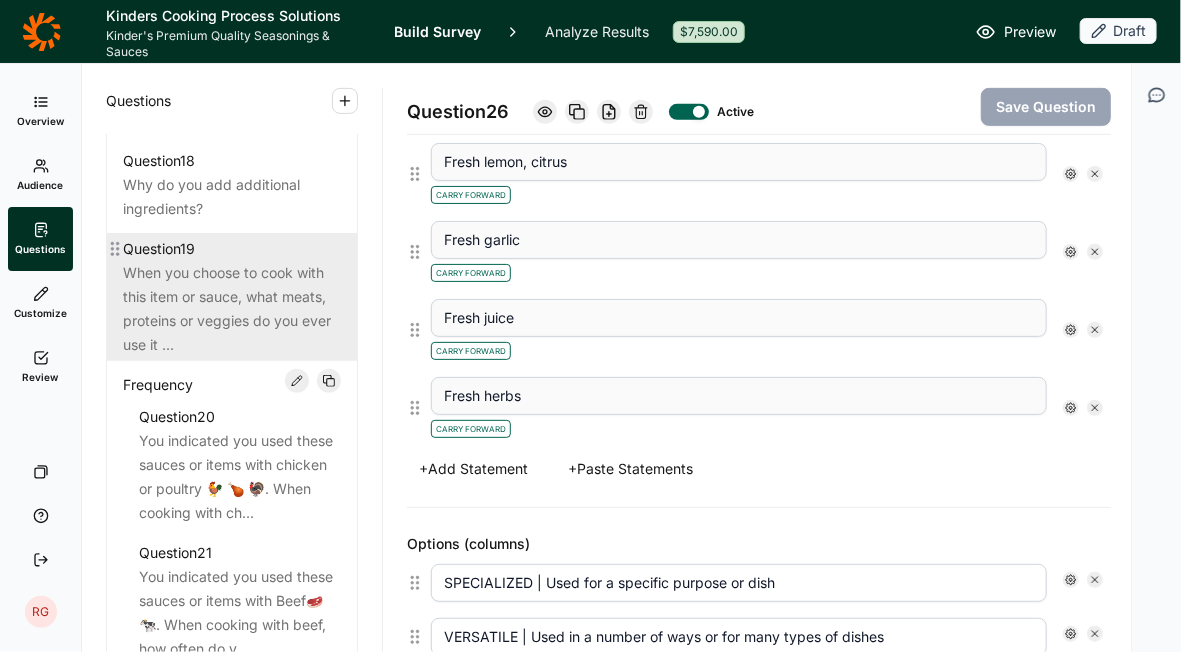 click on "When you choose to cook with this item or sauce, what meats, proteins or veggies do you ever use it ..." at bounding box center [232, 309] 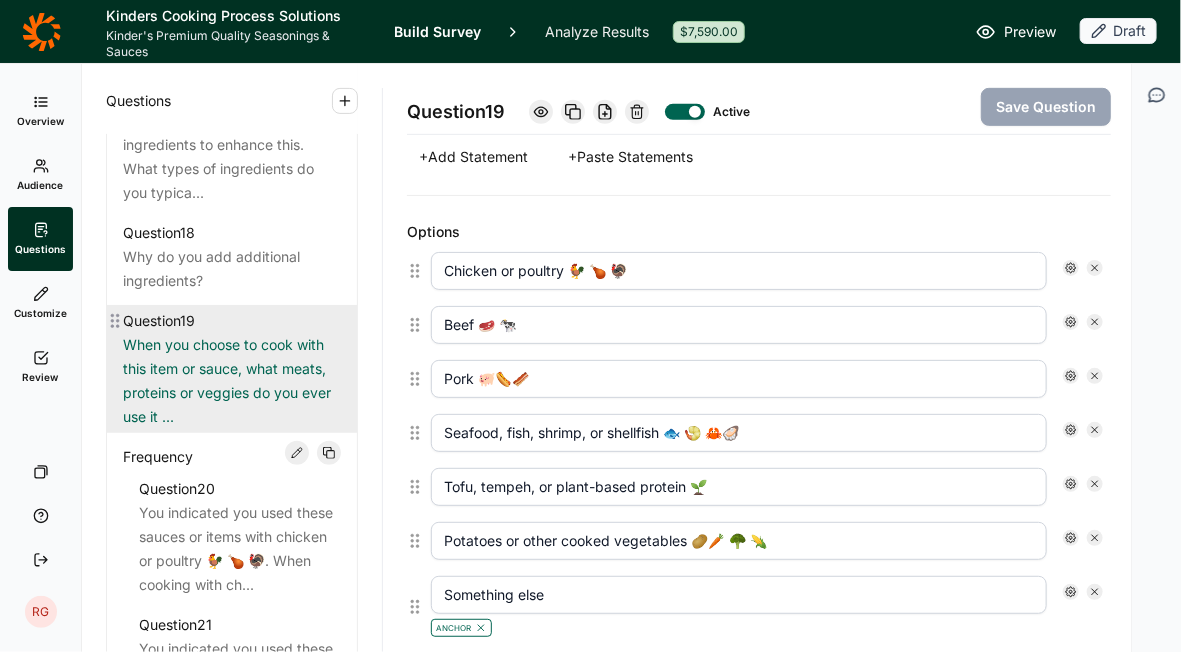 scroll, scrollTop: 2899, scrollLeft: 0, axis: vertical 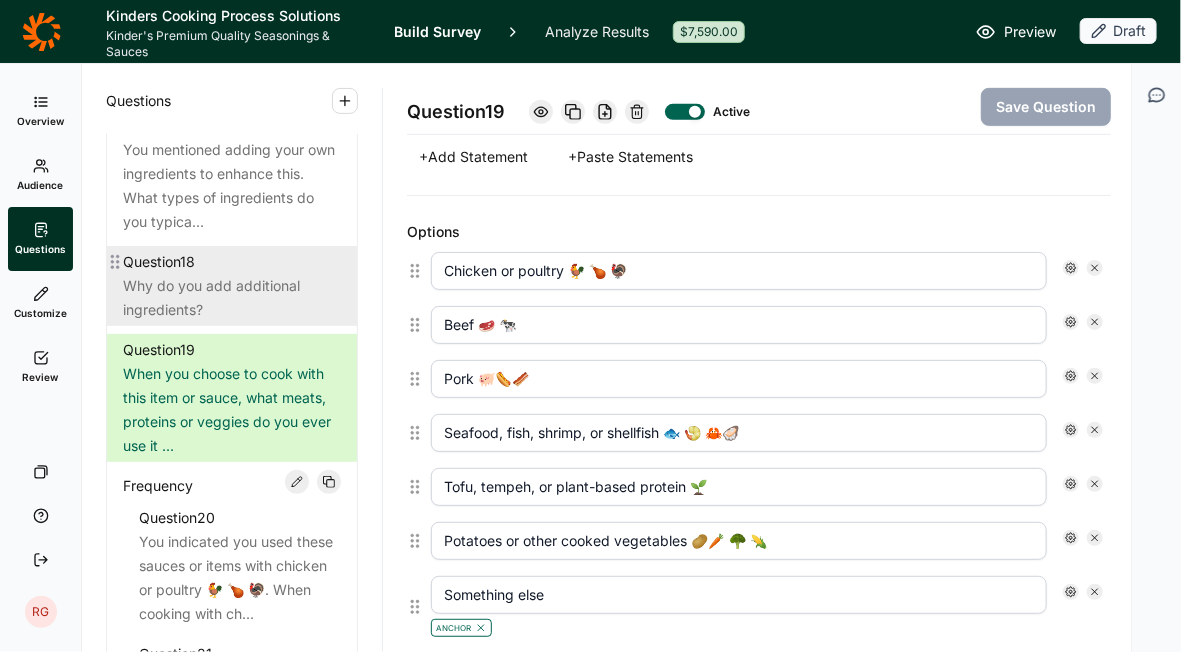 click on "Why do you add additional ingredients?" at bounding box center [232, 298] 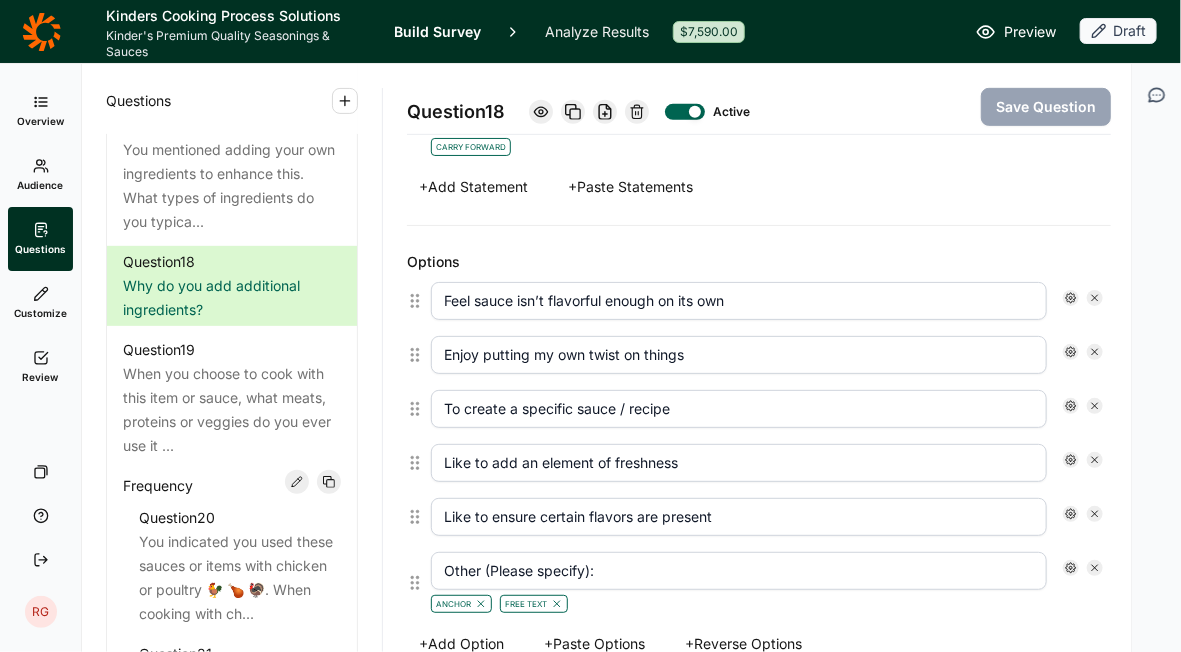 scroll, scrollTop: 3076, scrollLeft: 0, axis: vertical 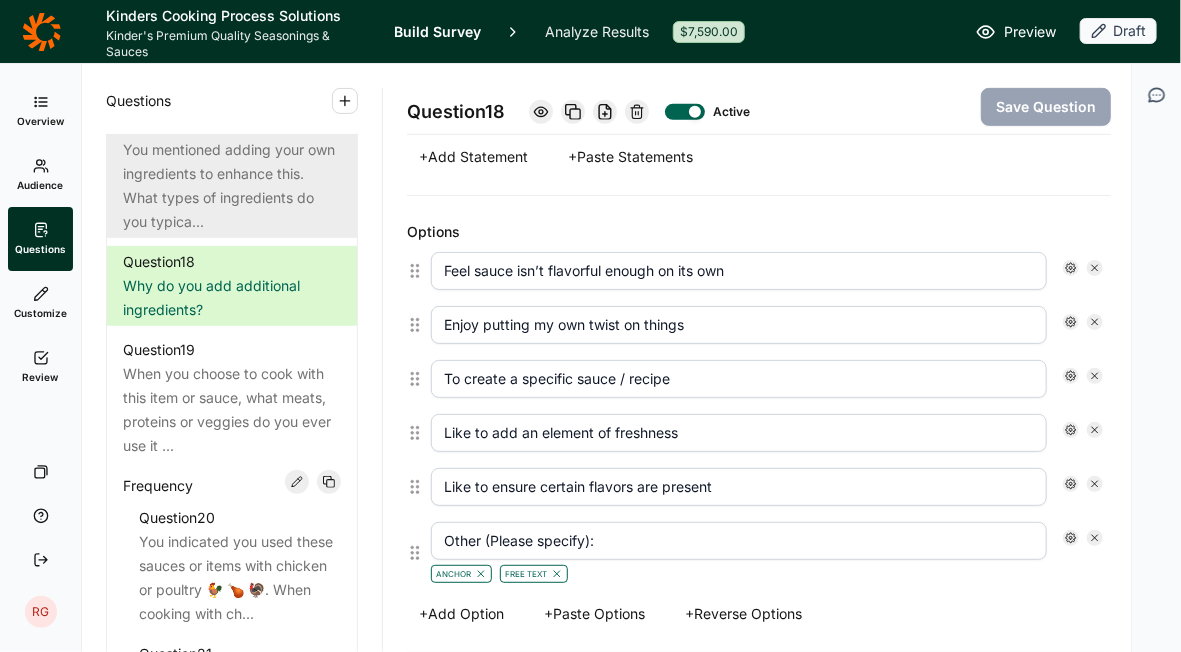 click on "You mentioned adding your own ingredients to enhance  this.  What types of ingredients do you typica..." at bounding box center (232, 186) 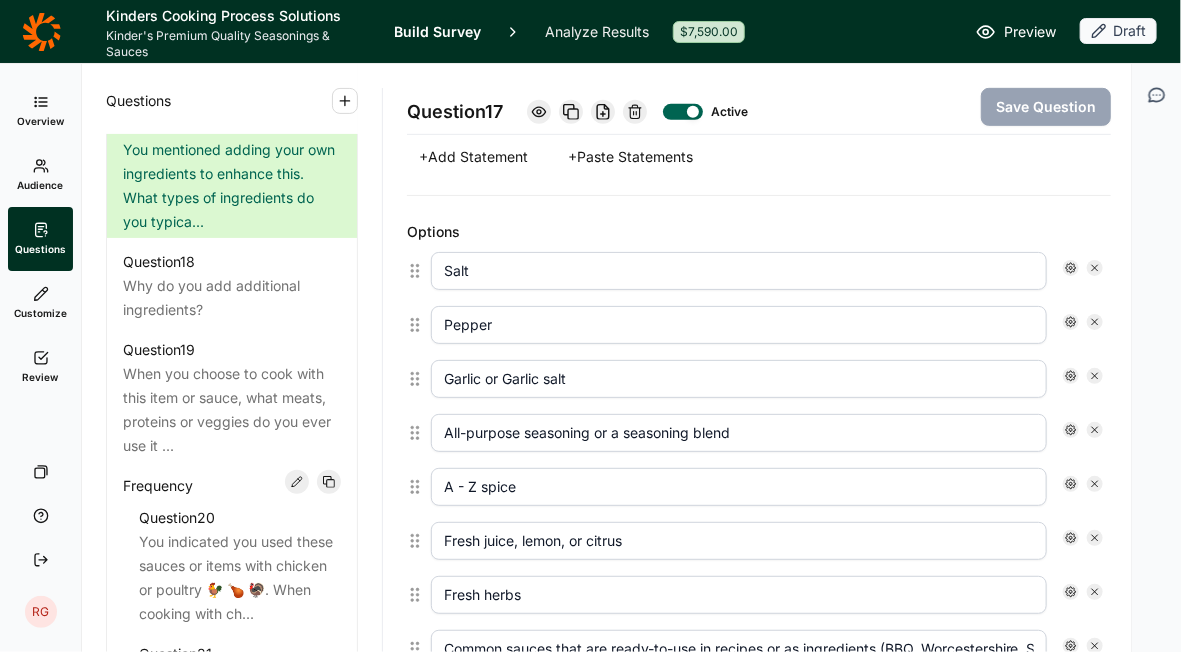 scroll, scrollTop: 3176, scrollLeft: 0, axis: vertical 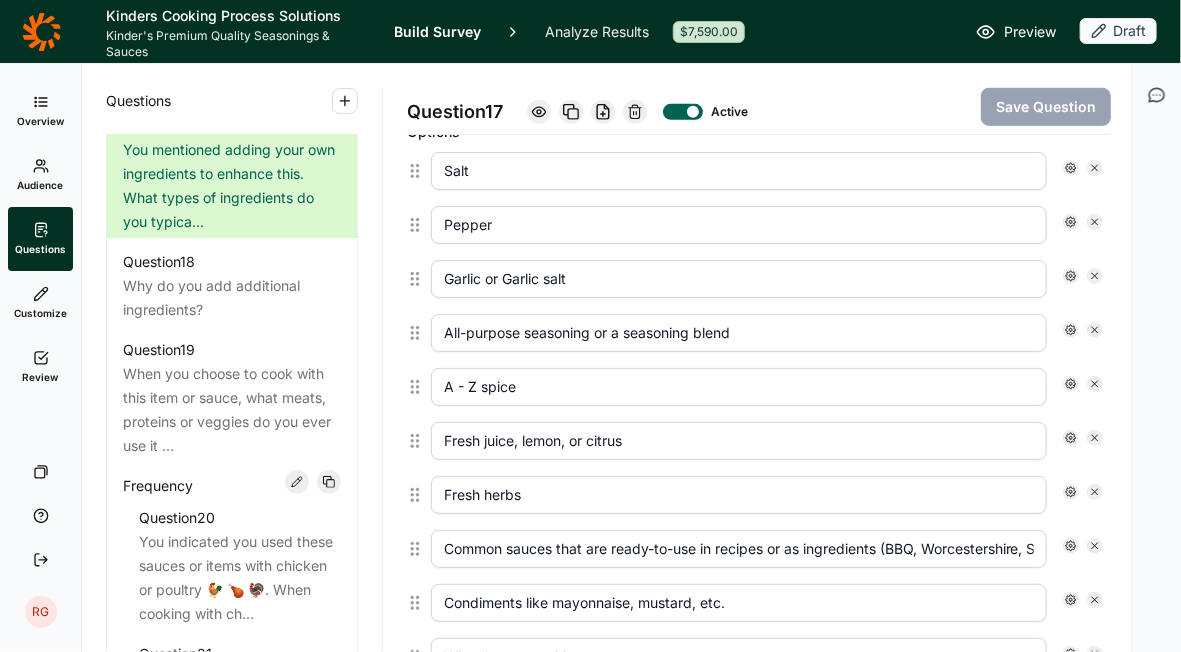 click on "A - Z spice" at bounding box center (739, 387) 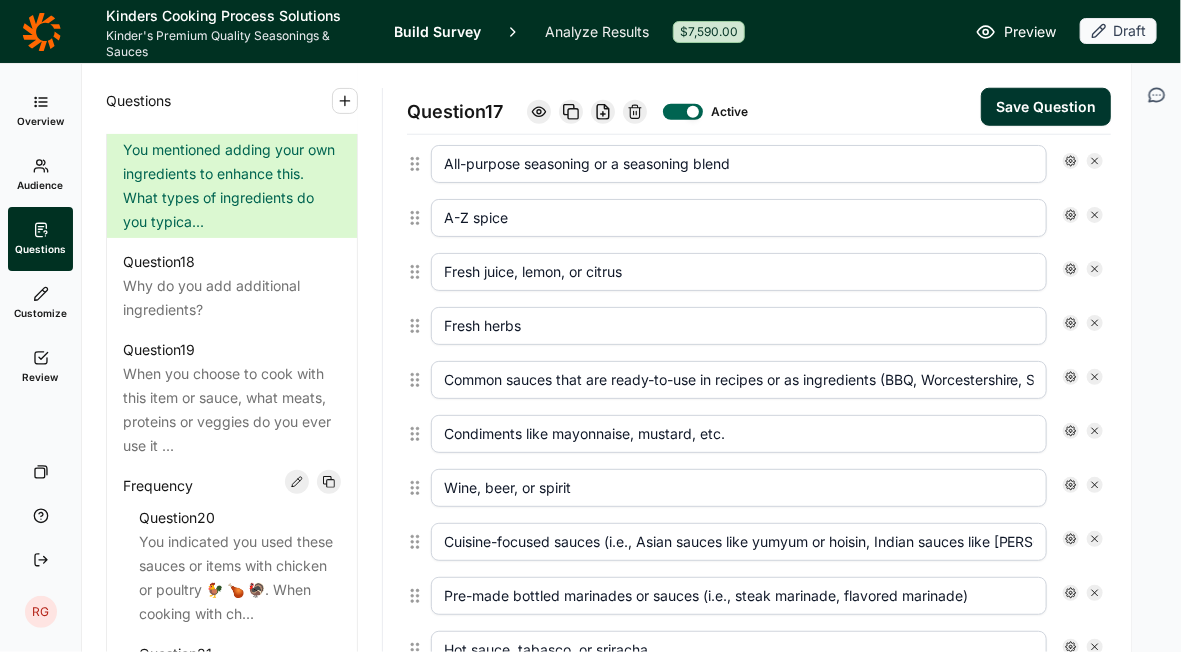 scroll, scrollTop: 3376, scrollLeft: 0, axis: vertical 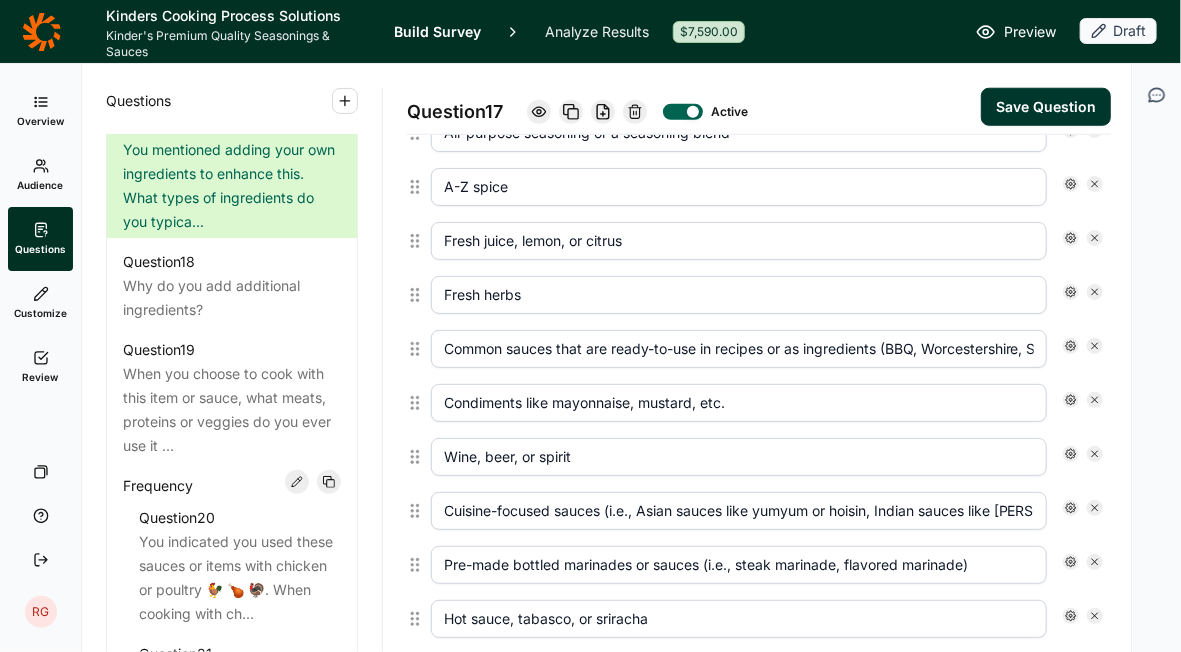 type on "A-Z spice" 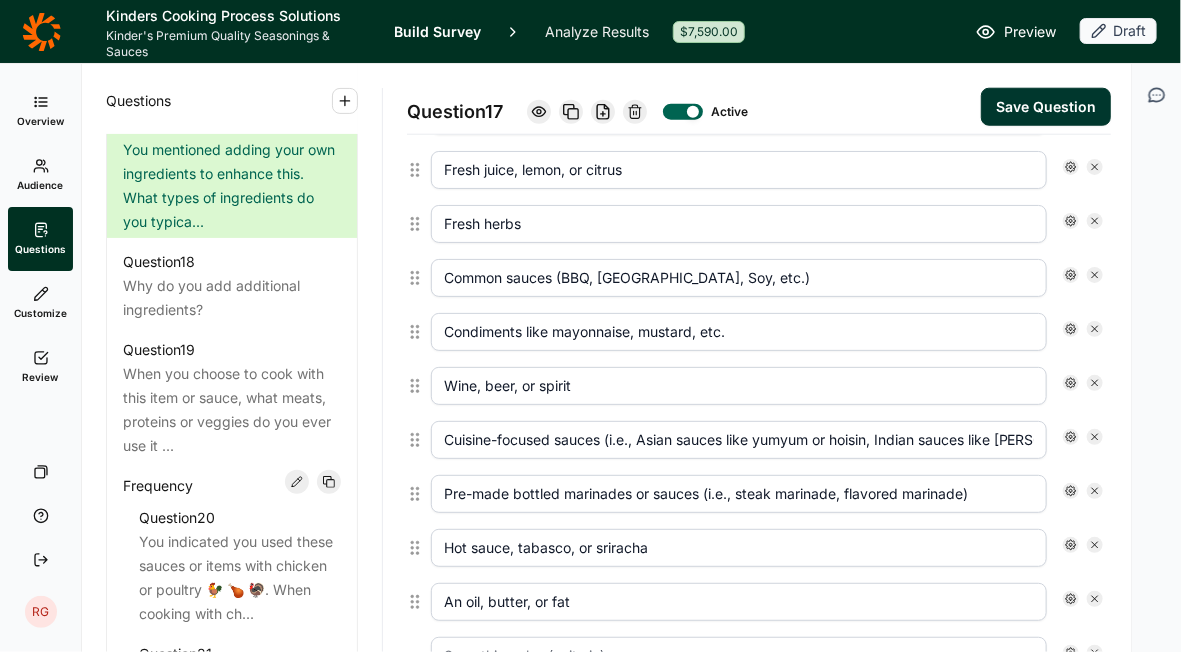 scroll, scrollTop: 3476, scrollLeft: 0, axis: vertical 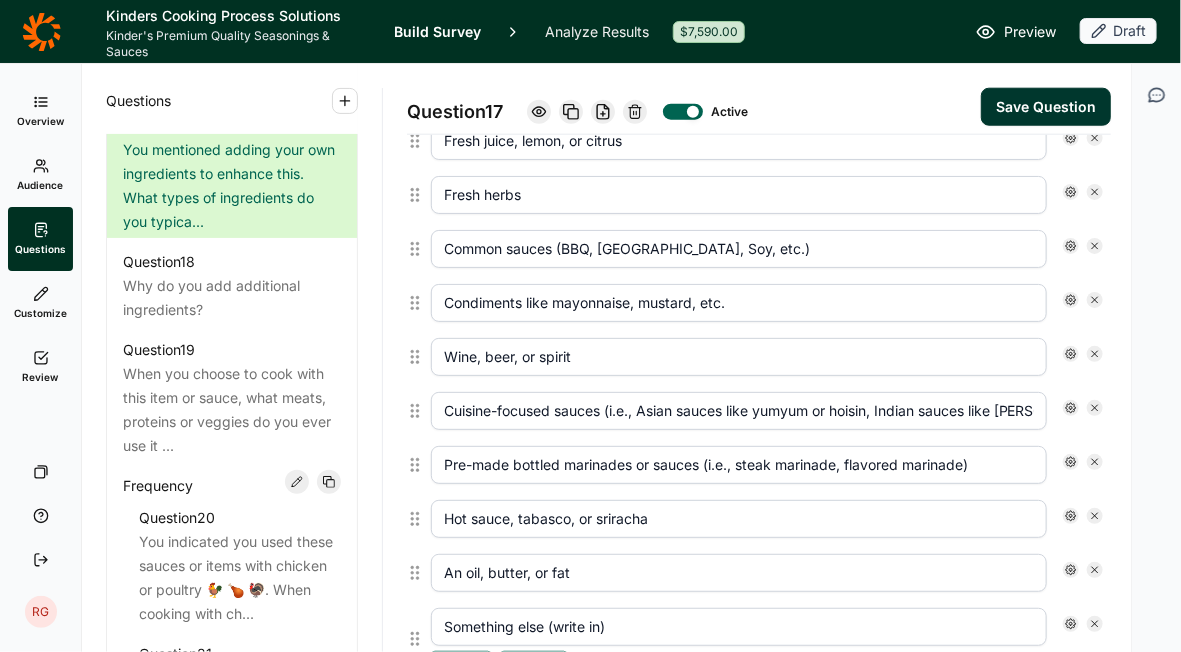 click on "Common sauces (BBQ, [GEOGRAPHIC_DATA], Soy, etc.)" at bounding box center (739, 249) 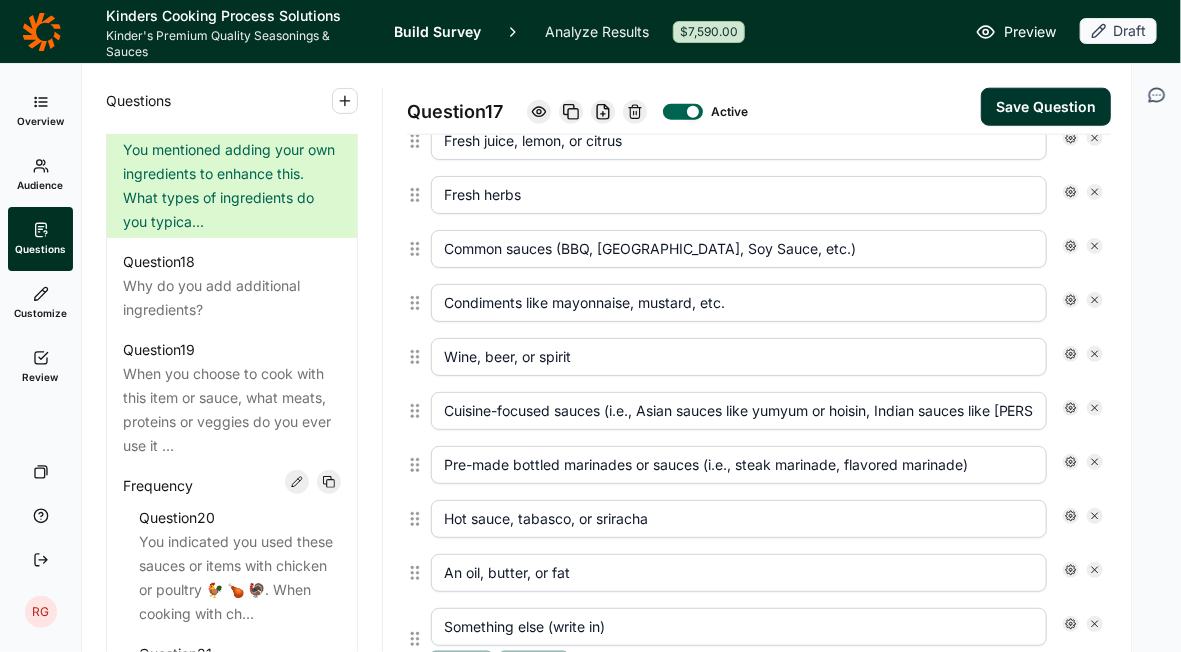 click on "Common sauces (BBQ, [GEOGRAPHIC_DATA], Soy Sauce, etc.)" at bounding box center (739, 249) 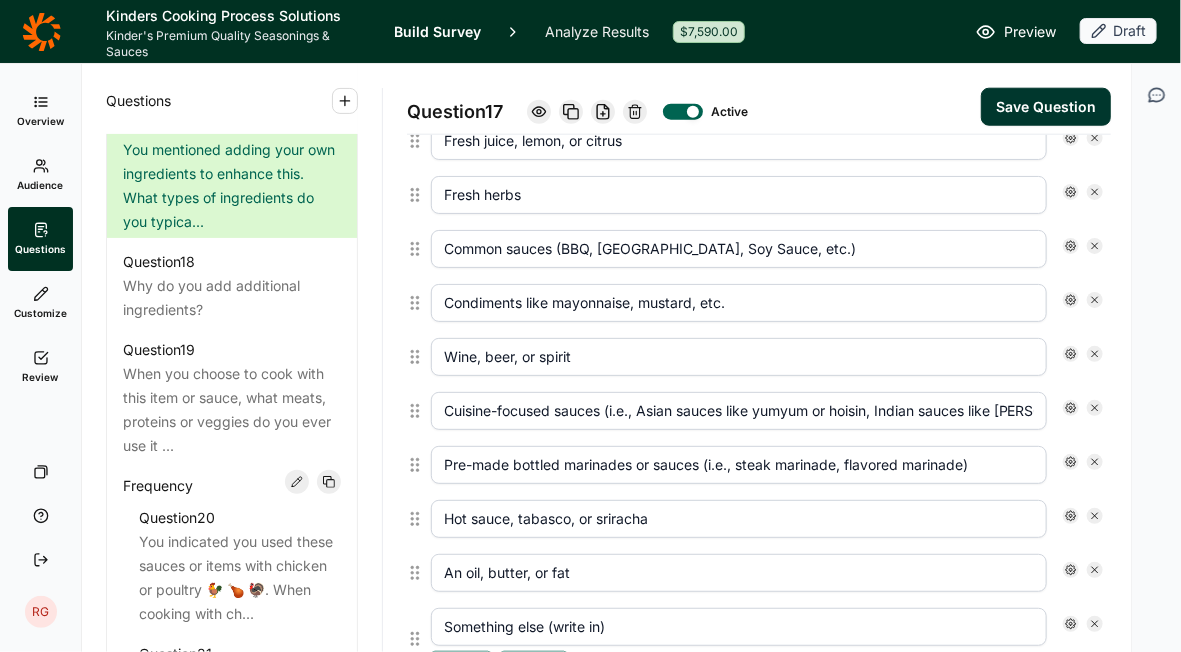 type on "Common sauces (BBQ, [GEOGRAPHIC_DATA], Soy Sauce, etc.)" 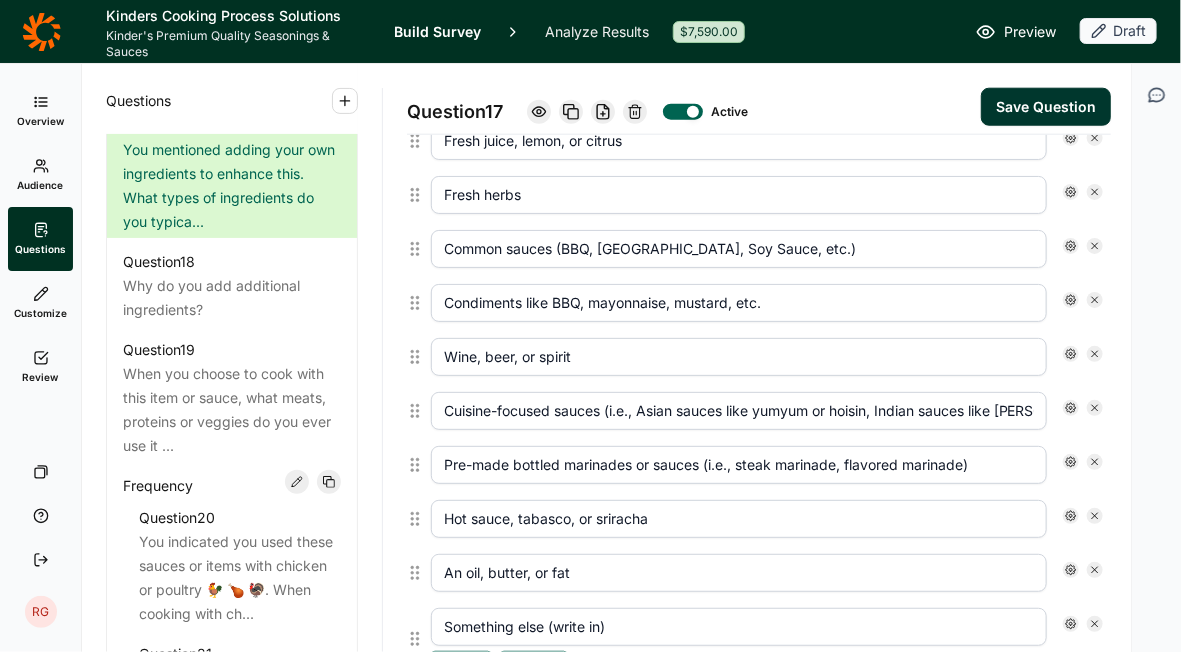 type on "Condiments like BBQ, mayonnaise, mustard, etc." 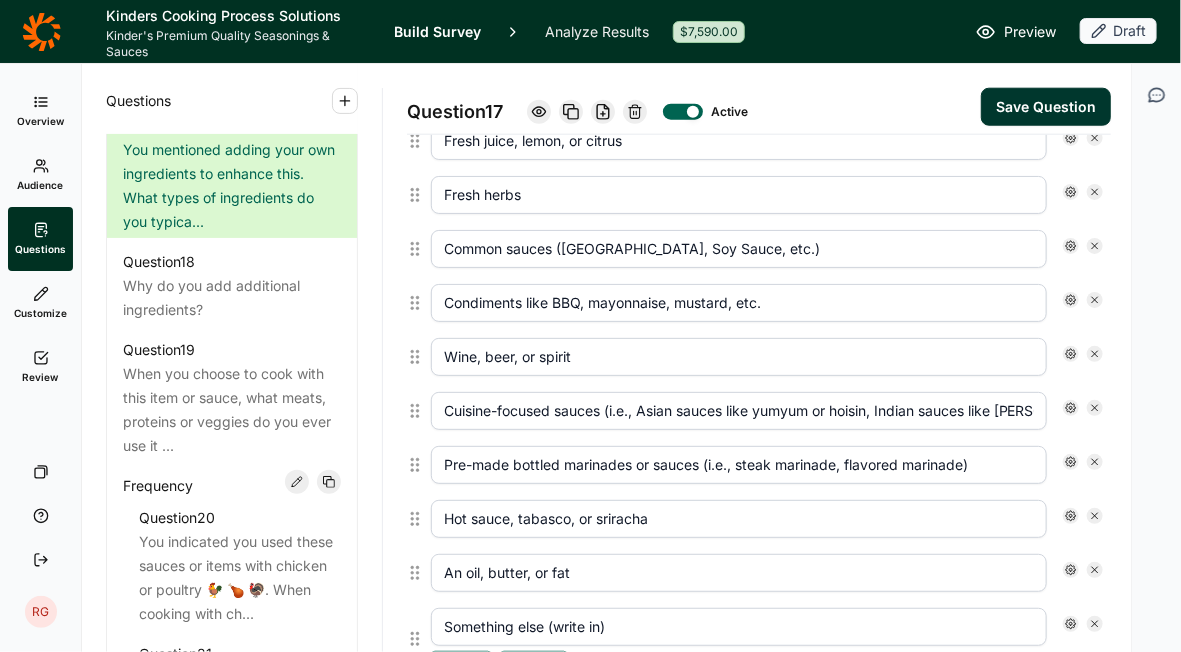 click on "Common sauces ([GEOGRAPHIC_DATA], Soy Sauce, etc.)" at bounding box center (739, 249) 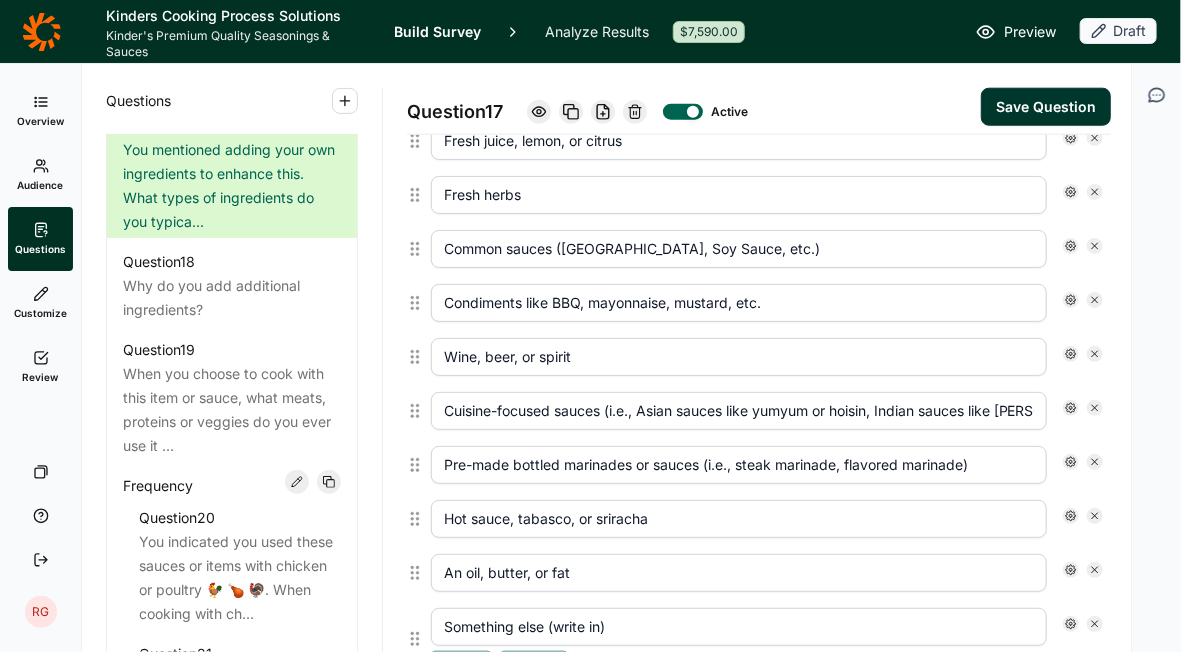 type on "Common sauces ([GEOGRAPHIC_DATA], Soy Sauce, etc.)" 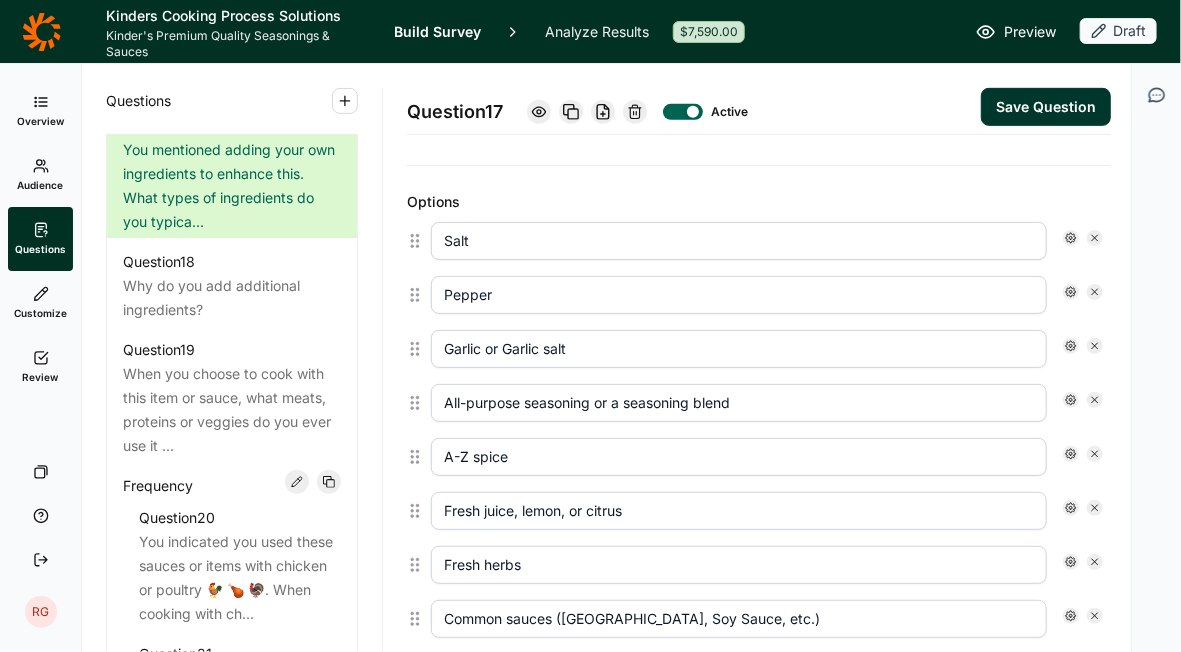 scroll, scrollTop: 3076, scrollLeft: 0, axis: vertical 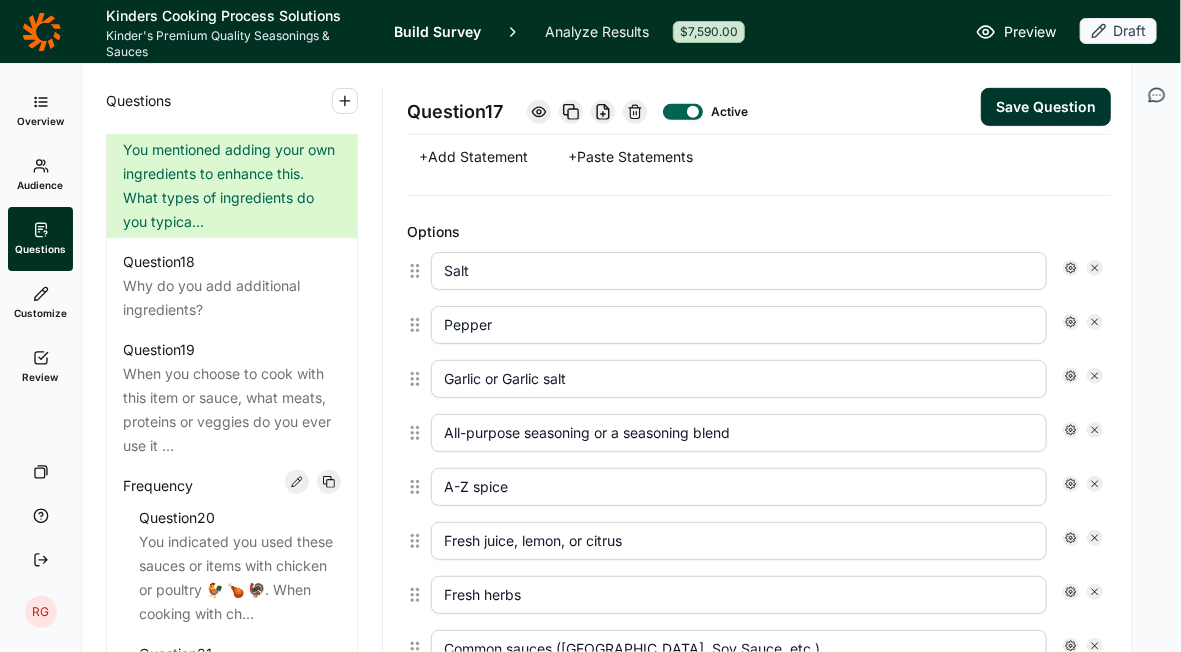 type on "Common condiments (BBQ, mayonnaise, mustard, etc.)" 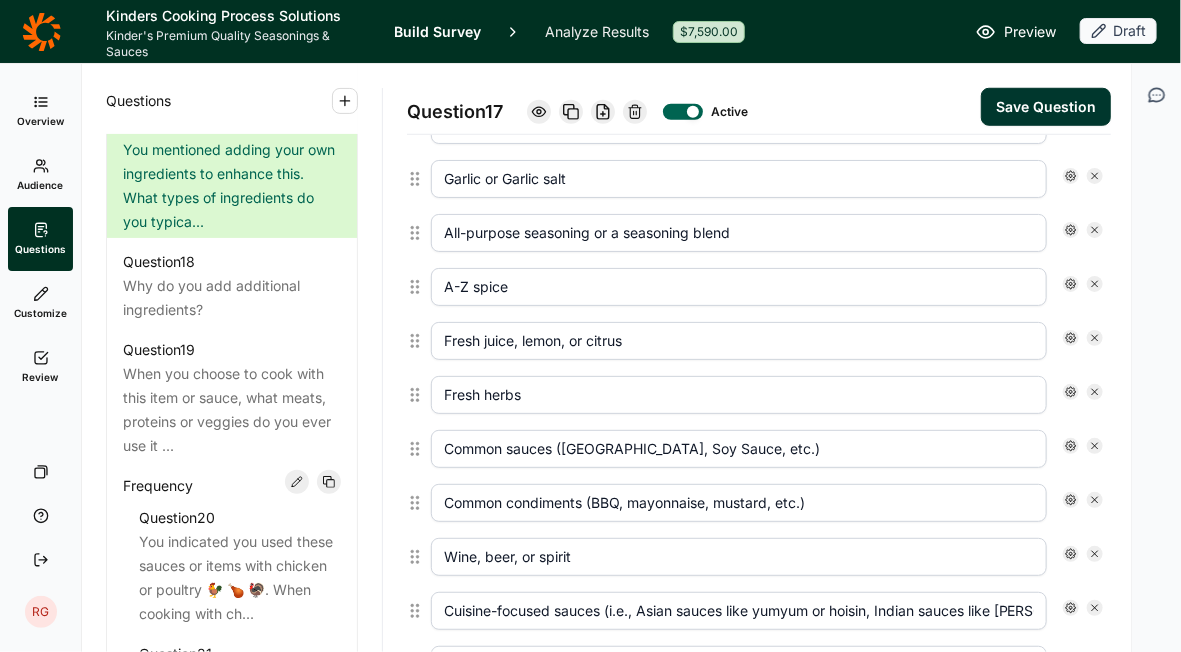 scroll, scrollTop: 3376, scrollLeft: 0, axis: vertical 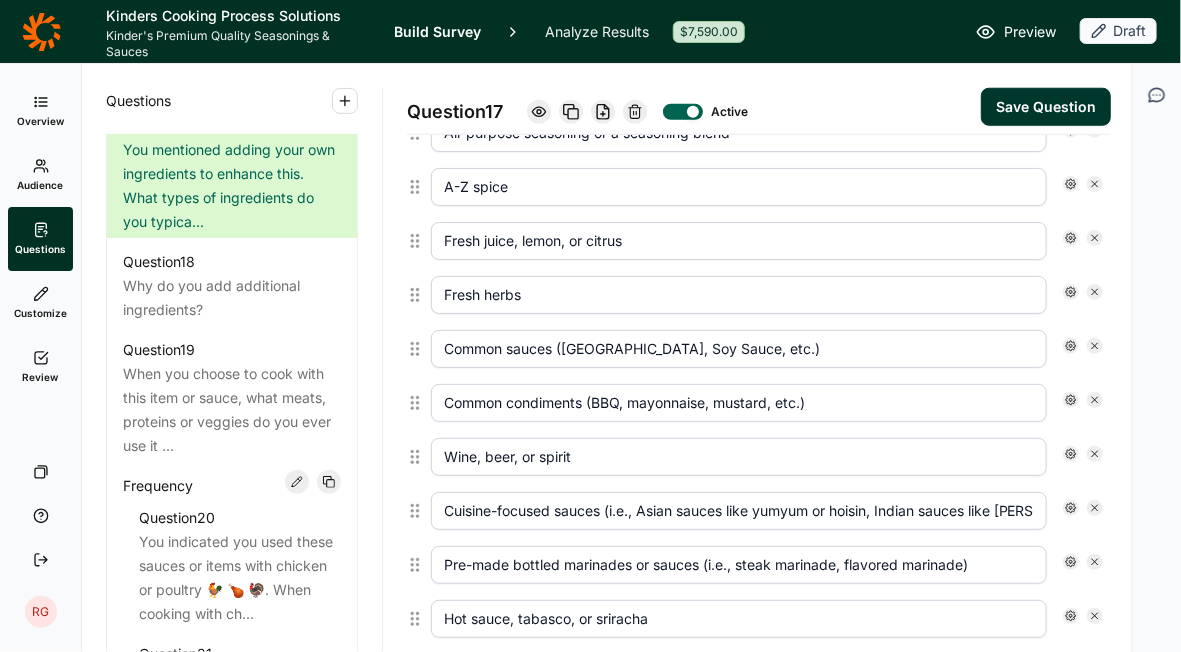 drag, startPoint x: 690, startPoint y: 208, endPoint x: 484, endPoint y: 206, distance: 206.0097 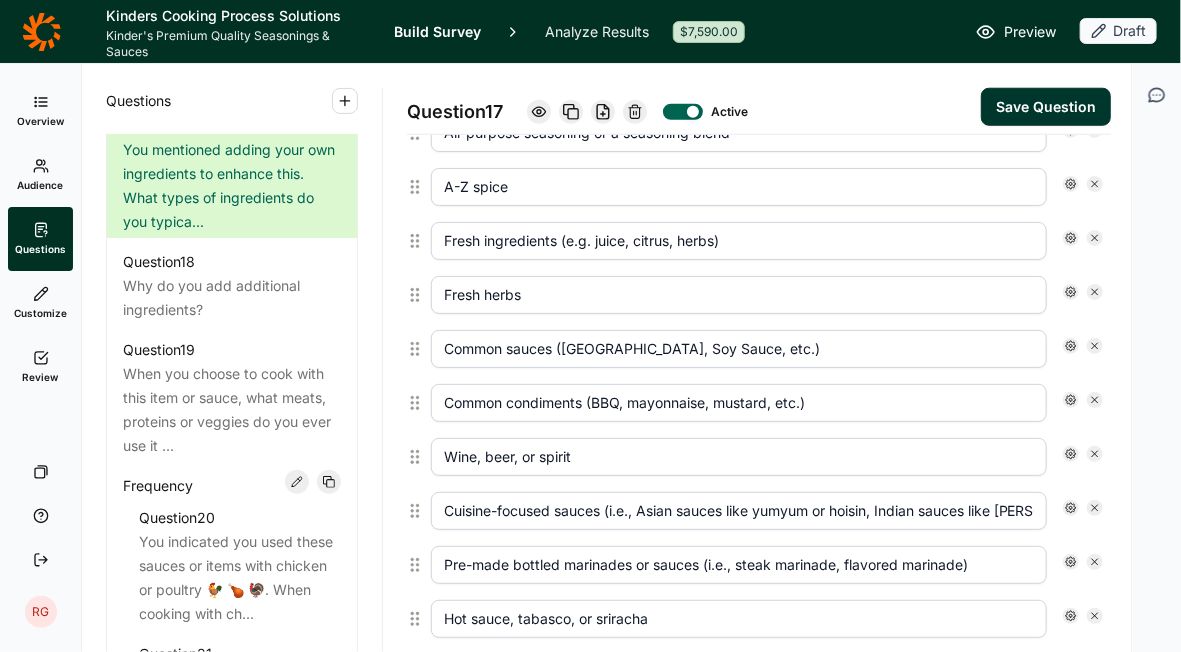 type on "Fresh ingredients (e.g. juice, citrus, herbs)" 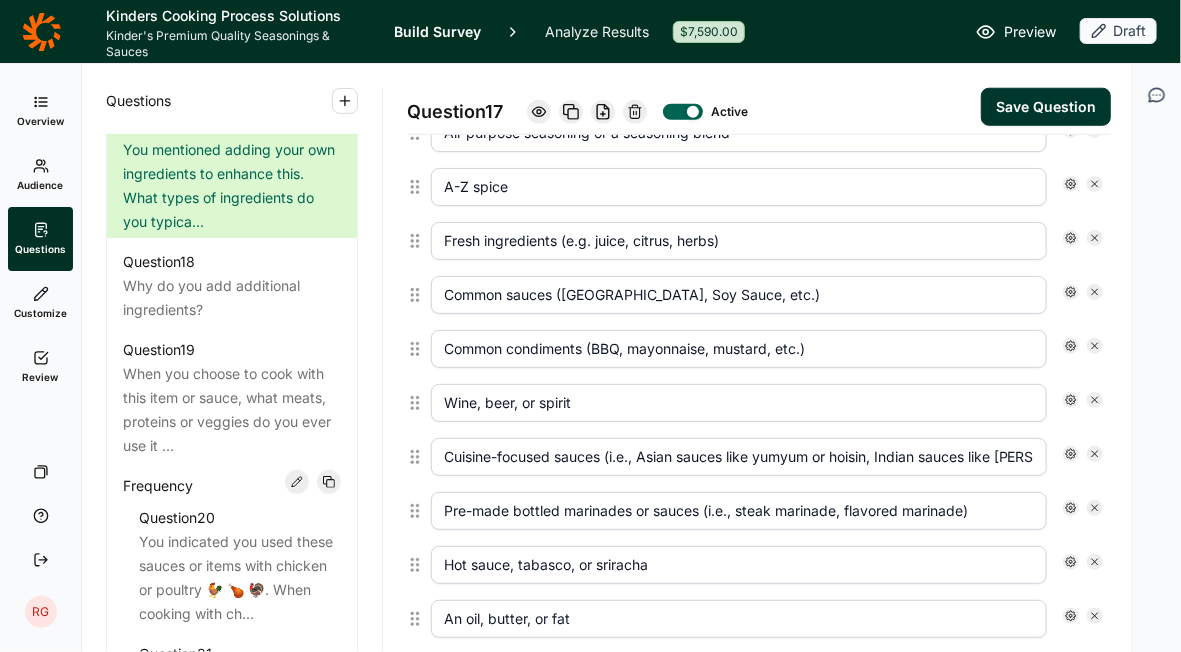 click on "Common sauces ([GEOGRAPHIC_DATA], Soy Sauce, etc.)" at bounding box center [739, 295] 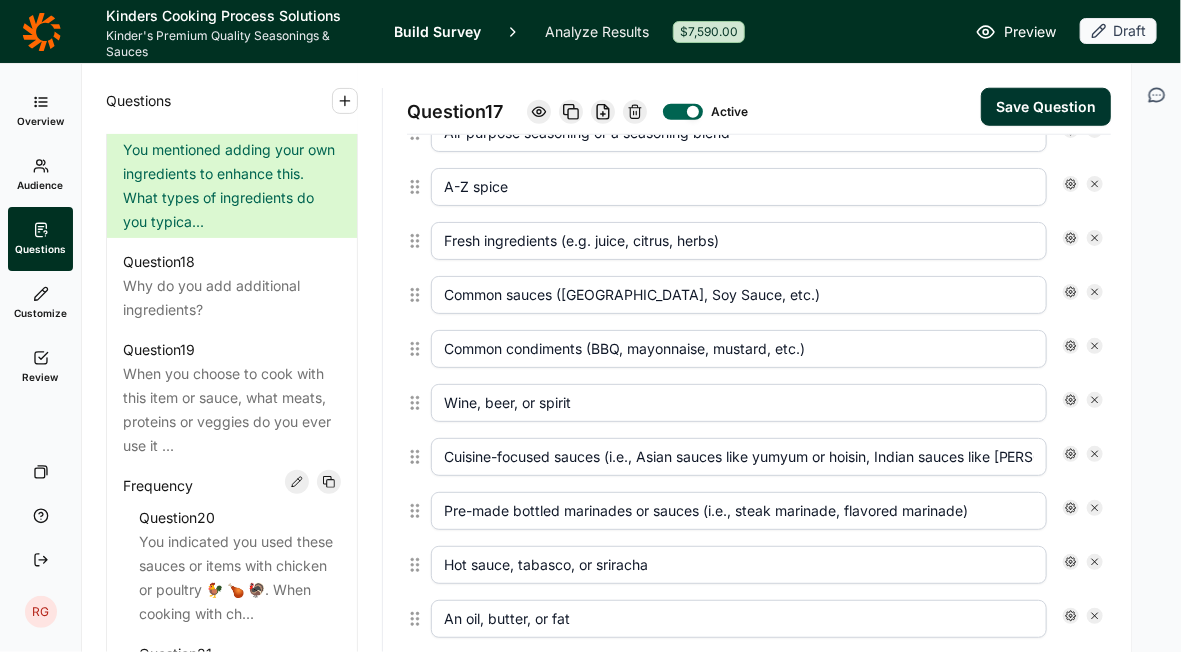 click on "Common sauces ([GEOGRAPHIC_DATA], Soy Sauce, etc.)" at bounding box center [739, 295] 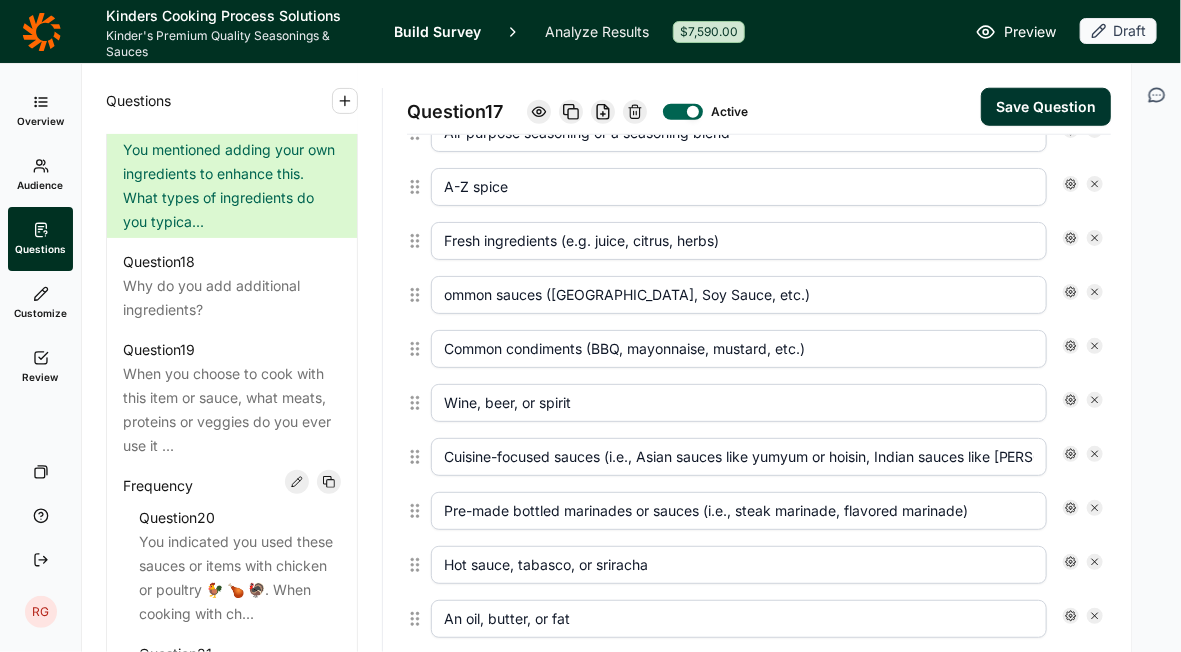 type on "Common sauces ([GEOGRAPHIC_DATA], Soy Sauce, etc.)" 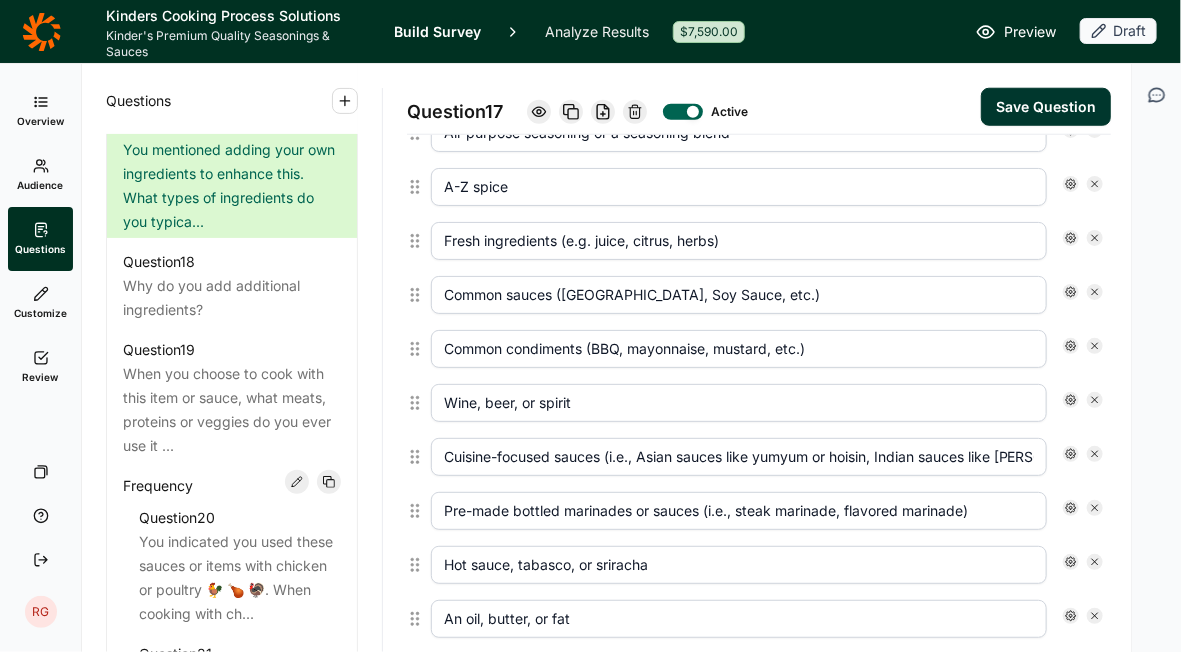 click on "Wine, beer, or spirit" at bounding box center [739, 403] 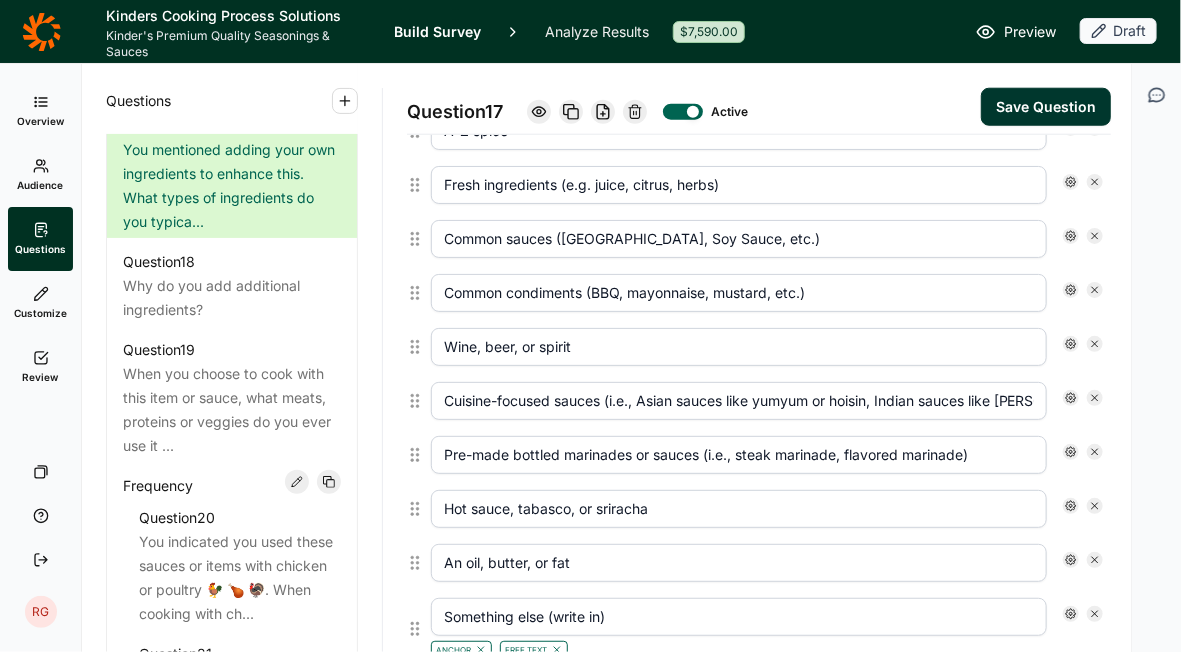 scroll, scrollTop: 3476, scrollLeft: 0, axis: vertical 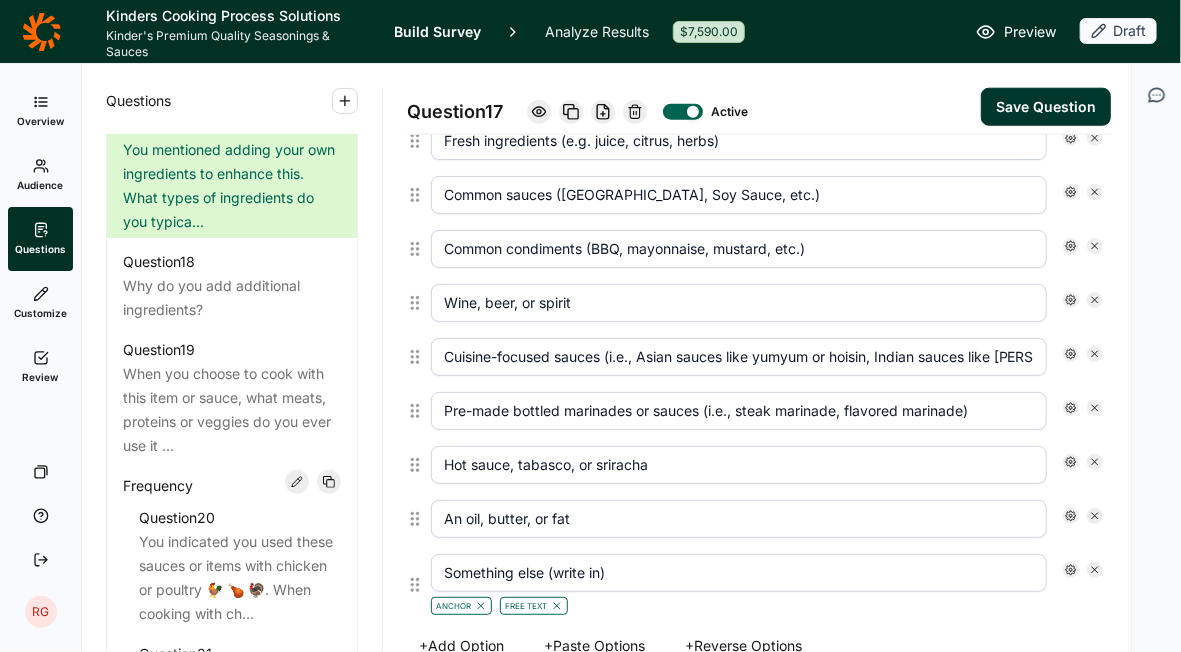 click on "Hot sauce, tabasco, or sriracha" at bounding box center [767, 465] 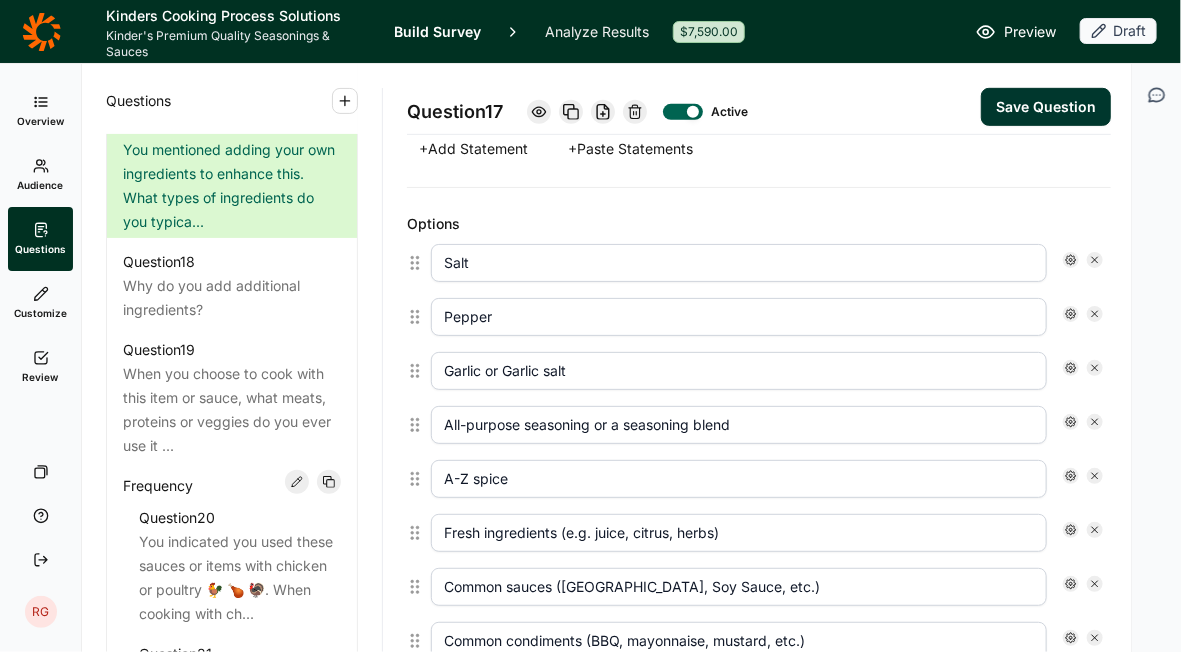 scroll, scrollTop: 3076, scrollLeft: 0, axis: vertical 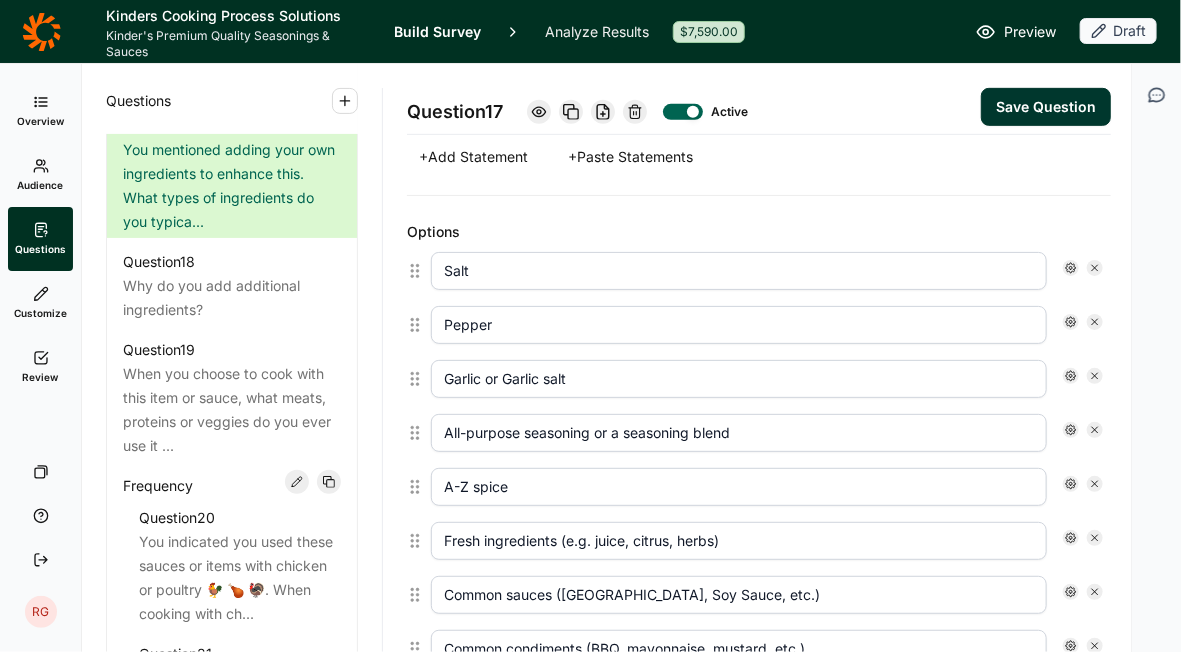 click on "All-purpose seasoning or a seasoning blend" at bounding box center (739, 433) 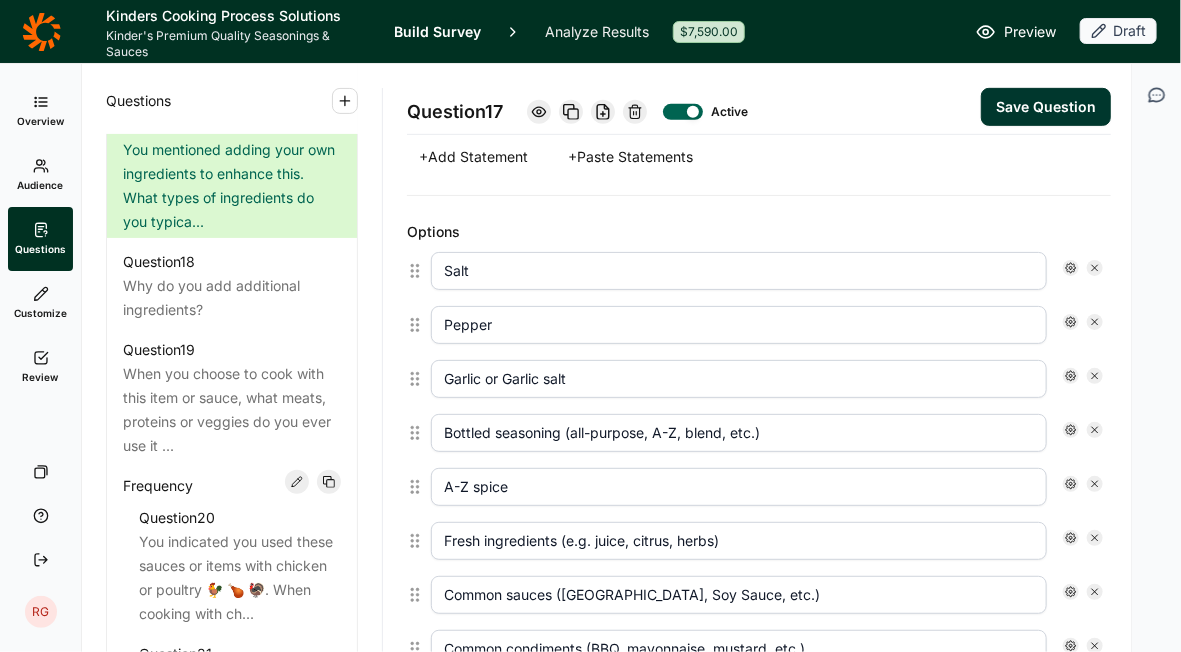 type on "Bottled seasoning (all-purpose, A-Z, blend, etc.)" 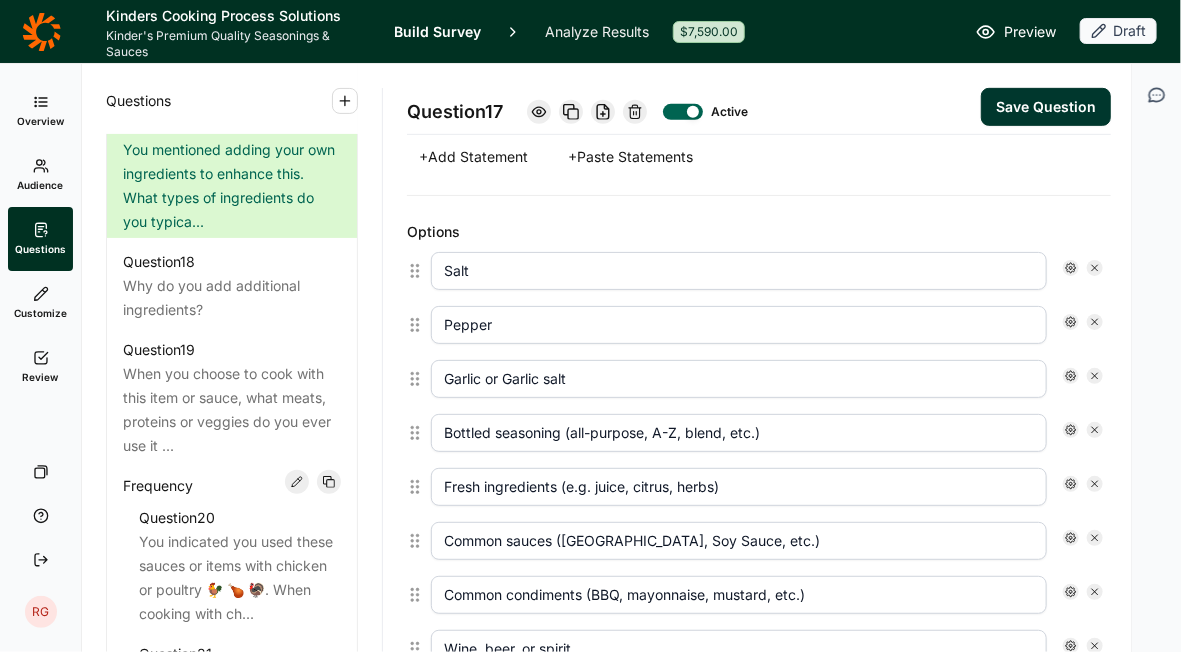click on "Fresh ingredients (e.g. juice, citrus, herbs)" at bounding box center (739, 487) 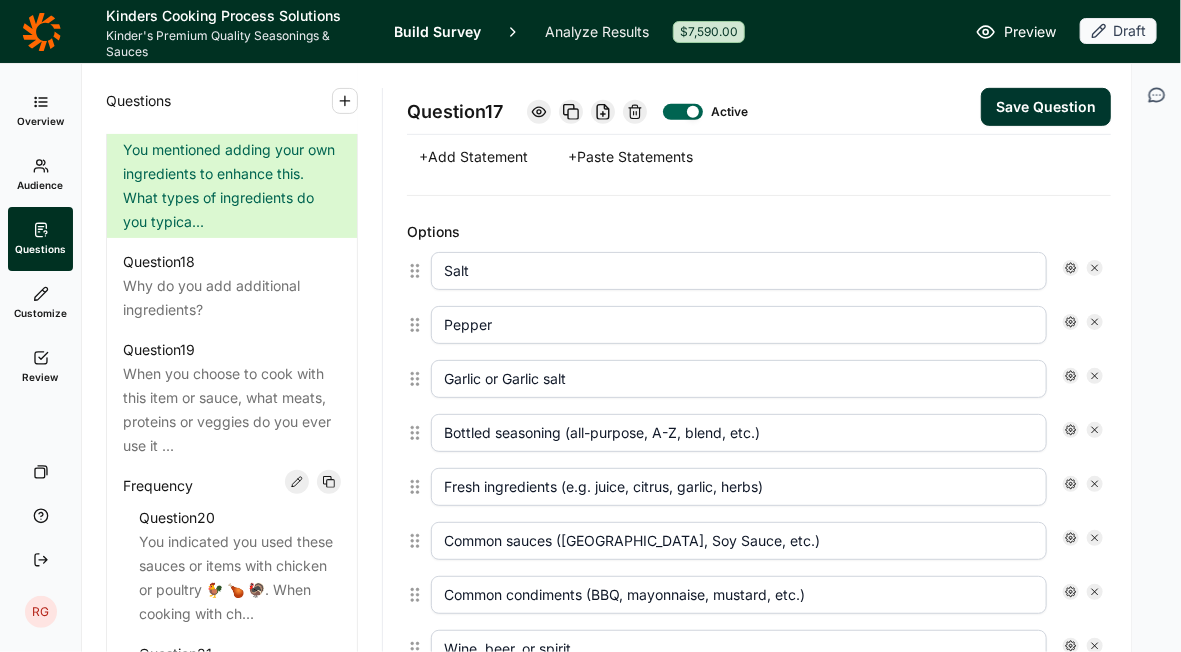 type on "Fresh ingredients (e.g. juice, citrus, garlic, herbs)" 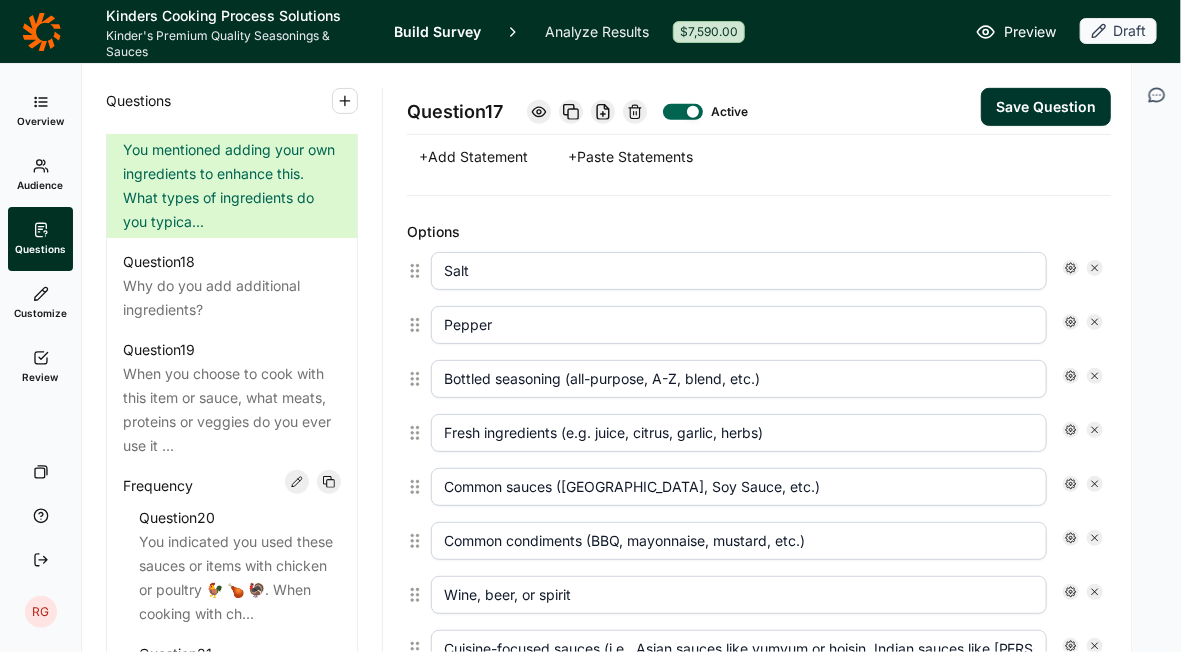click on "Bottled seasoning (all-purpose, A-Z, blend, etc.)" at bounding box center [739, 379] 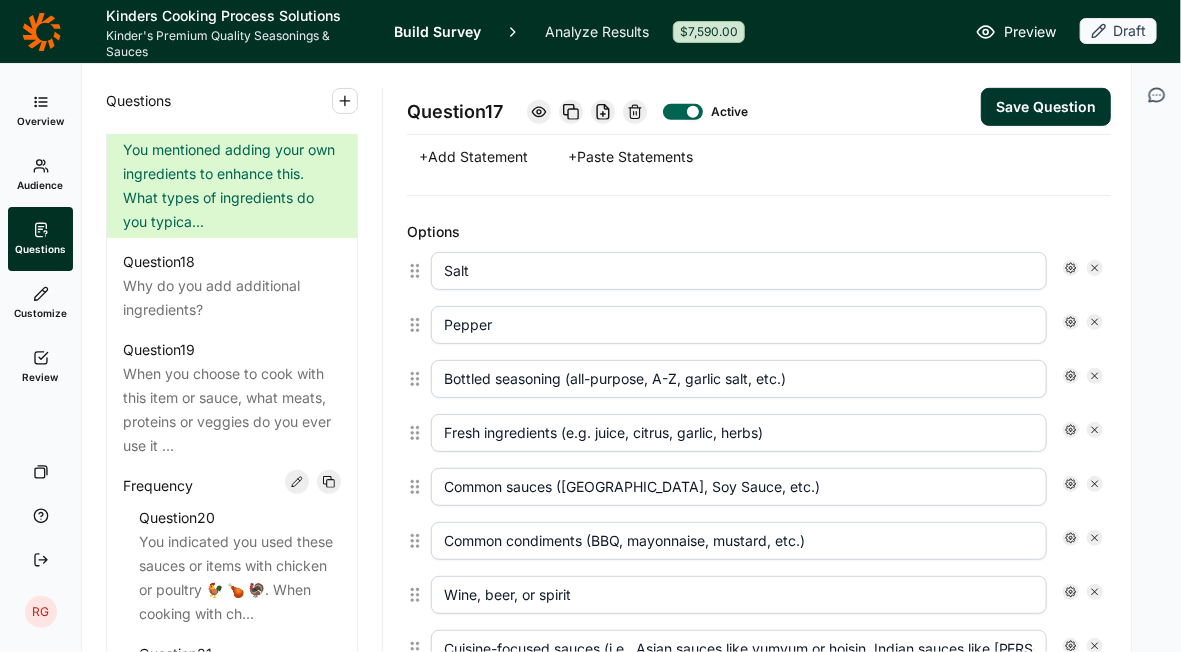 type on "Bottled seasoning (all-purpose, A-Z, garlic salt, etc.)" 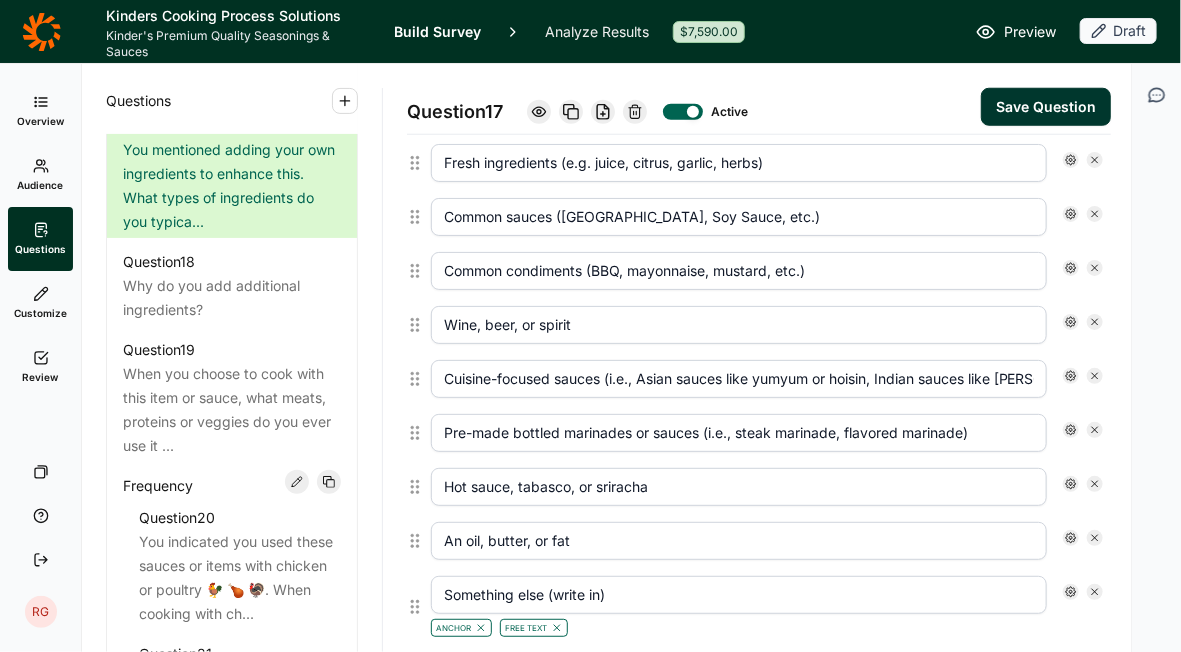 scroll, scrollTop: 3376, scrollLeft: 0, axis: vertical 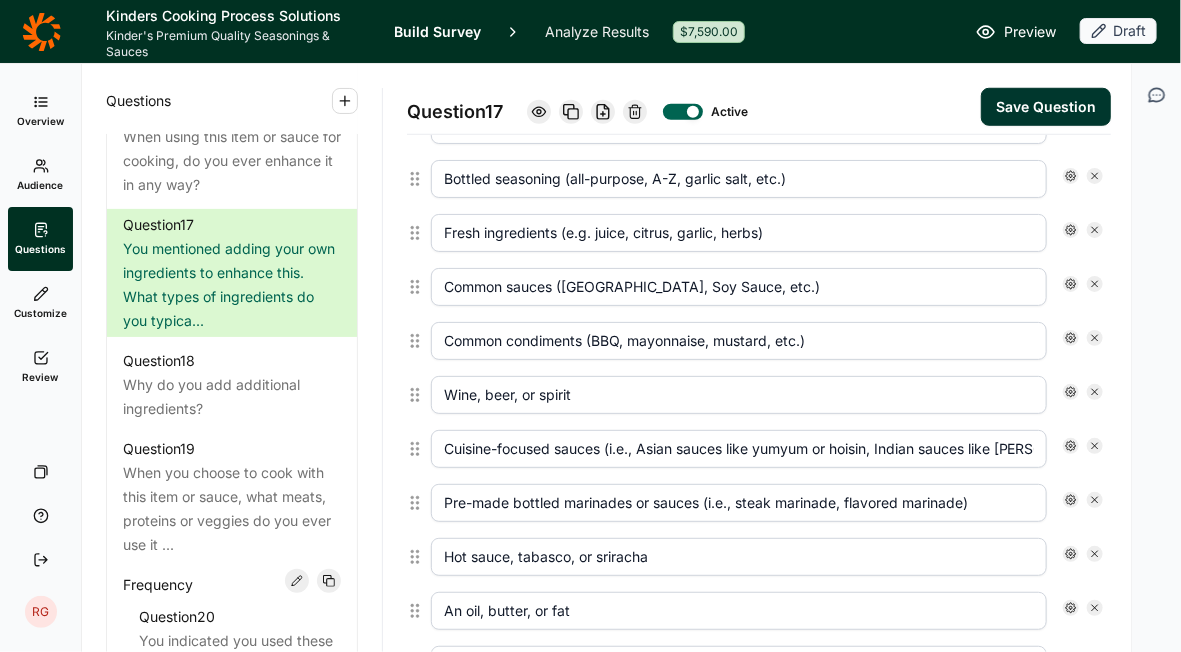 click on "Cuisine-focused sauces (i.e., Asian sauces like yumyum or hoisin, Indian sauces like [PERSON_NAME], Mexican sauces, etc.)" at bounding box center [739, 449] 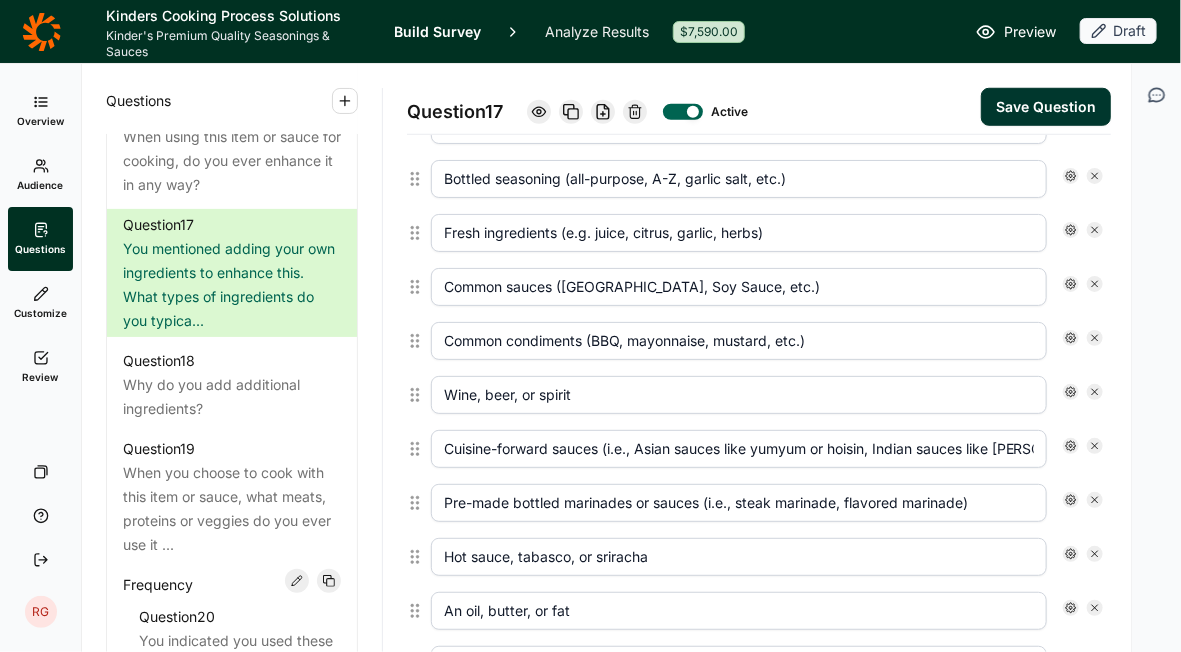 type on "Cuisine-forward sauces (i.e., Asian sauces like yumyum or hoisin, Indian sauces like [PERSON_NAME], Mexican sauces, etc.)" 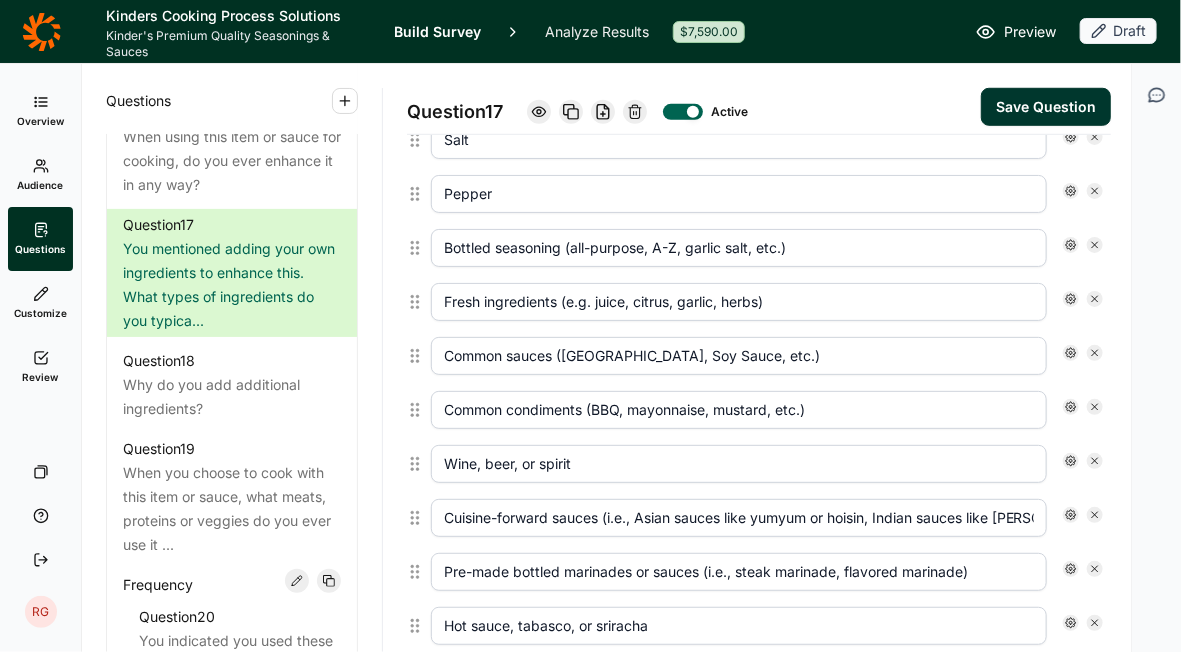 scroll, scrollTop: 3176, scrollLeft: 0, axis: vertical 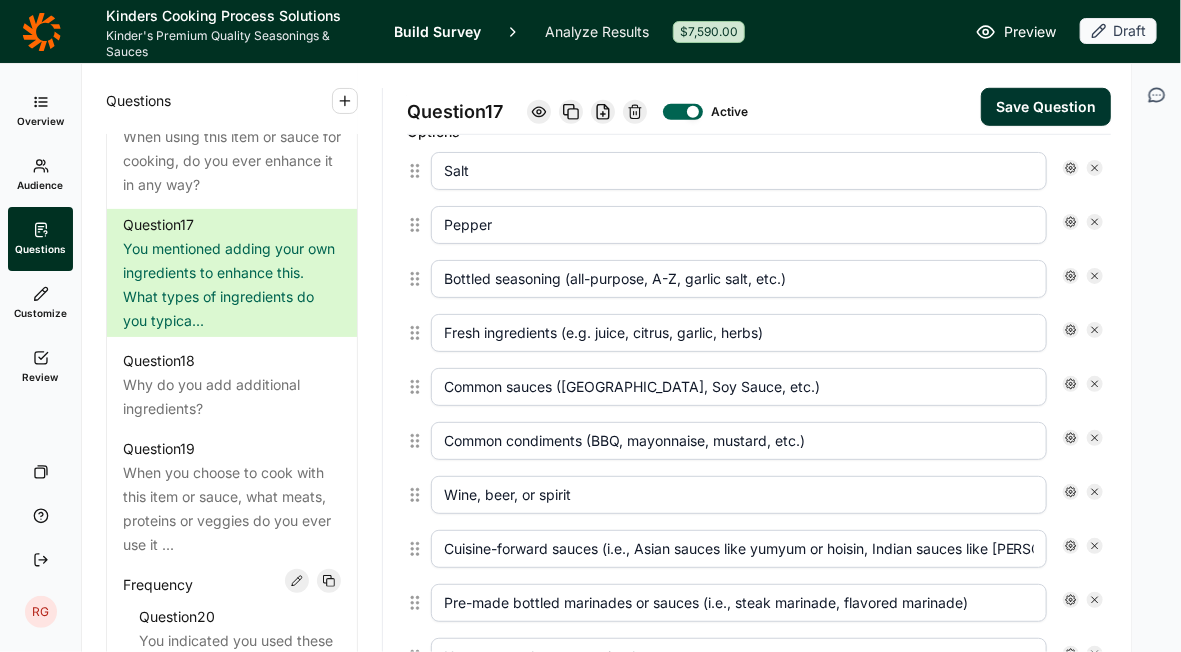 click on "Common sauces ([GEOGRAPHIC_DATA], Soy Sauce, etc.)" at bounding box center (739, 387) 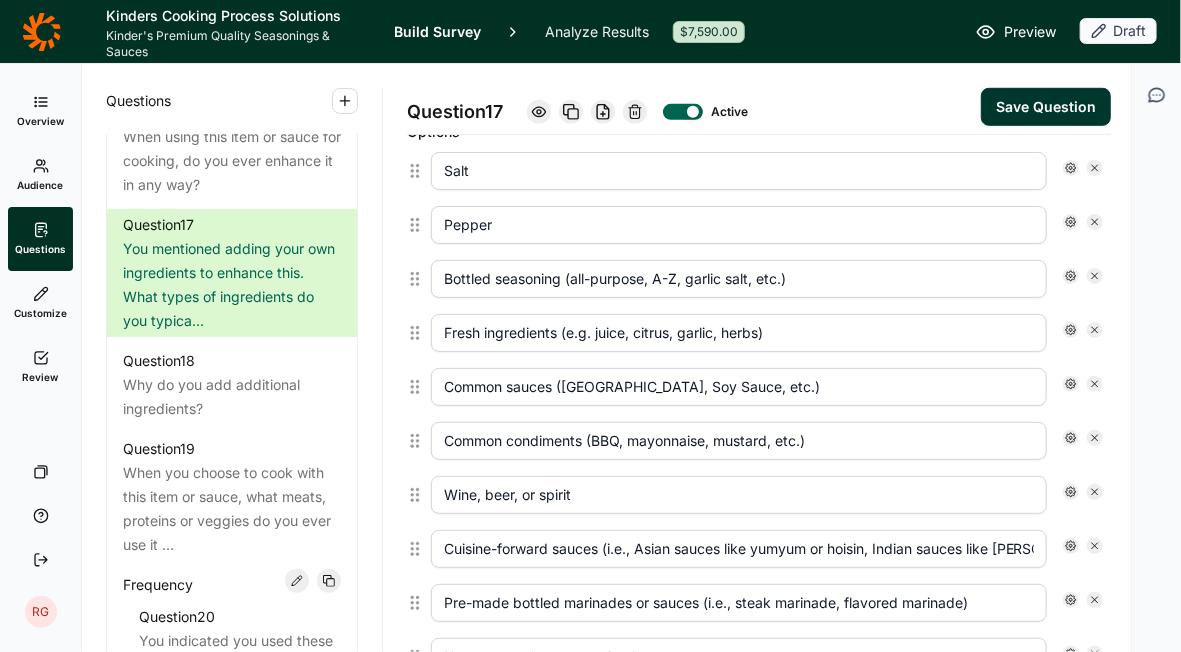 click on "Save Question" at bounding box center (1046, 107) 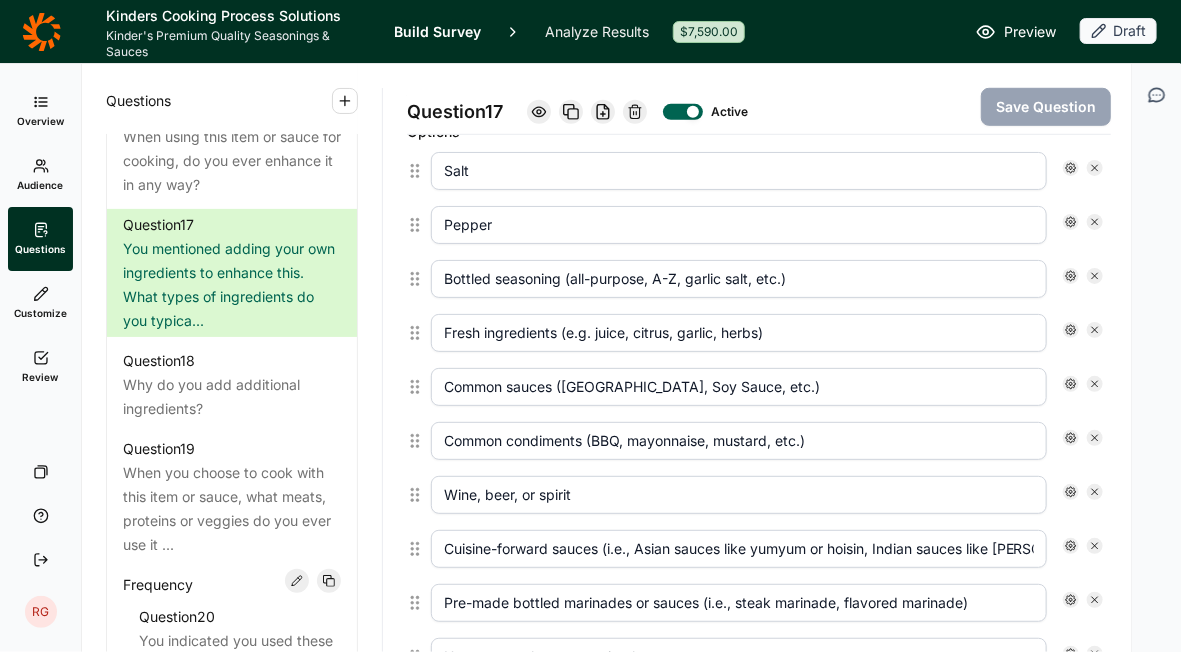 click on "Common sauces ([GEOGRAPHIC_DATA], Soy Sauce, etc.)" at bounding box center [739, 387] 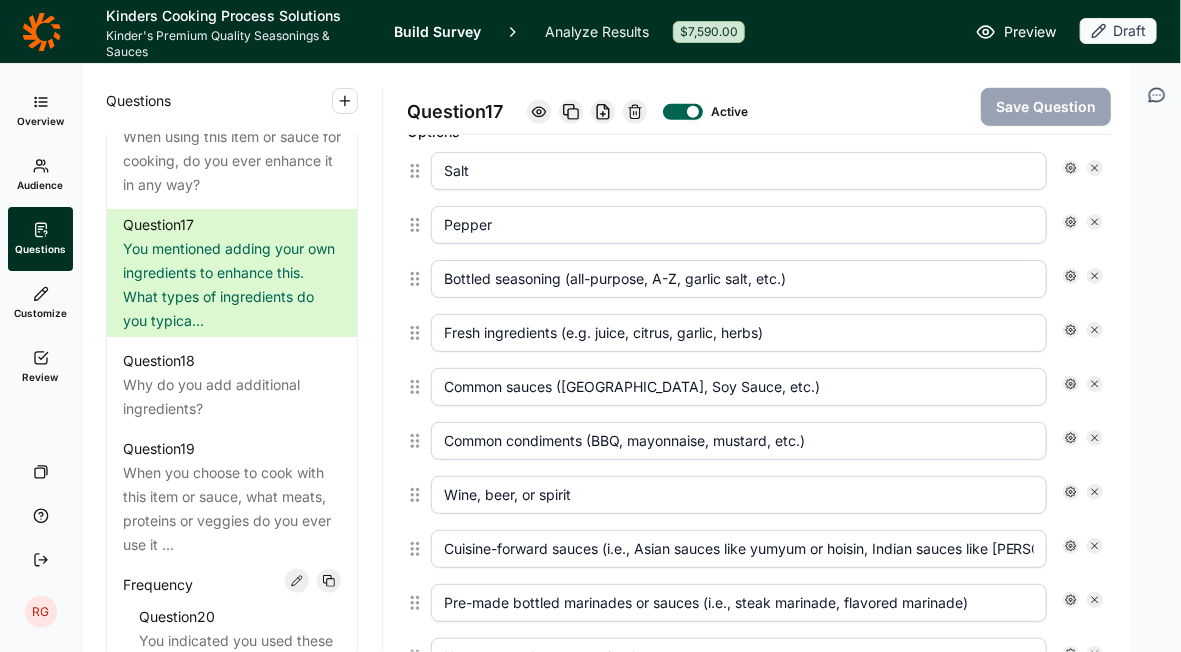 click on "Common condiments (BBQ, mayonnaise, mustard, etc.)" at bounding box center [739, 441] 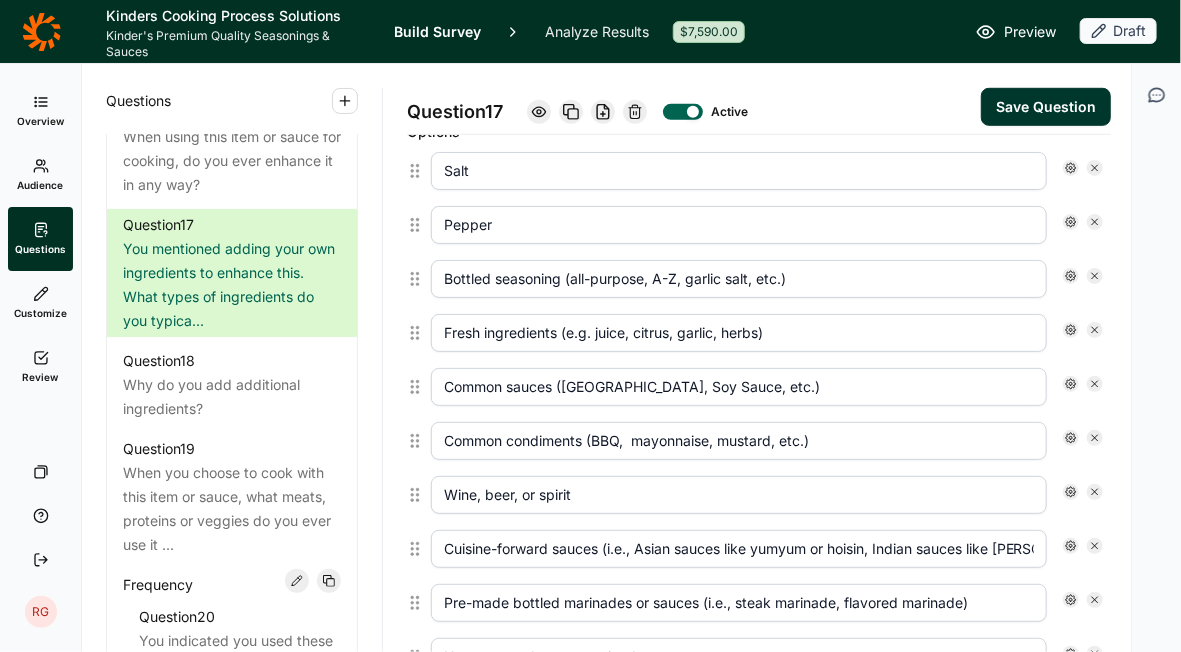 type on "Common condiments (BBQ, mayonnaise, mustard, etc.)" 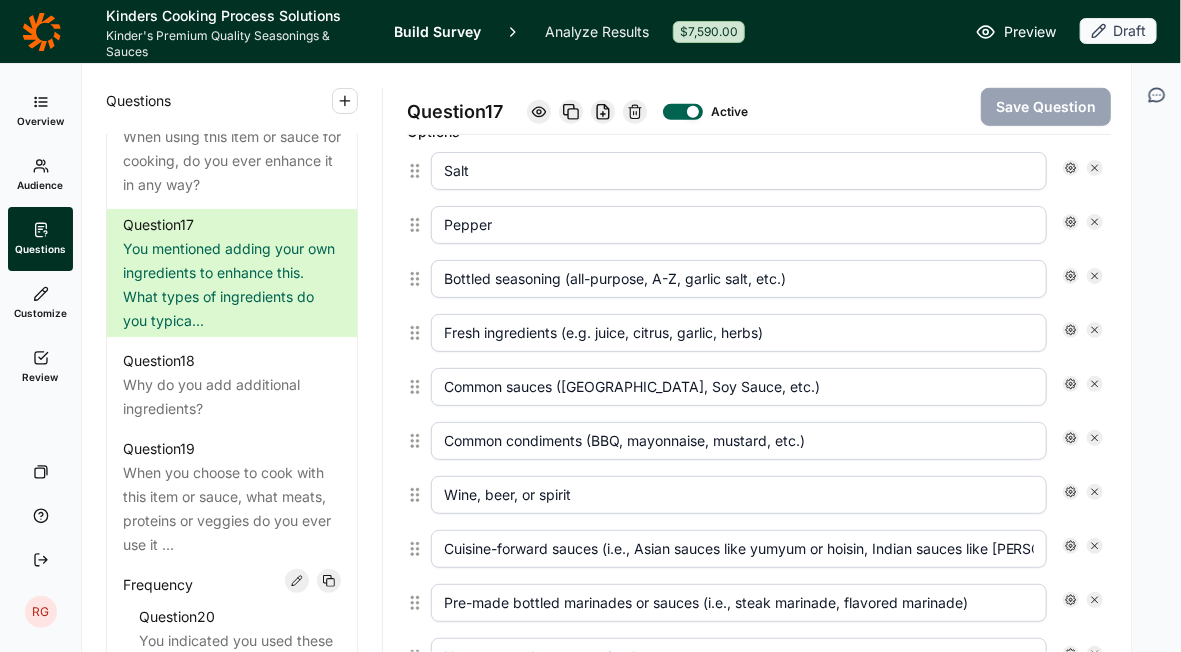 click on "Common condiments (BBQ, mayonnaise, mustard, etc.)" at bounding box center [739, 441] 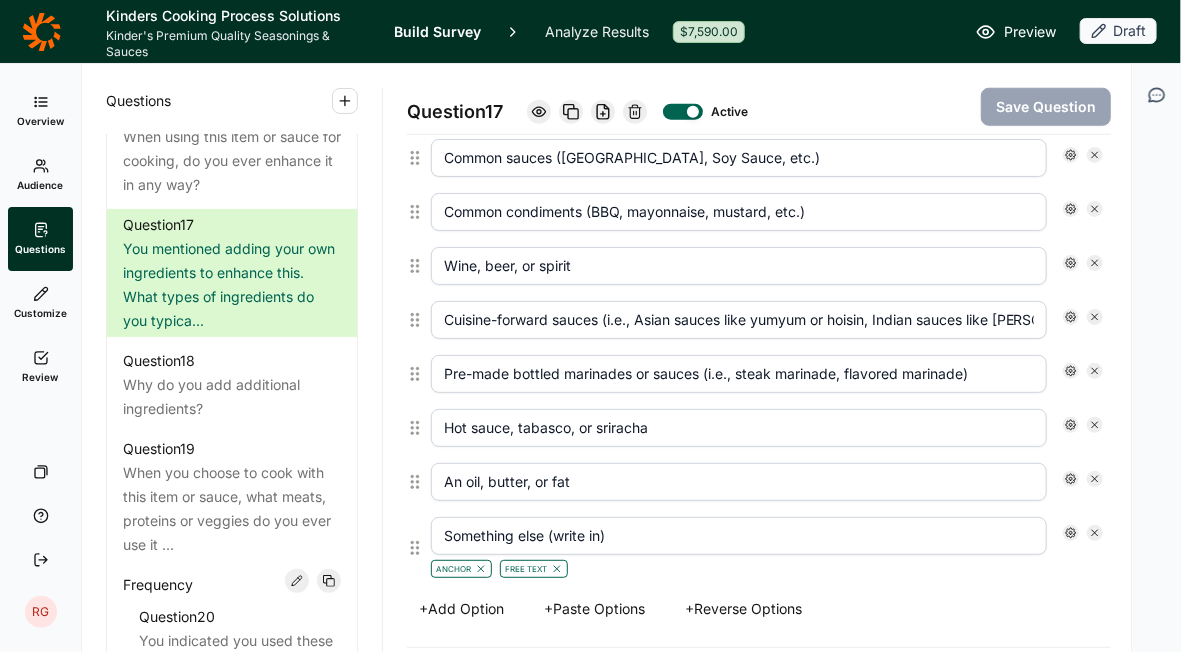 scroll, scrollTop: 3376, scrollLeft: 0, axis: vertical 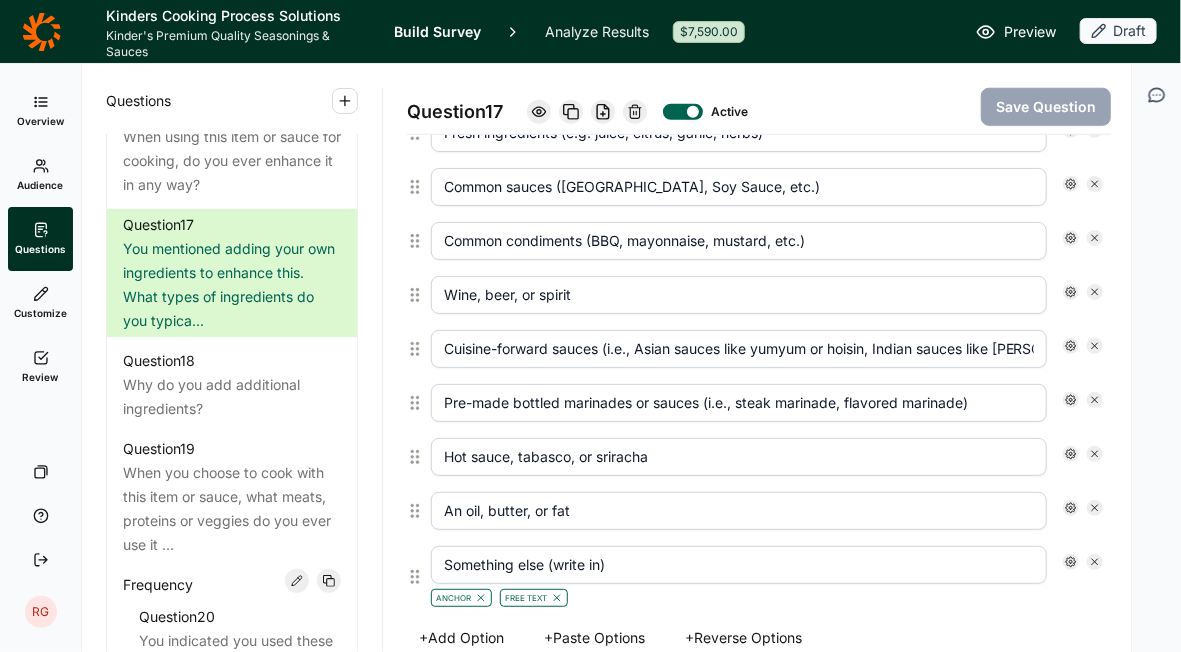 click on "+  Add Option" at bounding box center [461, 638] 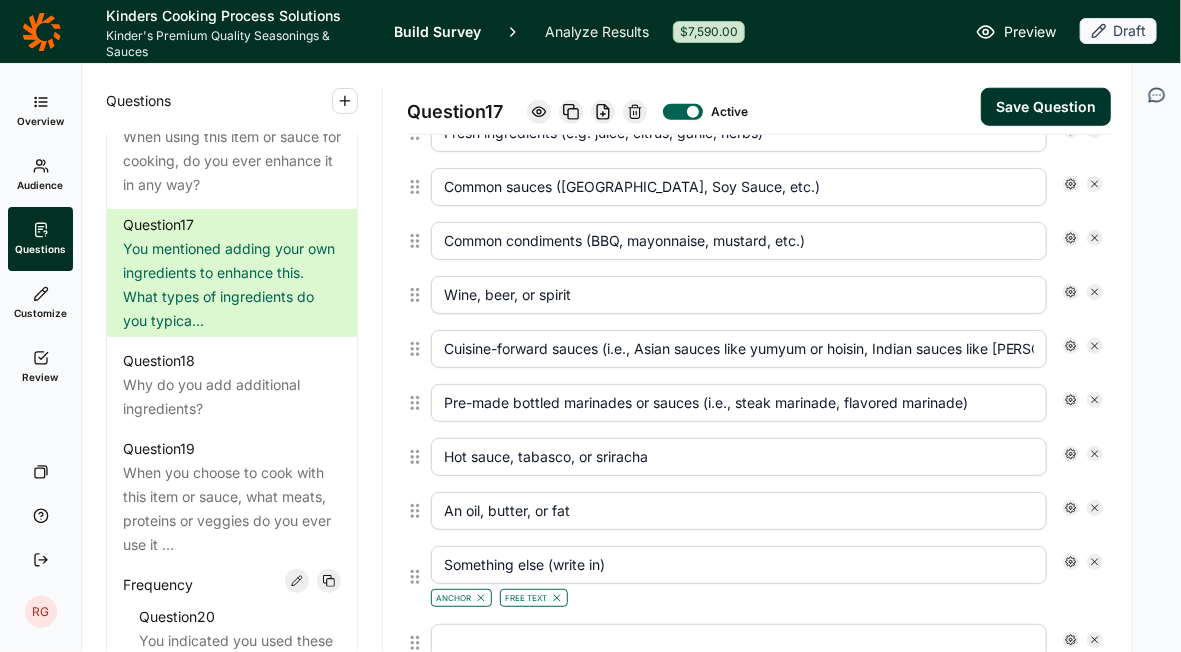 scroll, scrollTop: 3429, scrollLeft: 0, axis: vertical 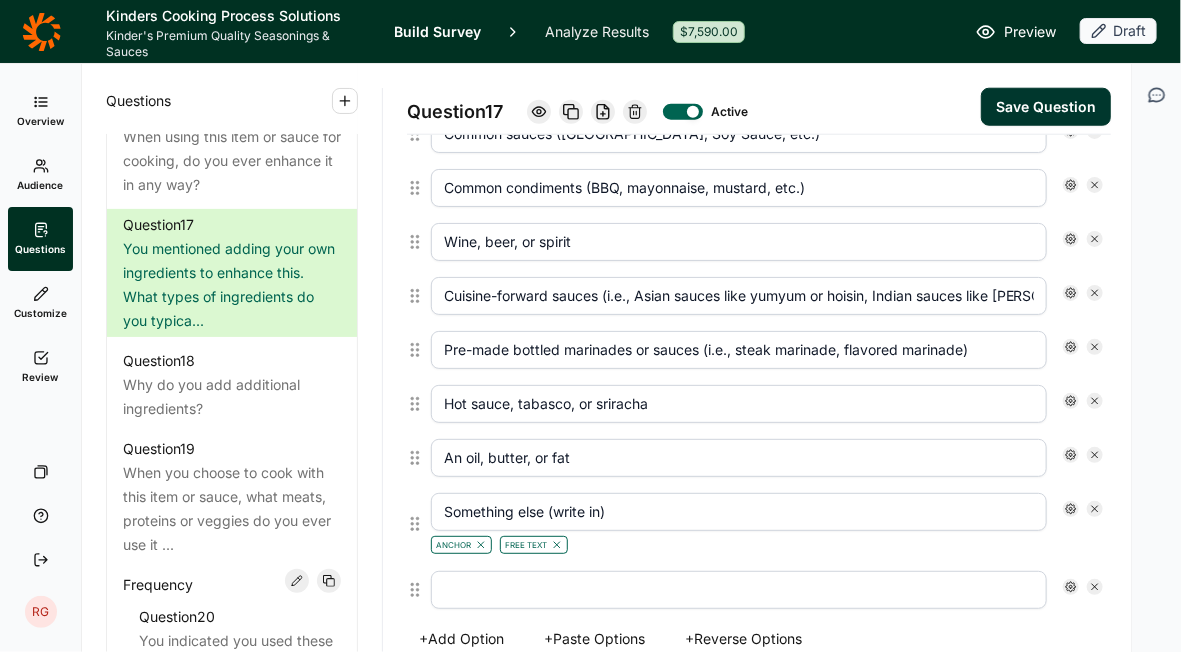 click at bounding box center [739, 590] 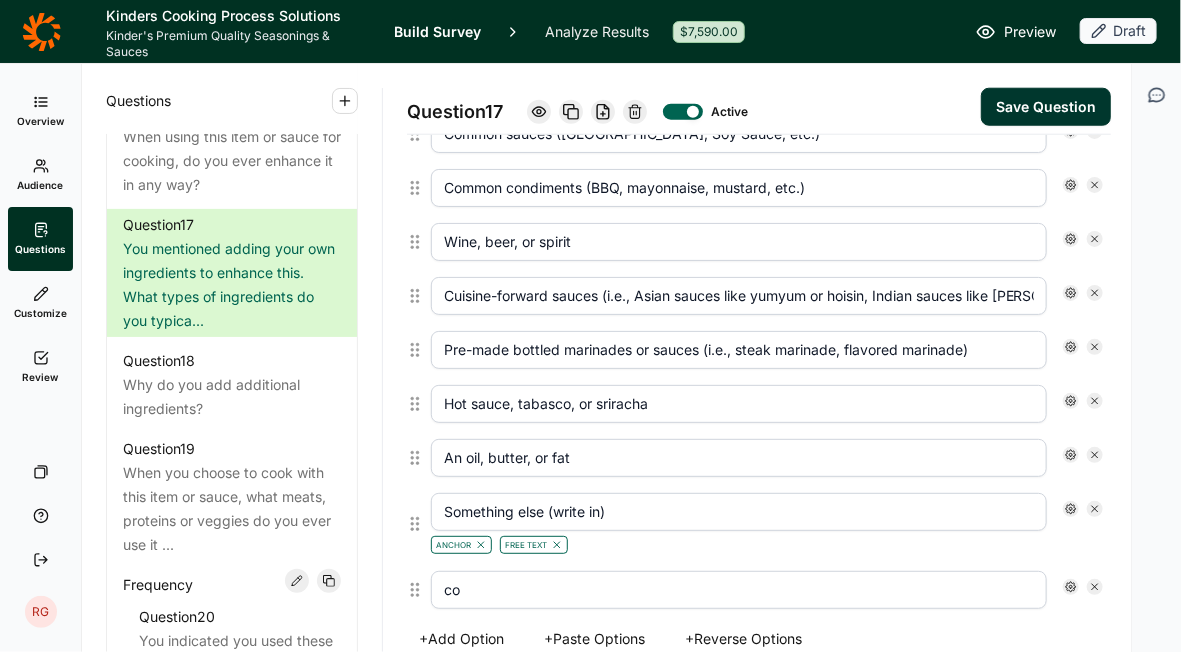 type on "c" 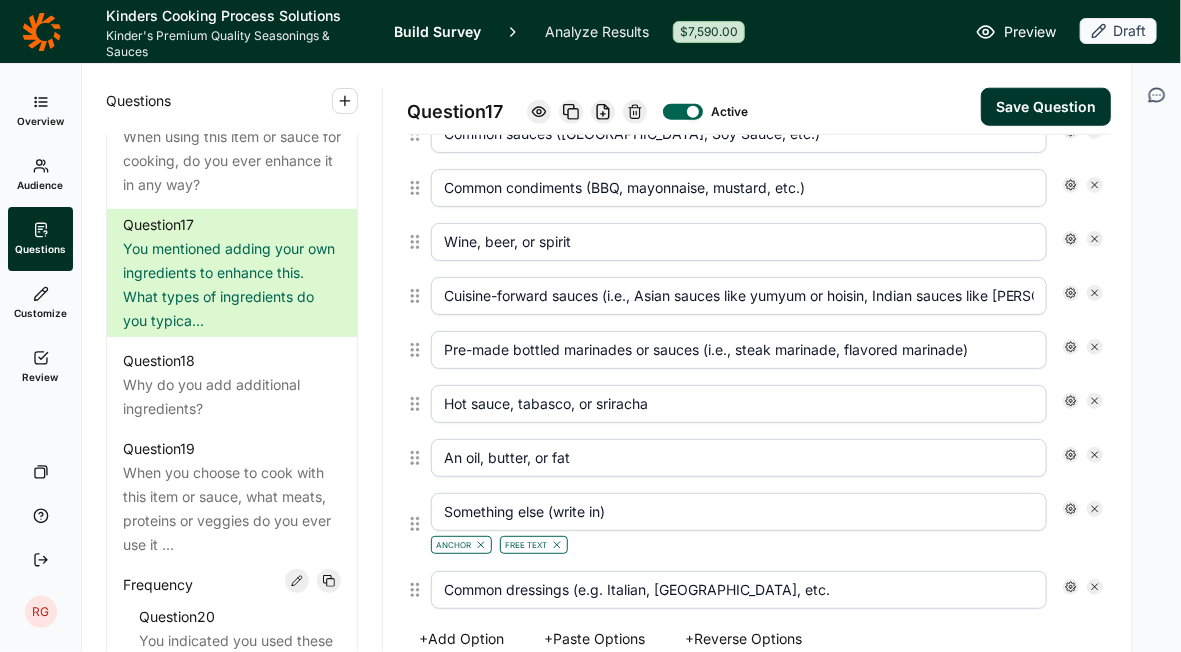 type on "Common dressings (e.g. Italian, [GEOGRAPHIC_DATA], etc.)" 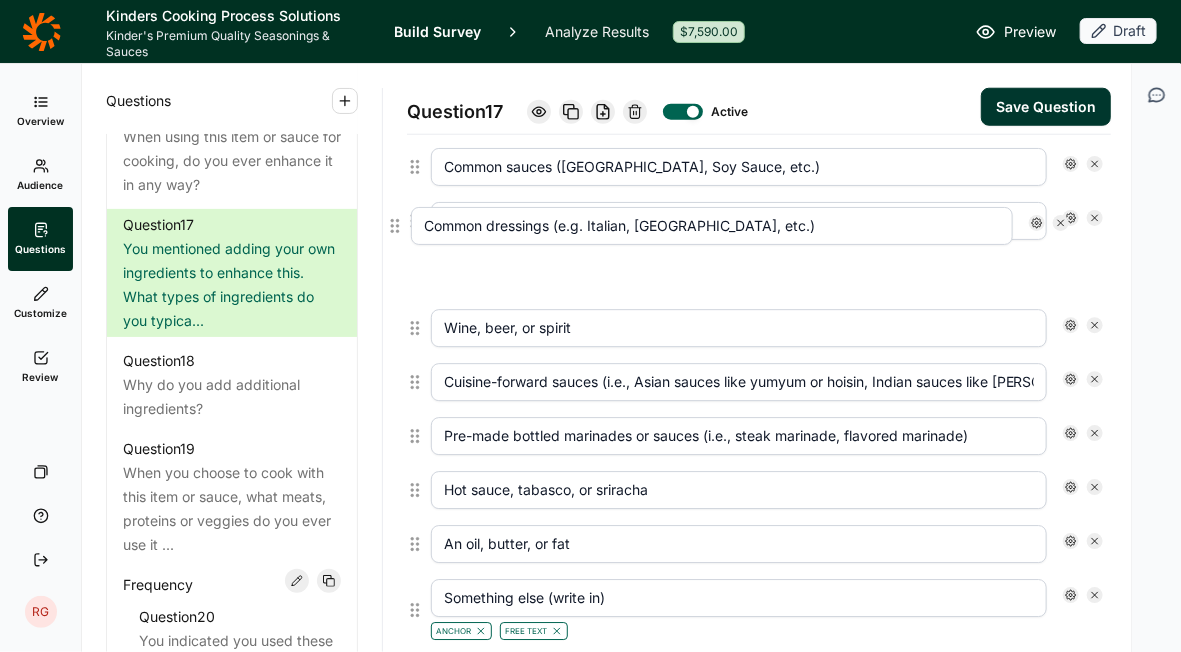 scroll, scrollTop: 3393, scrollLeft: 0, axis: vertical 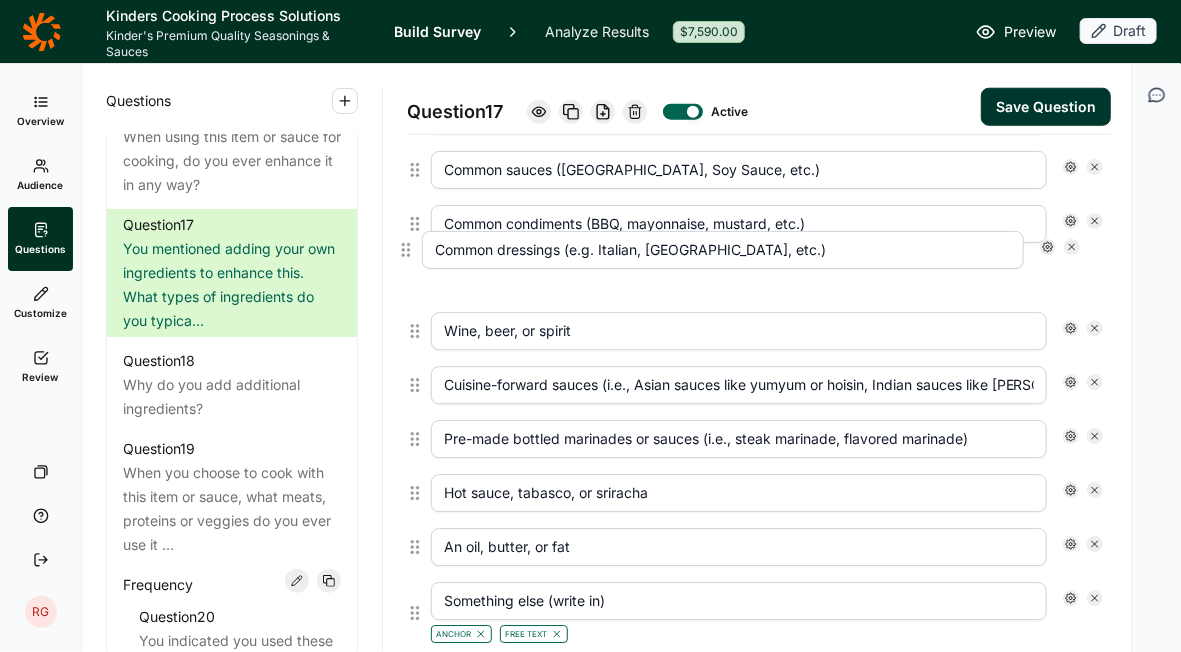 drag, startPoint x: 417, startPoint y: 557, endPoint x: 408, endPoint y: 250, distance: 307.1319 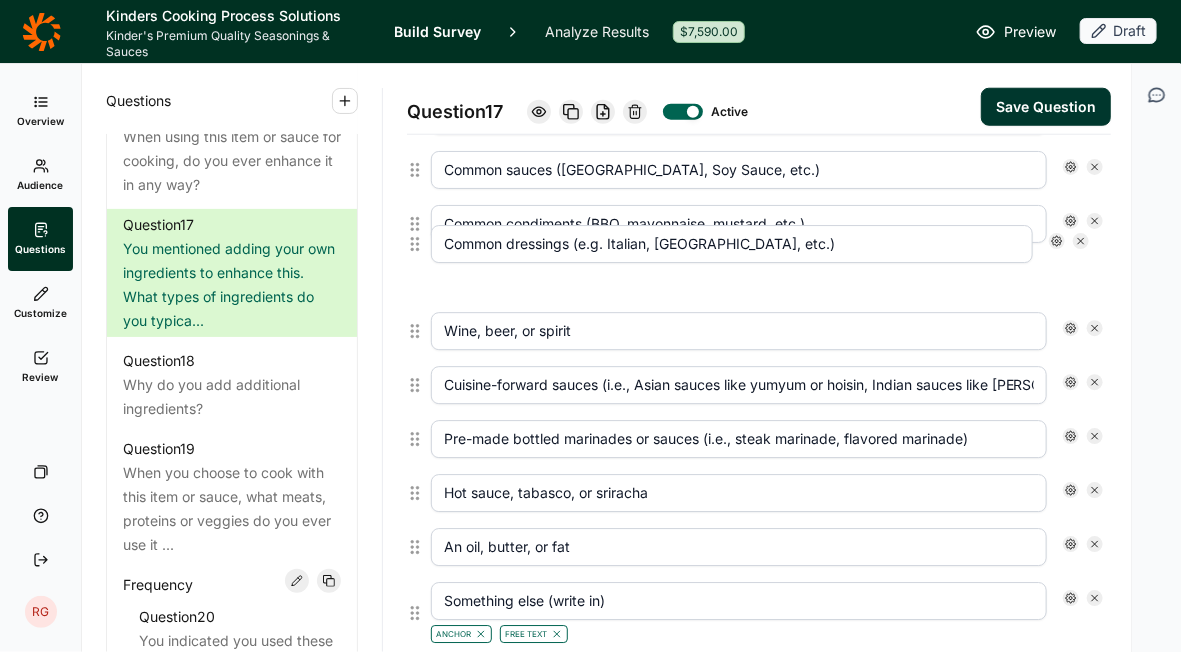 type on "Common dressings (e.g. Italian, [GEOGRAPHIC_DATA], etc.)" 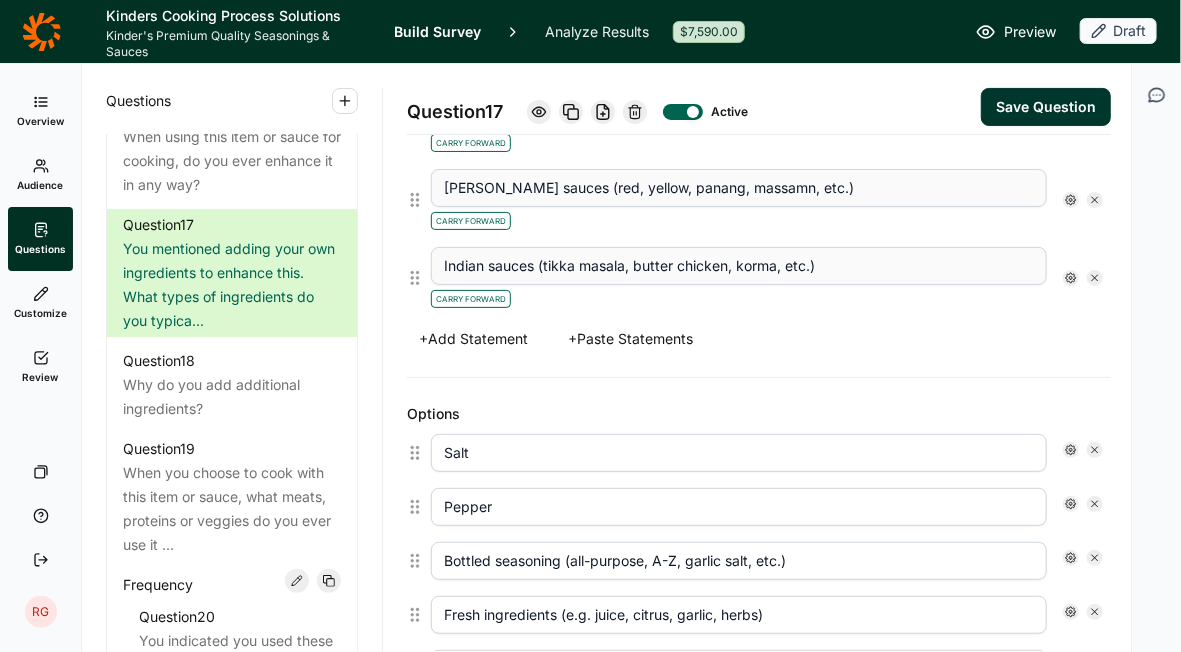 scroll, scrollTop: 3194, scrollLeft: 0, axis: vertical 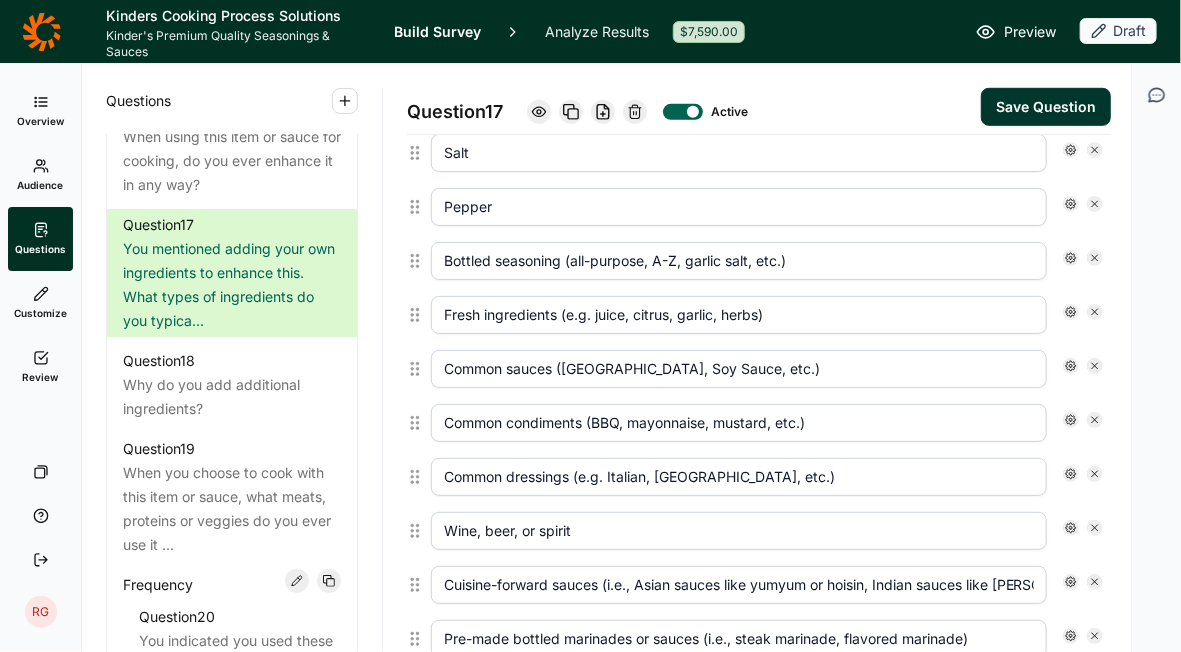 type on "Something else (write in)" 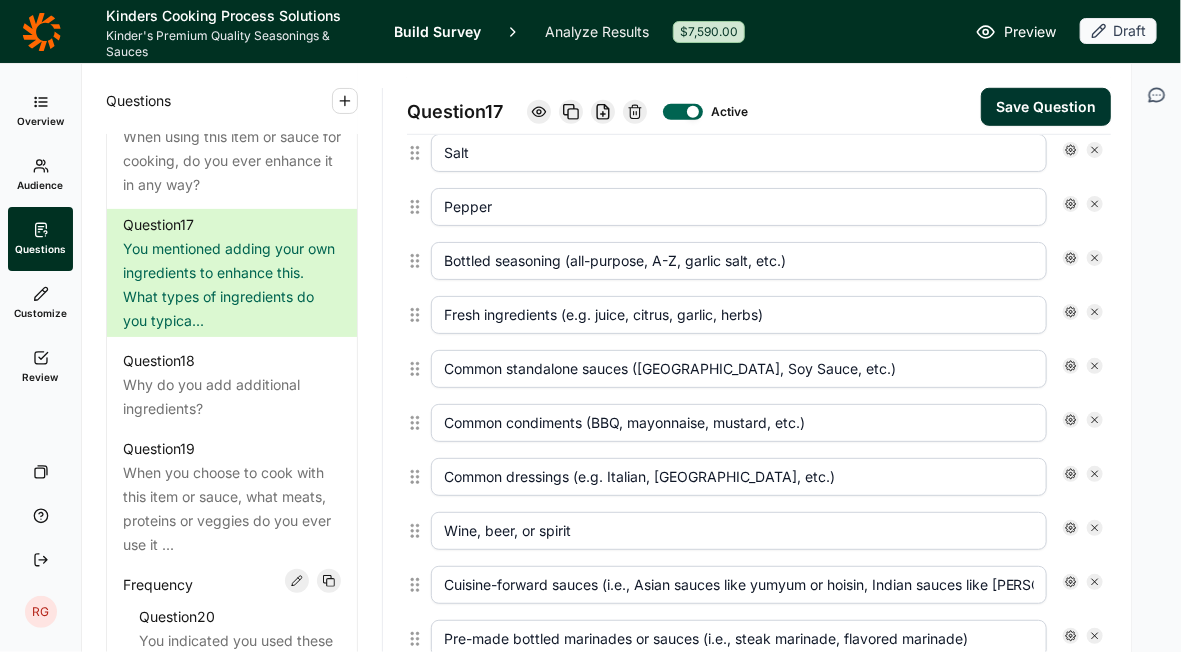 click on "Common condiments (BBQ, mayonnaise, mustard, etc.)" at bounding box center [739, 423] 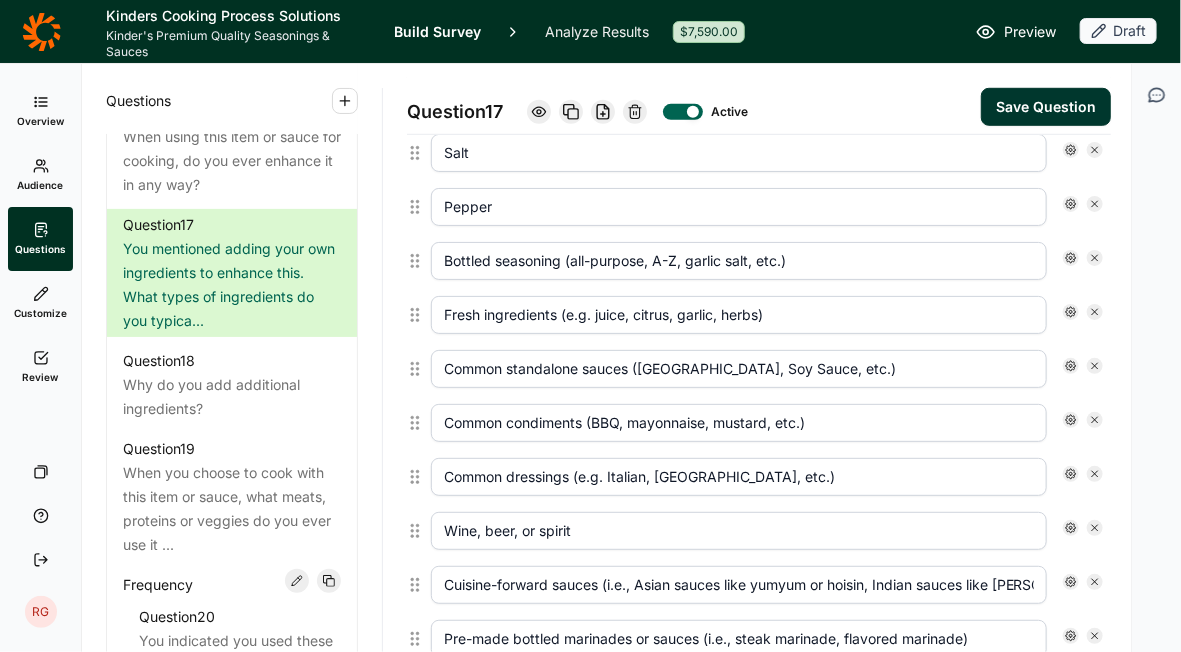 click on "Common standalone sauces ([GEOGRAPHIC_DATA], Soy Sauce, etc.)" at bounding box center (739, 369) 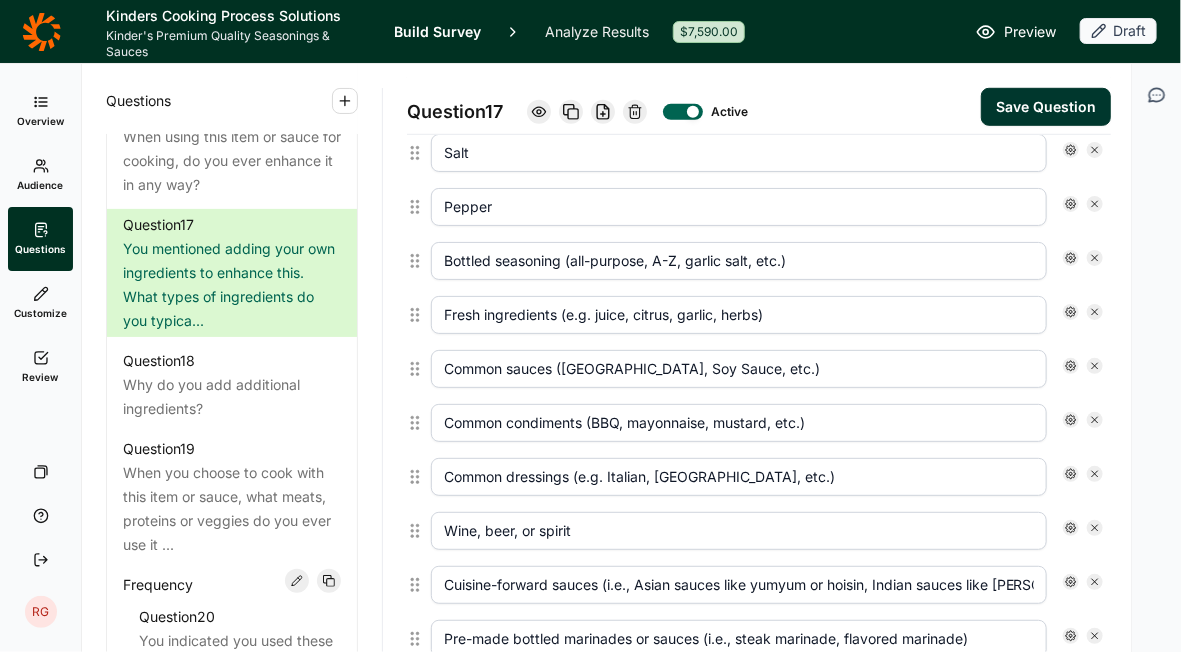type on "Common sauces ([GEOGRAPHIC_DATA], Soy Sauce, etc.)" 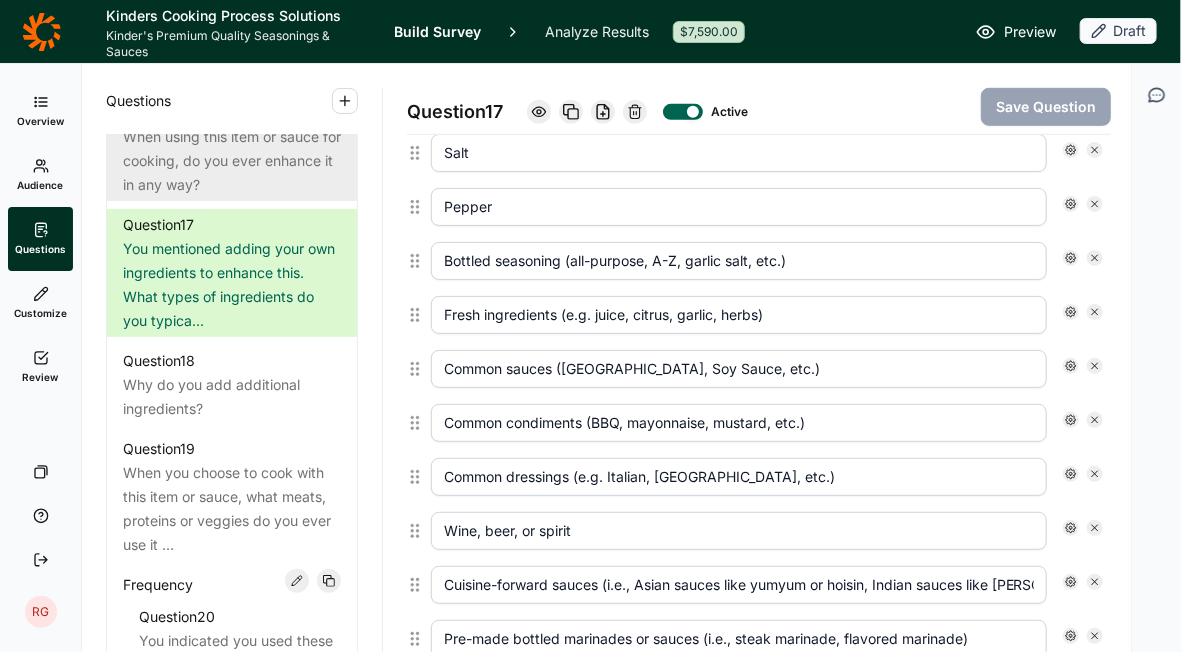 click on "When using this item or sauce for cooking, do you ever enhance it in any way?" at bounding box center (232, 161) 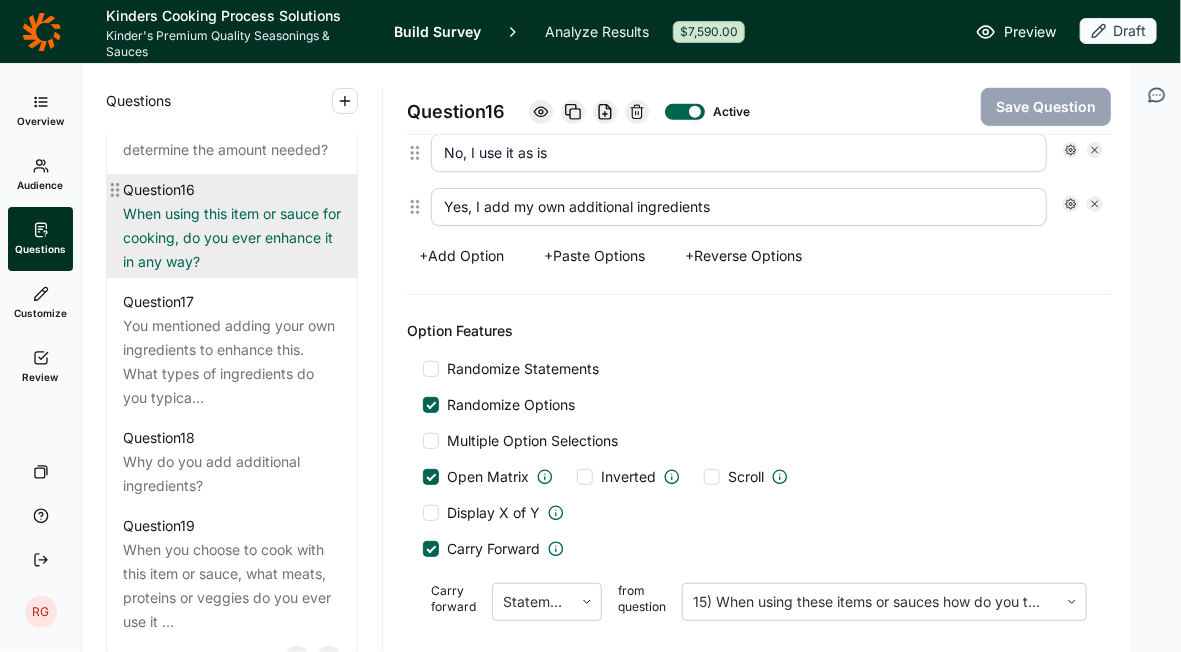 scroll, scrollTop: 2600, scrollLeft: 0, axis: vertical 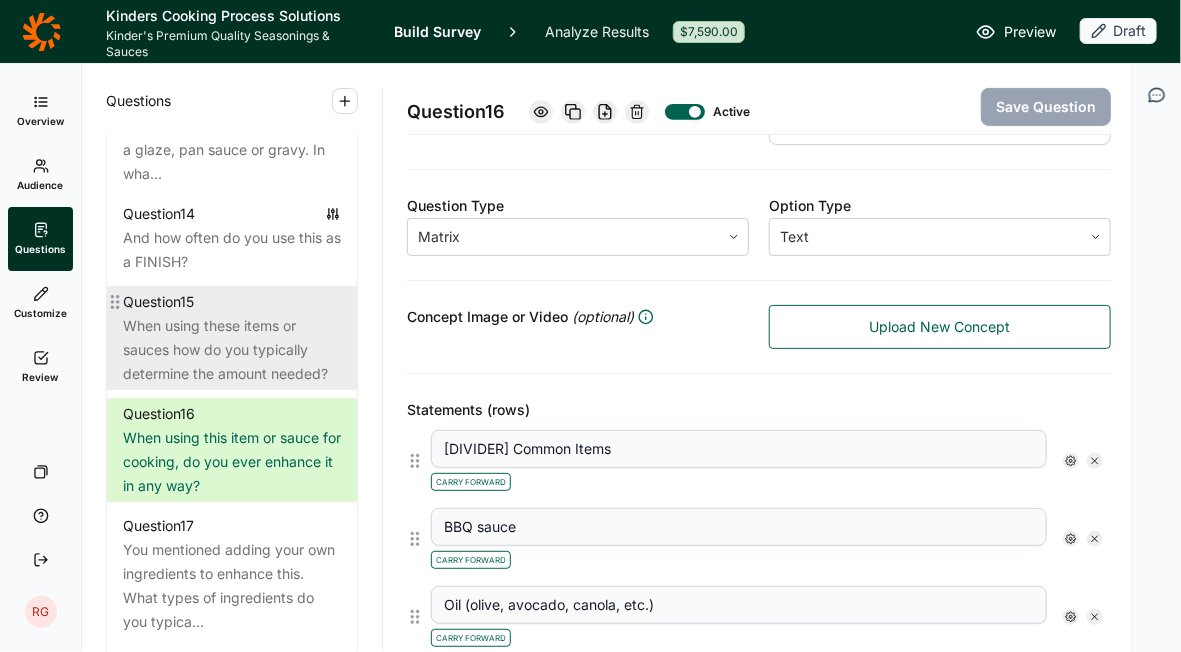 click on "When using these items or sauces how do you typically determine the amount needed?" at bounding box center [232, 350] 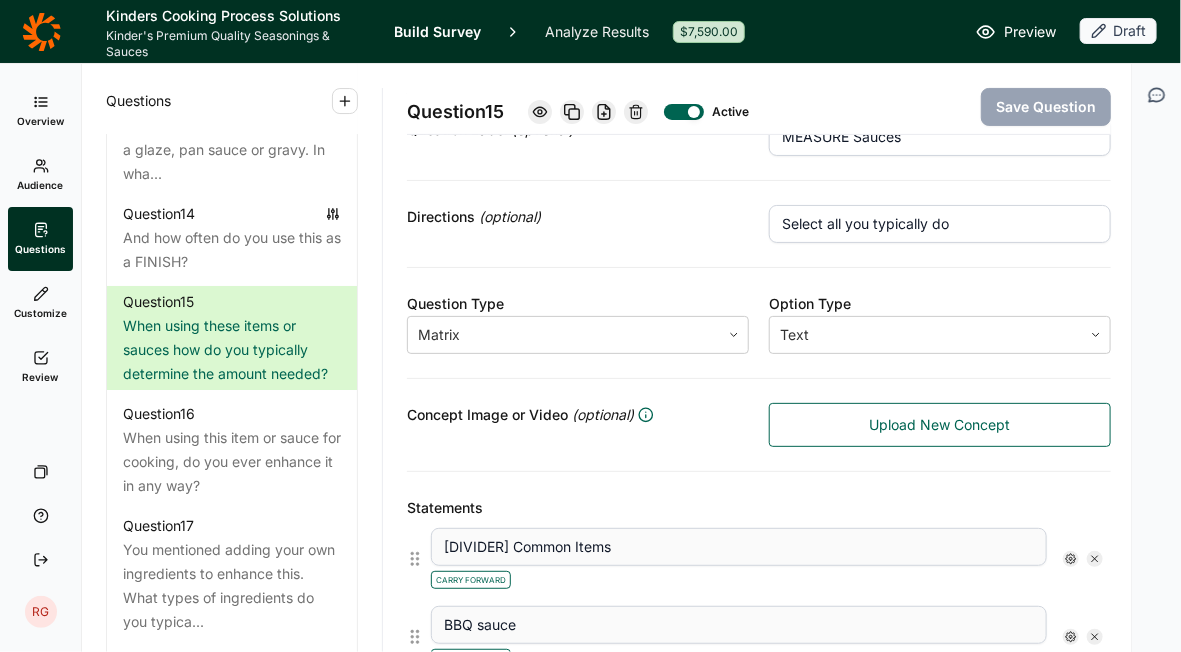 scroll, scrollTop: 0, scrollLeft: 0, axis: both 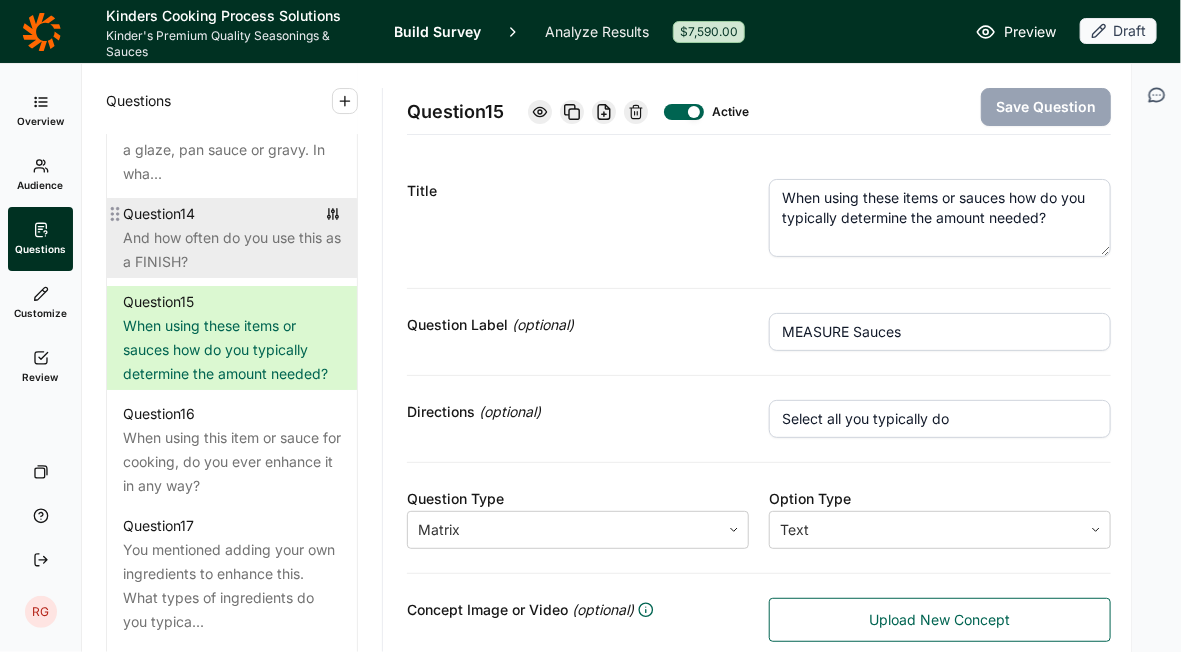 click on "And how often do you use this as a FINISH?" at bounding box center [232, 250] 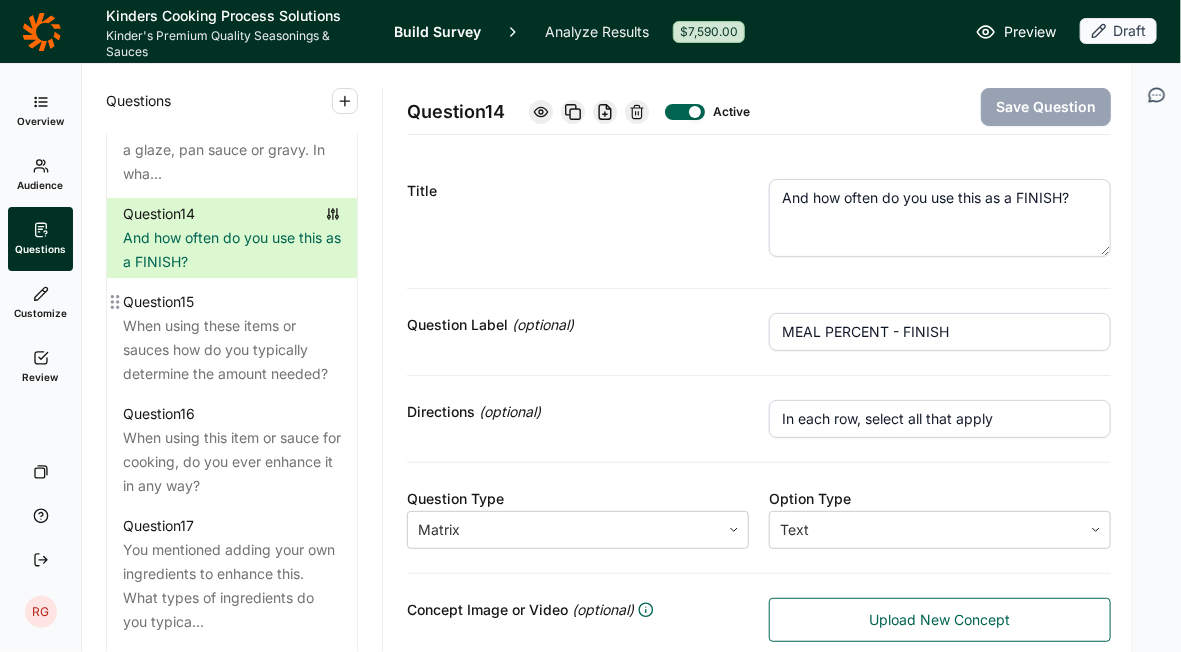 scroll, scrollTop: 2600, scrollLeft: 0, axis: vertical 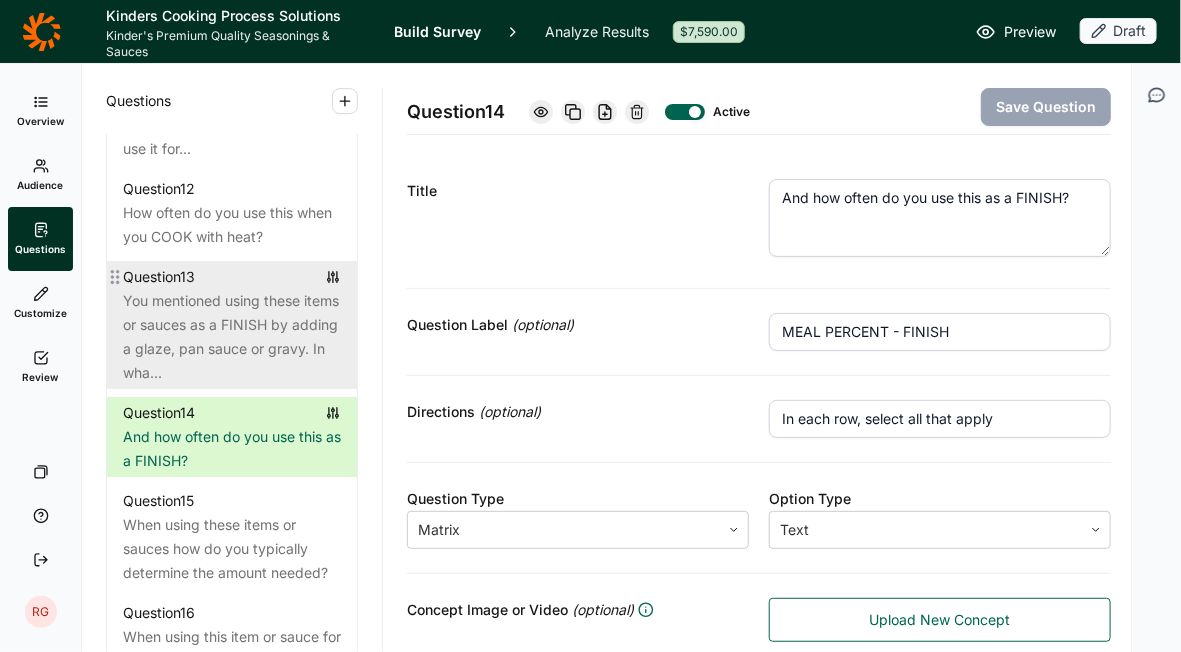 click on "You mentioned using these items or sauces as a FINISH by adding a glaze, pan sauce or gravy.  In wha..." at bounding box center [232, 337] 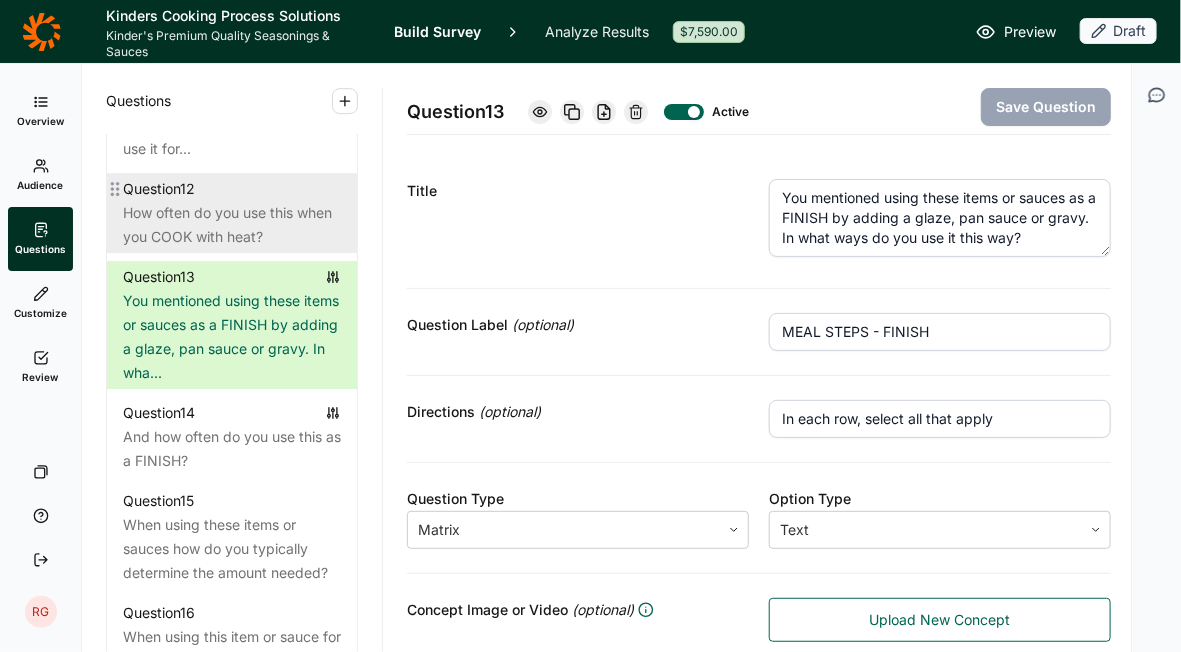 click on "How often do you use this when you COOK with heat?" at bounding box center [232, 225] 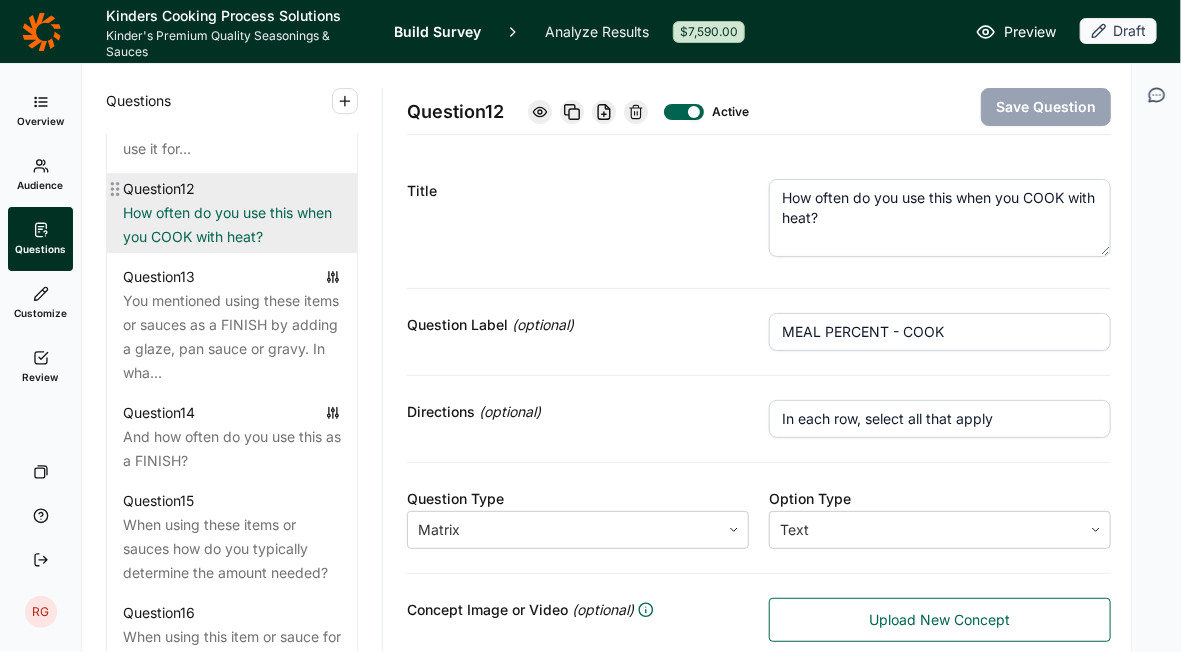 scroll, scrollTop: 2200, scrollLeft: 0, axis: vertical 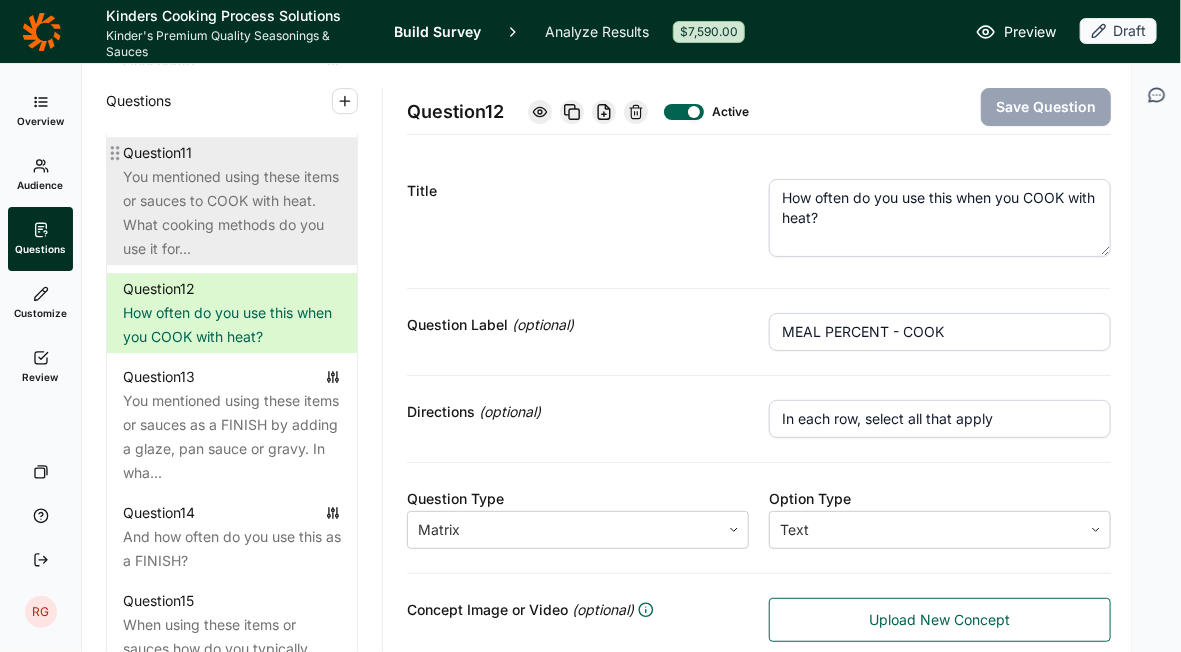 click on "You mentioned using these items or sauces to COOK with heat.  What cooking methods do you use it for..." at bounding box center (232, 213) 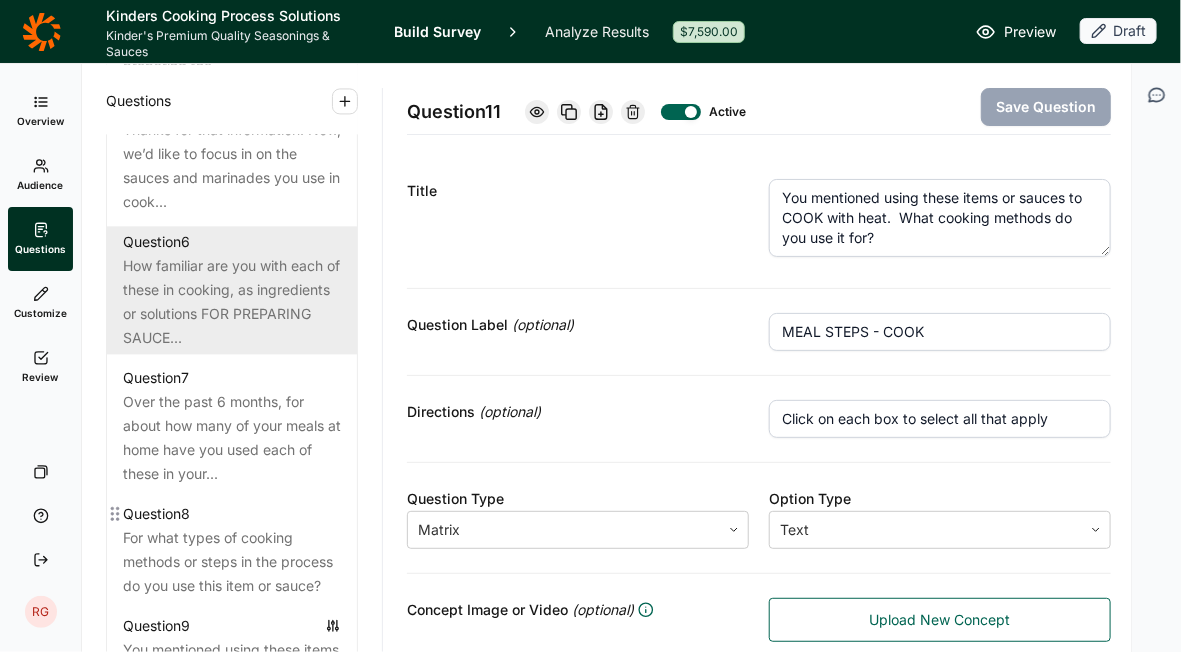 scroll, scrollTop: 1500, scrollLeft: 0, axis: vertical 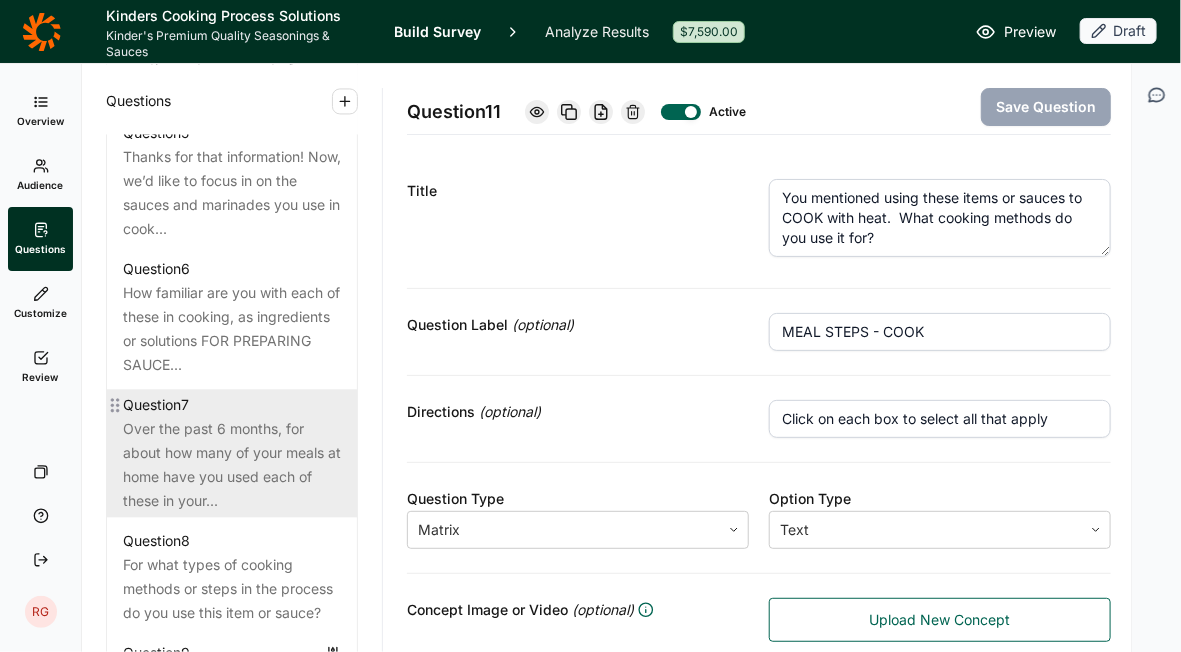 click on "Over the past 6 months, for about how many of your meals at home have you used each of these in your..." at bounding box center (232, 465) 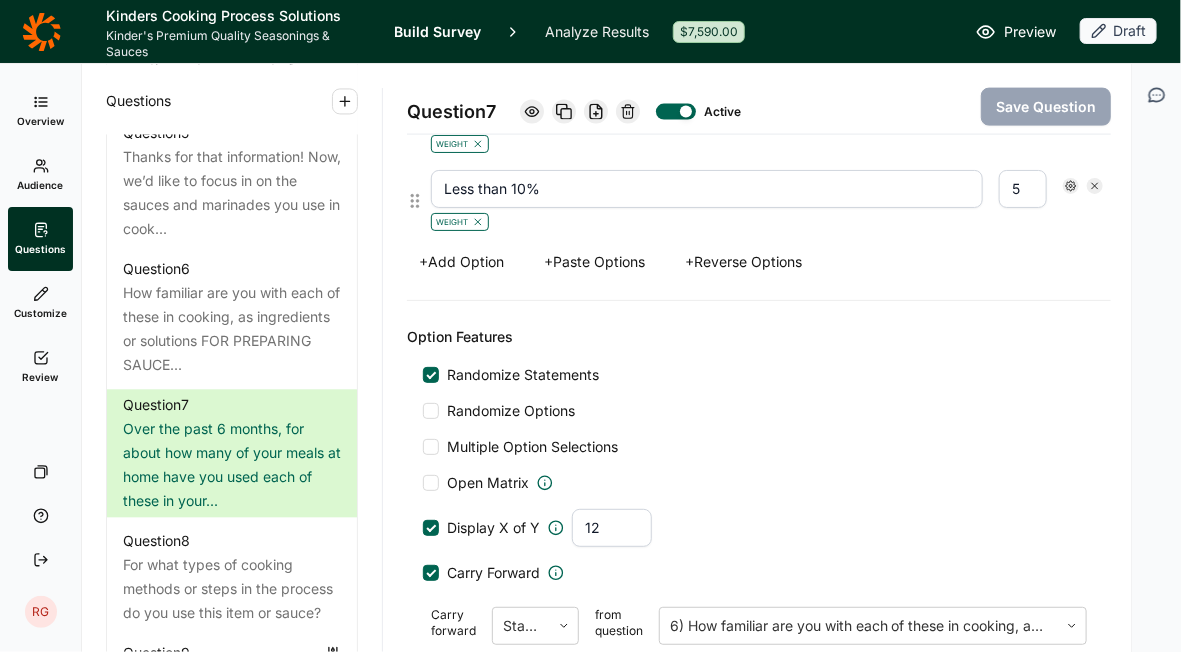scroll, scrollTop: 3800, scrollLeft: 0, axis: vertical 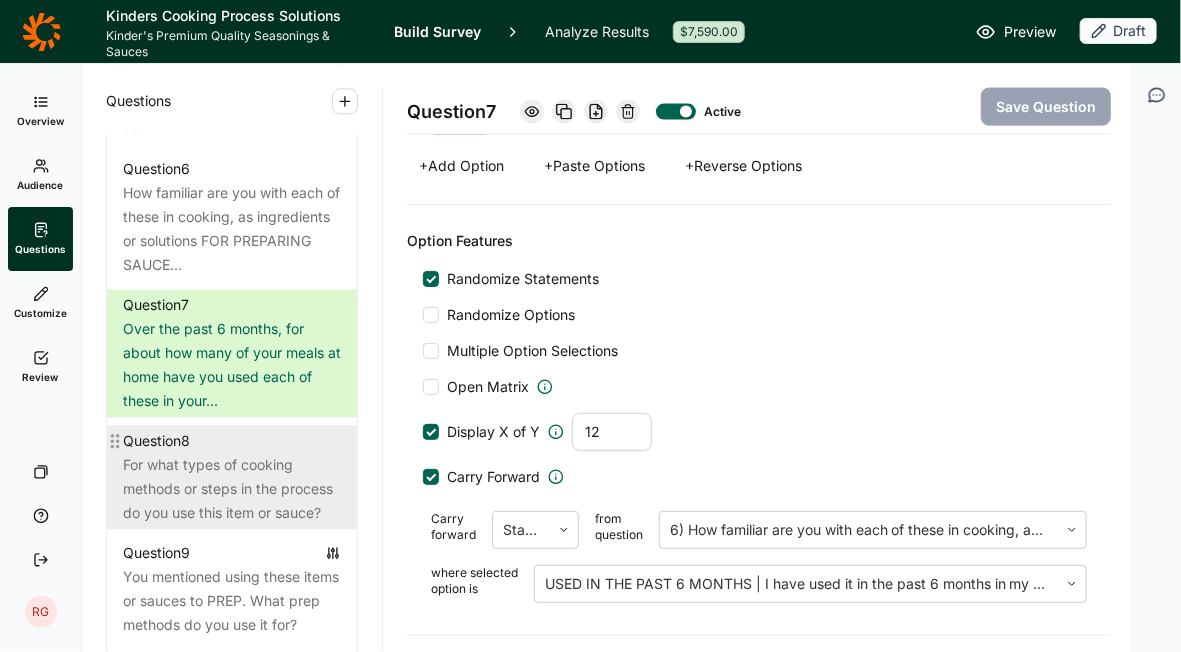 click on "For what types of cooking methods or steps in the process do you use this item or sauce?" at bounding box center (232, 489) 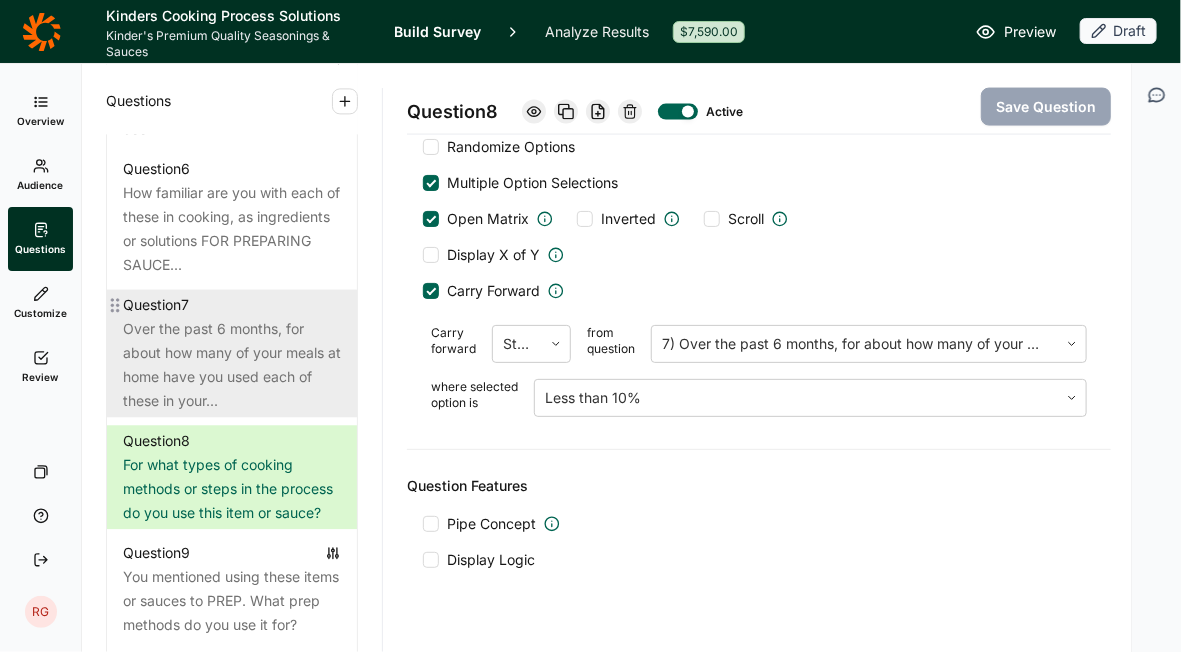 click on "Over the past 6 months, for about how many of your meals at home have you used each of these in your..." at bounding box center [232, 365] 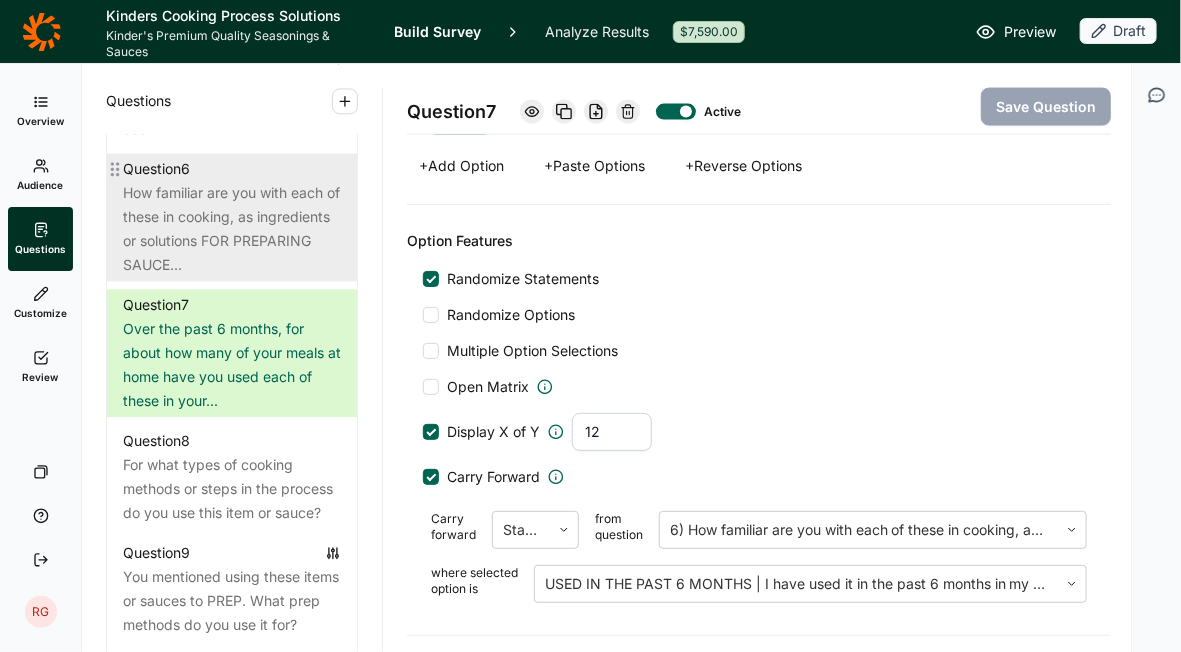 click on "How familiar are you with each of these in cooking,  as ingredients or solutions FOR PREPARING SAUCE..." at bounding box center (232, 229) 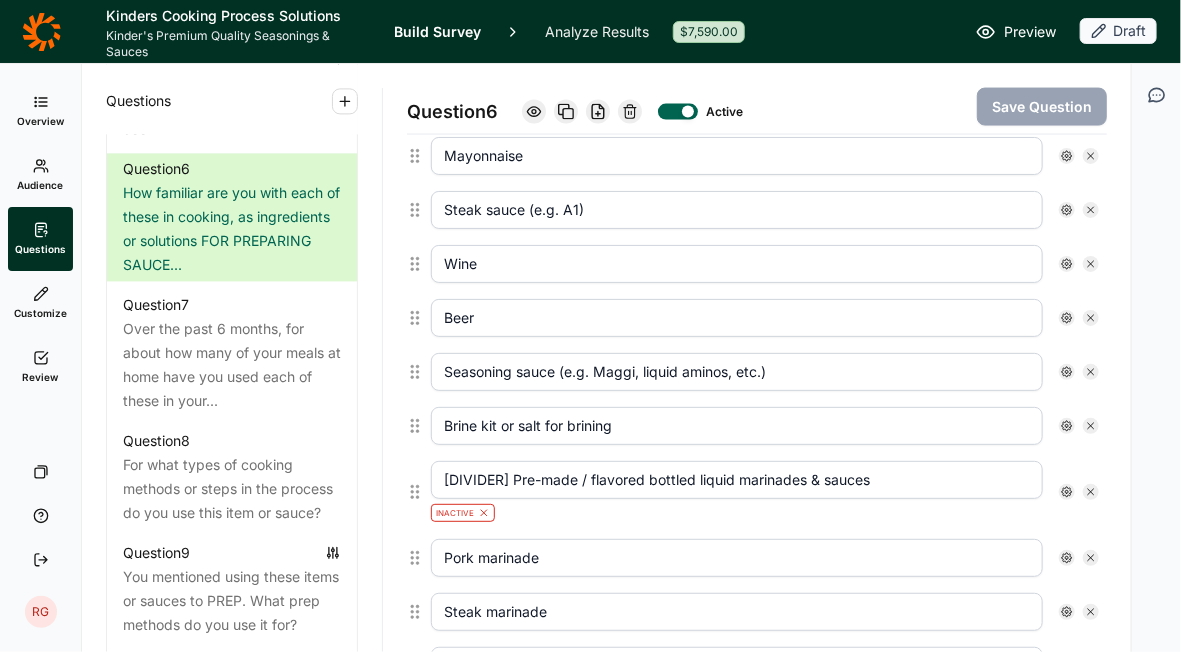 scroll, scrollTop: 1045, scrollLeft: 0, axis: vertical 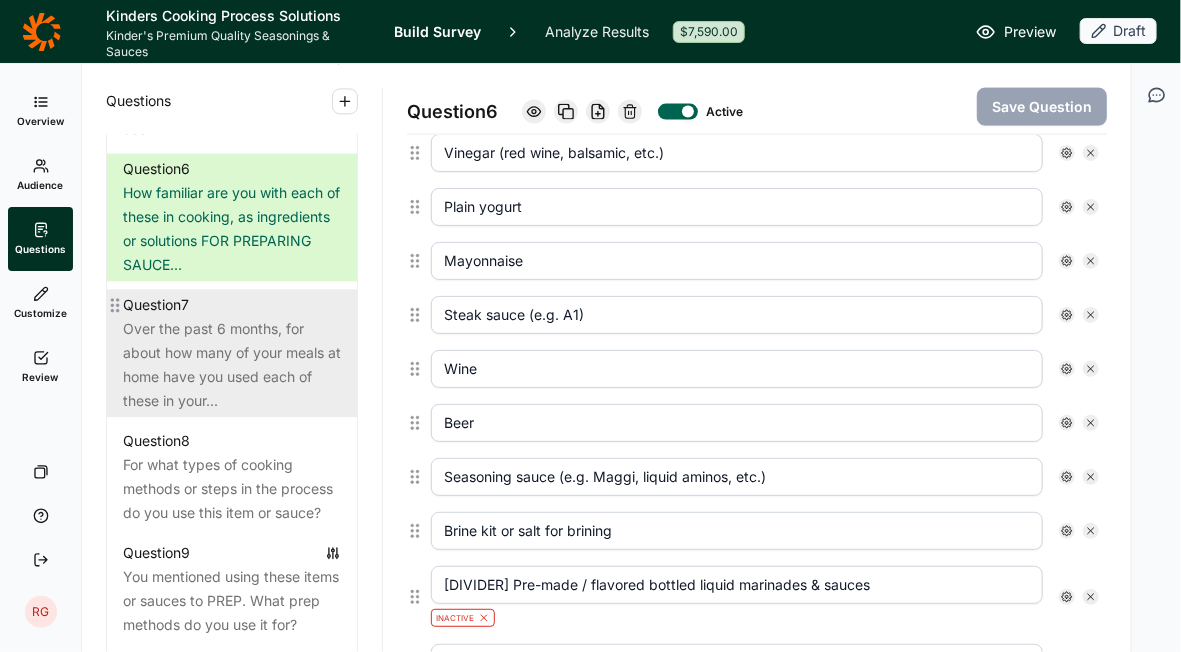 click on "Over the past 6 months, for about how many of your meals at home have you used each of these in your..." at bounding box center [232, 365] 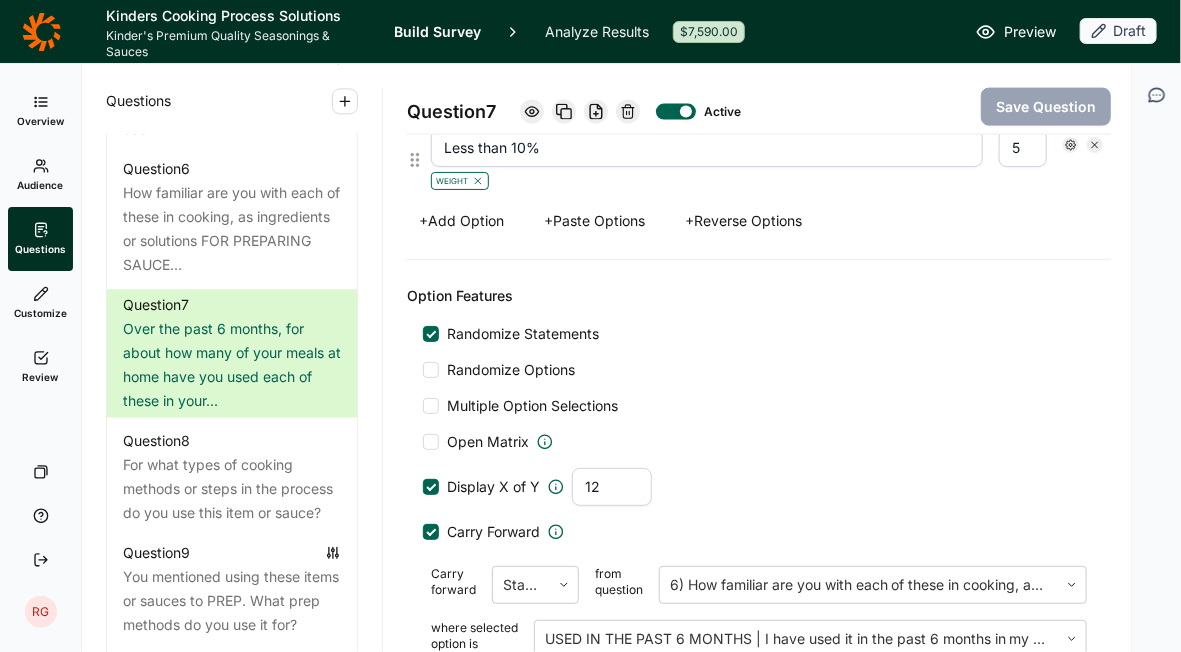 scroll, scrollTop: 3845, scrollLeft: 0, axis: vertical 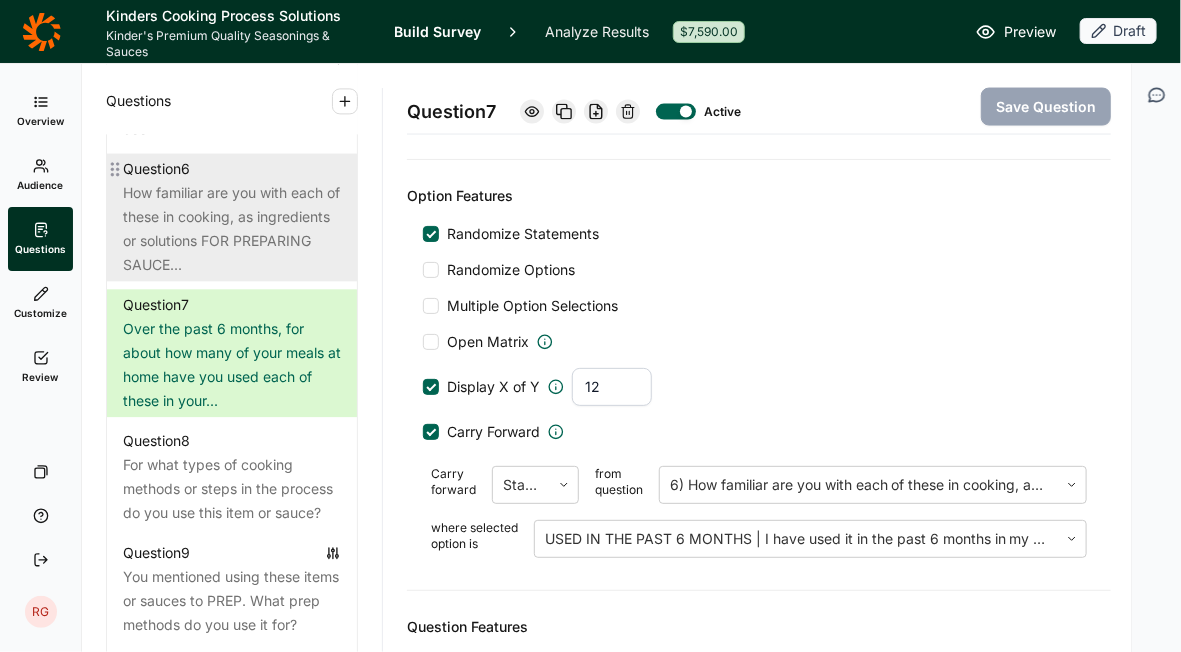 click on "How familiar are you with each of these in cooking,  as ingredients or solutions FOR PREPARING SAUCE..." at bounding box center [232, 229] 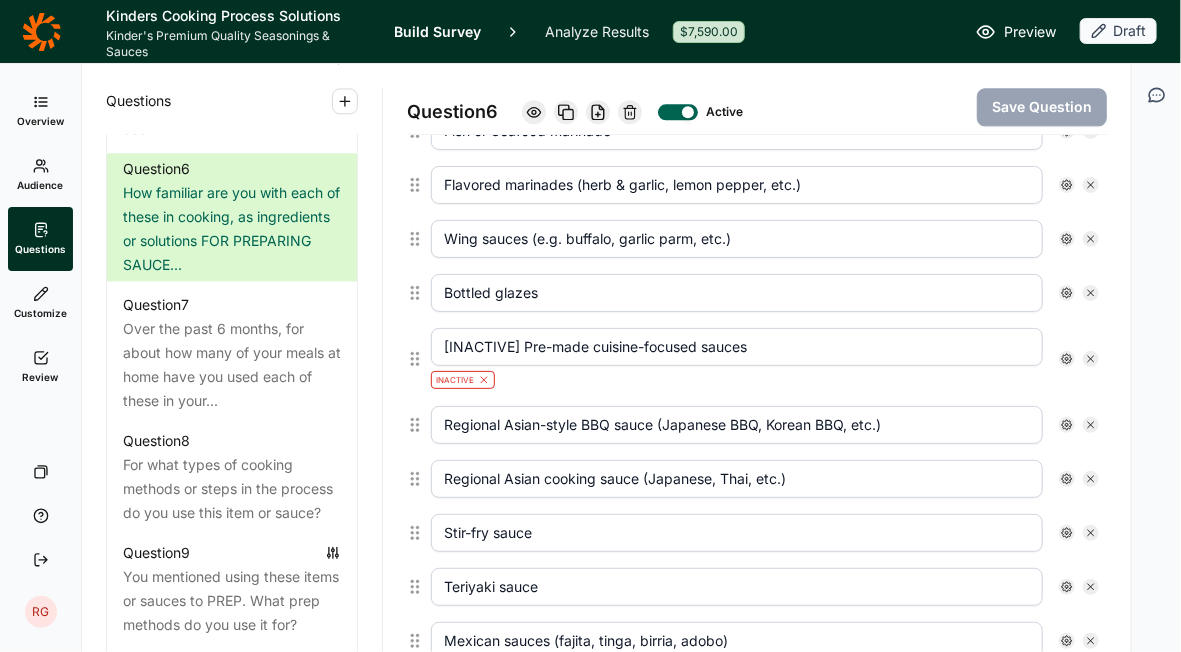 scroll, scrollTop: 1646, scrollLeft: 0, axis: vertical 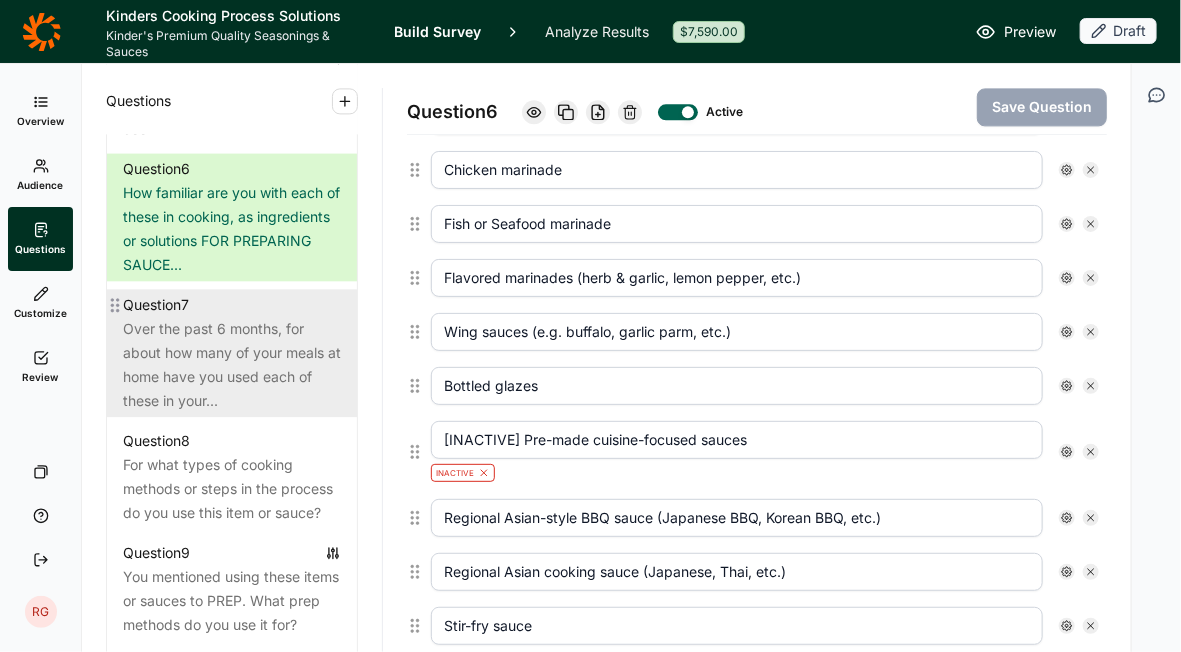 click on "Over the past 6 months, for about how many of your meals at home have you used each of these in your..." at bounding box center [232, 365] 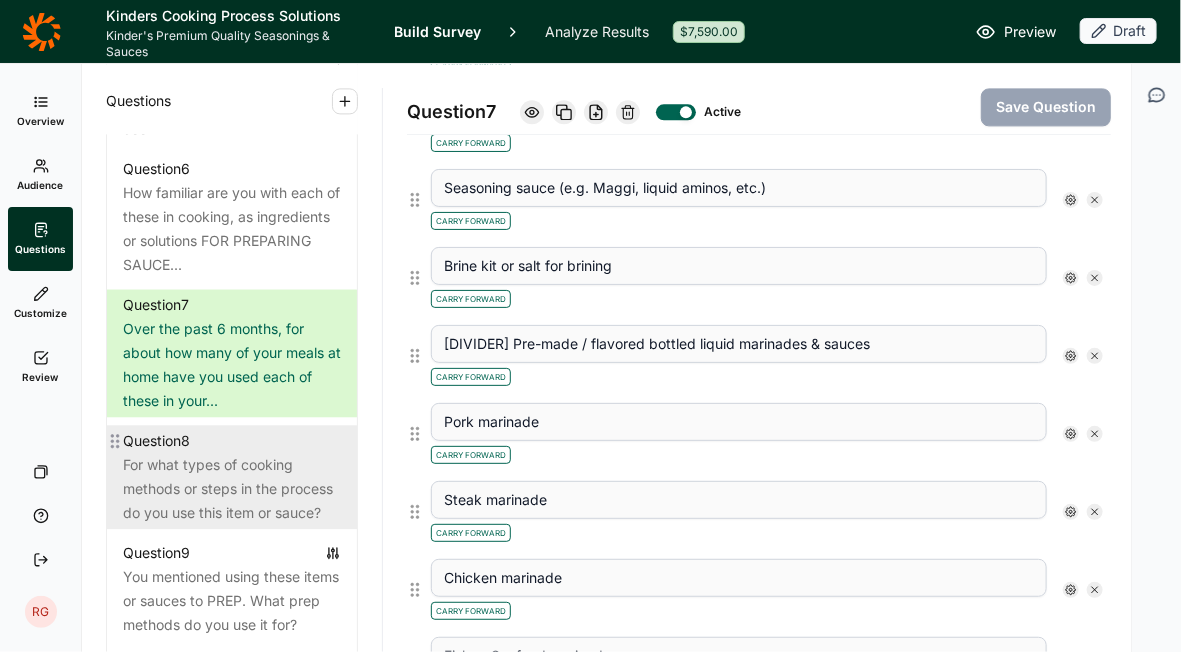 click on "For what types of cooking methods or steps in the process do you use this item or sauce?" at bounding box center [232, 489] 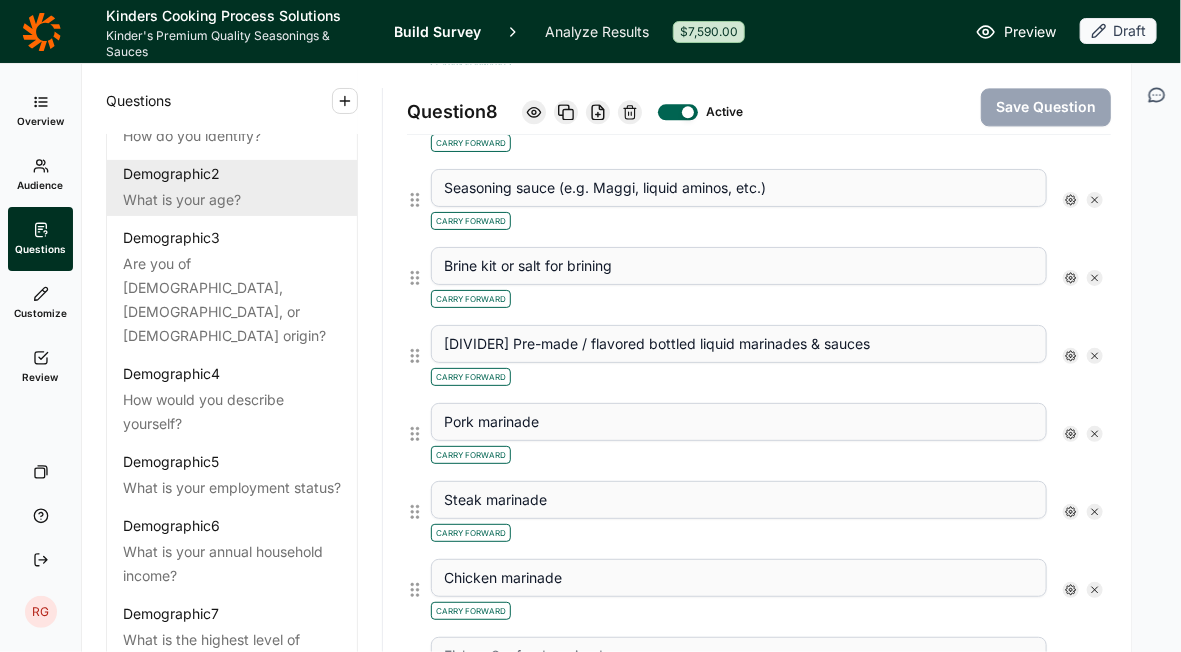 scroll, scrollTop: 0, scrollLeft: 0, axis: both 